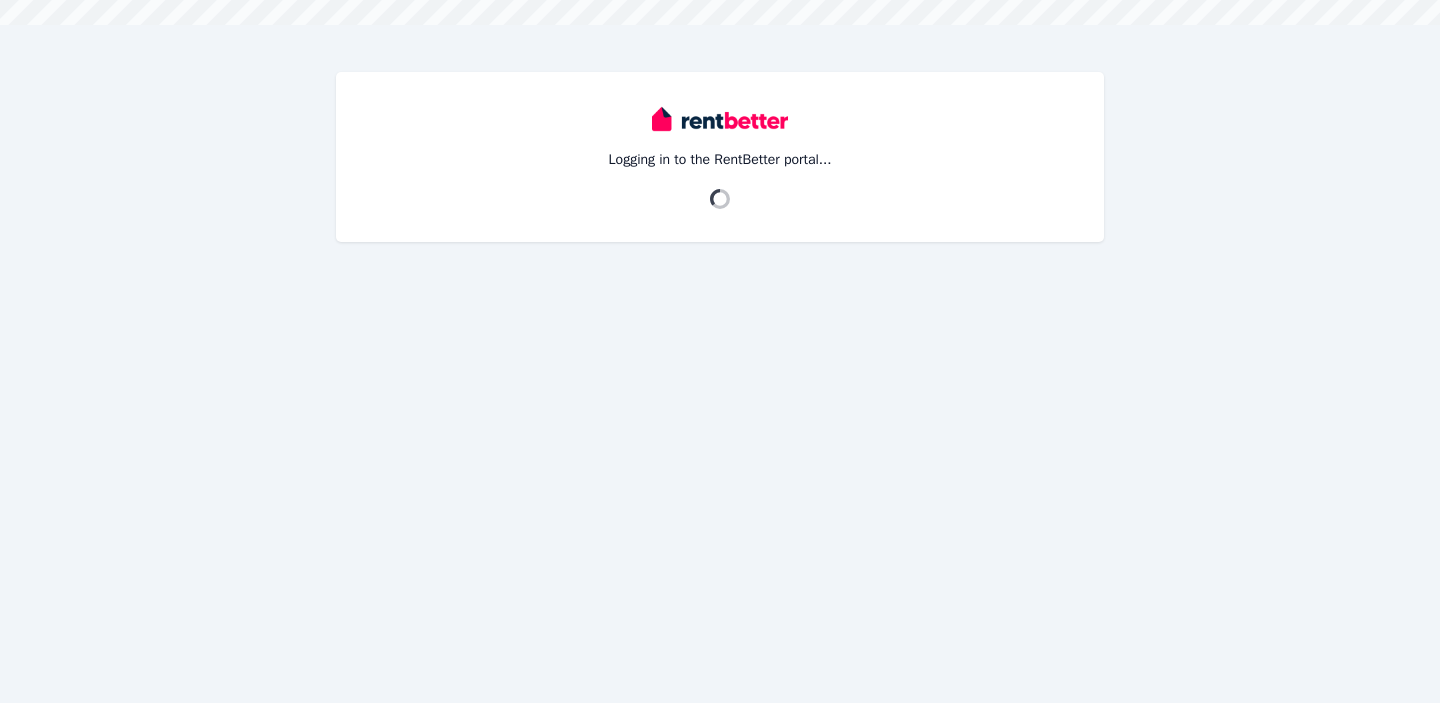 scroll, scrollTop: 0, scrollLeft: 0, axis: both 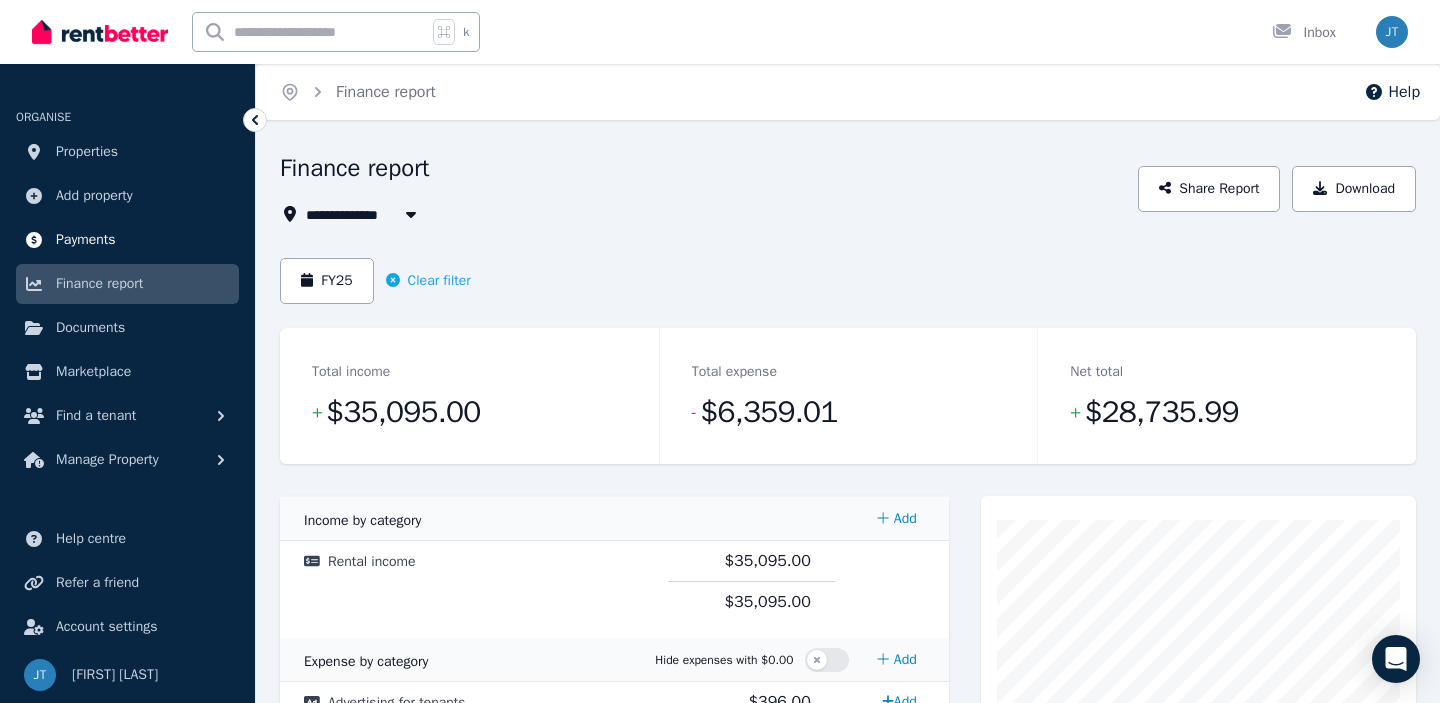 click on "Payments" at bounding box center (86, 240) 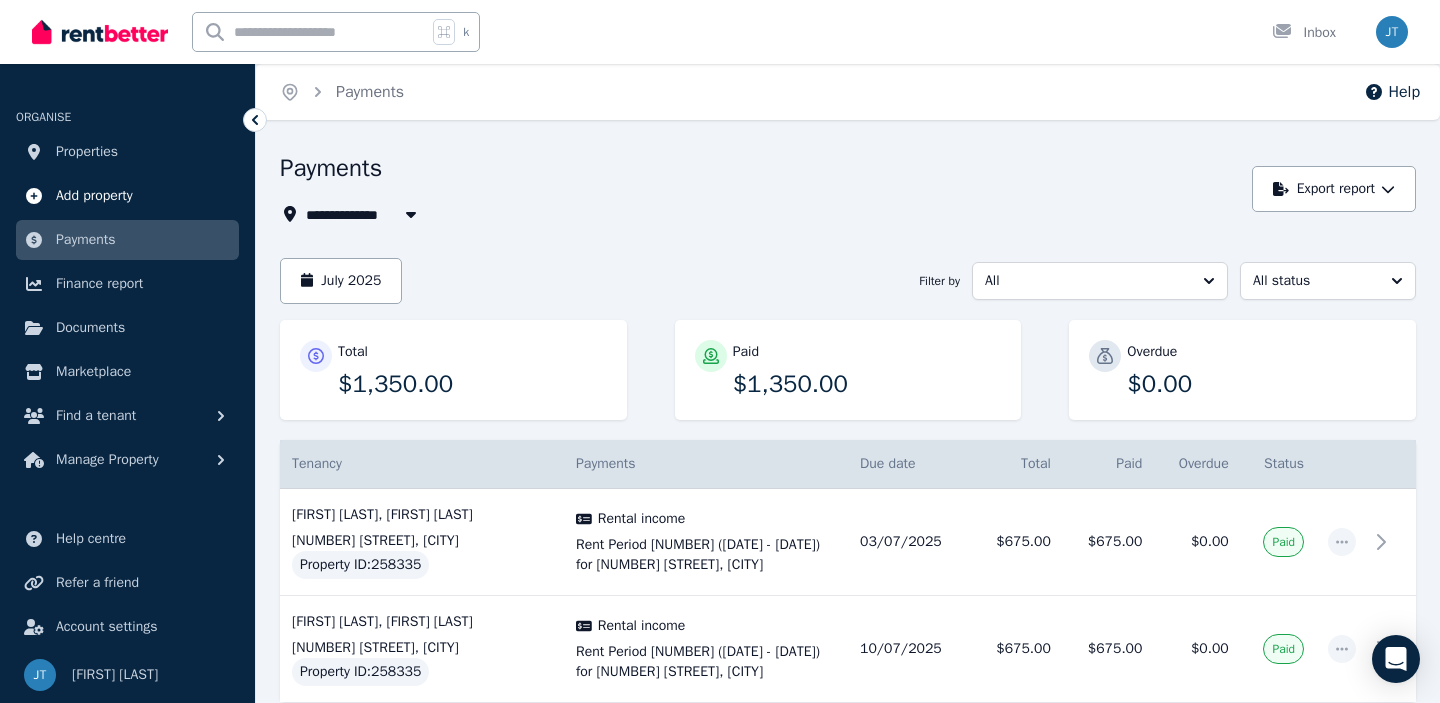 click on "Add property" at bounding box center (127, 196) 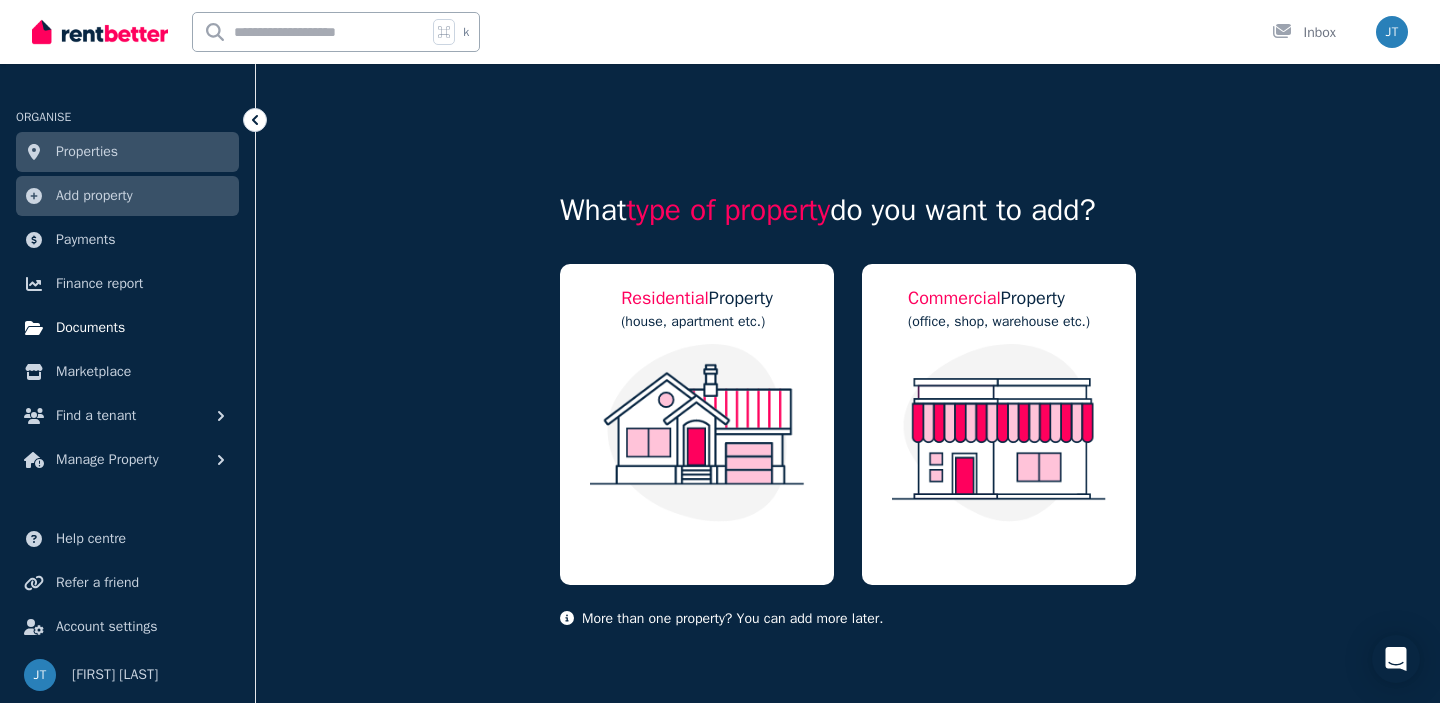 click on "Documents" at bounding box center (90, 328) 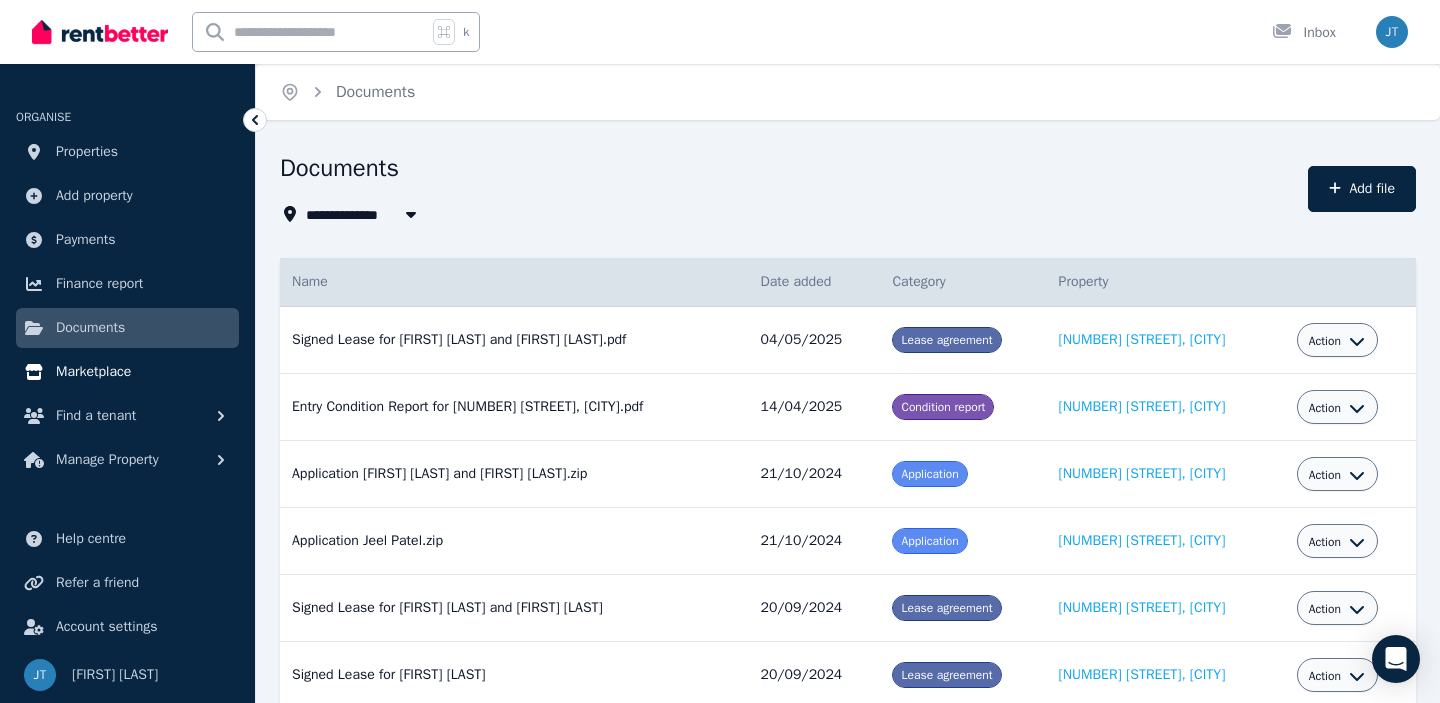 click on "Marketplace" at bounding box center (93, 372) 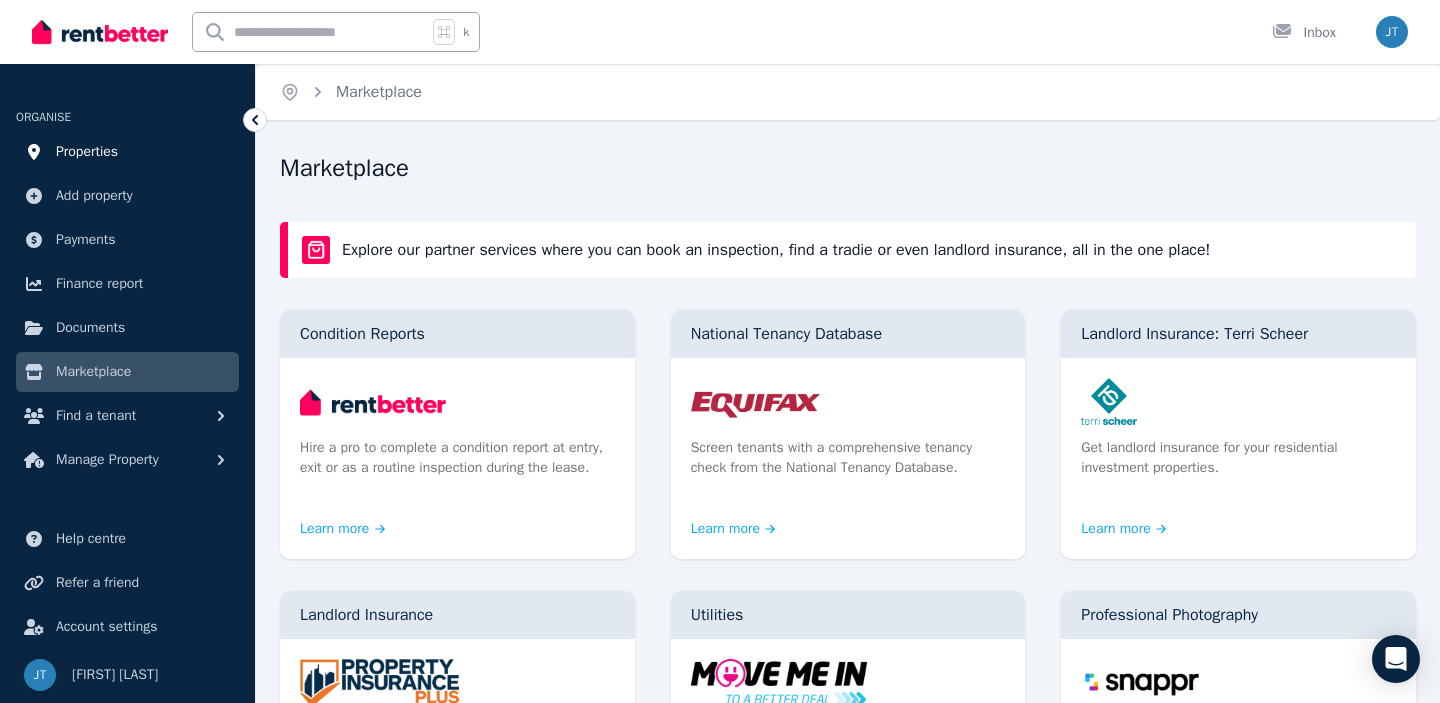 click on "Properties" at bounding box center (127, 152) 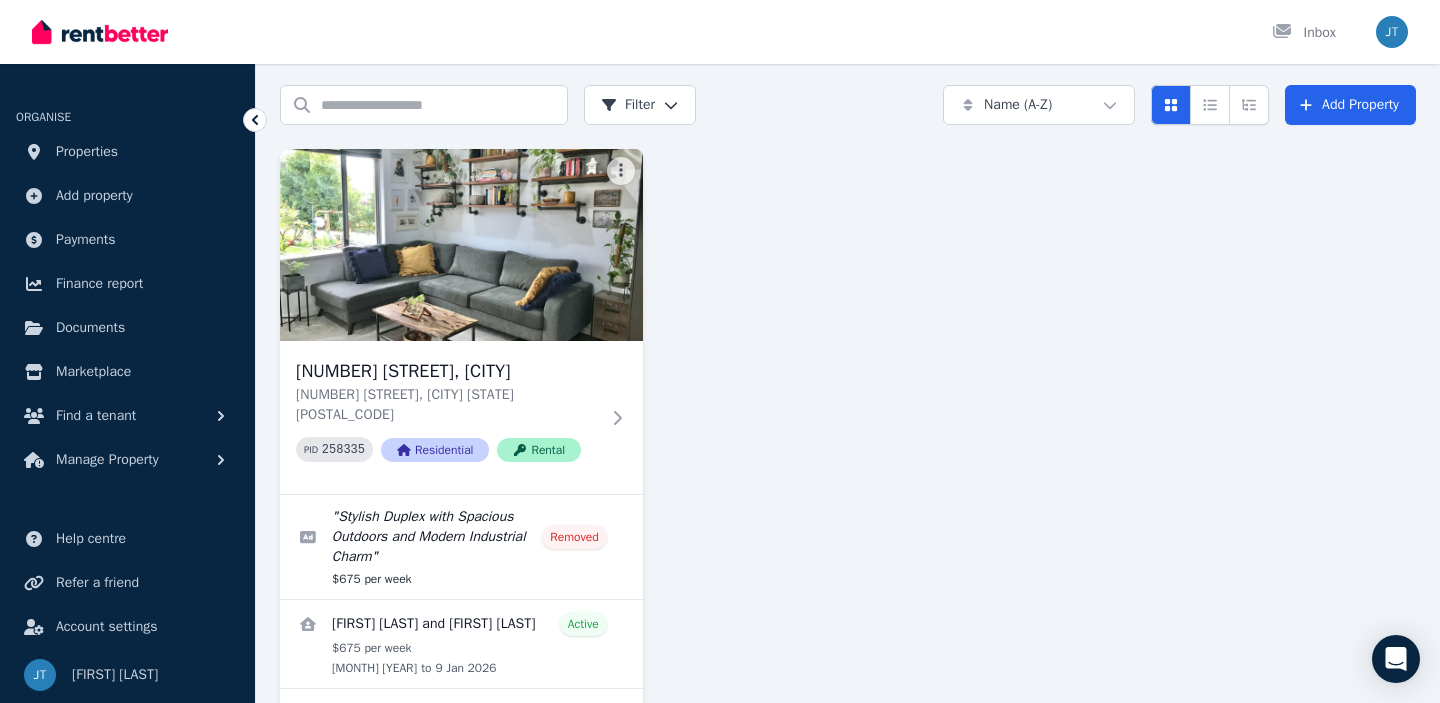 scroll, scrollTop: 73, scrollLeft: 0, axis: vertical 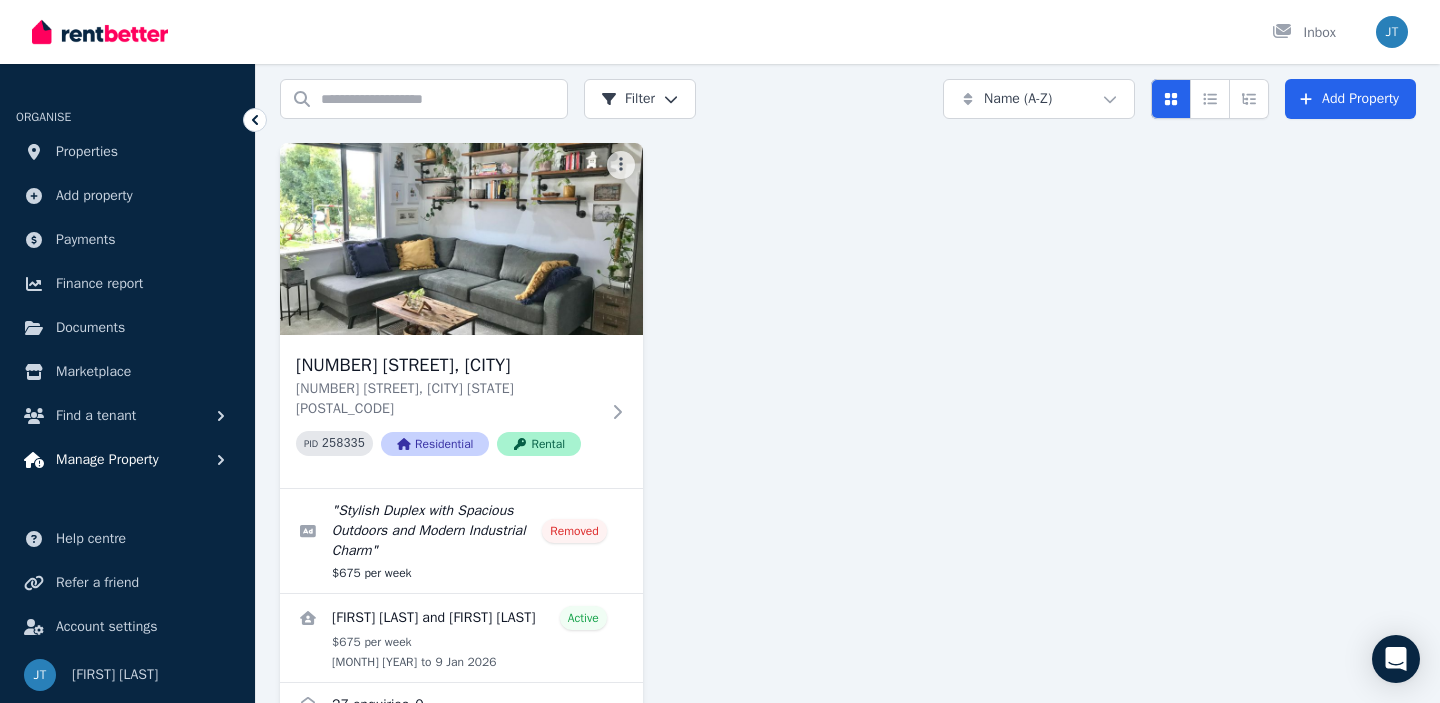 click on "Manage Property" at bounding box center (107, 460) 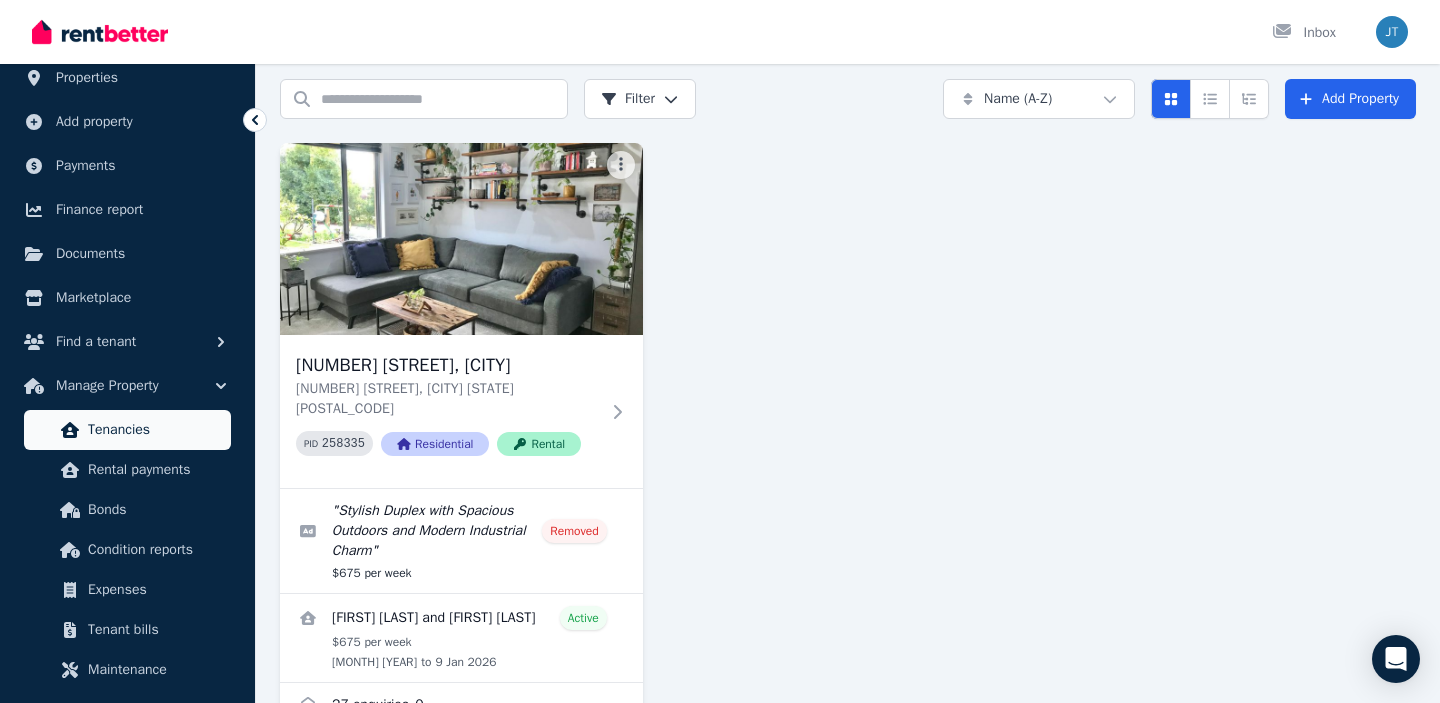 scroll, scrollTop: 76, scrollLeft: 0, axis: vertical 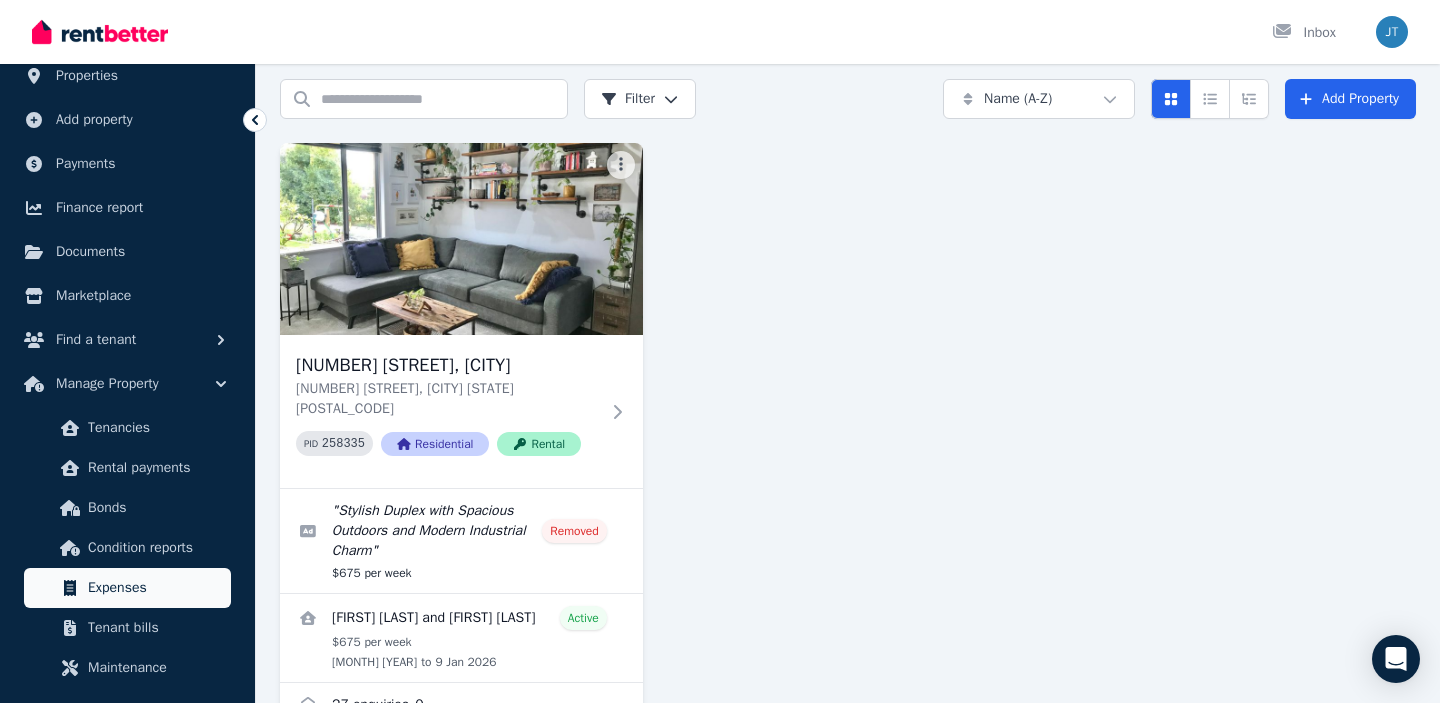 click on "Expenses" at bounding box center [155, 588] 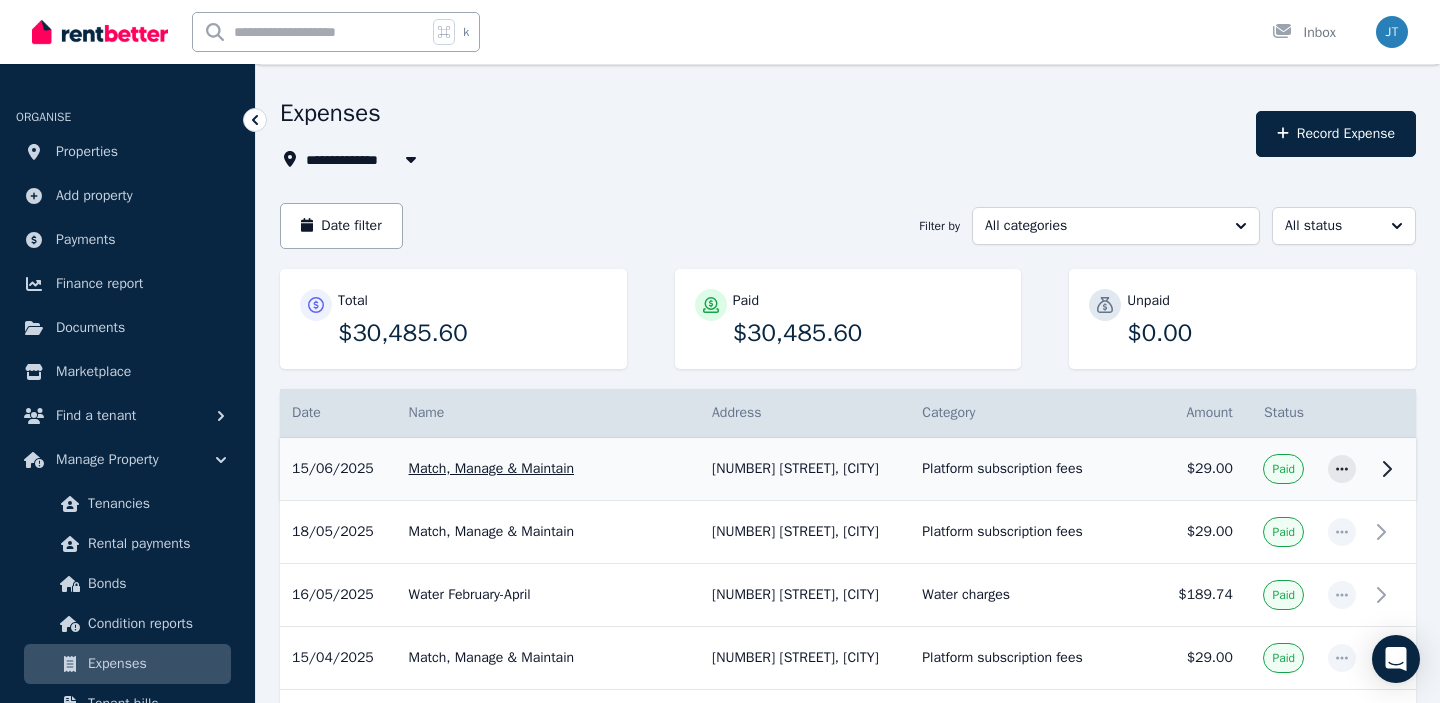 scroll, scrollTop: 57, scrollLeft: 0, axis: vertical 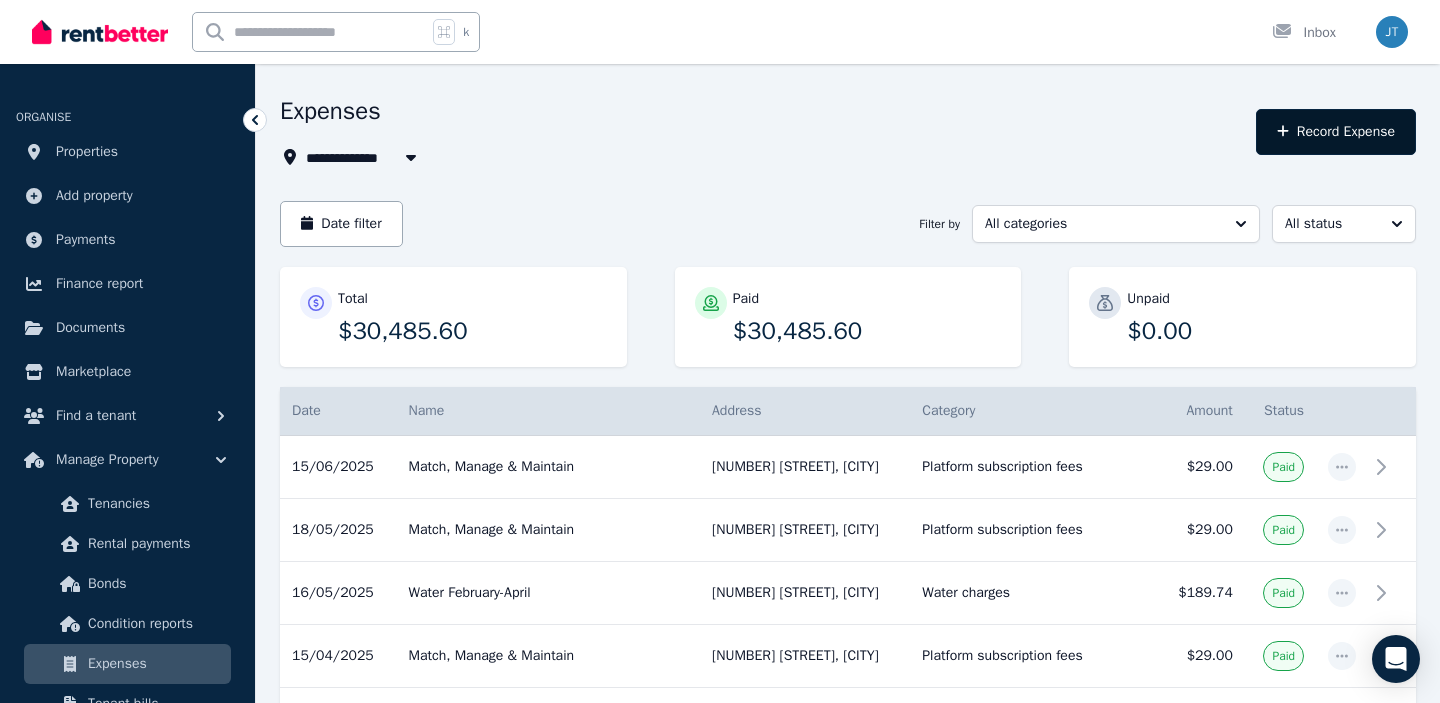 click on "Record Expense" at bounding box center (1336, 132) 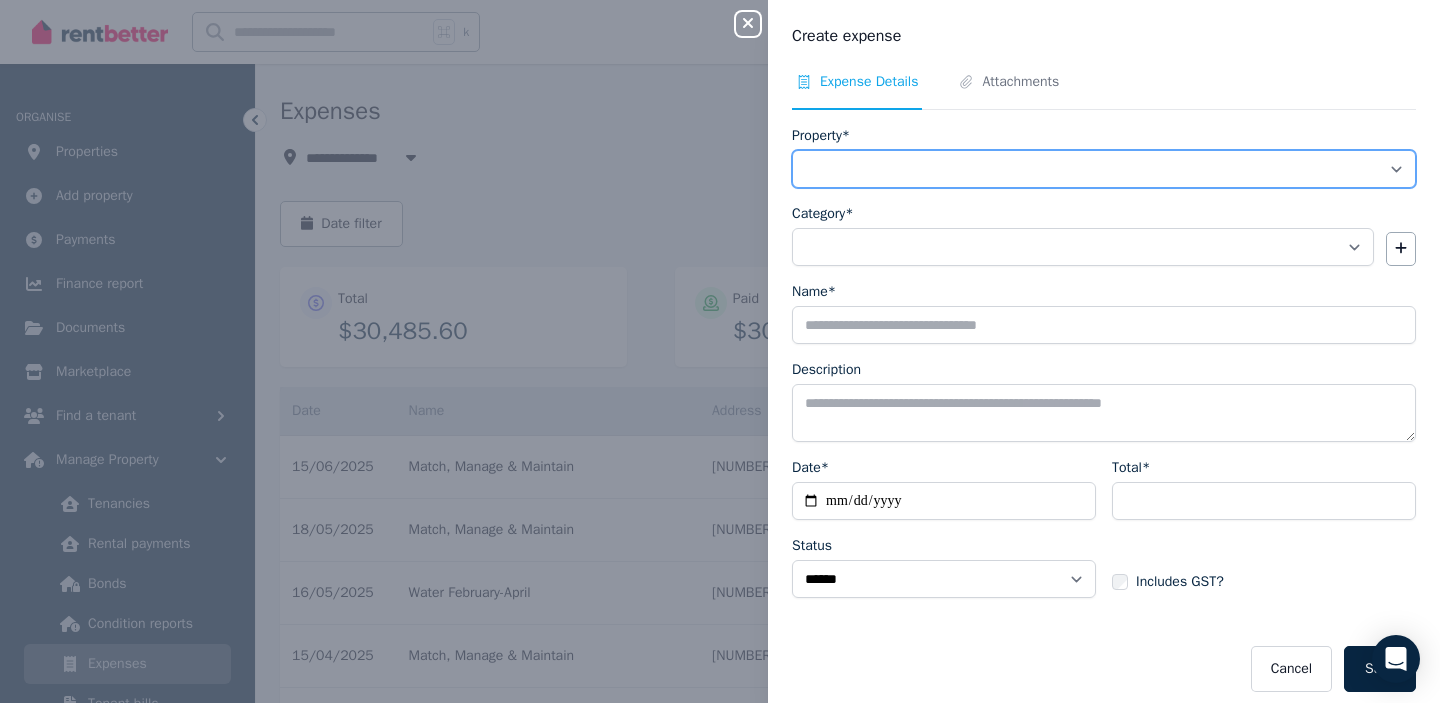 click on "**********" at bounding box center (1104, 169) 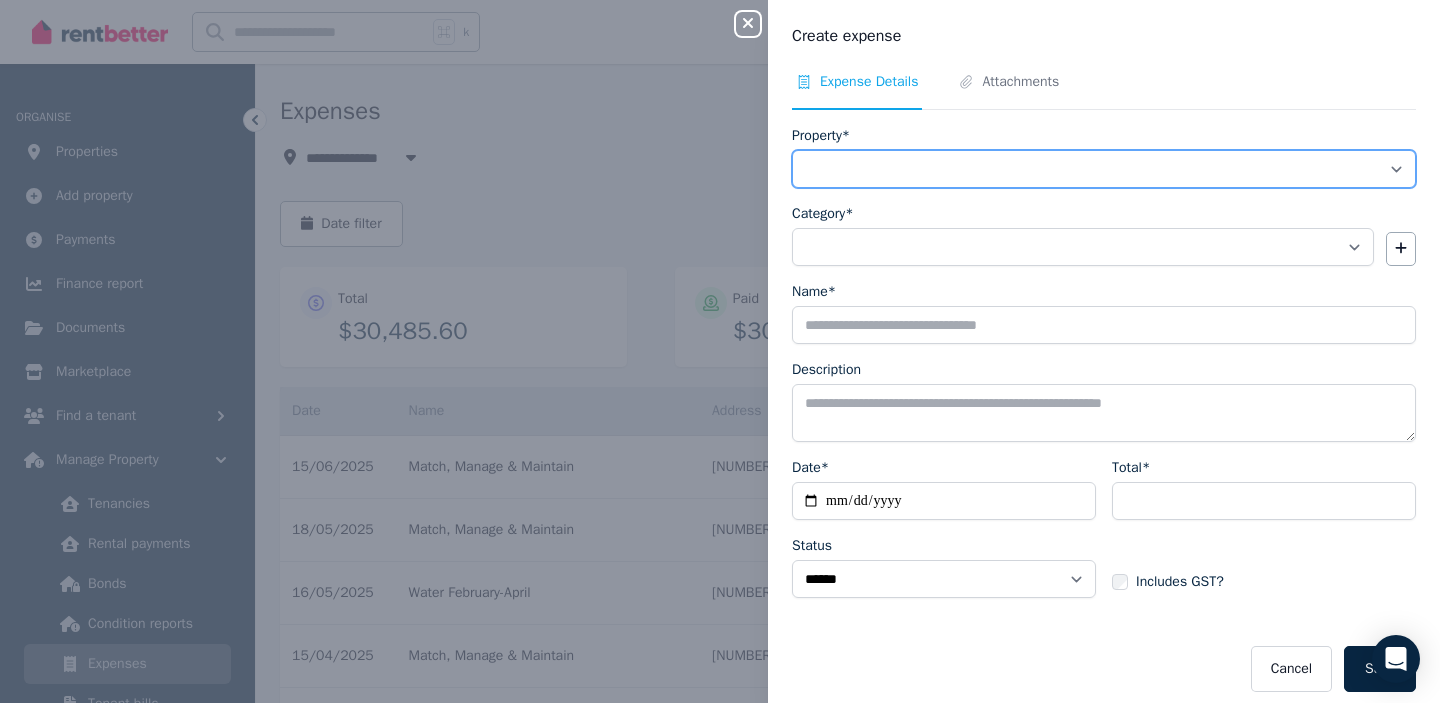 select on "**********" 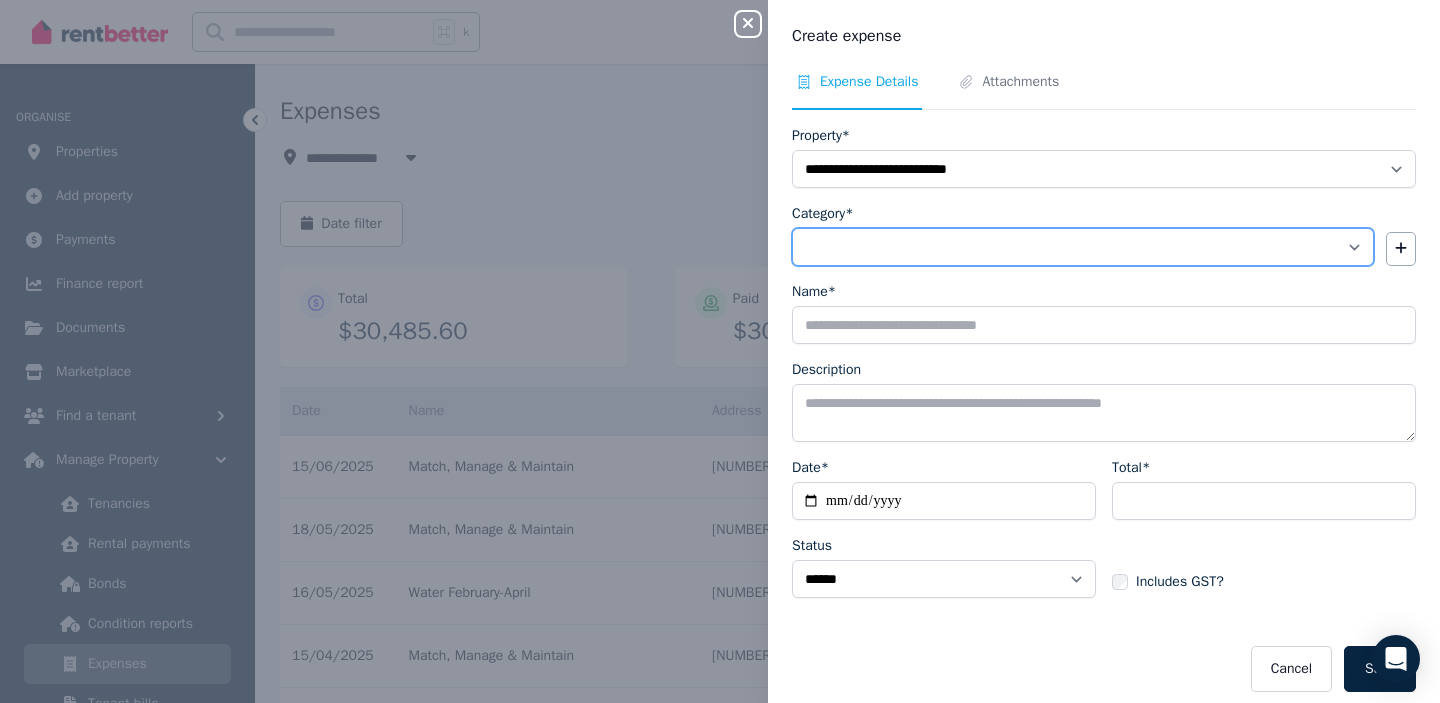 click on "**********" at bounding box center [1083, 247] 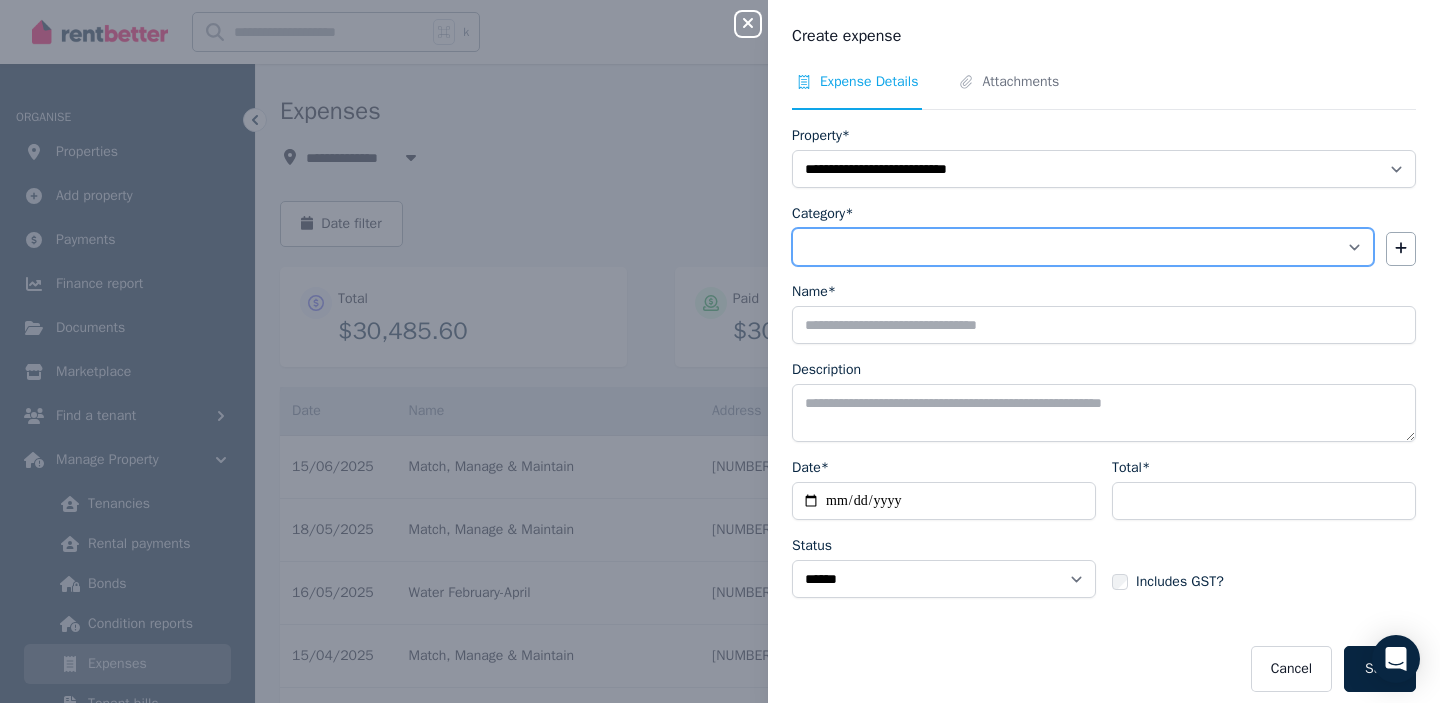 select on "**********" 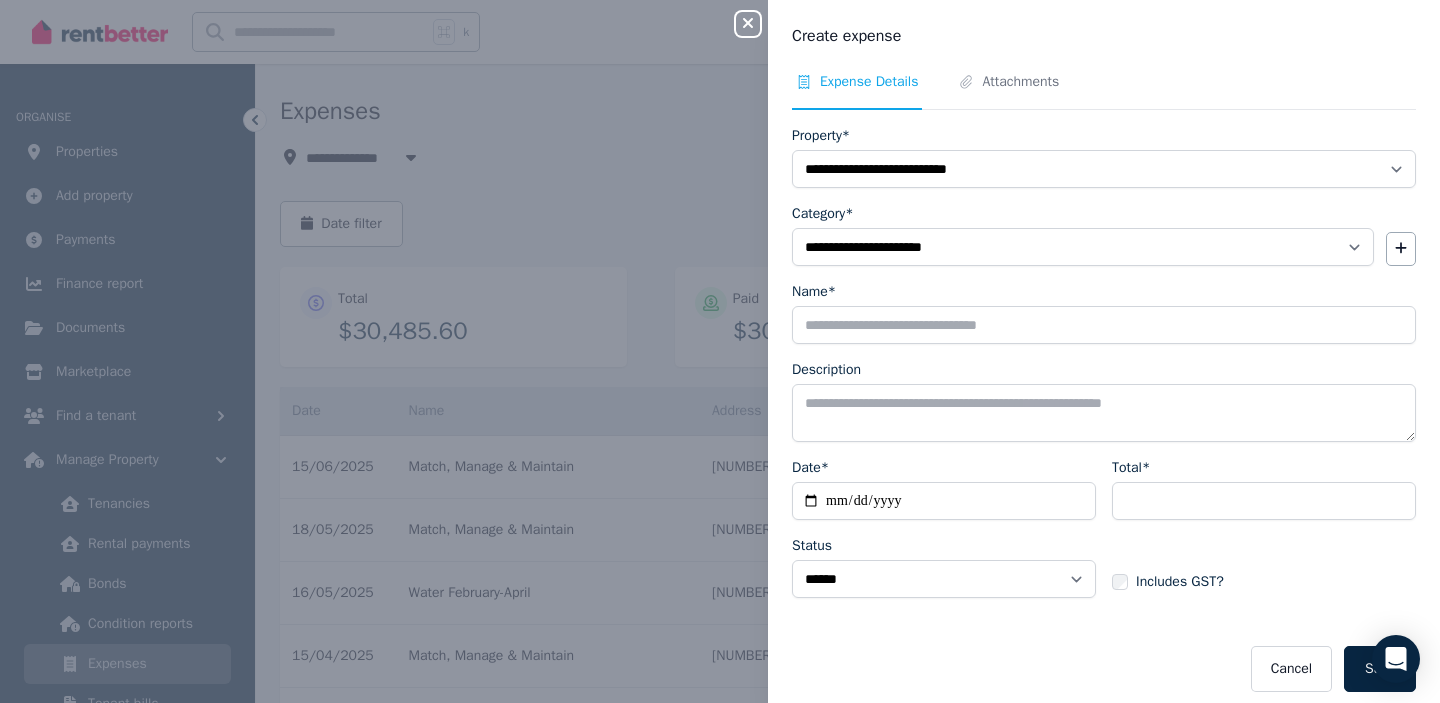 click on "Name*" at bounding box center [1104, 292] 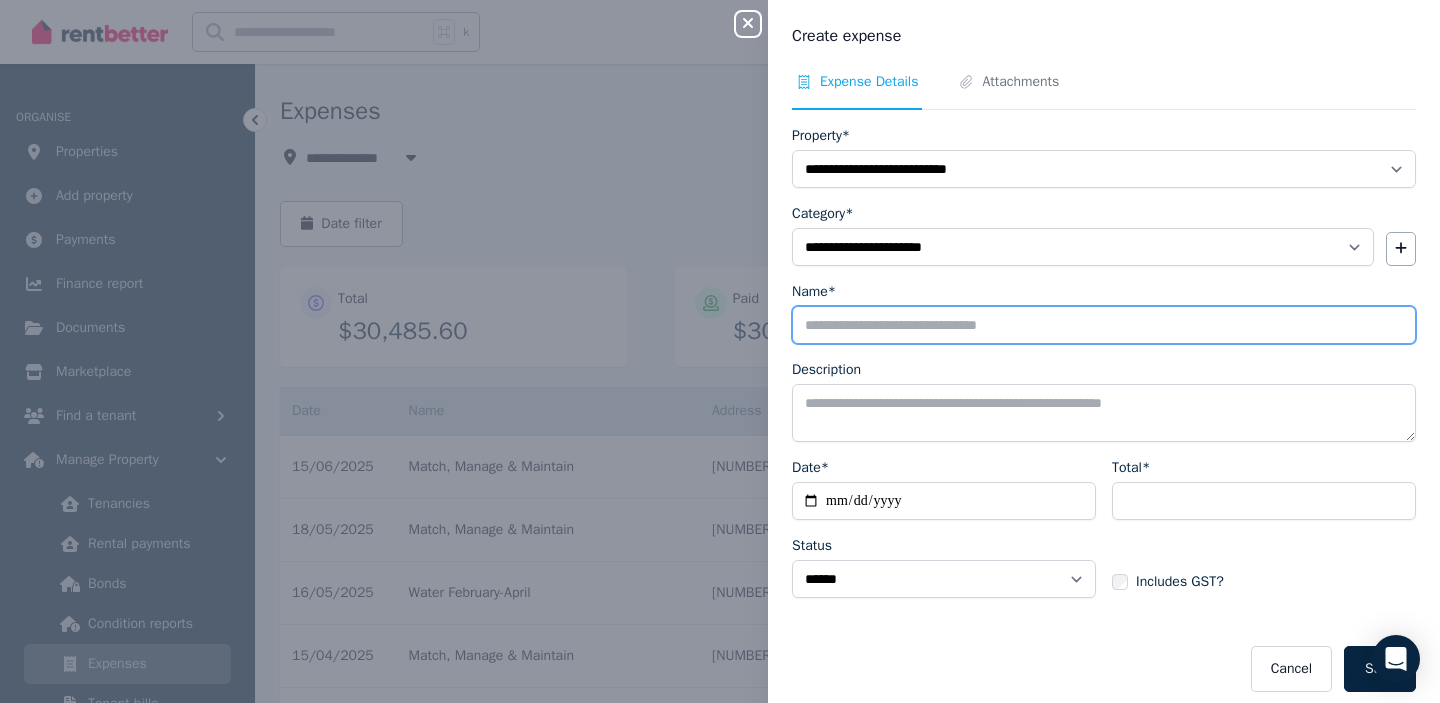 click on "Name*" at bounding box center (1104, 325) 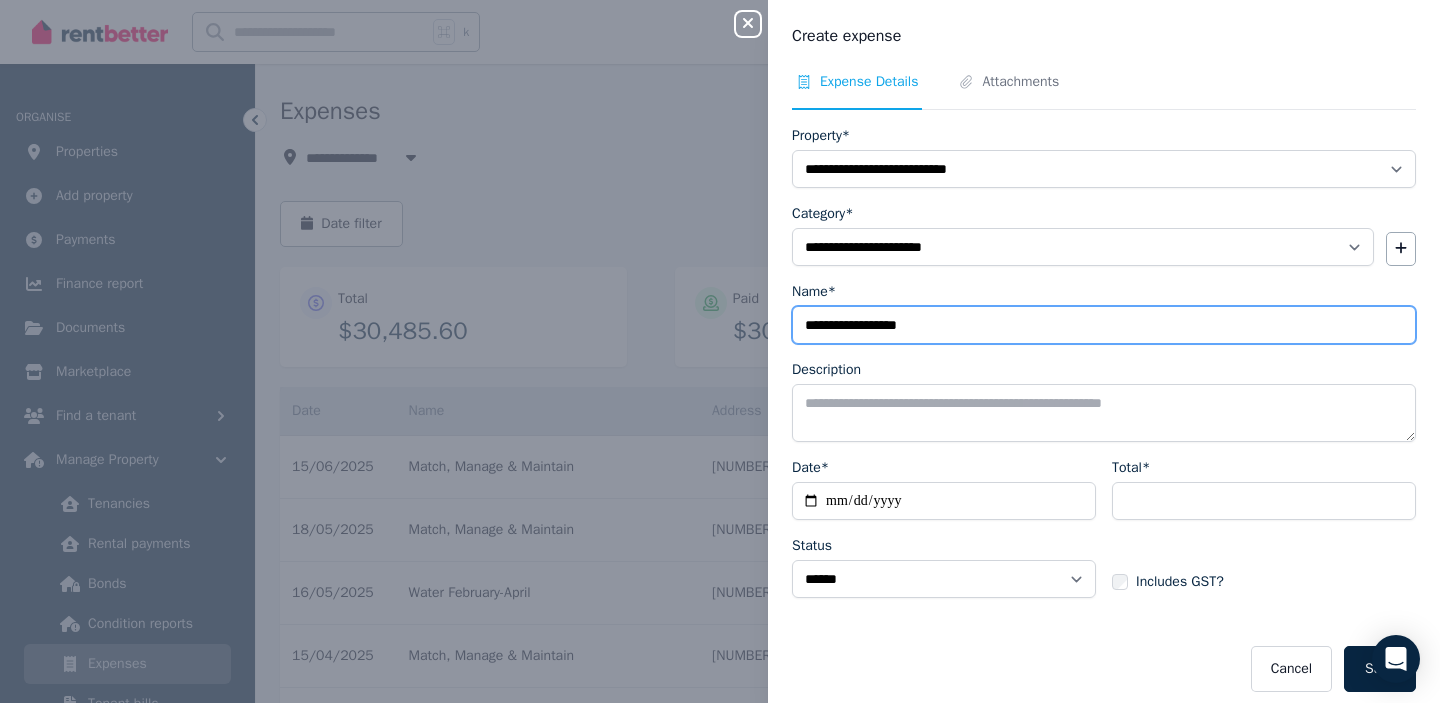 type on "**********" 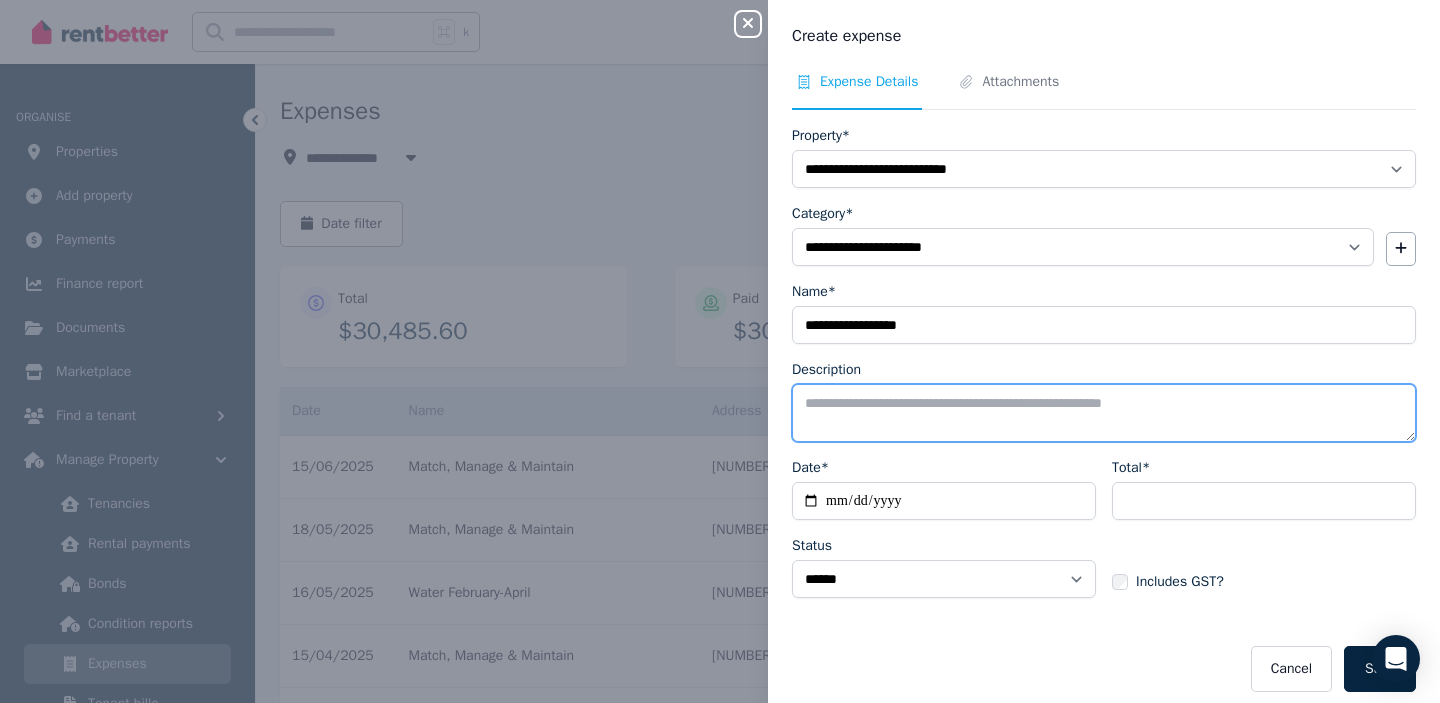 click on "Description" at bounding box center [1104, 413] 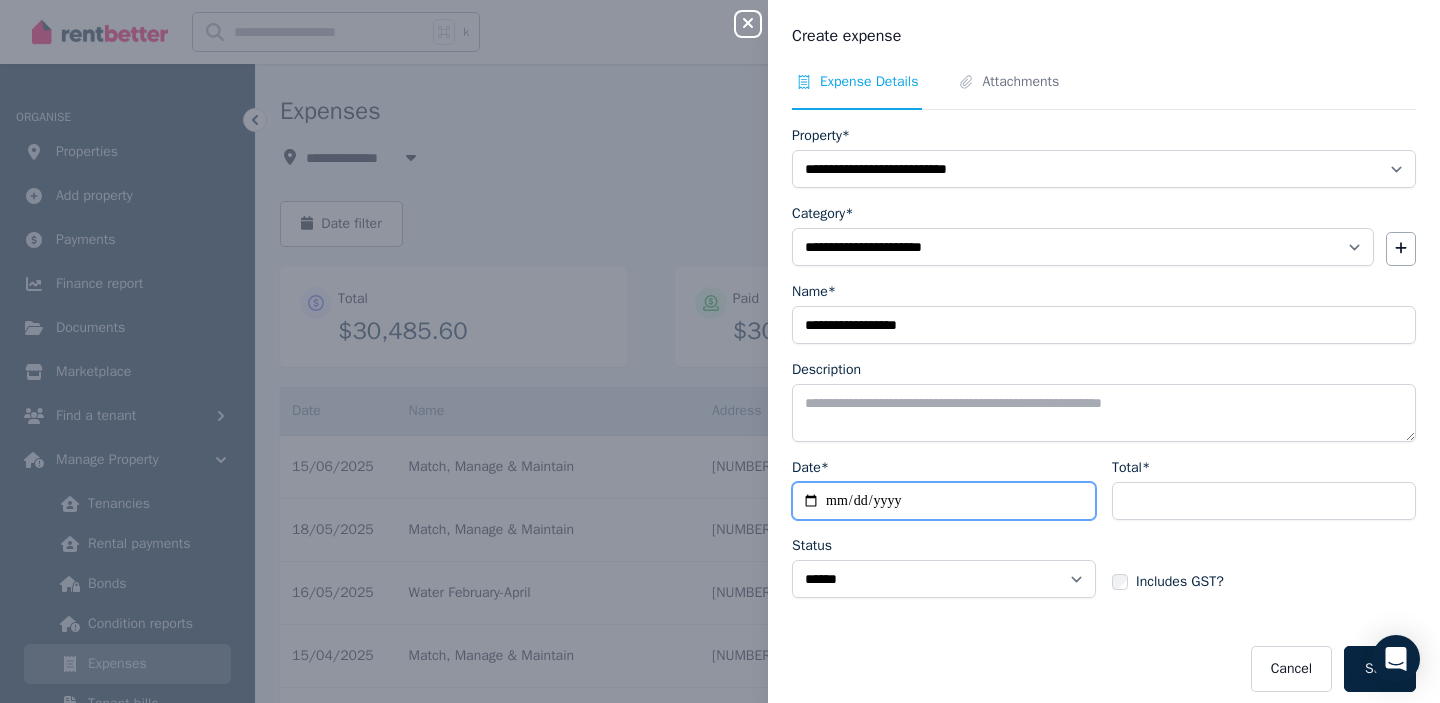 click on "Date*" at bounding box center (944, 501) 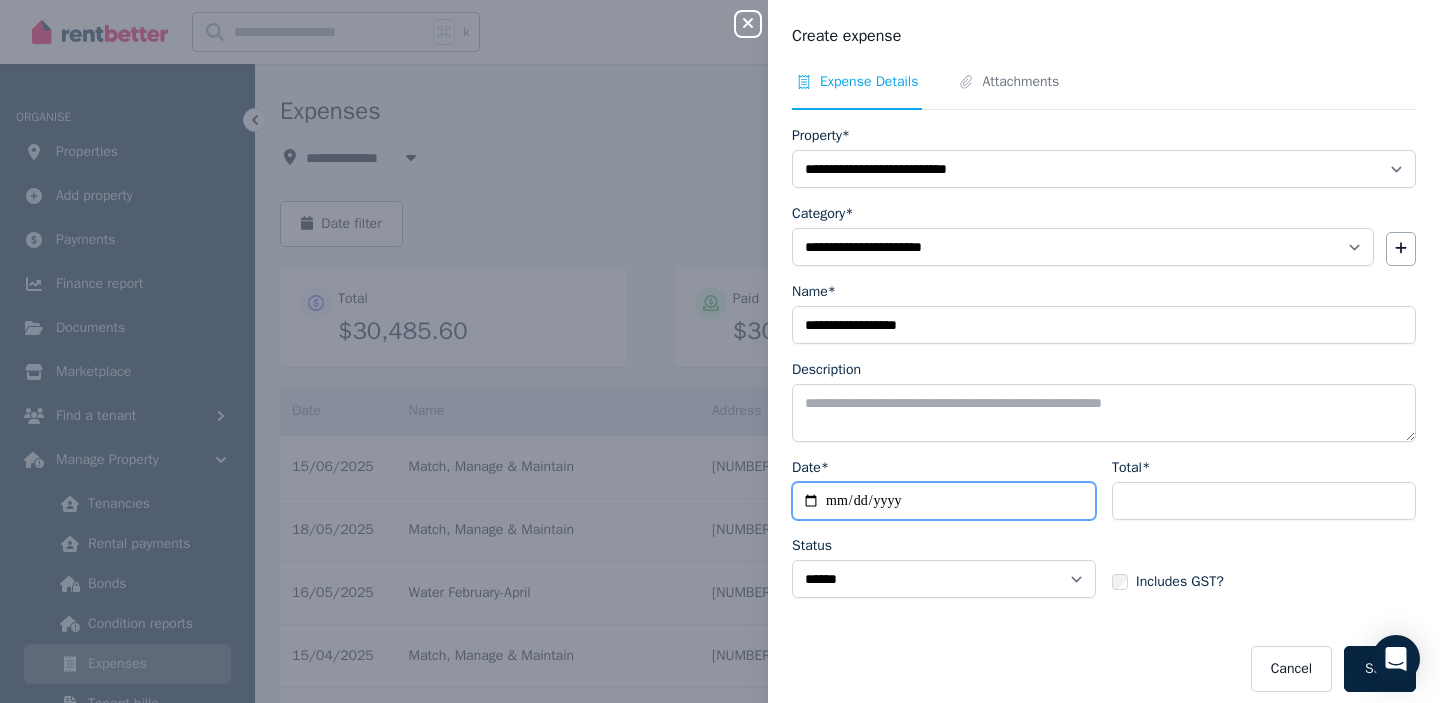 type on "**********" 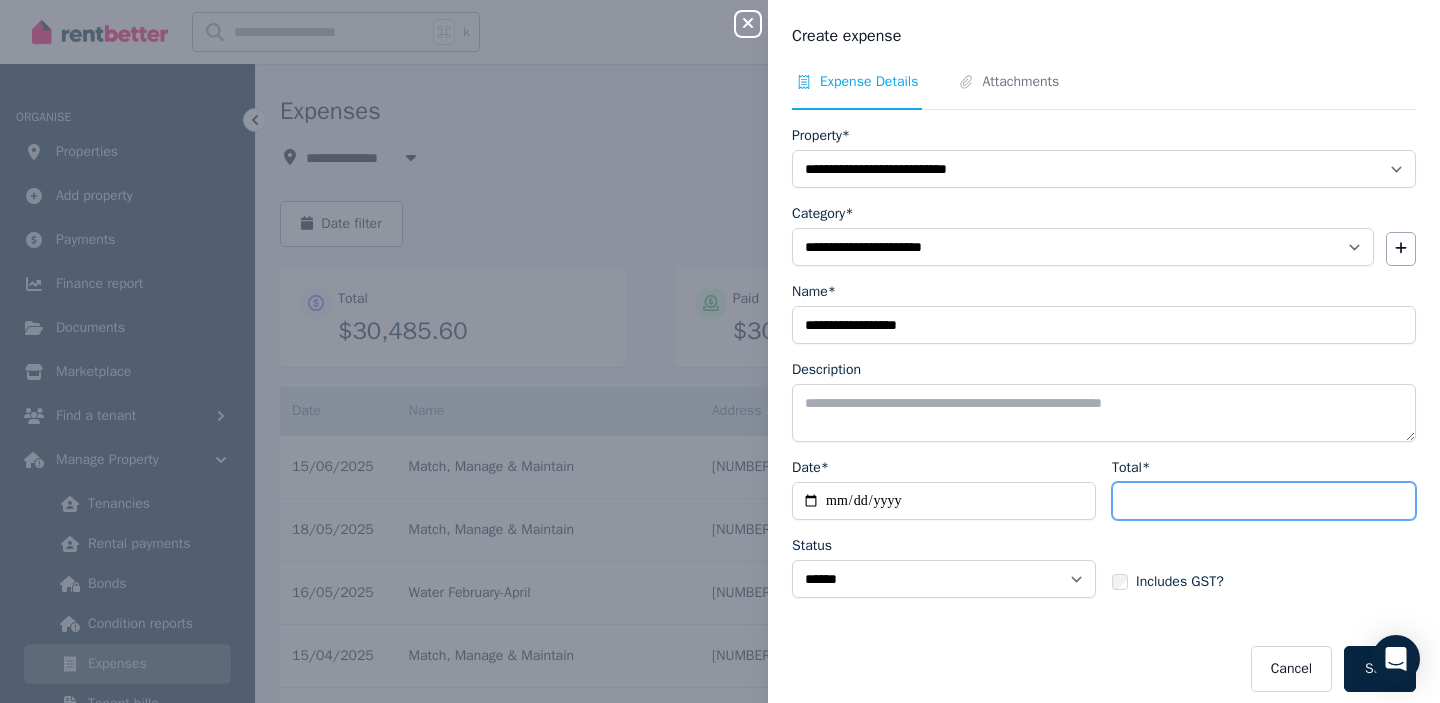 click on "Total*" at bounding box center (1264, 501) 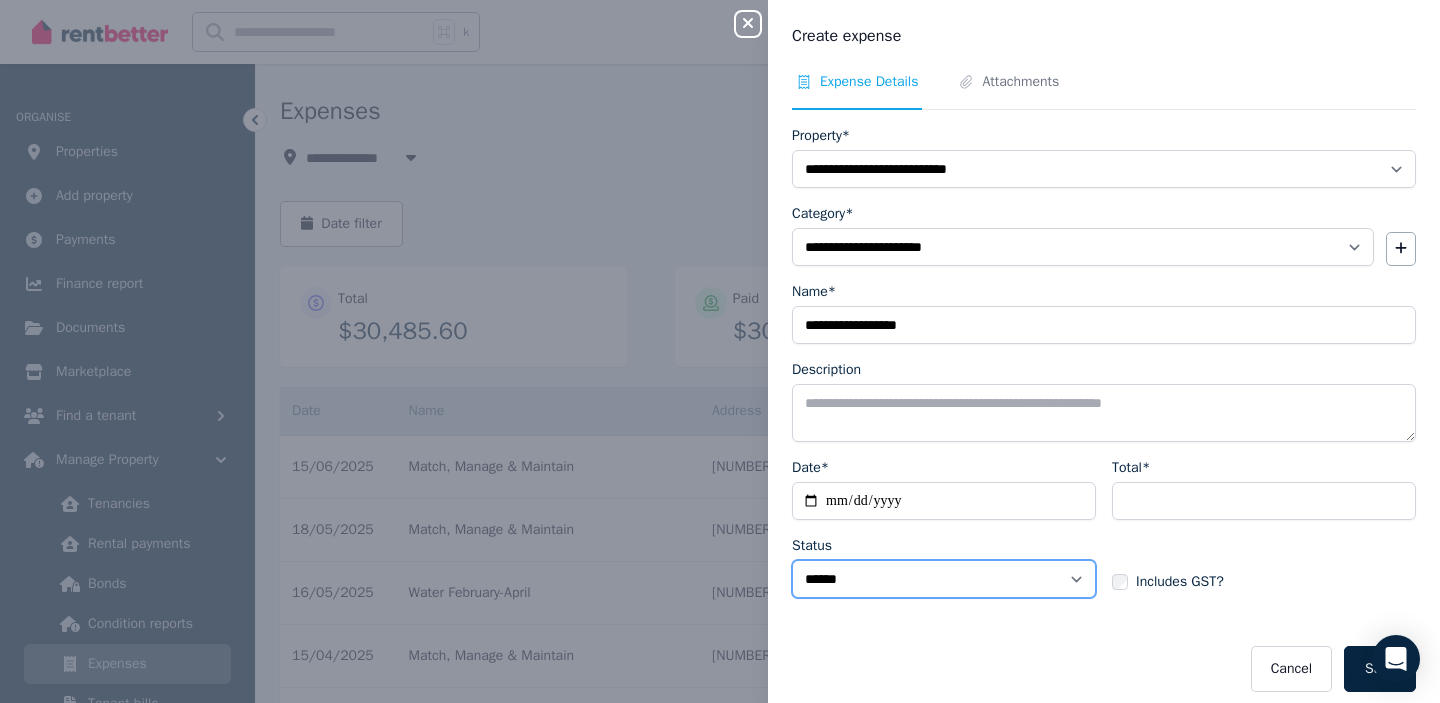 click on "****** ****" at bounding box center [944, 579] 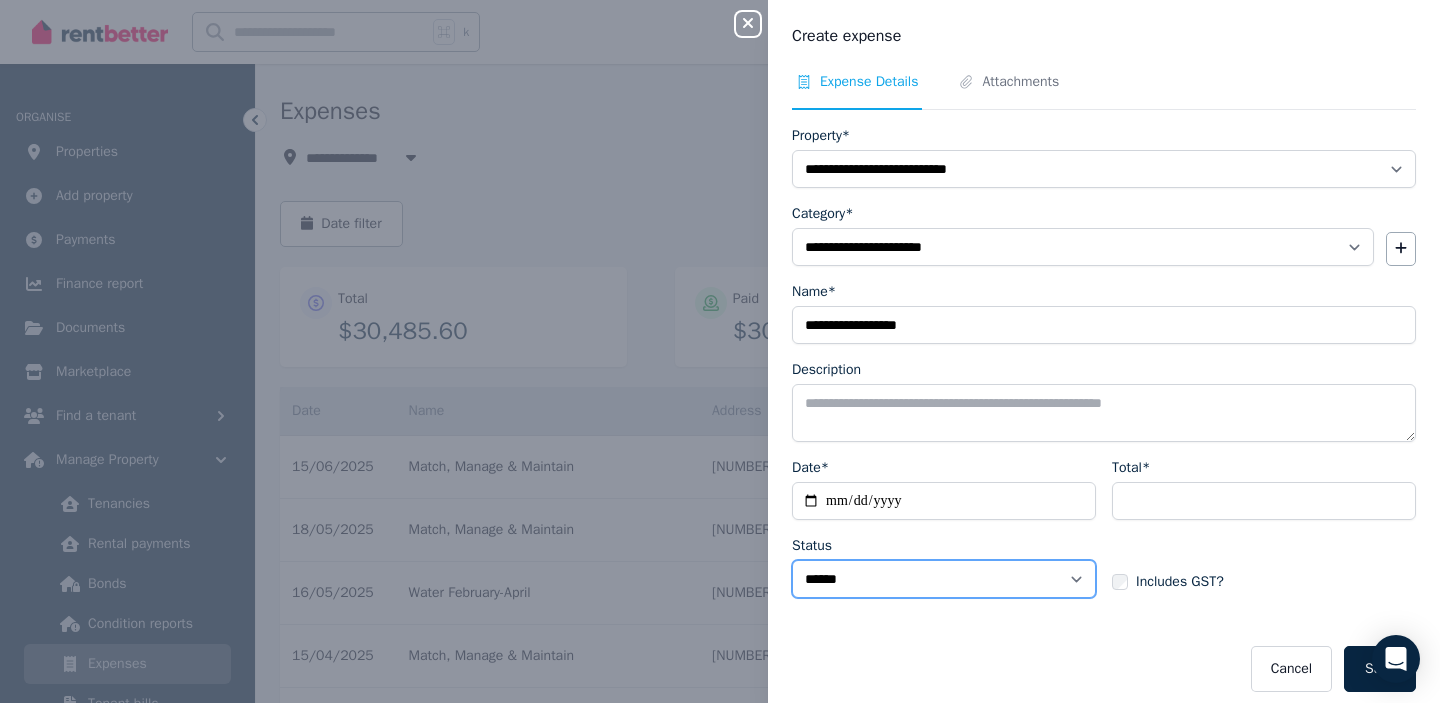 select on "**********" 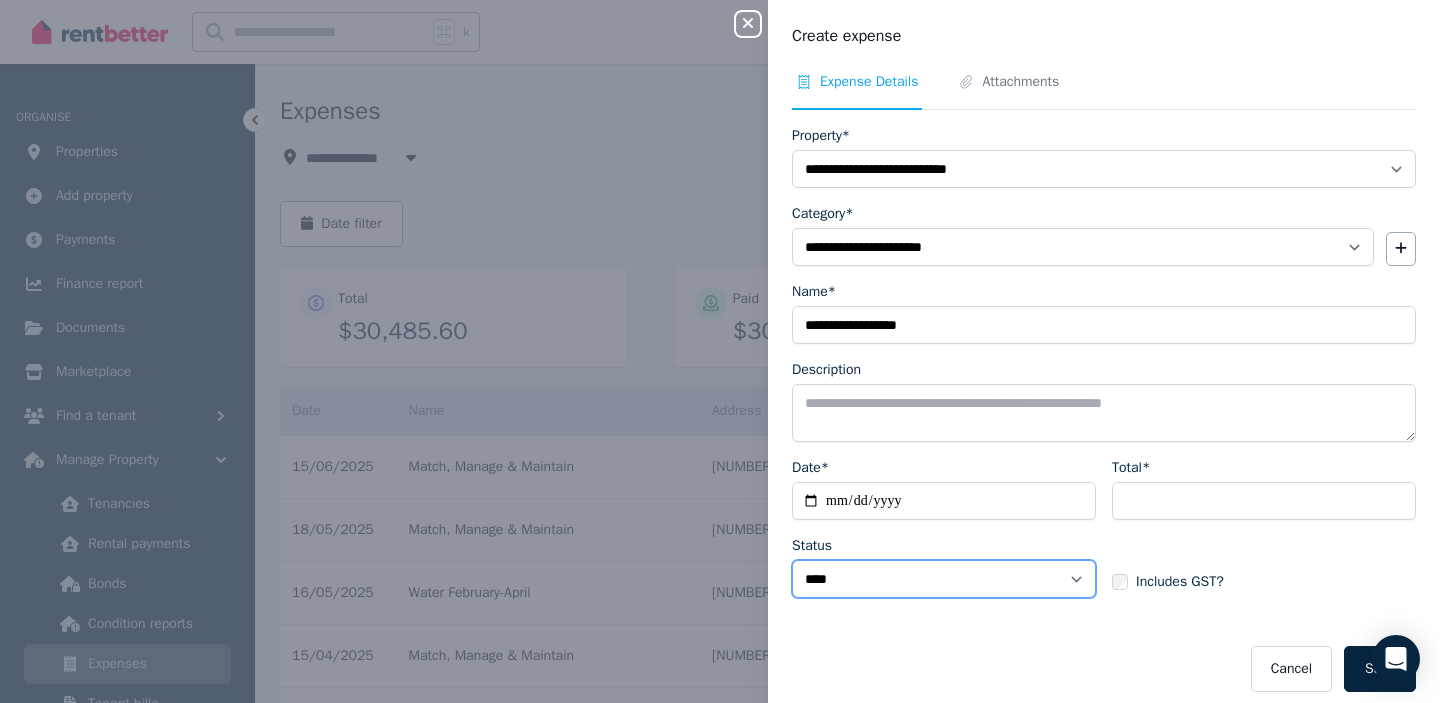 scroll, scrollTop: 13, scrollLeft: 0, axis: vertical 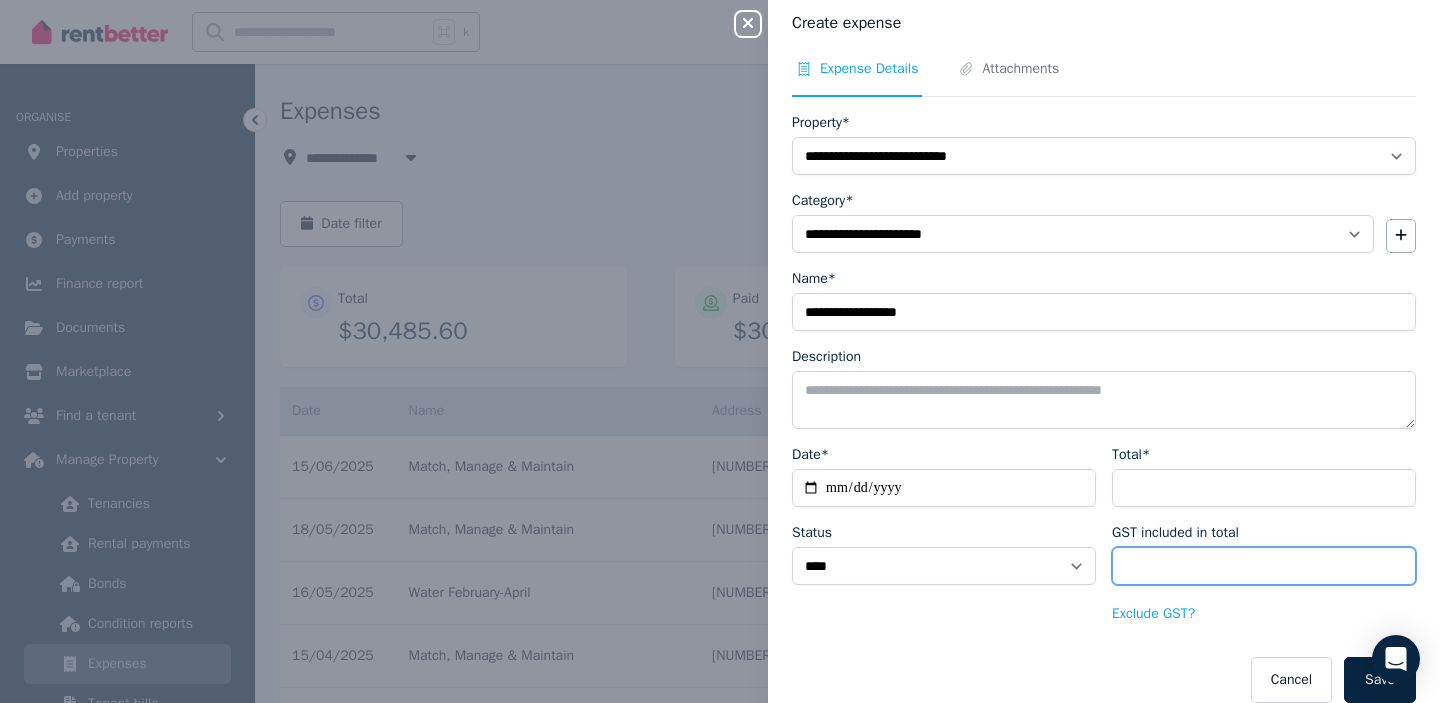 drag, startPoint x: 1138, startPoint y: 572, endPoint x: 1214, endPoint y: 564, distance: 76.41989 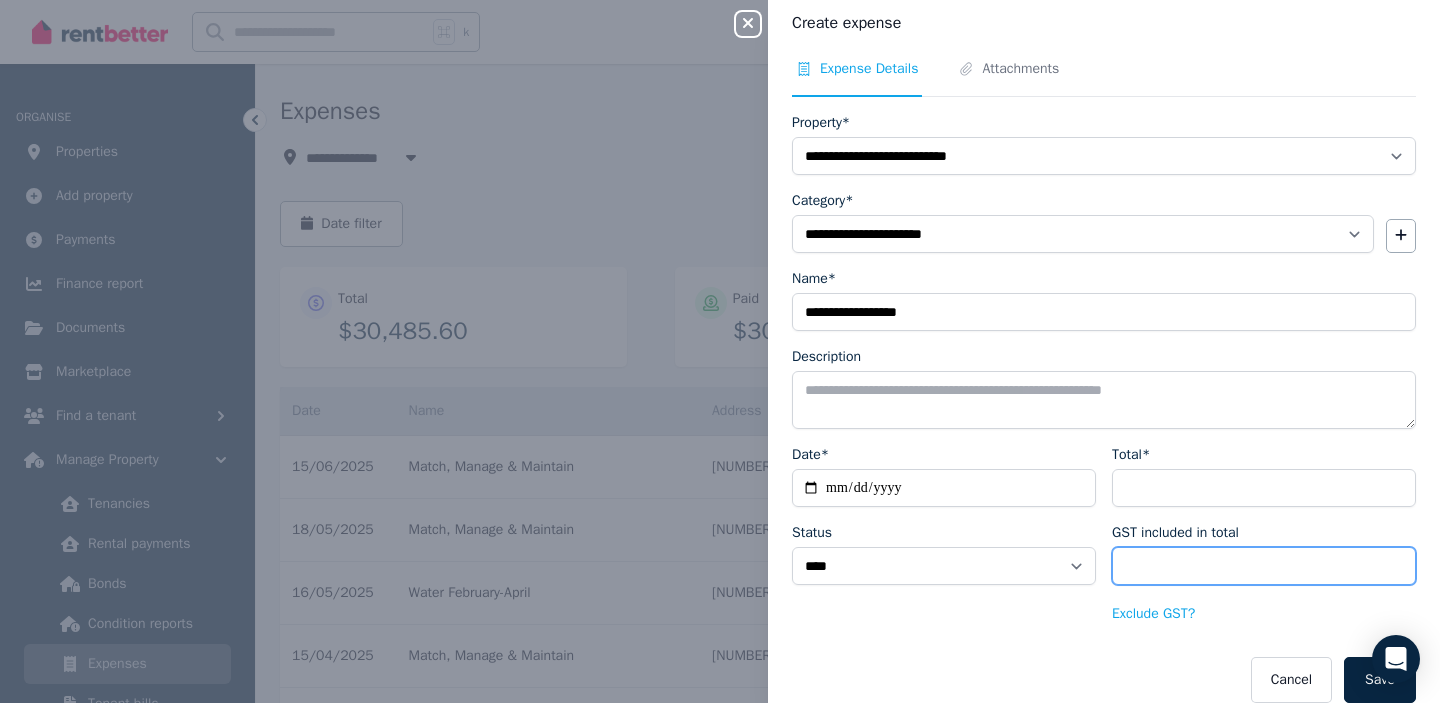 click on "*****" at bounding box center [1264, 566] 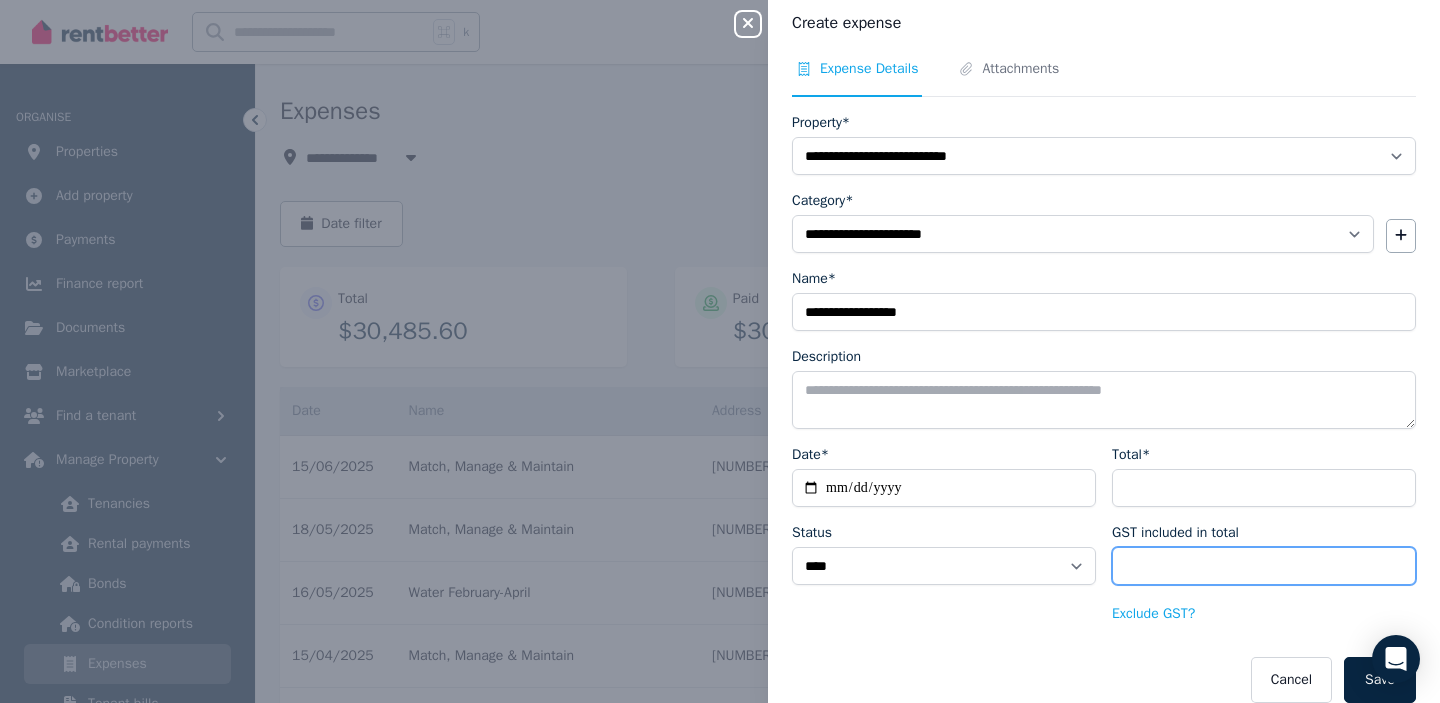 type on "*****" 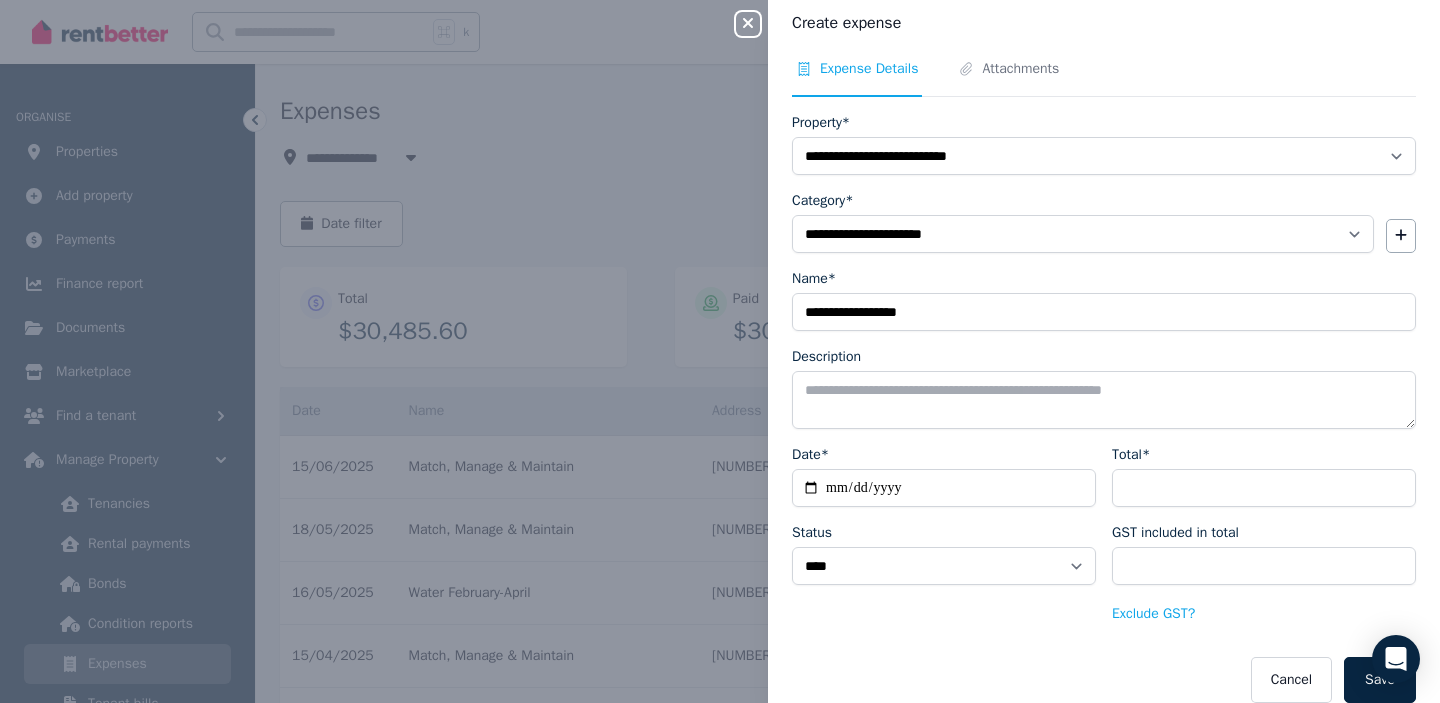 click on "Total*" at bounding box center (1264, 455) 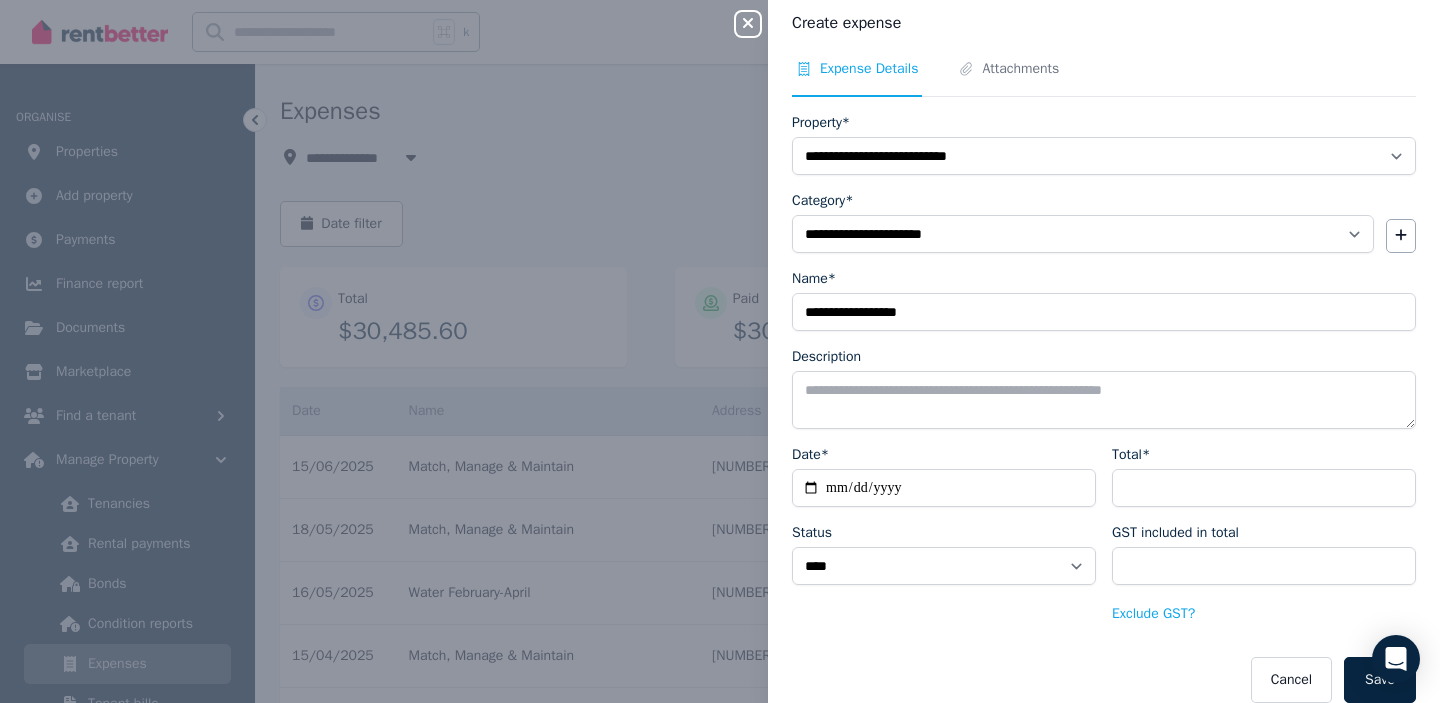 click on "**********" at bounding box center [944, 535] 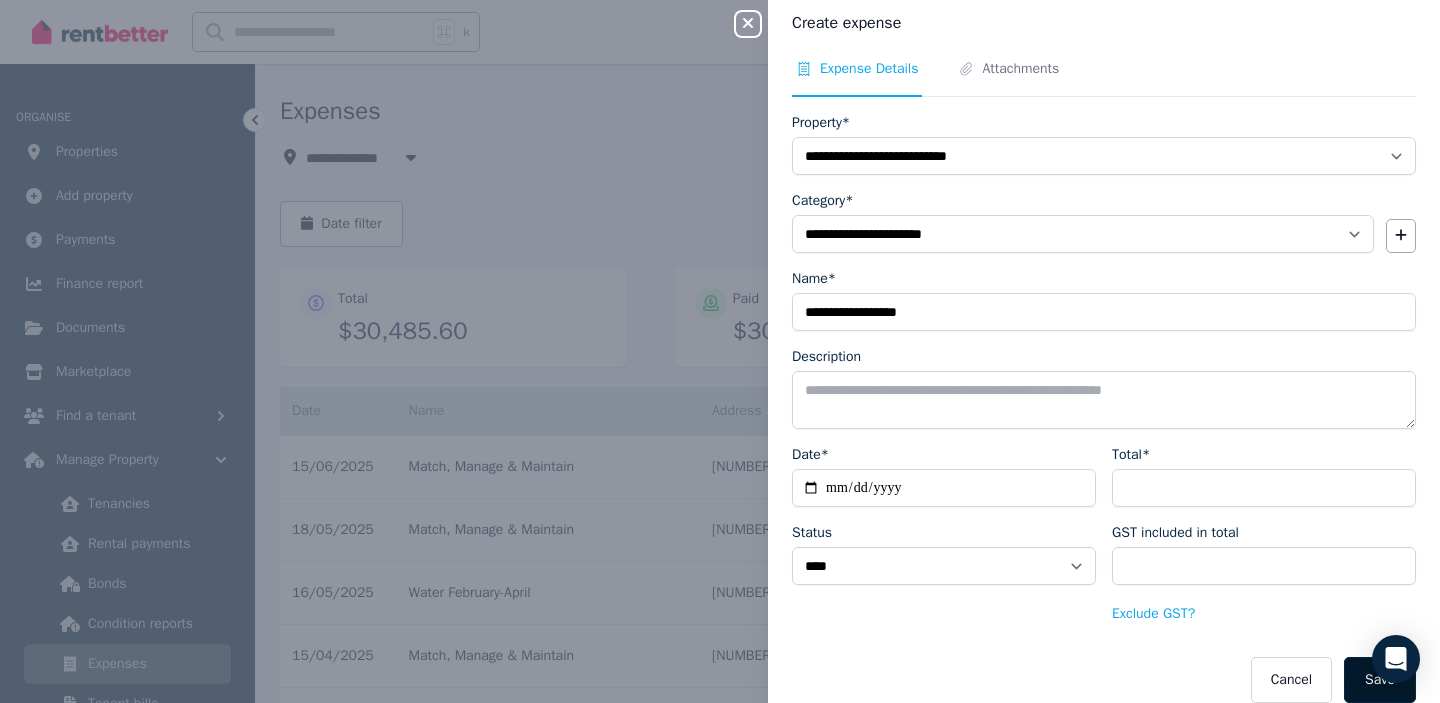 click on "Save" at bounding box center (1380, 680) 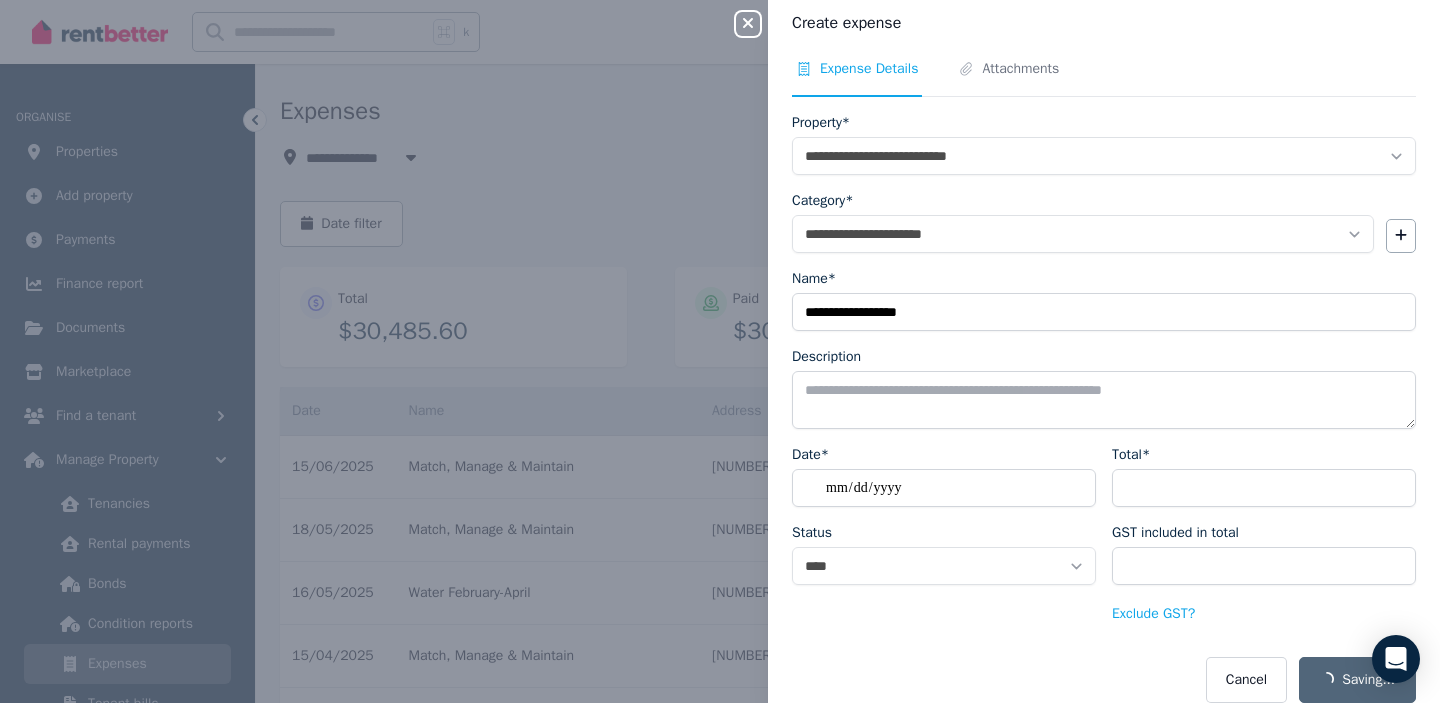 select on "**********" 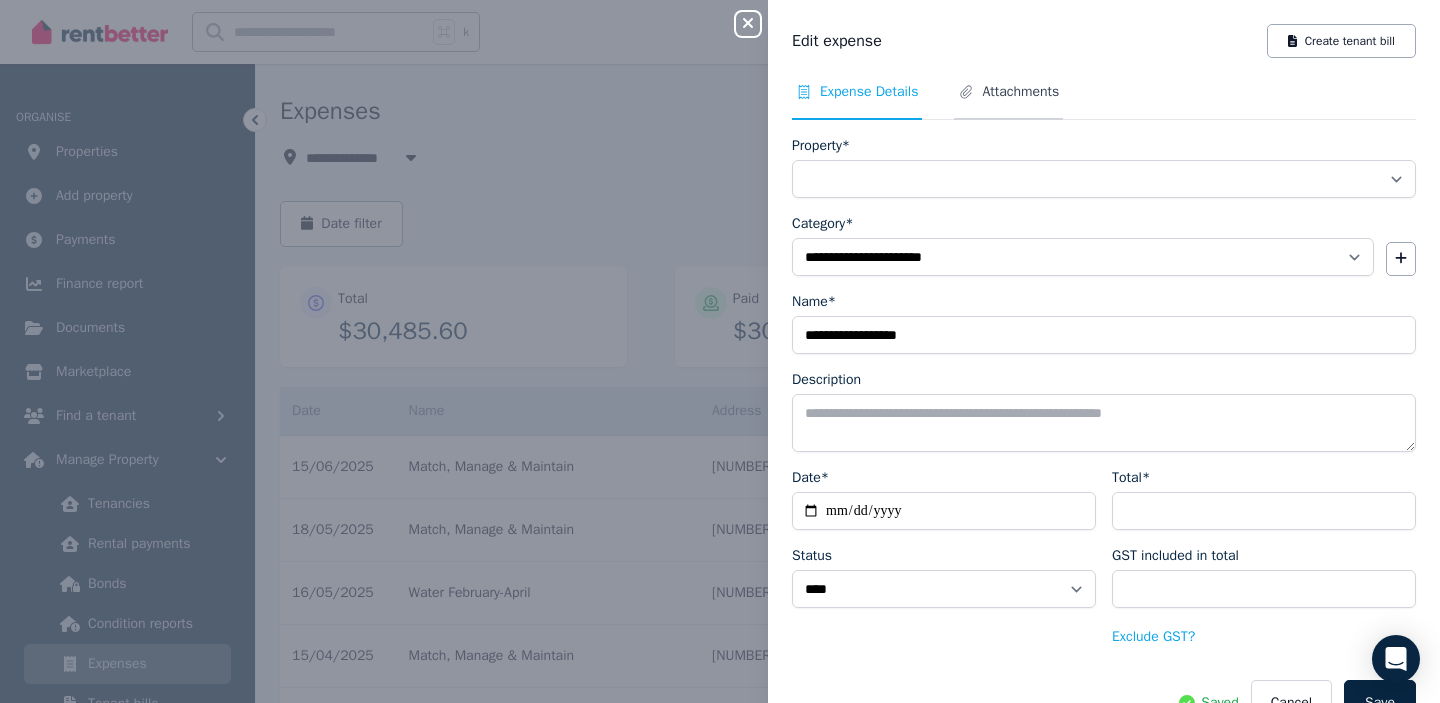 click on "Attachments" at bounding box center (1020, 92) 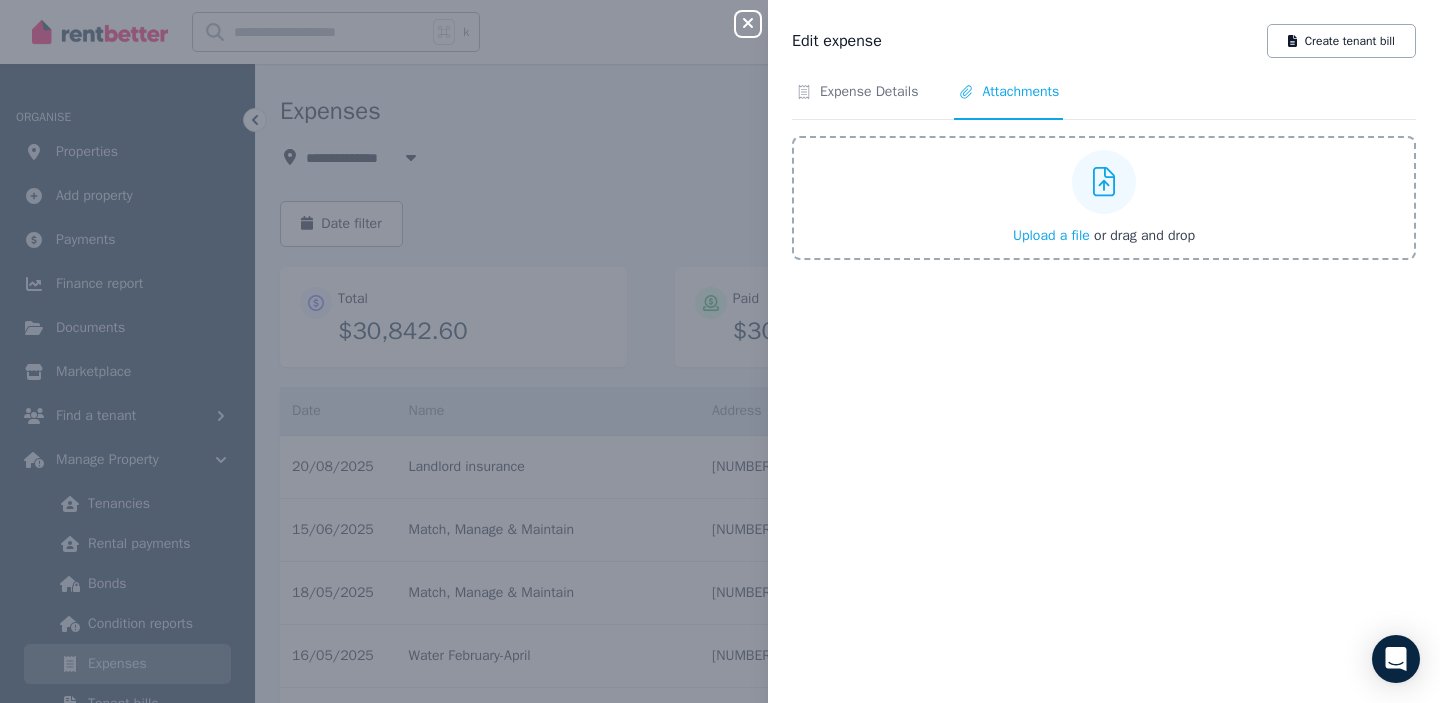 click on "Upload a file   or drag and drop" at bounding box center (1104, 236) 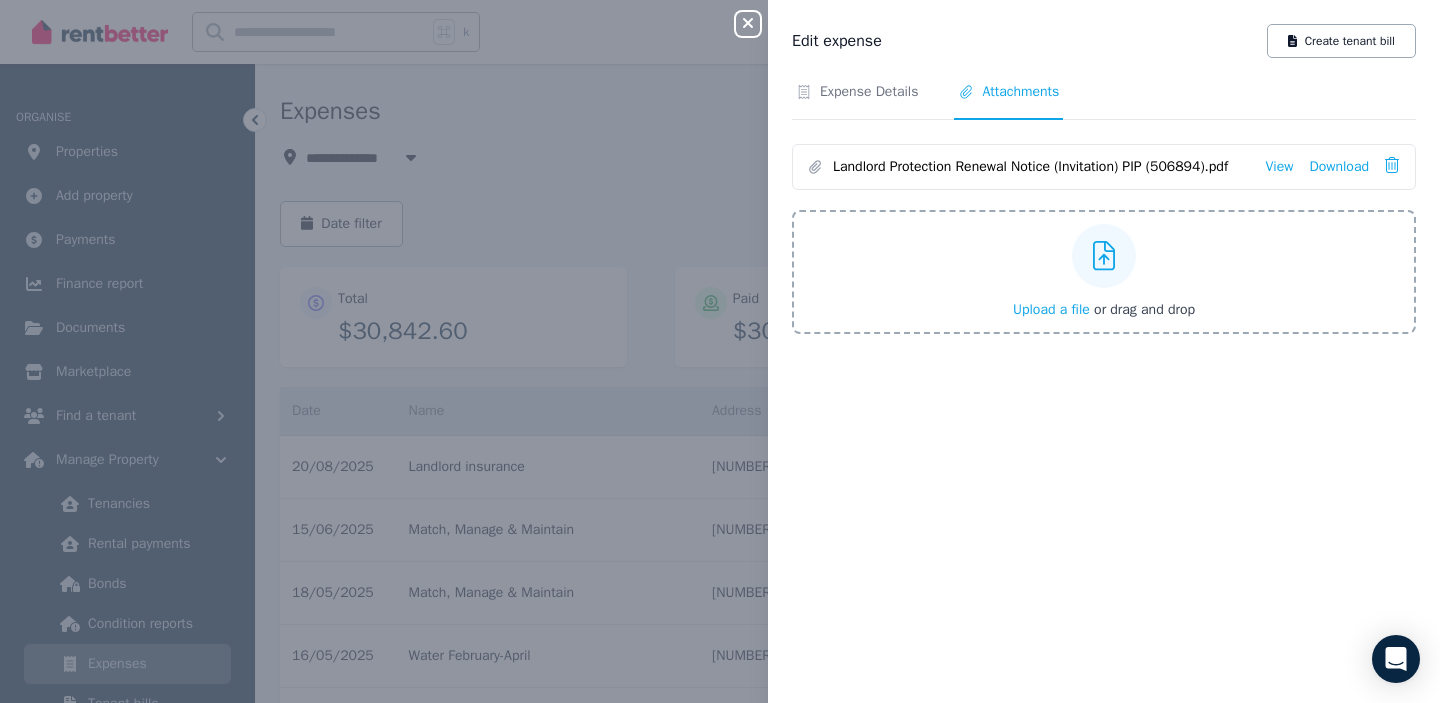 click on "Close panel" at bounding box center [748, 24] 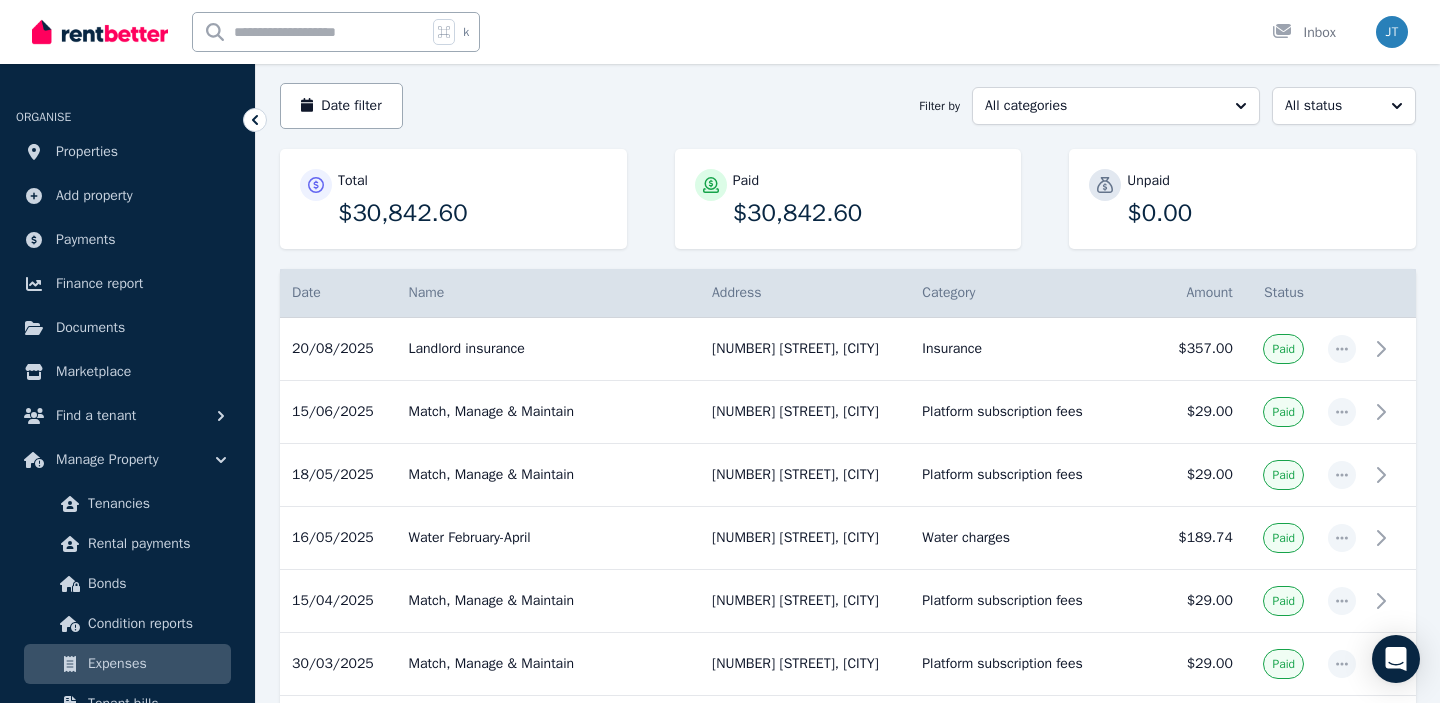 scroll, scrollTop: 0, scrollLeft: 0, axis: both 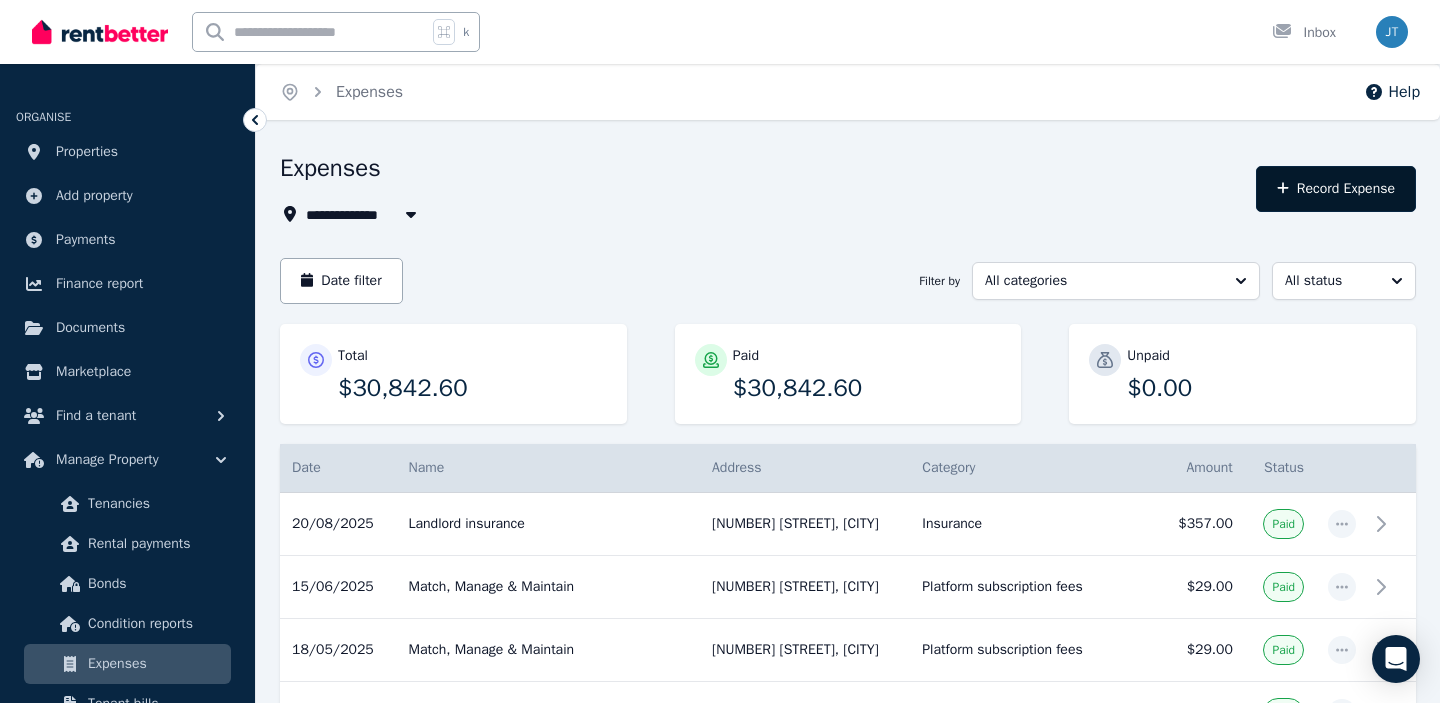 click on "Record Expense" at bounding box center (1336, 189) 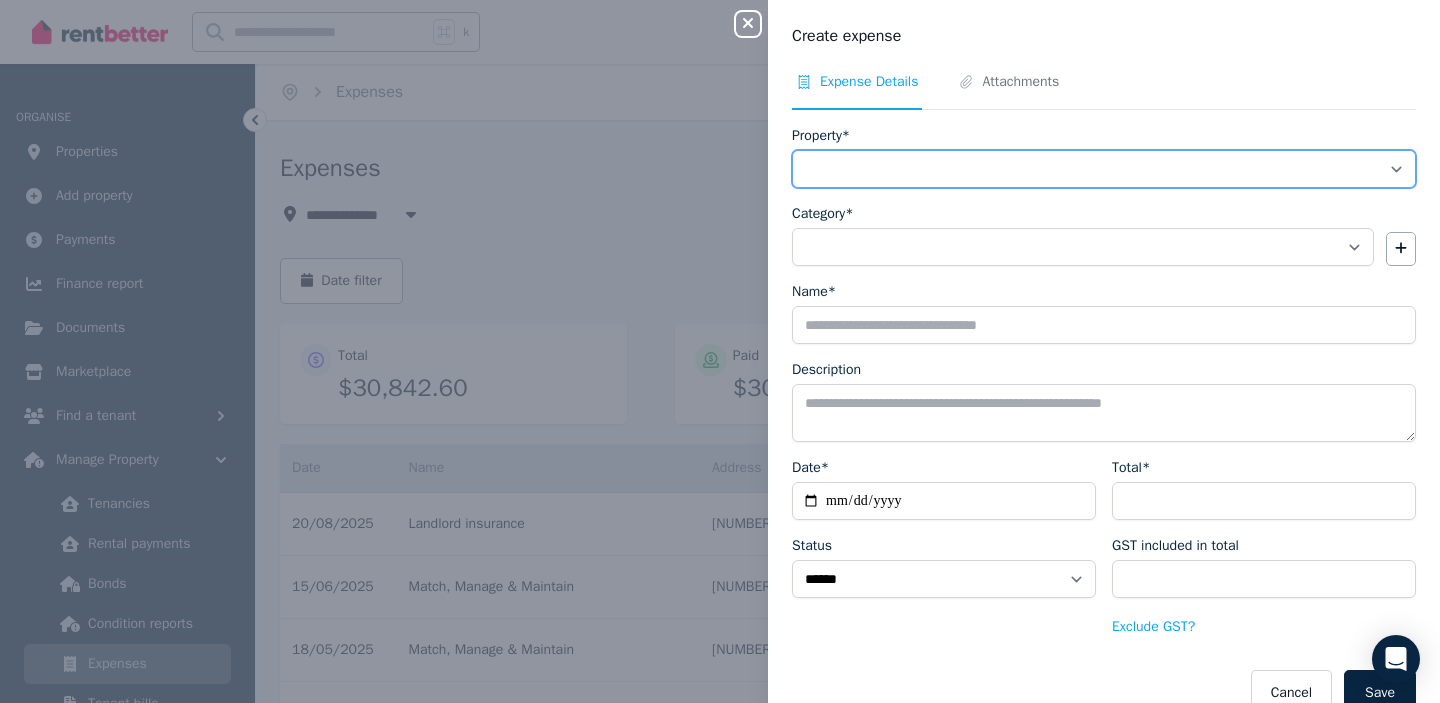 click on "**********" at bounding box center [1104, 169] 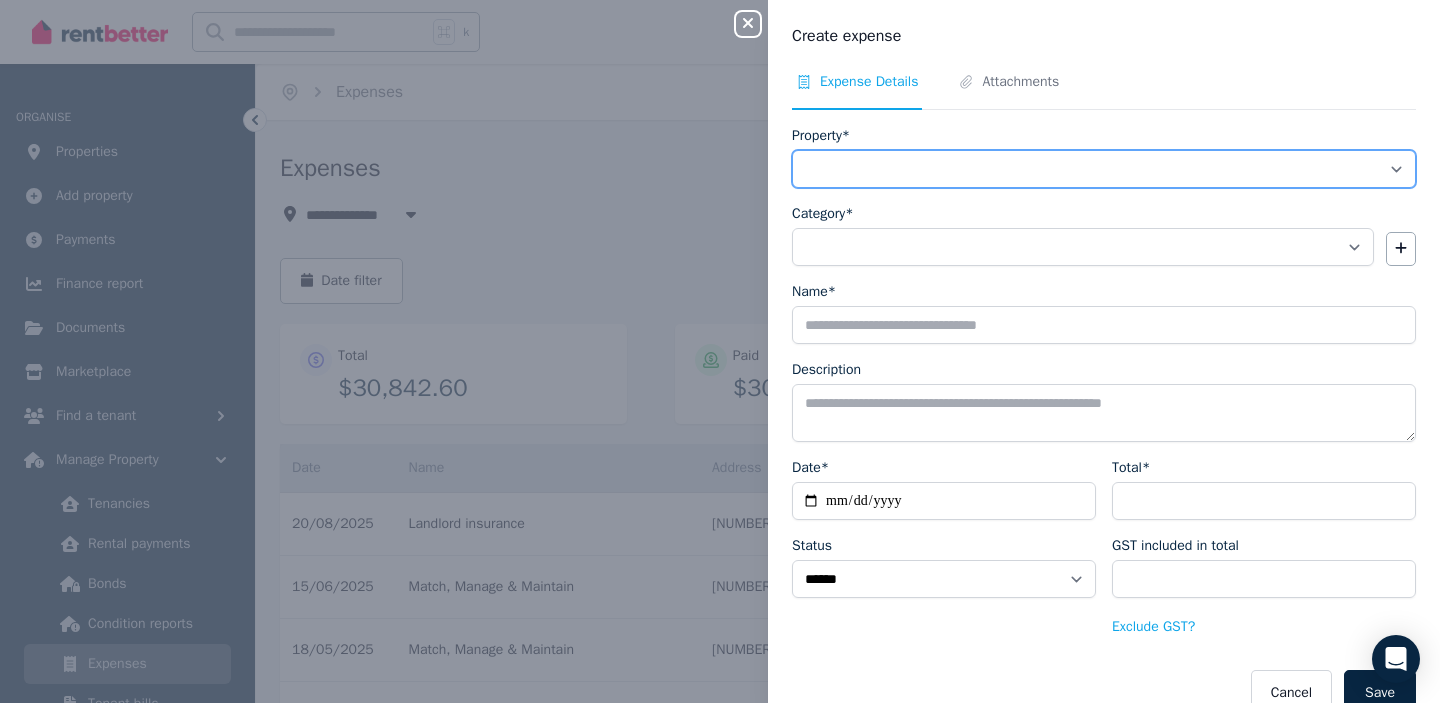 select on "**********" 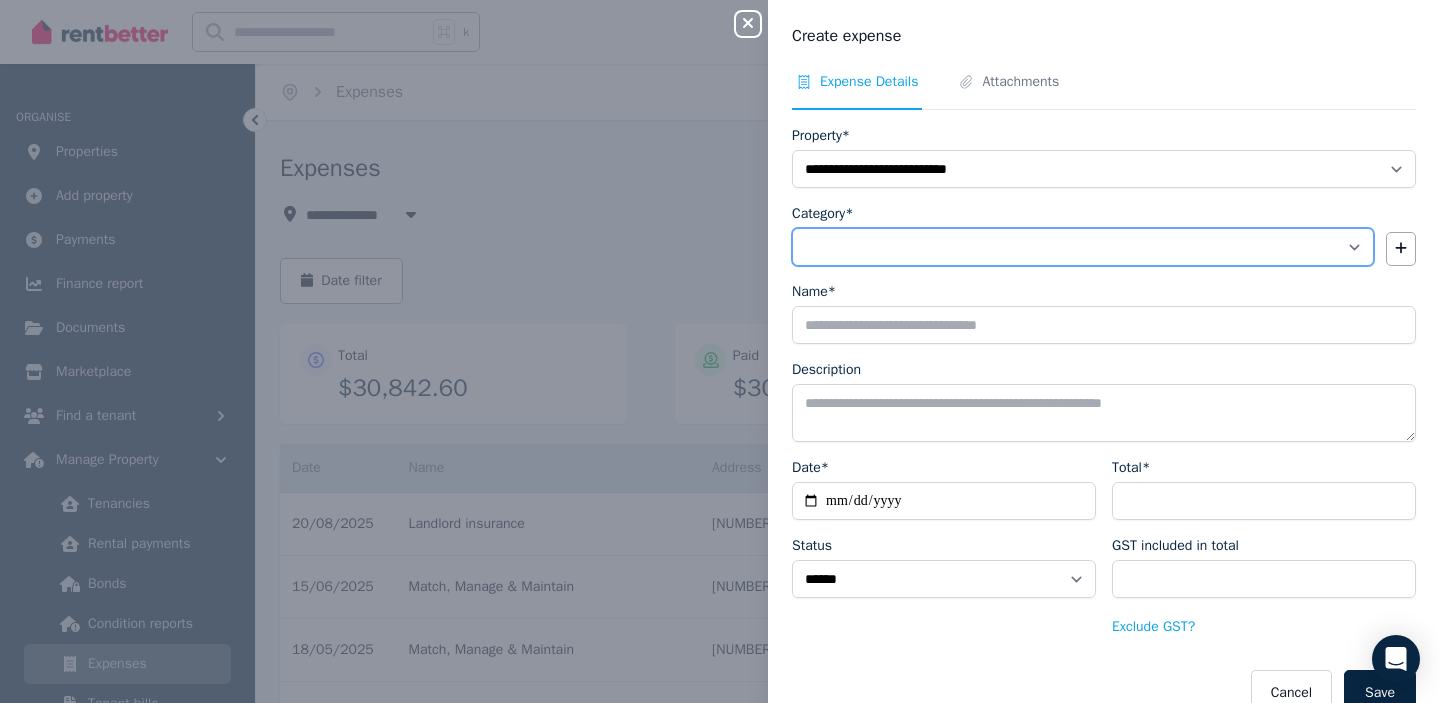 click on "**********" at bounding box center (1083, 247) 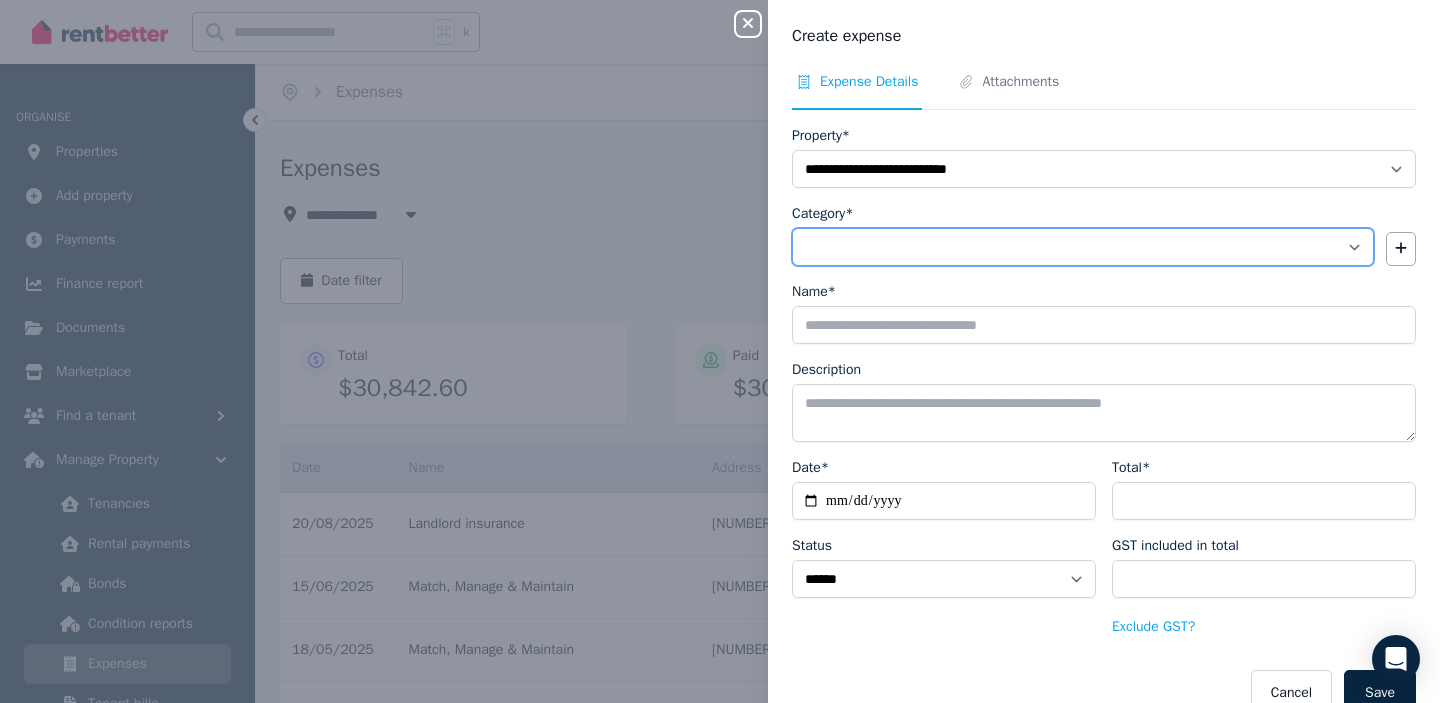 select on "**********" 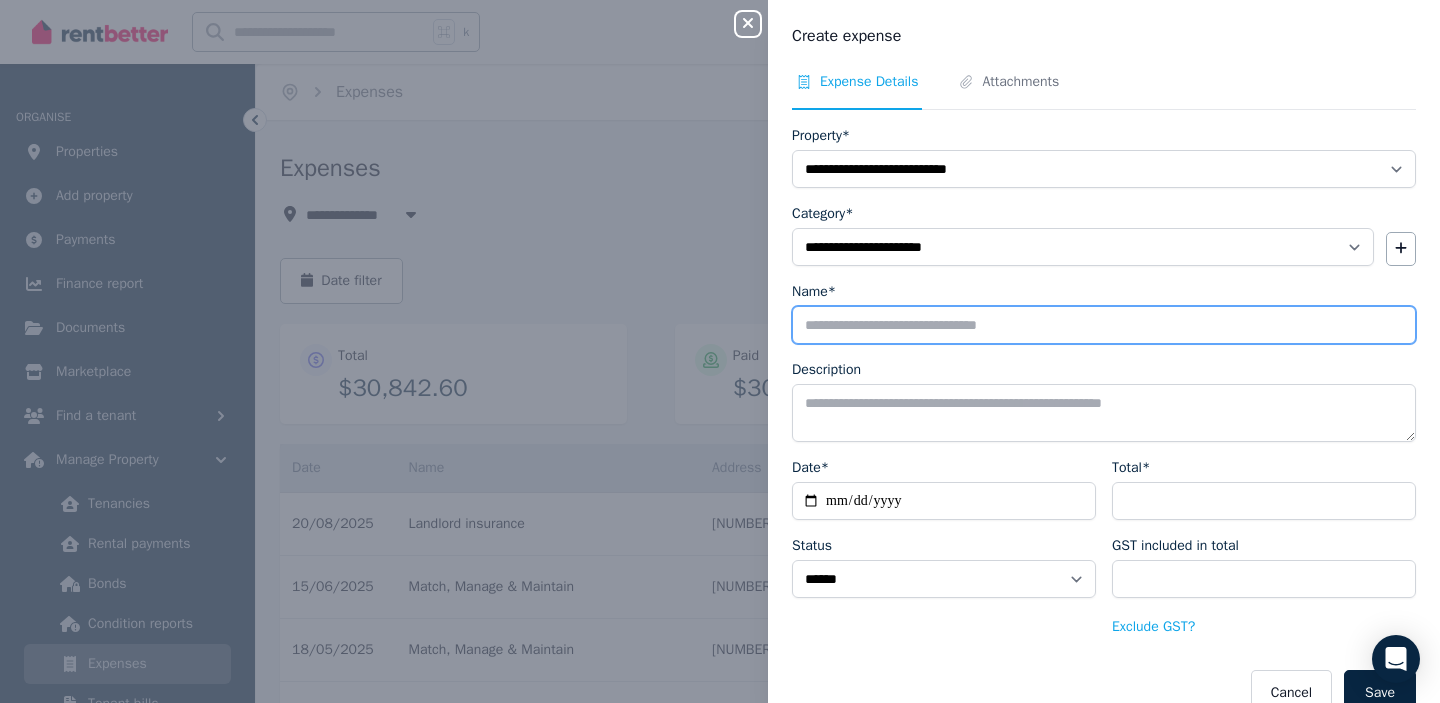 click on "Name*" at bounding box center [1104, 325] 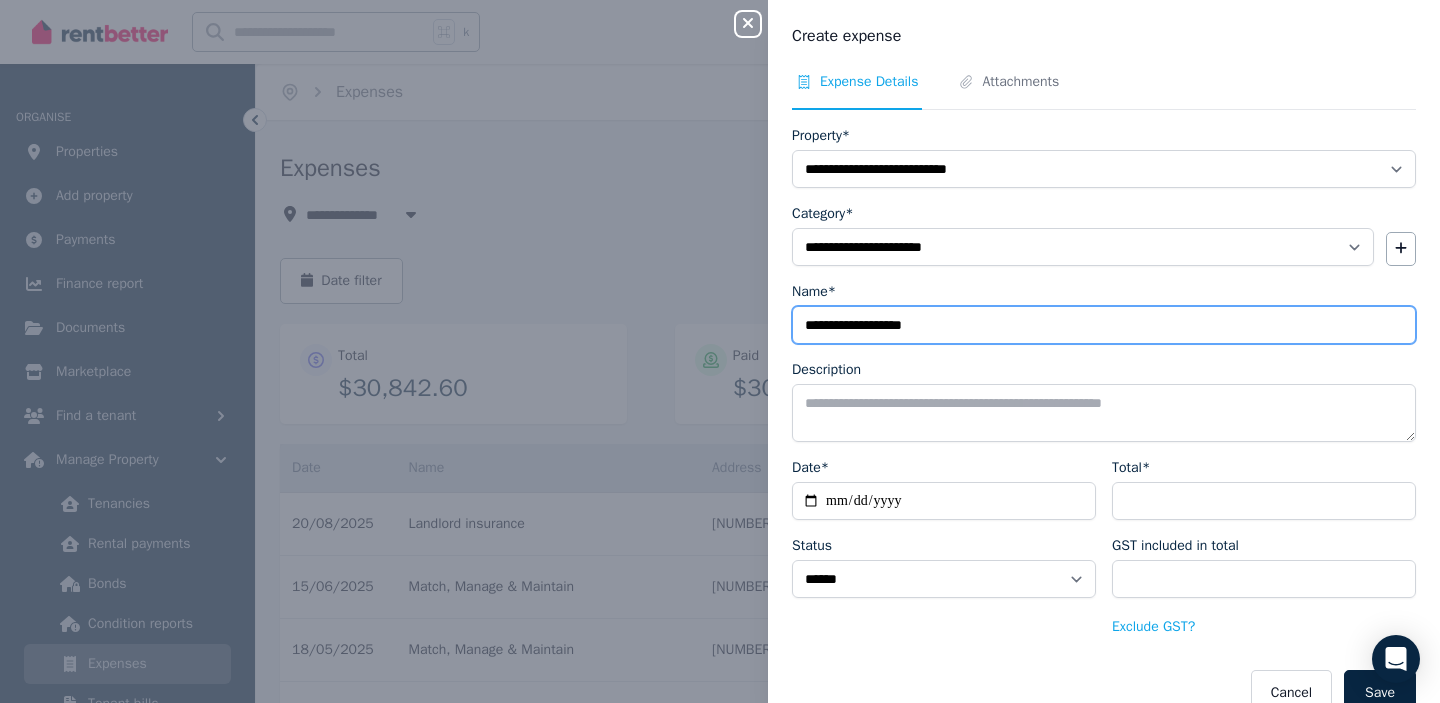 type on "**********" 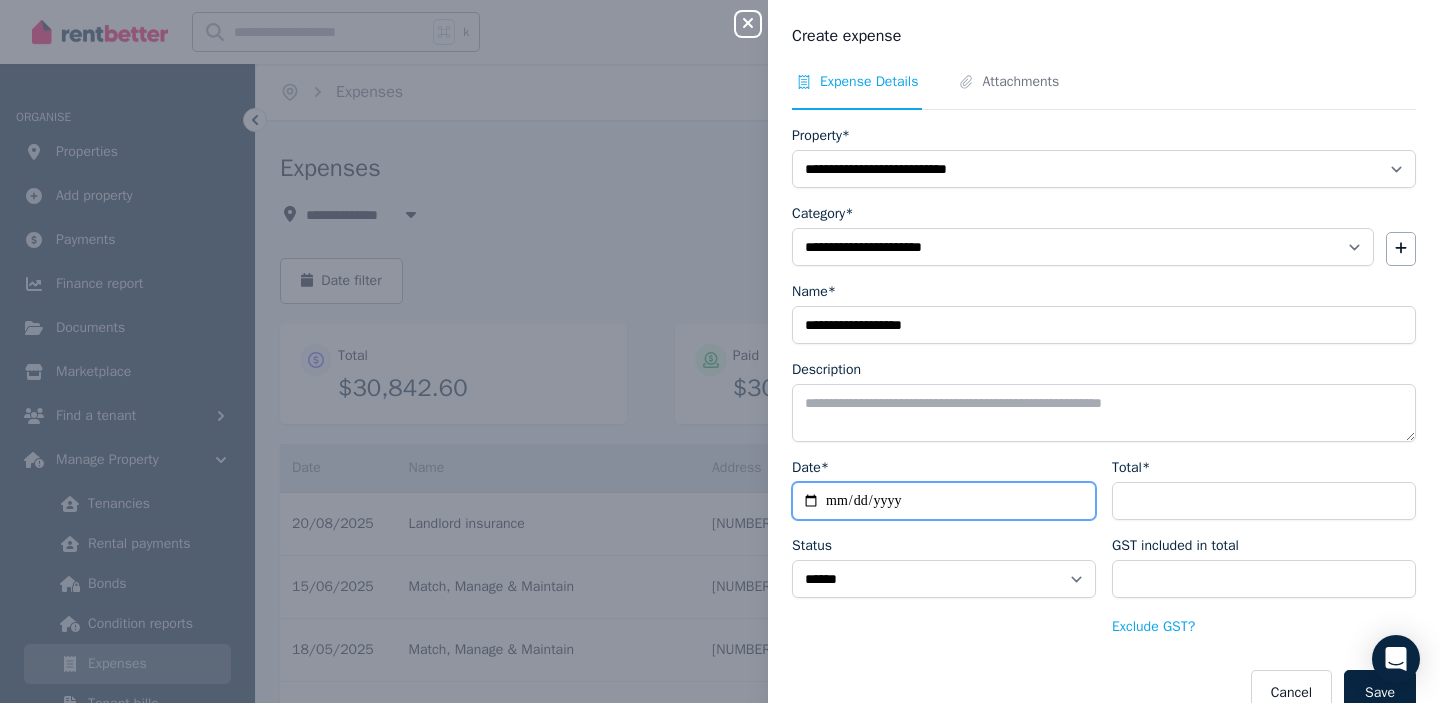 click on "Date*" at bounding box center [944, 501] 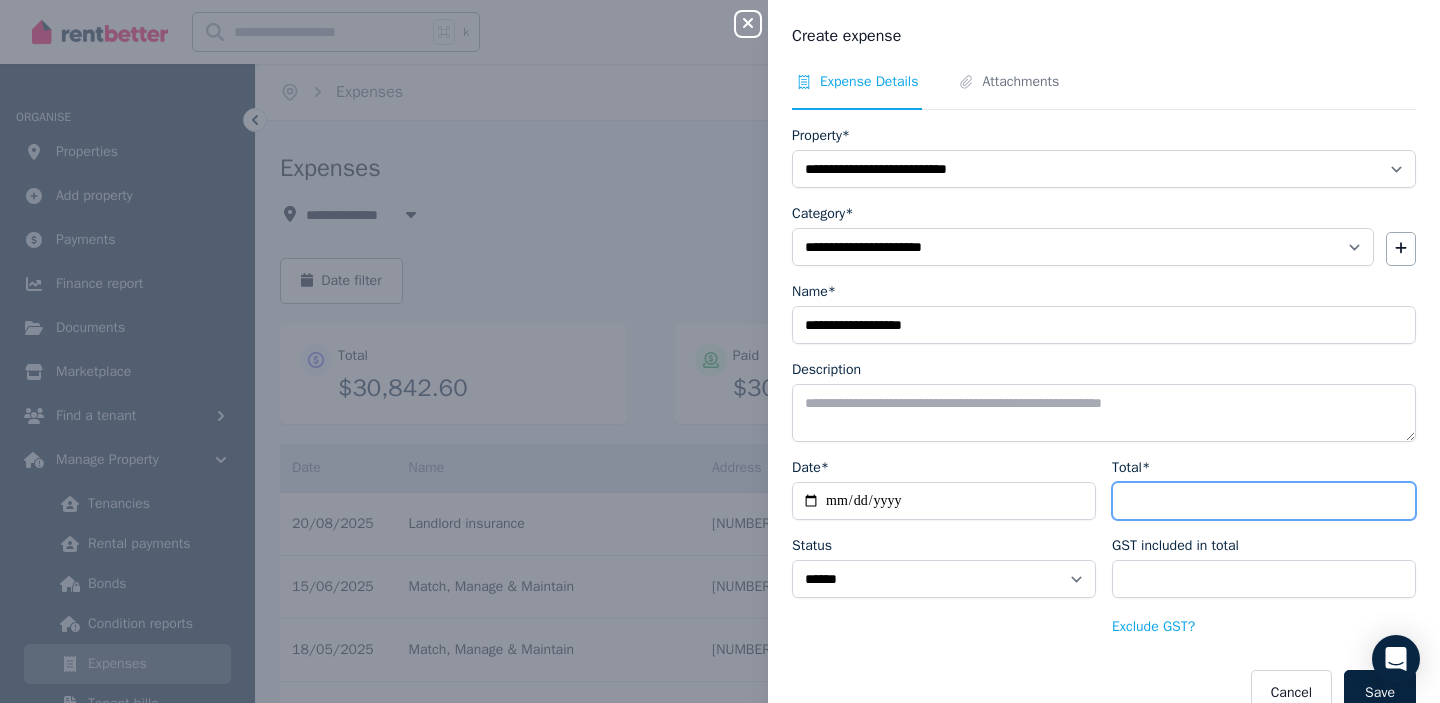 click on "Total*" at bounding box center (1264, 501) 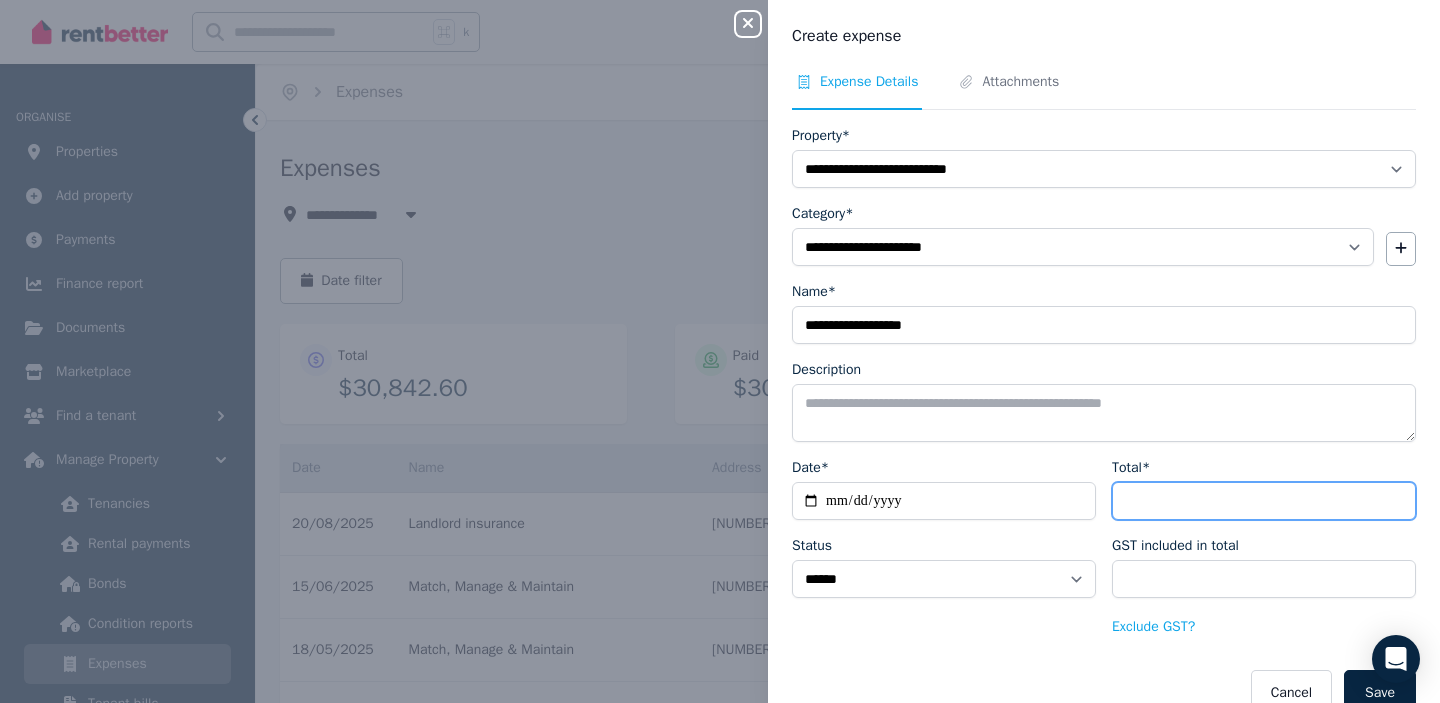 type on "*" 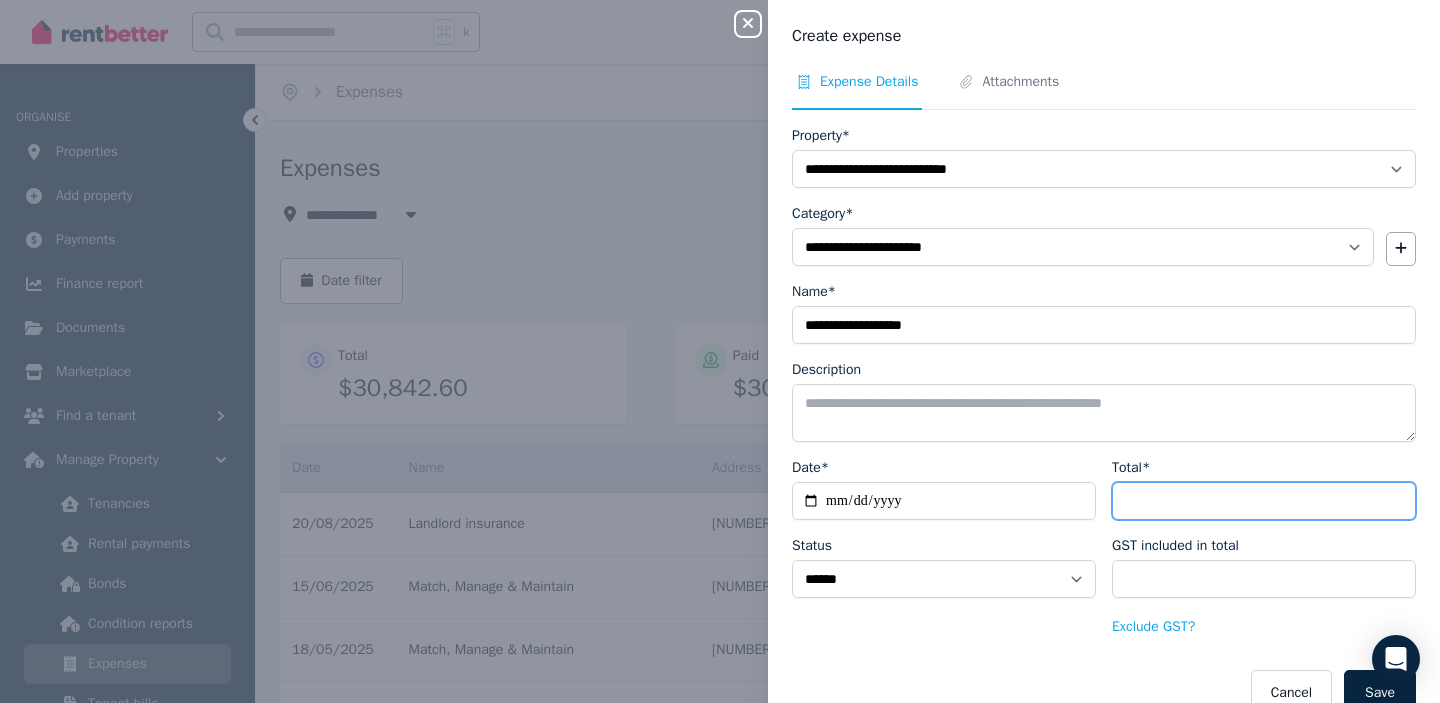 type on "****" 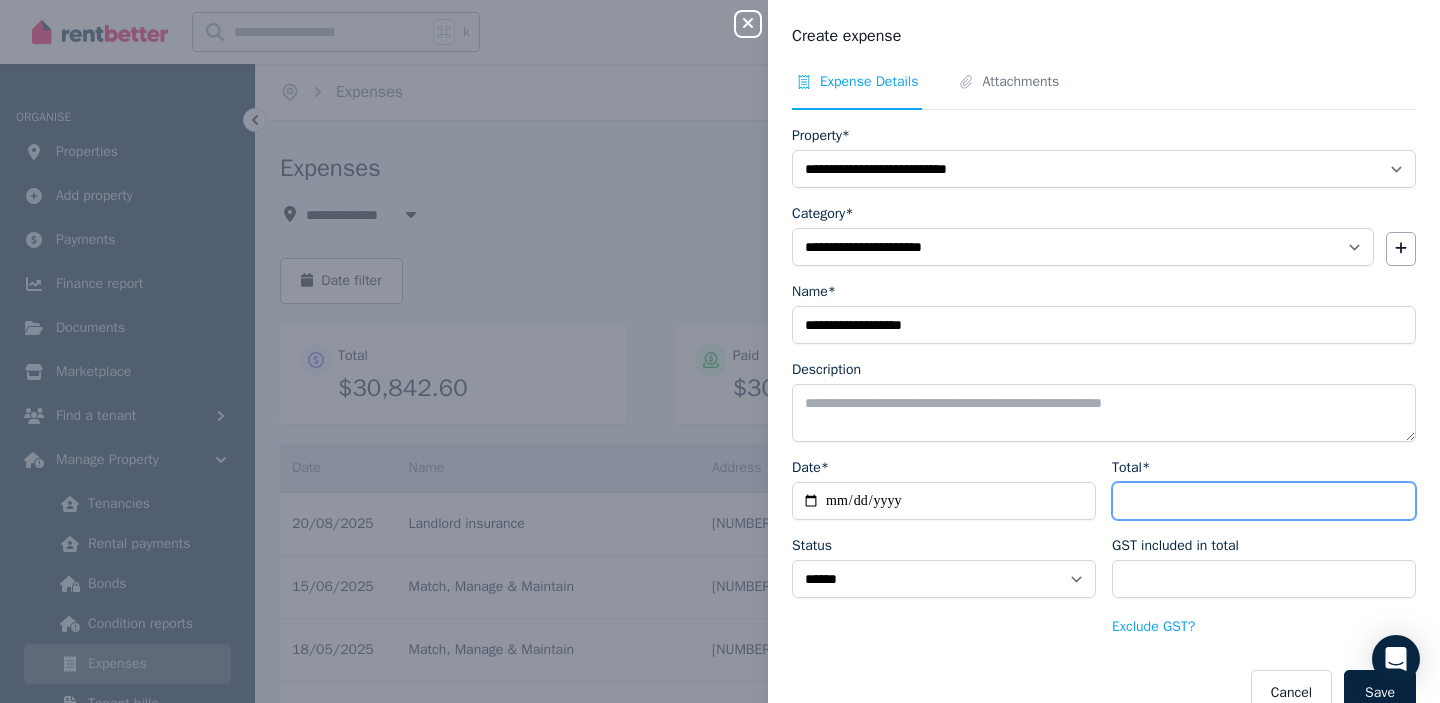type on "*" 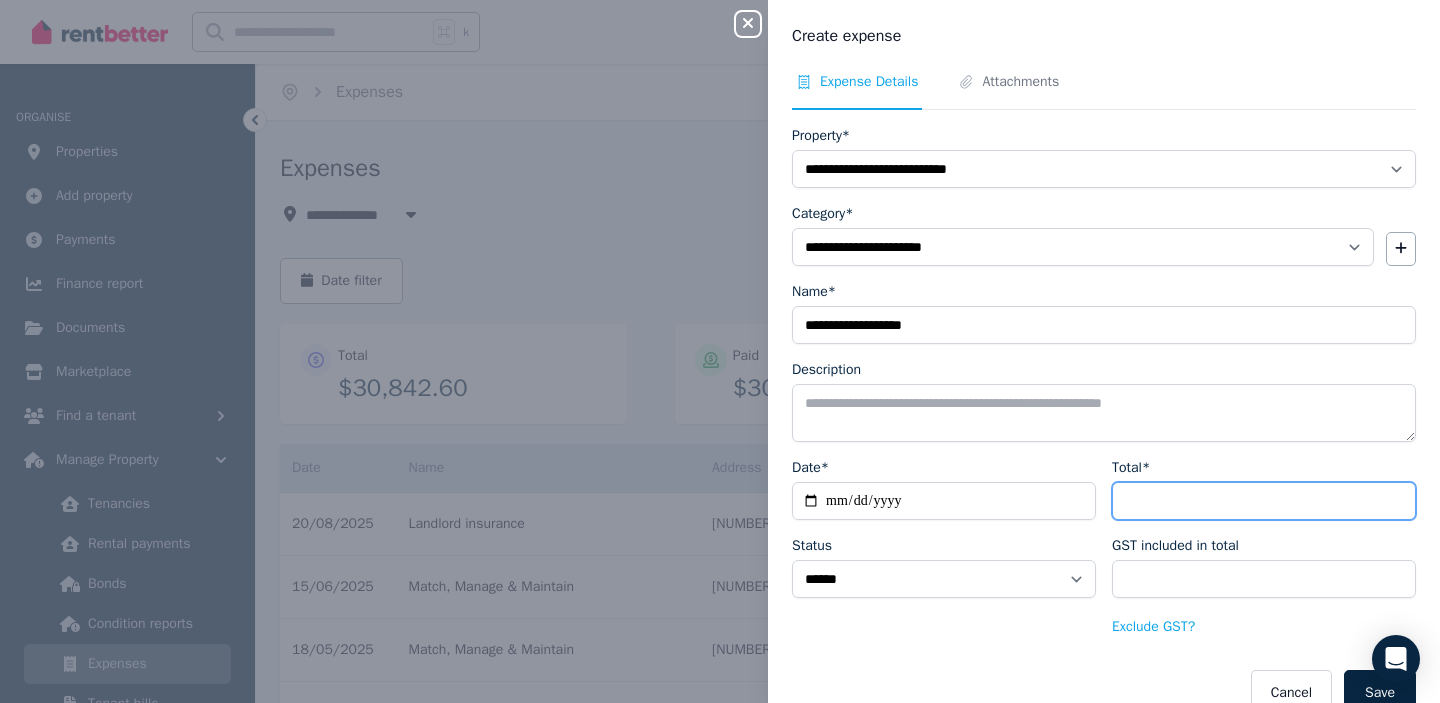 type on "****" 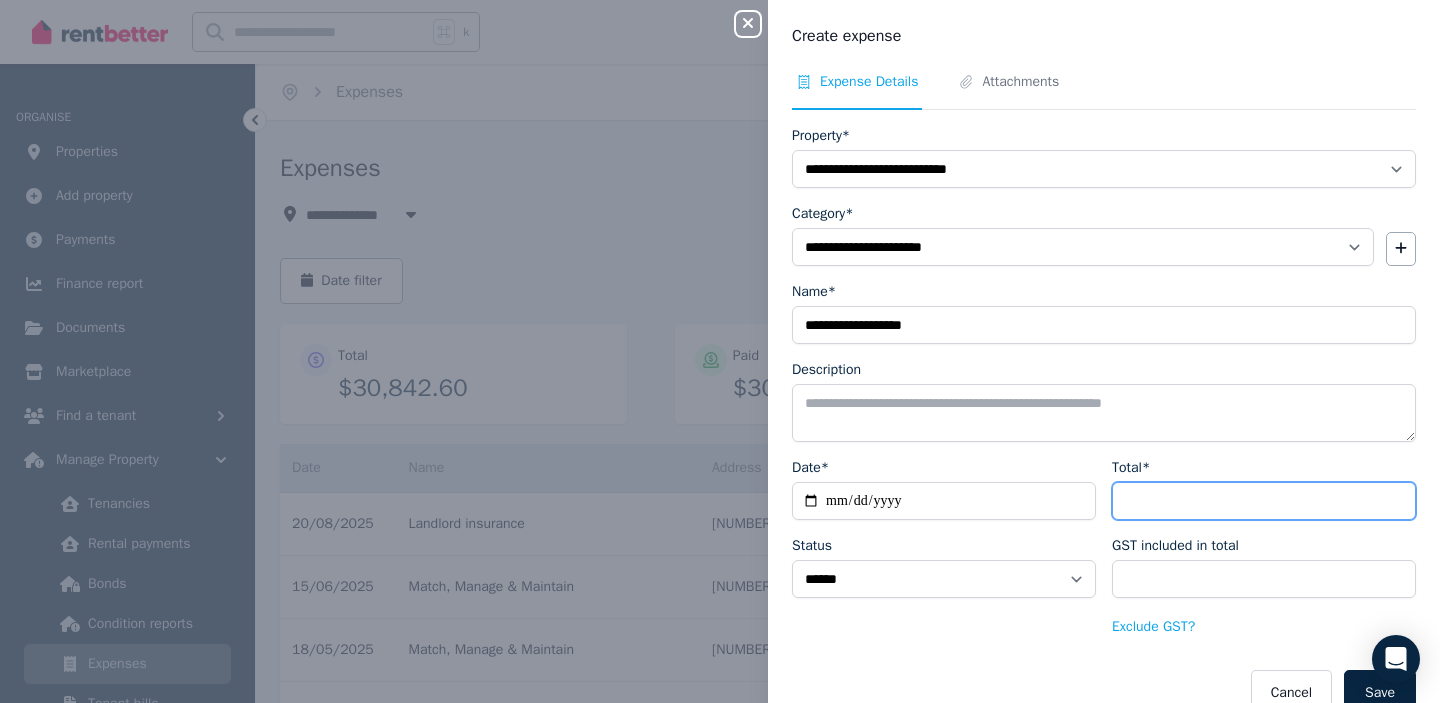 type on "*******" 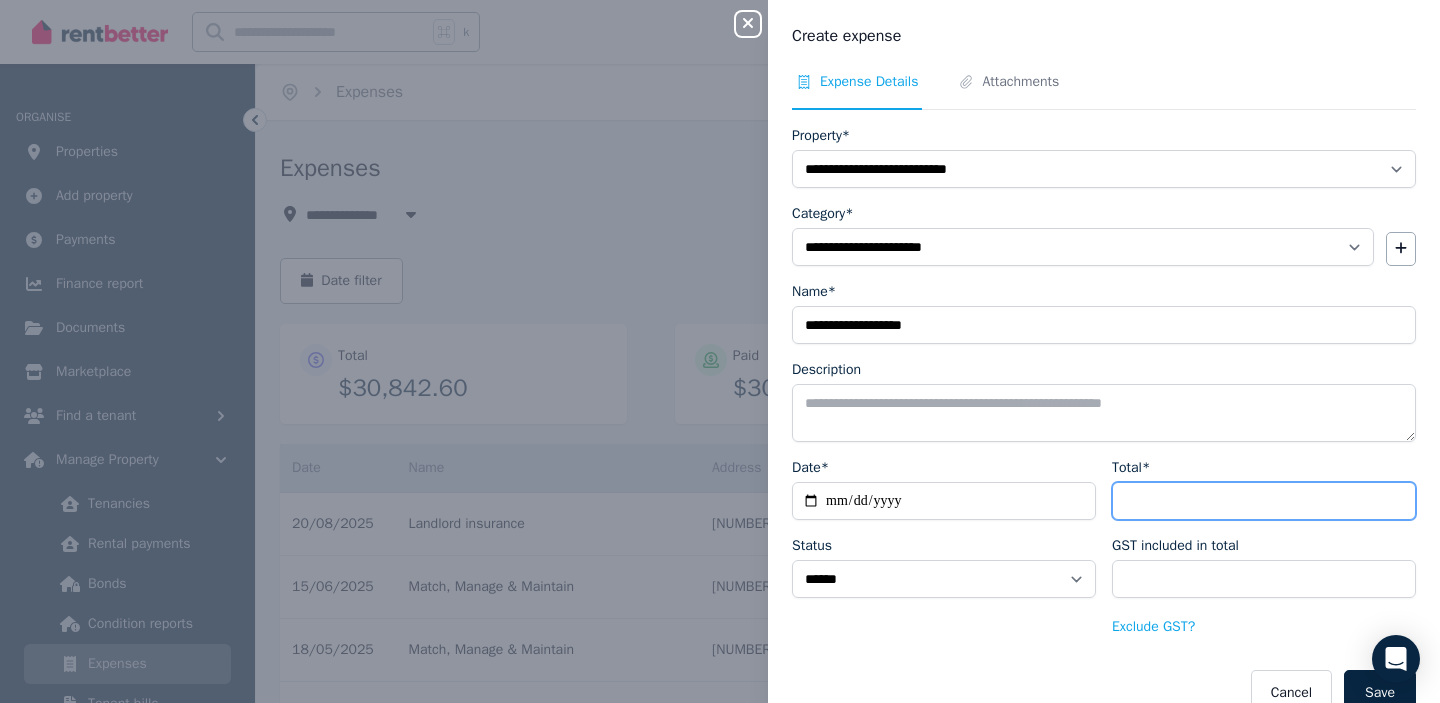 type on "*******" 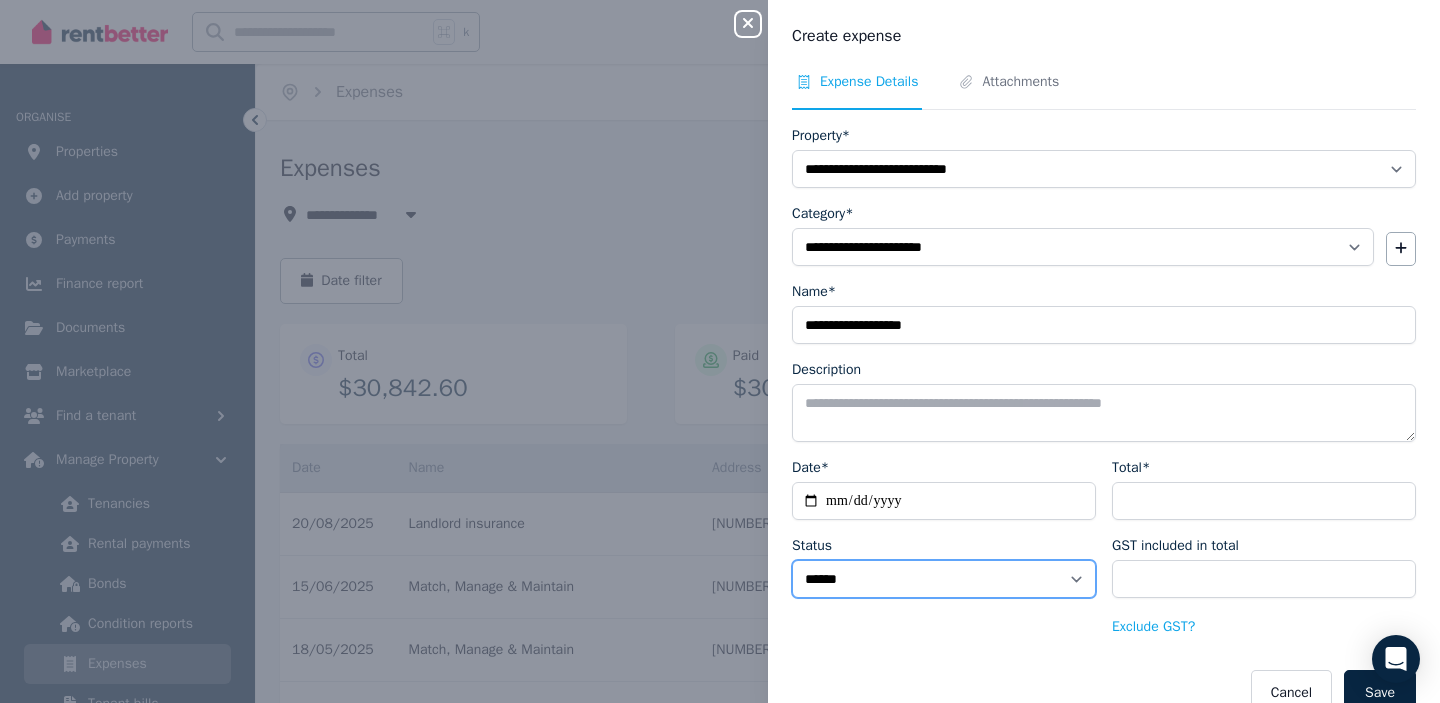 click on "****** ****" at bounding box center [944, 579] 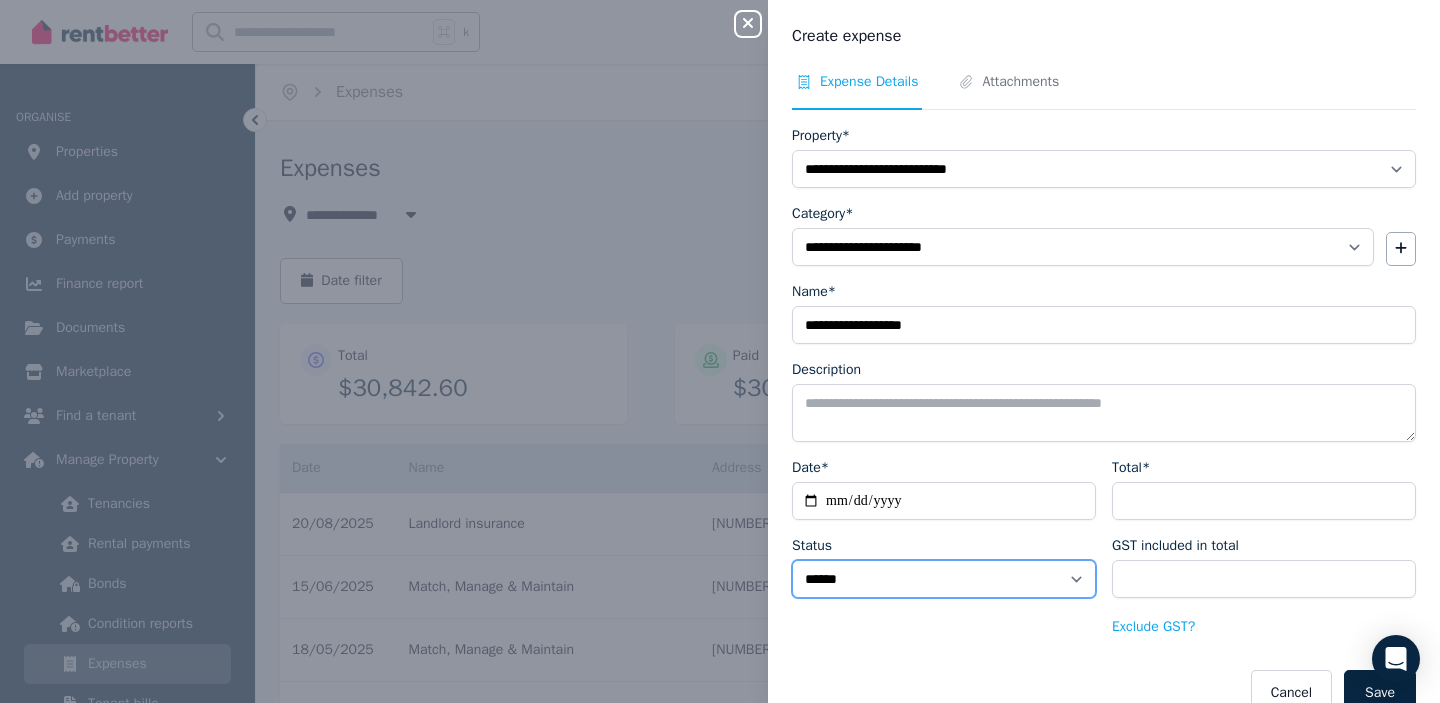 select on "**********" 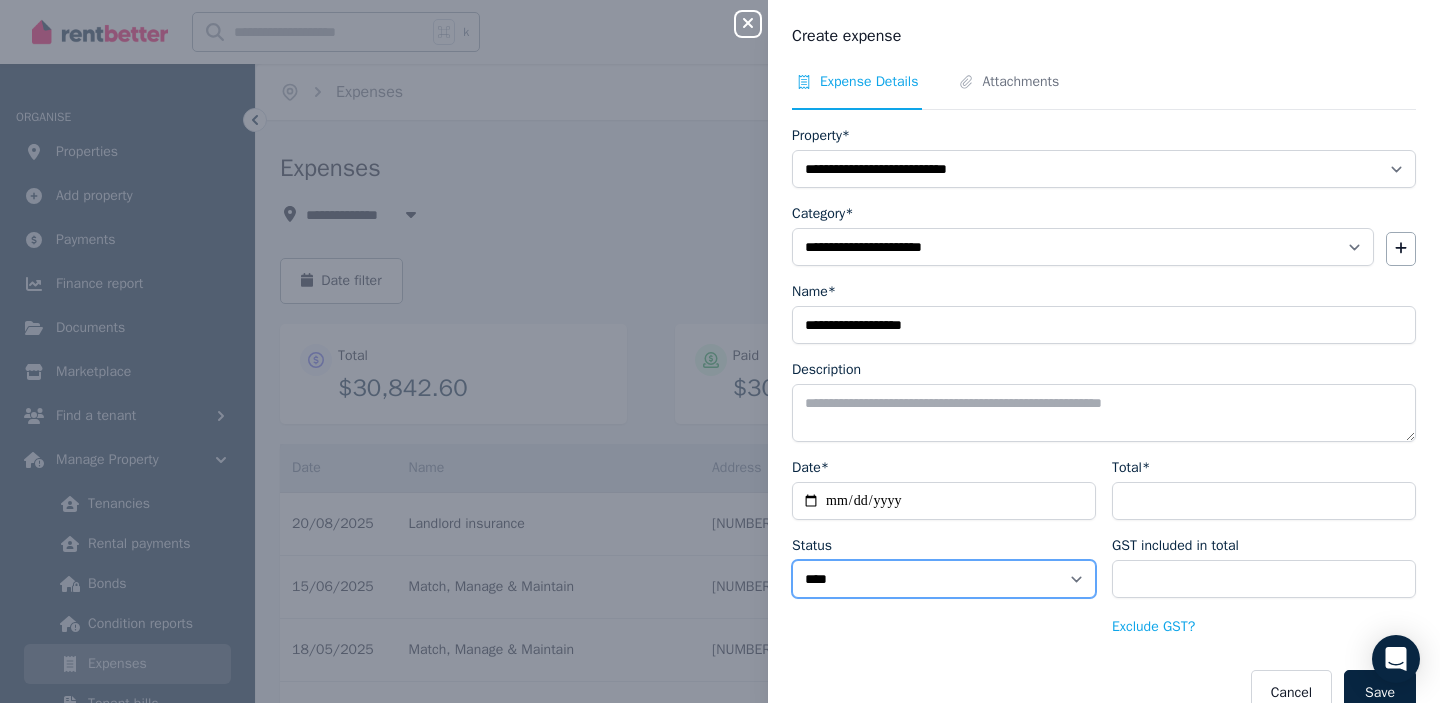 scroll, scrollTop: 37, scrollLeft: 0, axis: vertical 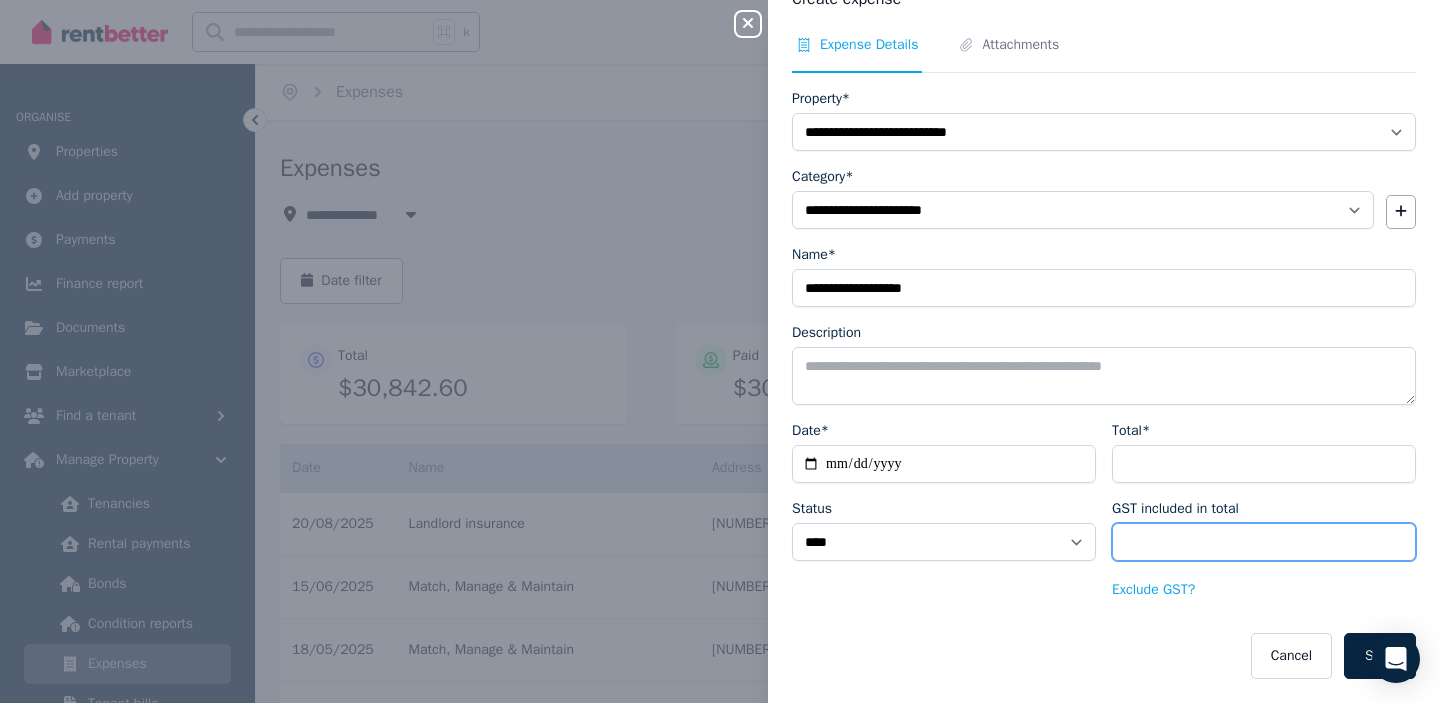 click on "*******" at bounding box center [1264, 542] 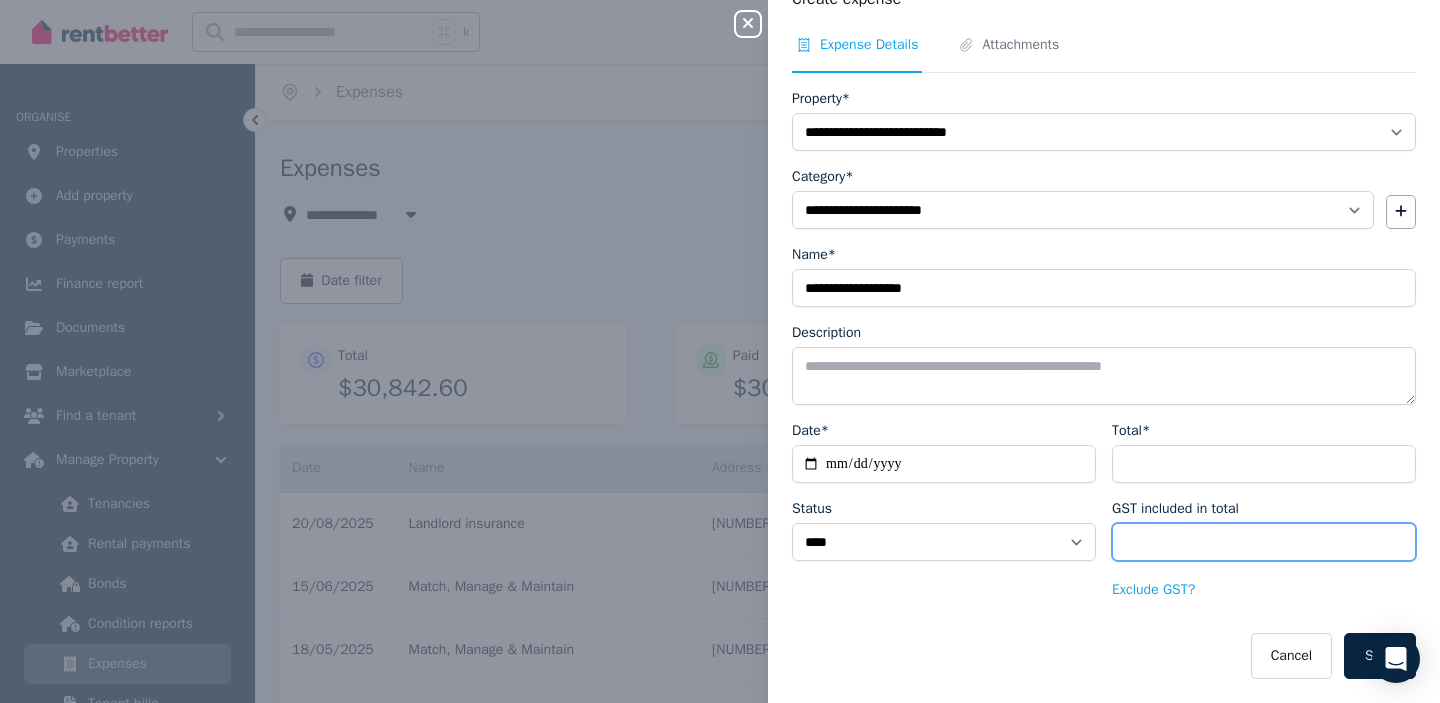 drag, startPoint x: 1205, startPoint y: 539, endPoint x: 1122, endPoint y: 539, distance: 83 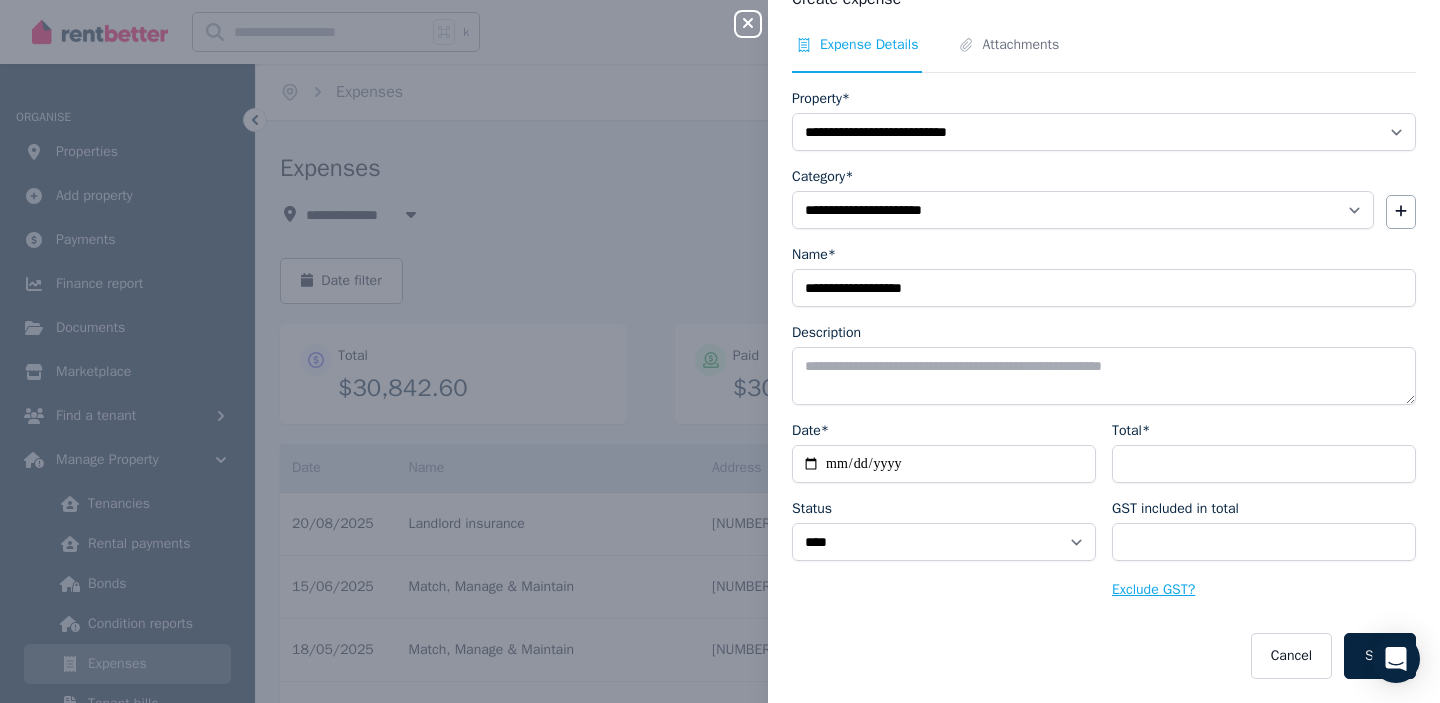 click on "Exclude GST?" at bounding box center [1153, 590] 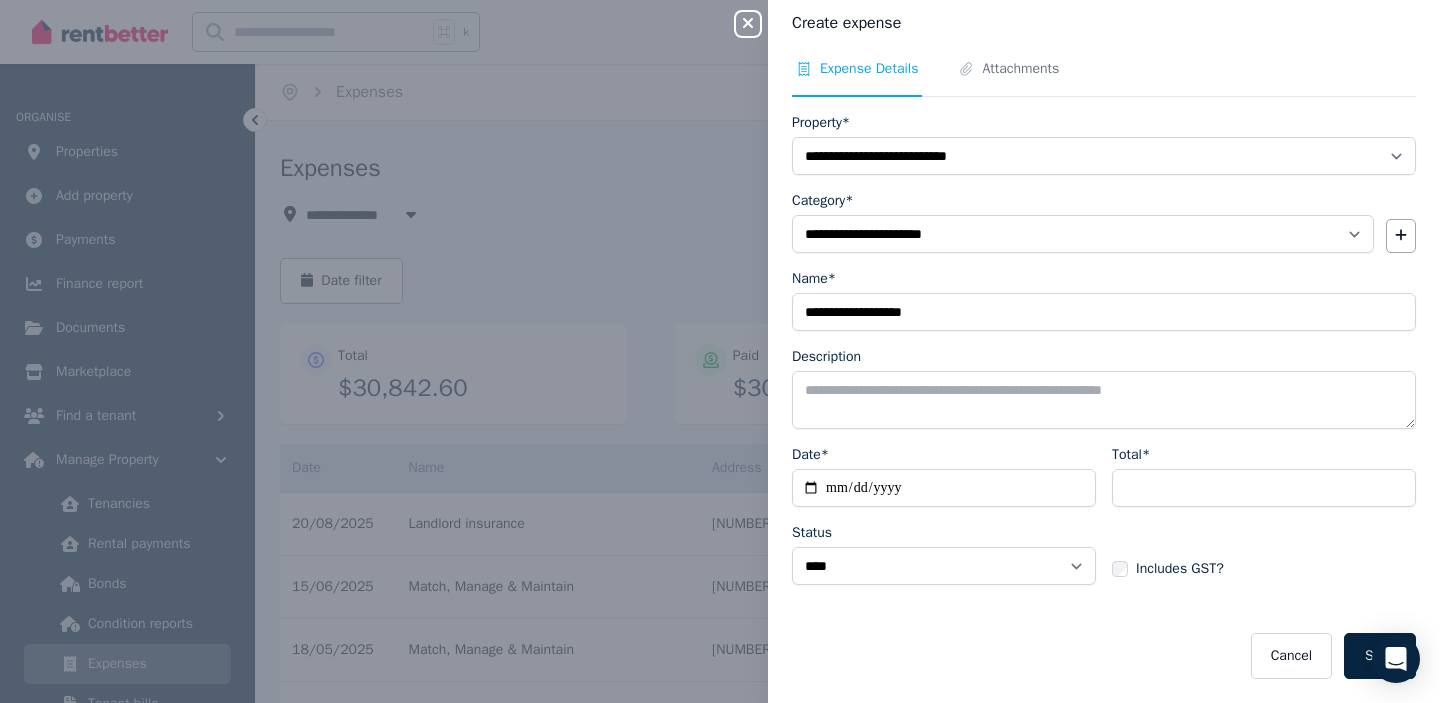 scroll, scrollTop: 13, scrollLeft: 0, axis: vertical 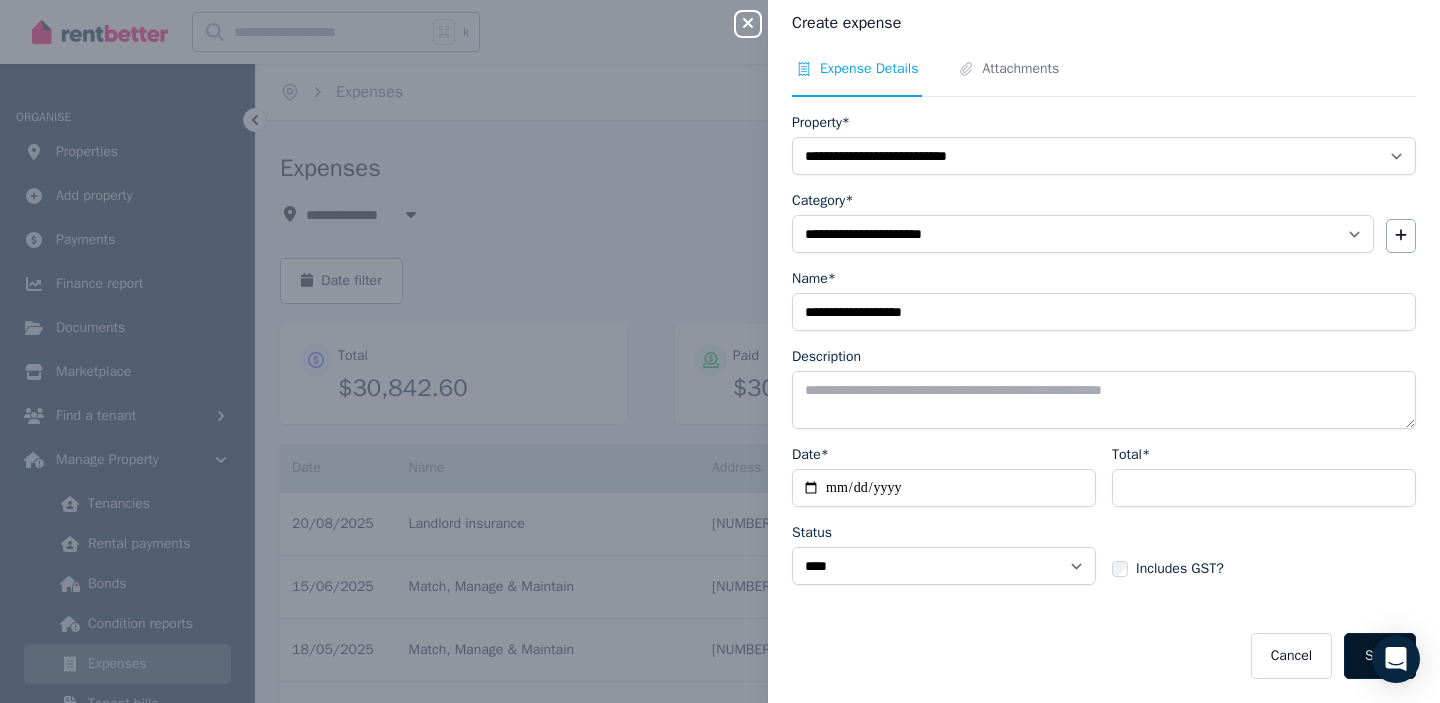 click on "Save" at bounding box center (1380, 656) 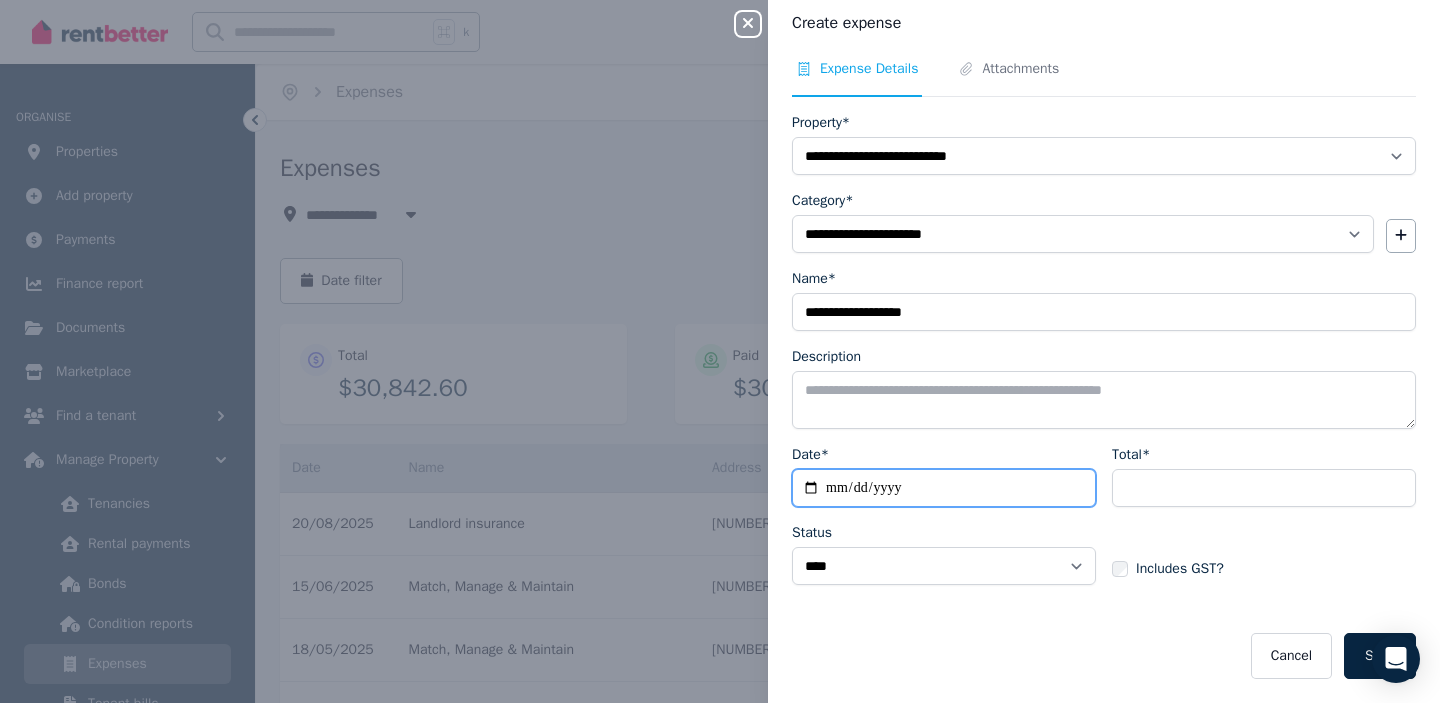 click on "Date*" at bounding box center [944, 488] 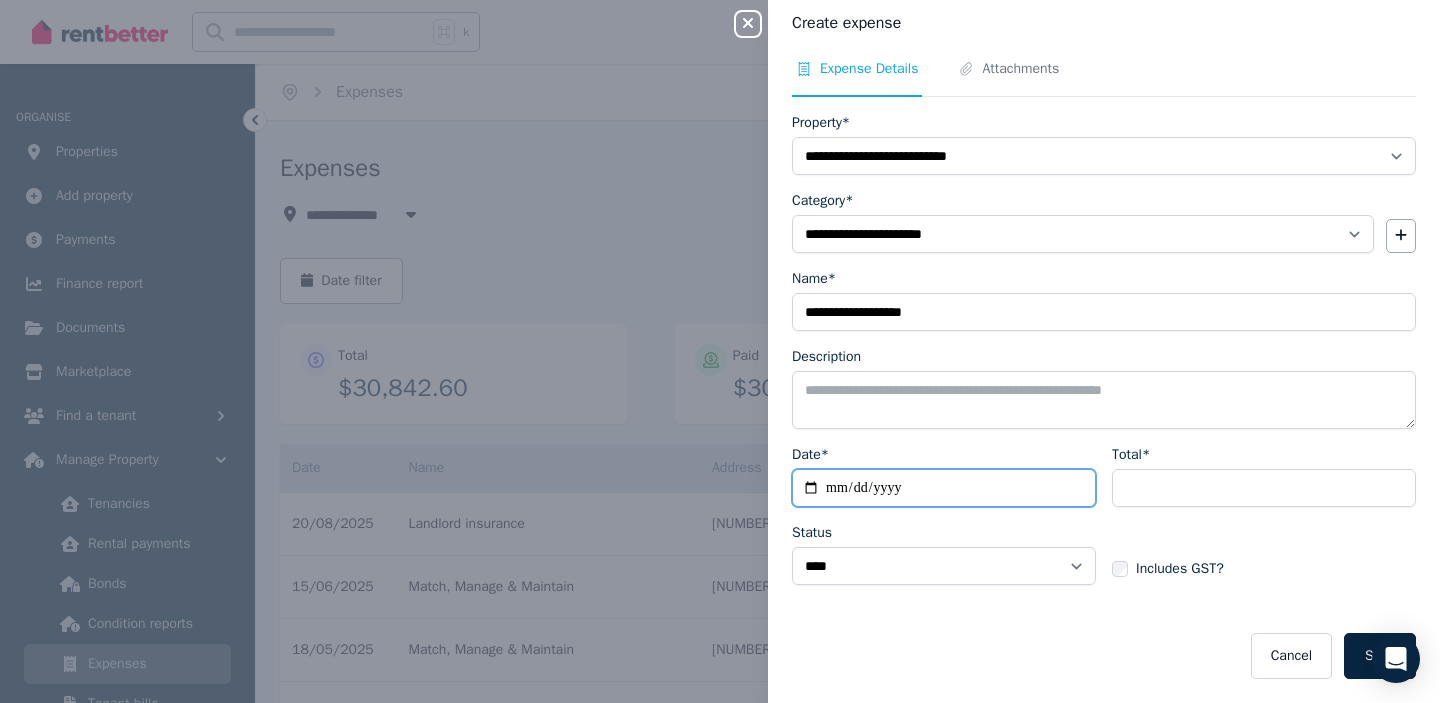 type on "**********" 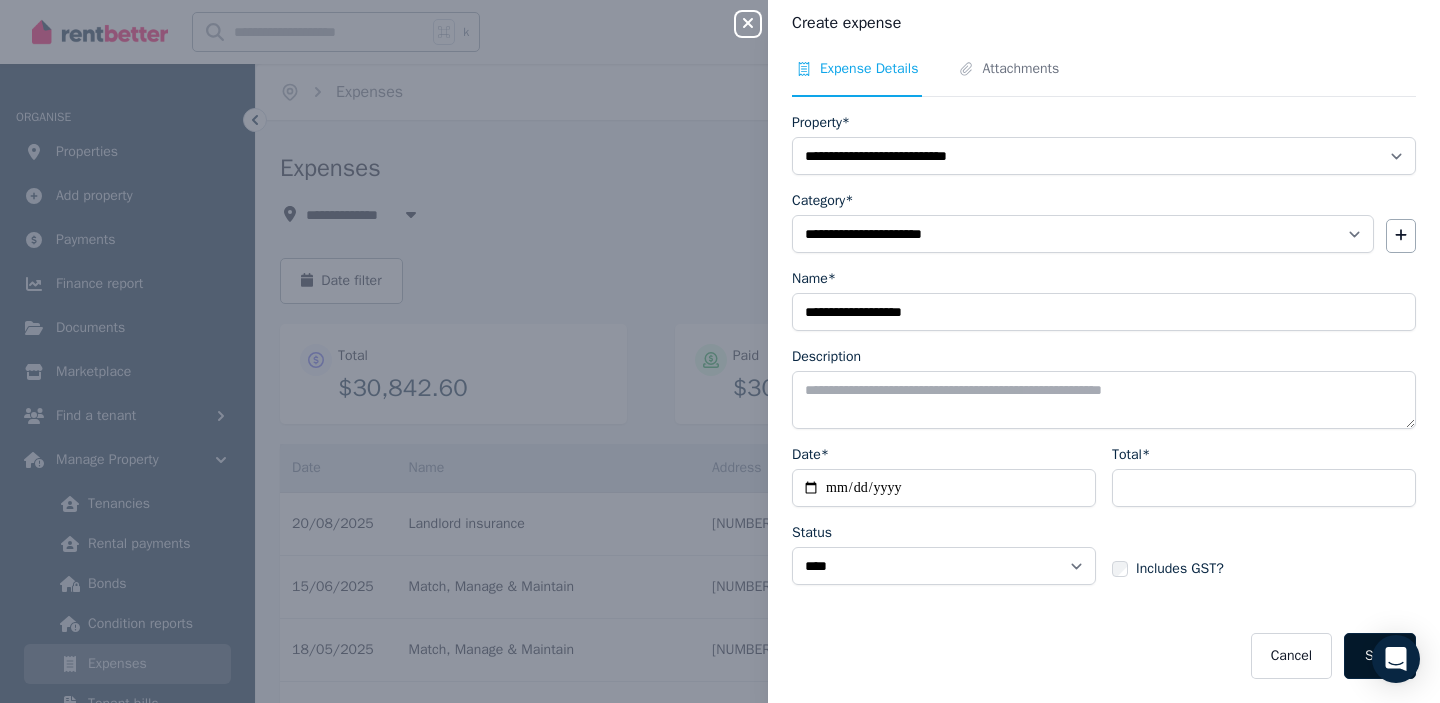 click on "Save" at bounding box center [1380, 656] 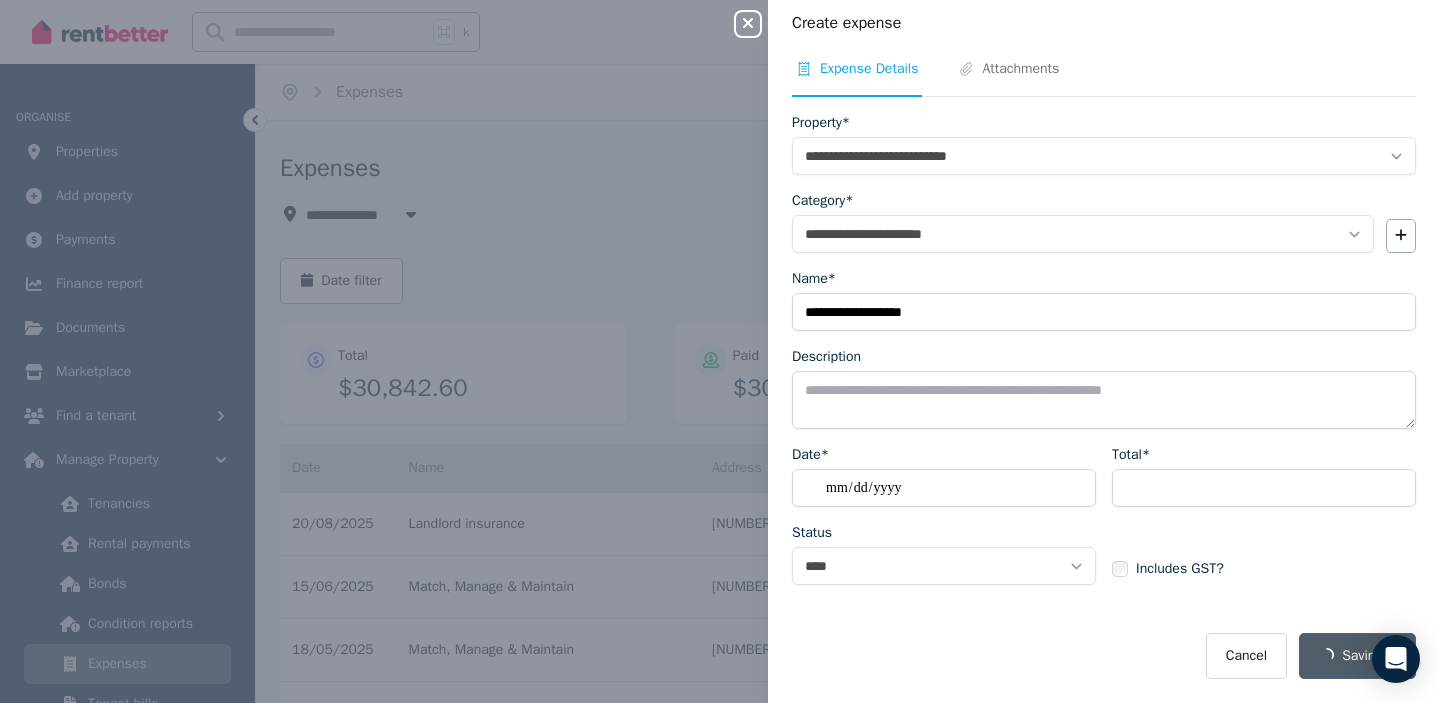 select on "**********" 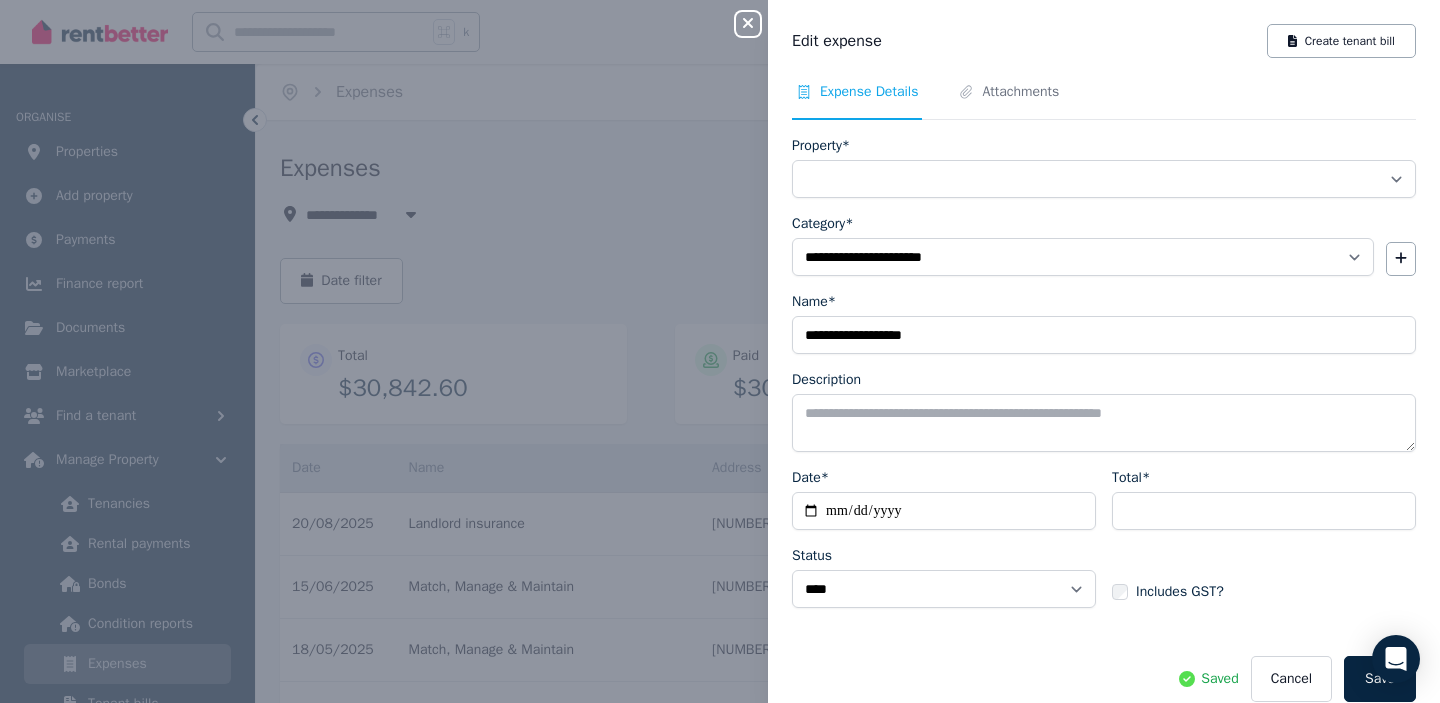 select on "**********" 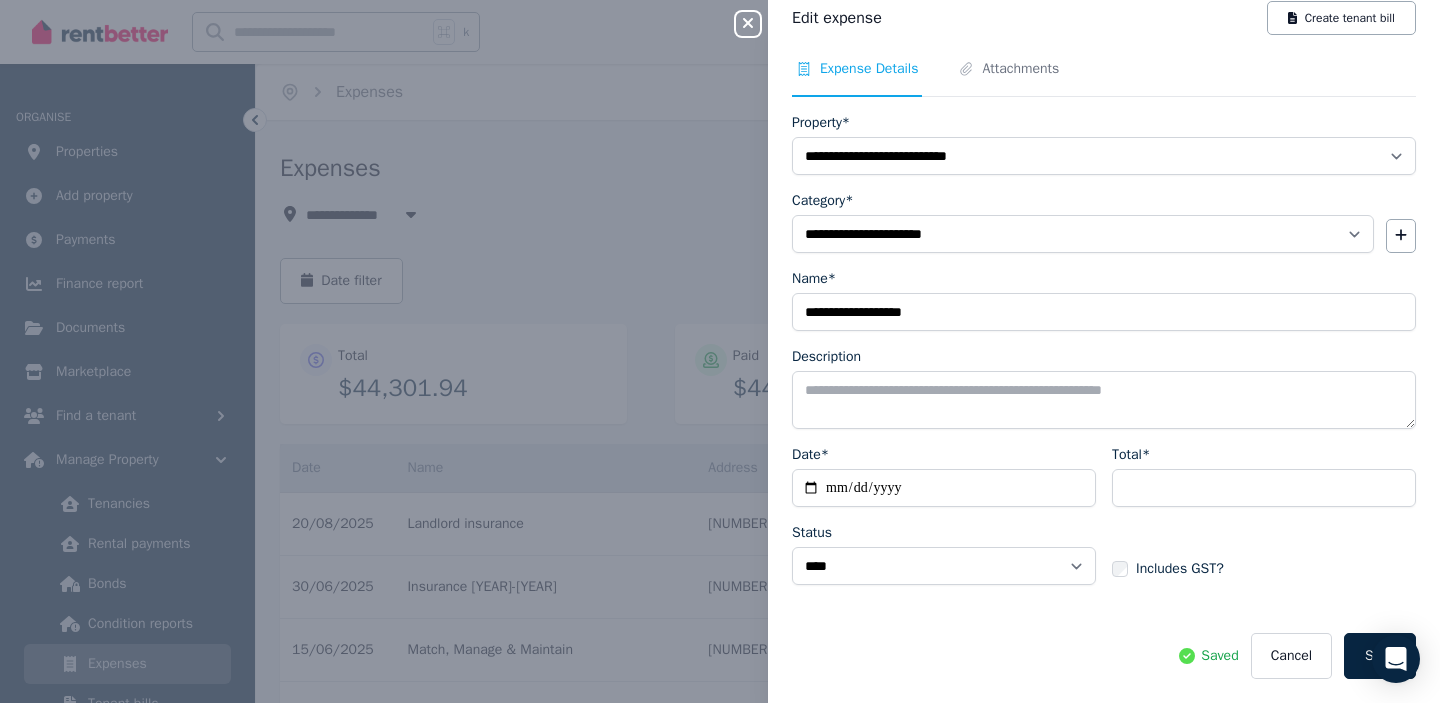 scroll, scrollTop: 0, scrollLeft: 0, axis: both 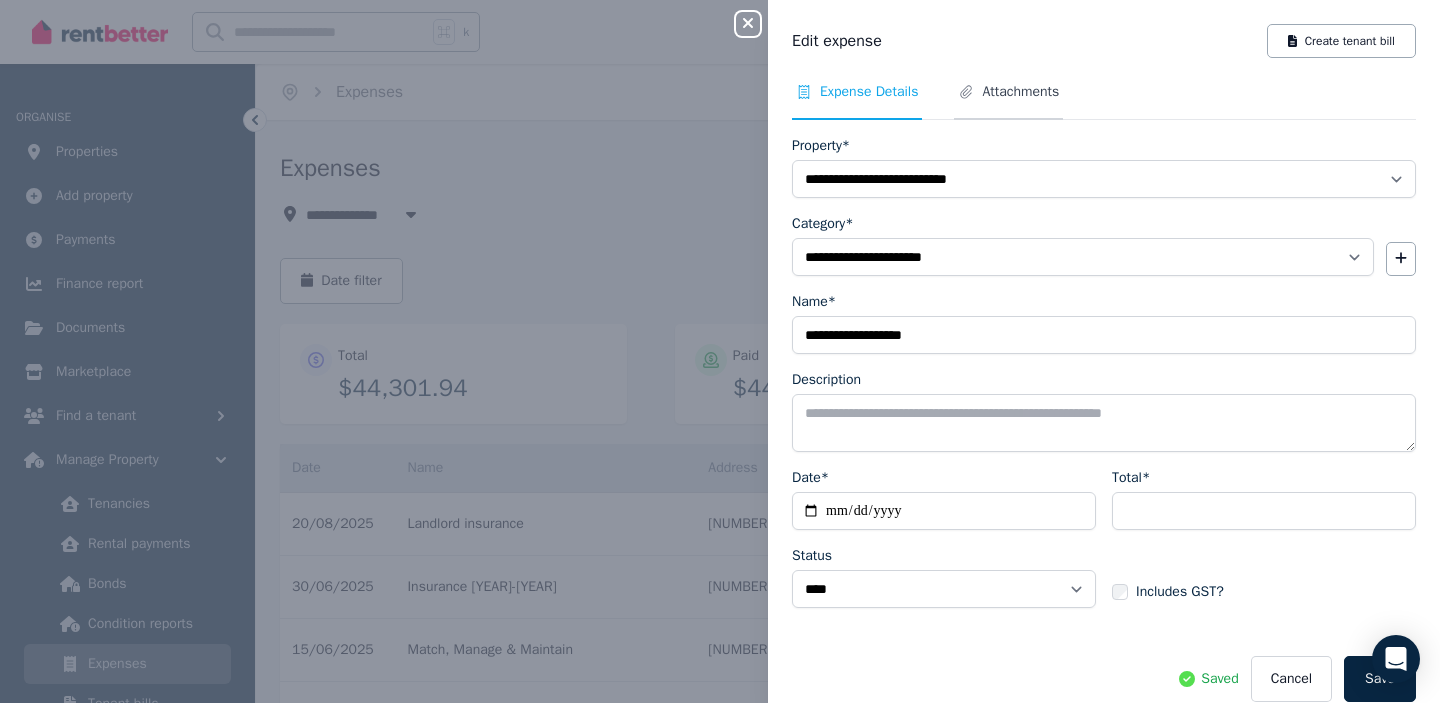 click on "Attachments" at bounding box center (1020, 92) 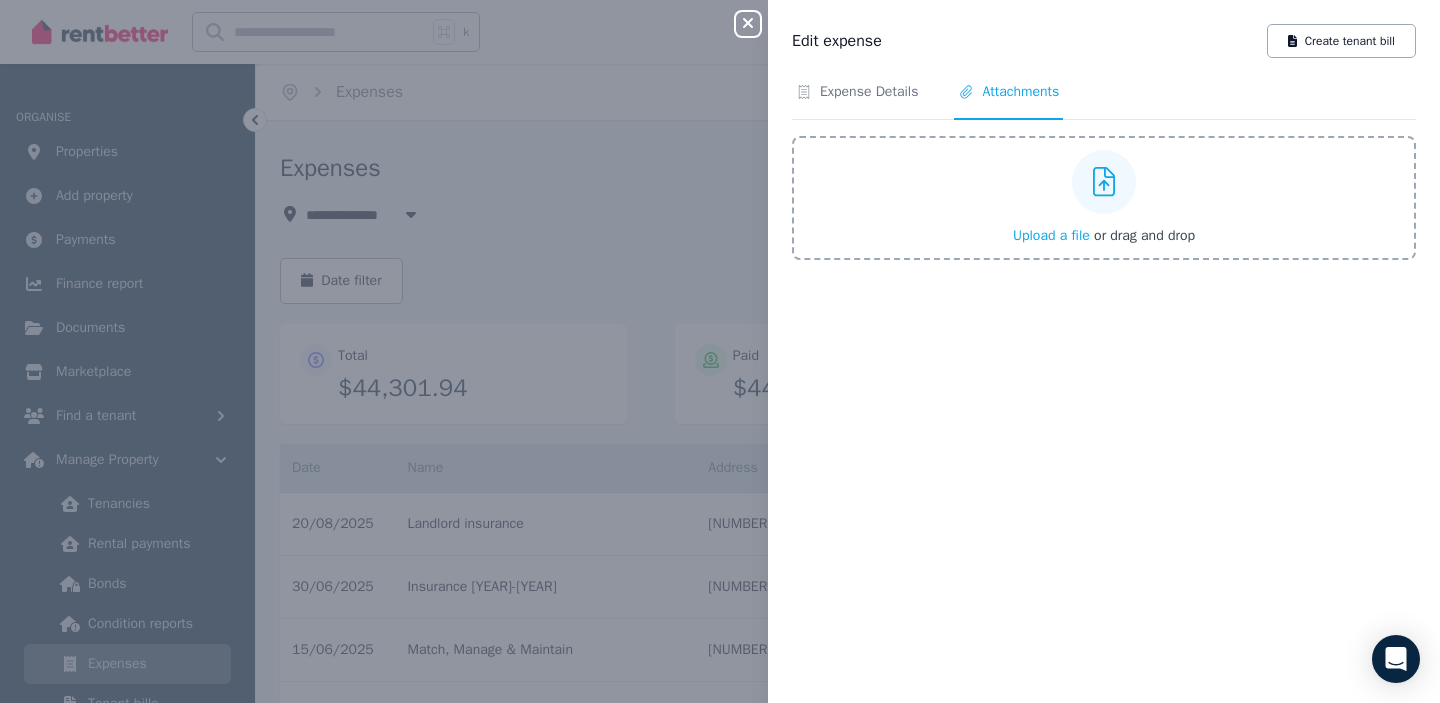 click on "Upload a file   or drag and drop" at bounding box center (1104, 198) 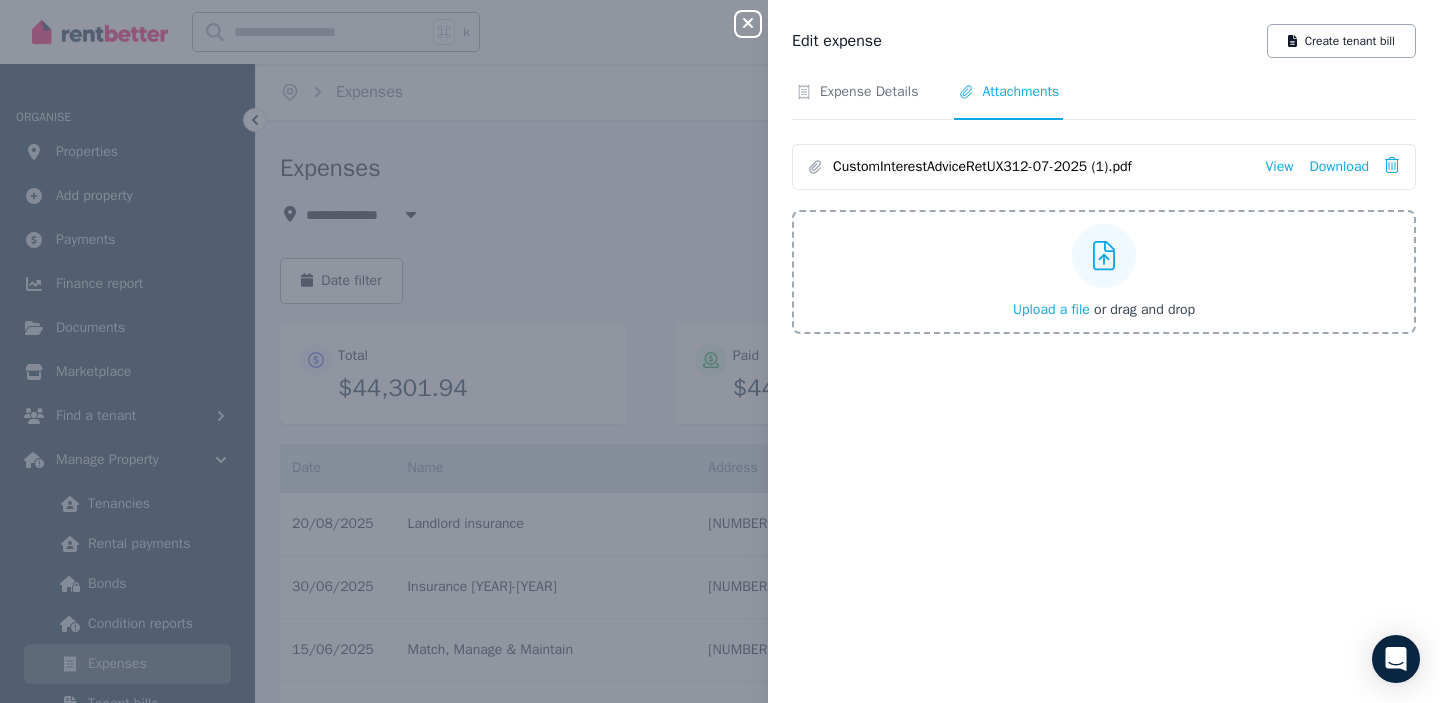 click 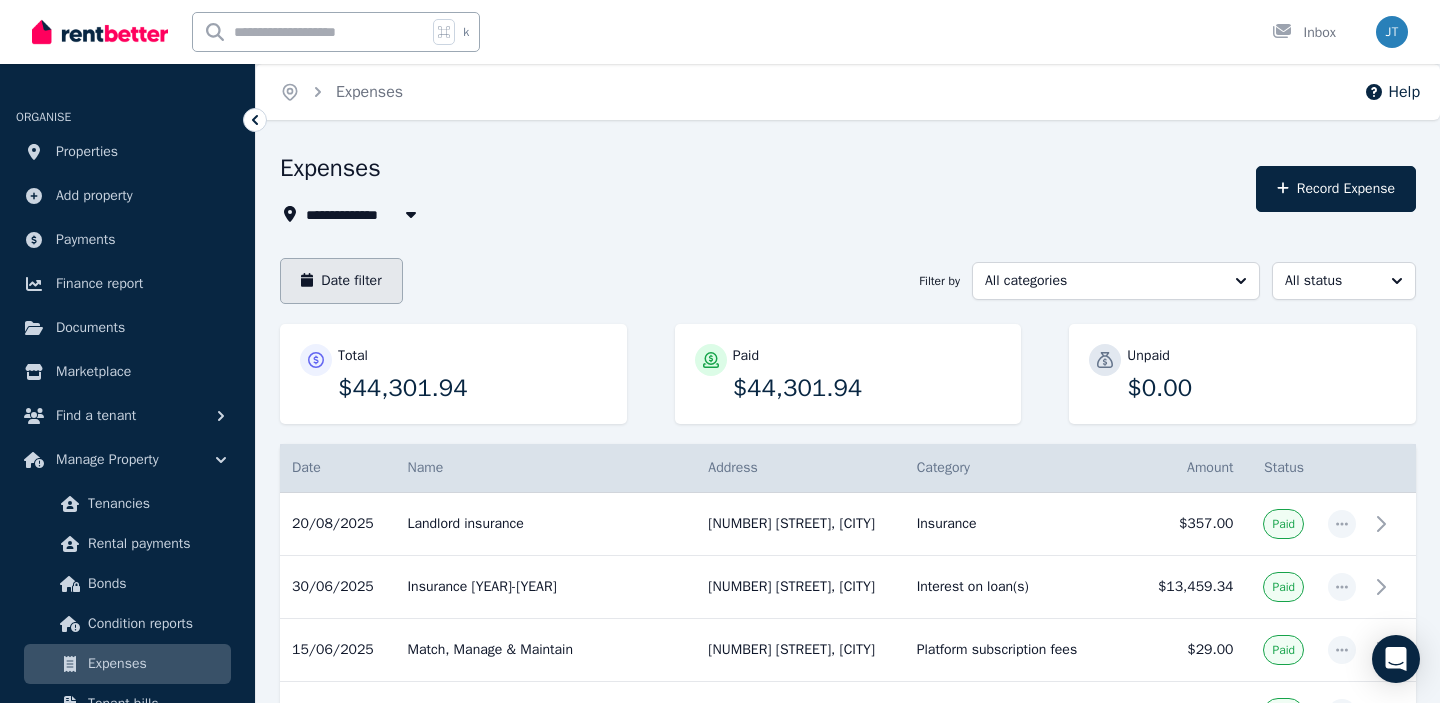 click on "Date filter" at bounding box center (341, 281) 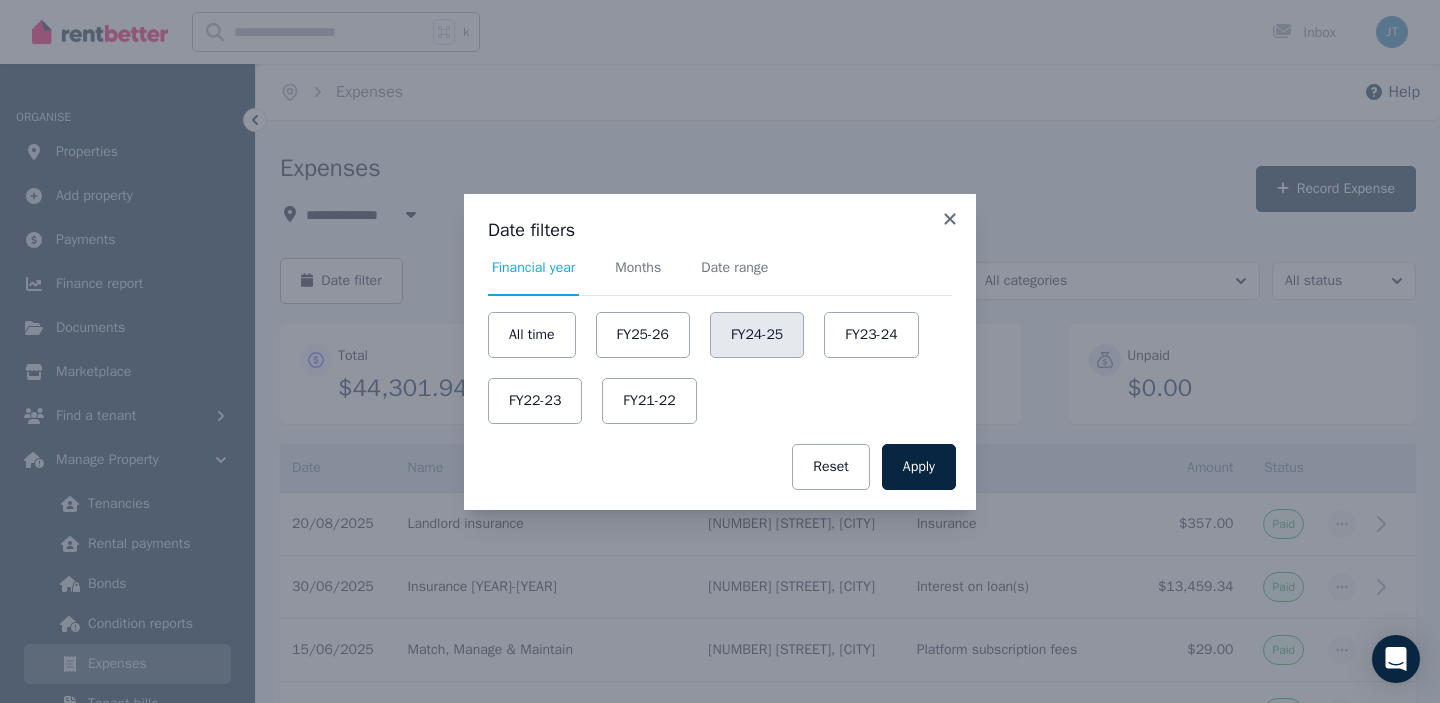 click on "FY24-25" at bounding box center [757, 335] 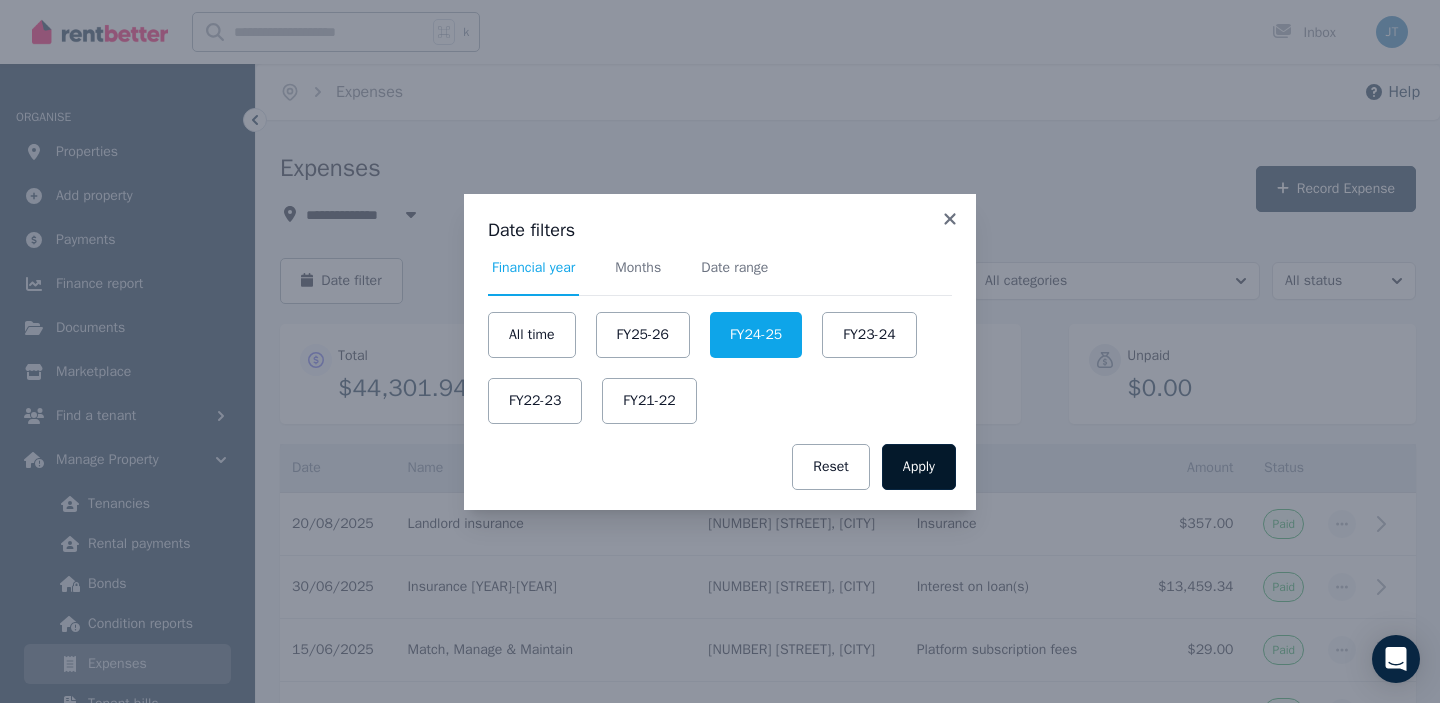 click on "Apply" at bounding box center [919, 467] 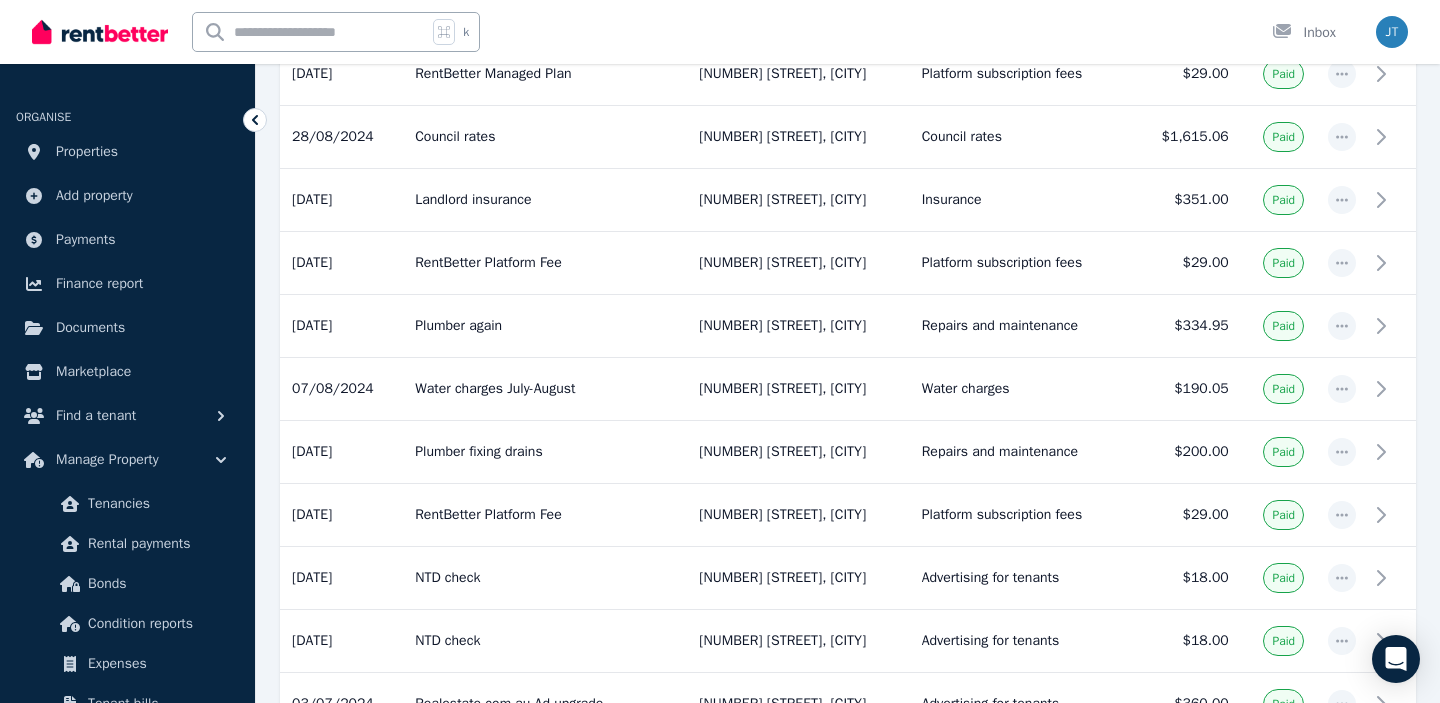 scroll, scrollTop: 1661, scrollLeft: 0, axis: vertical 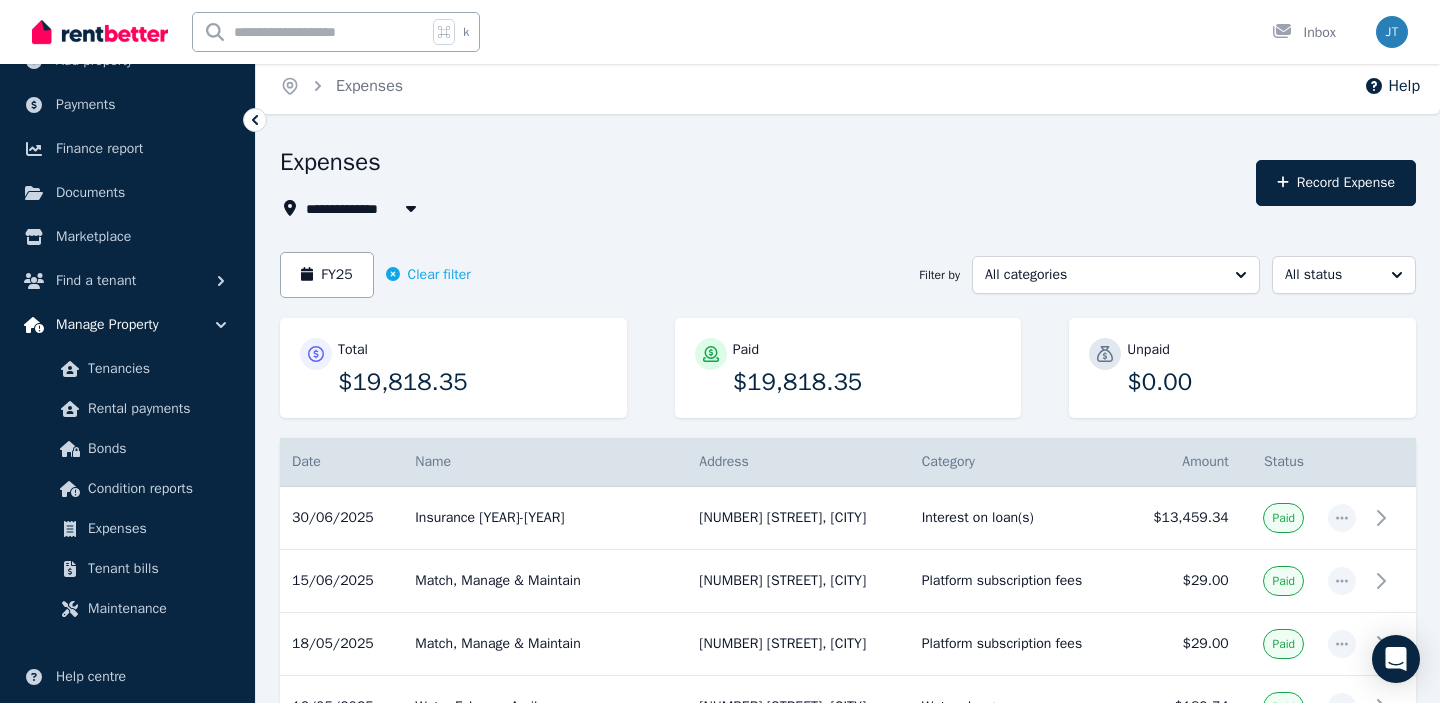 click on "Manage Property" at bounding box center [107, 325] 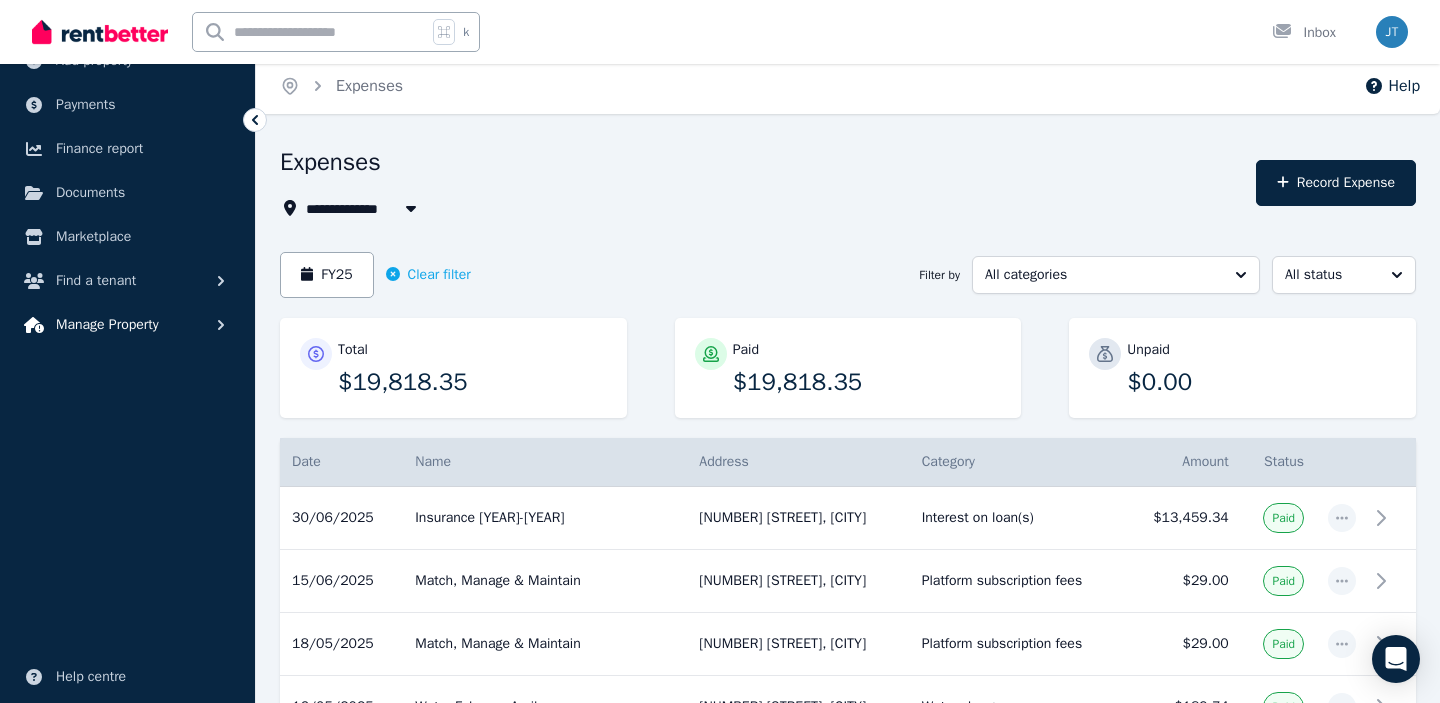 scroll, scrollTop: 0, scrollLeft: 0, axis: both 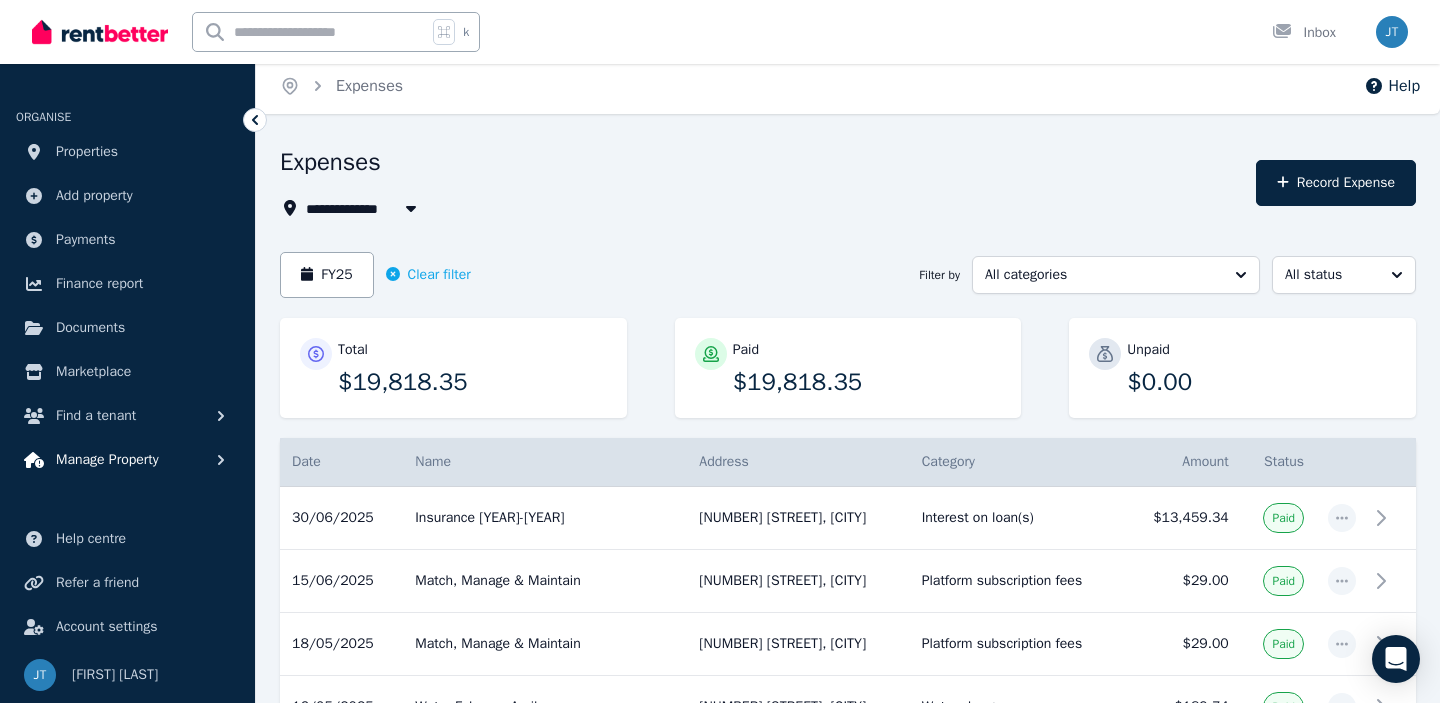 click on "Manage Property" at bounding box center [107, 460] 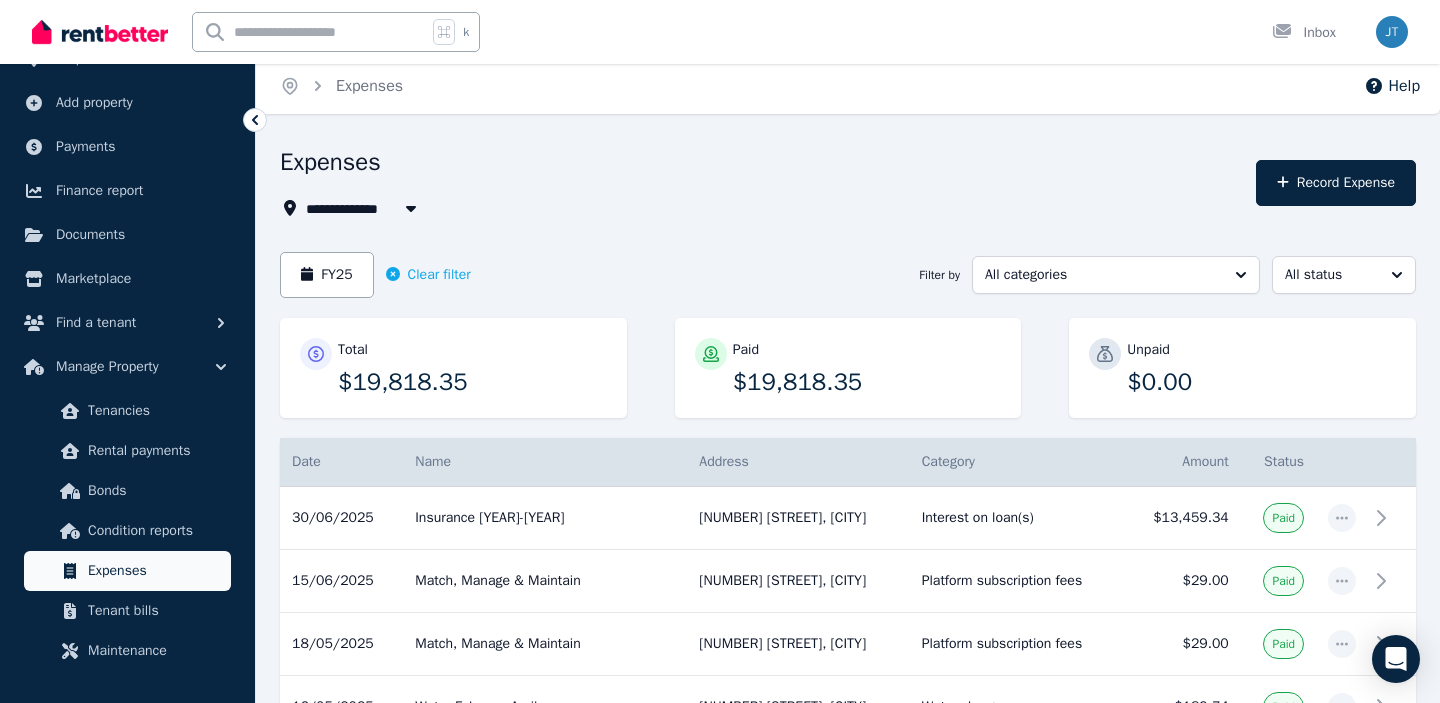 scroll, scrollTop: 96, scrollLeft: 0, axis: vertical 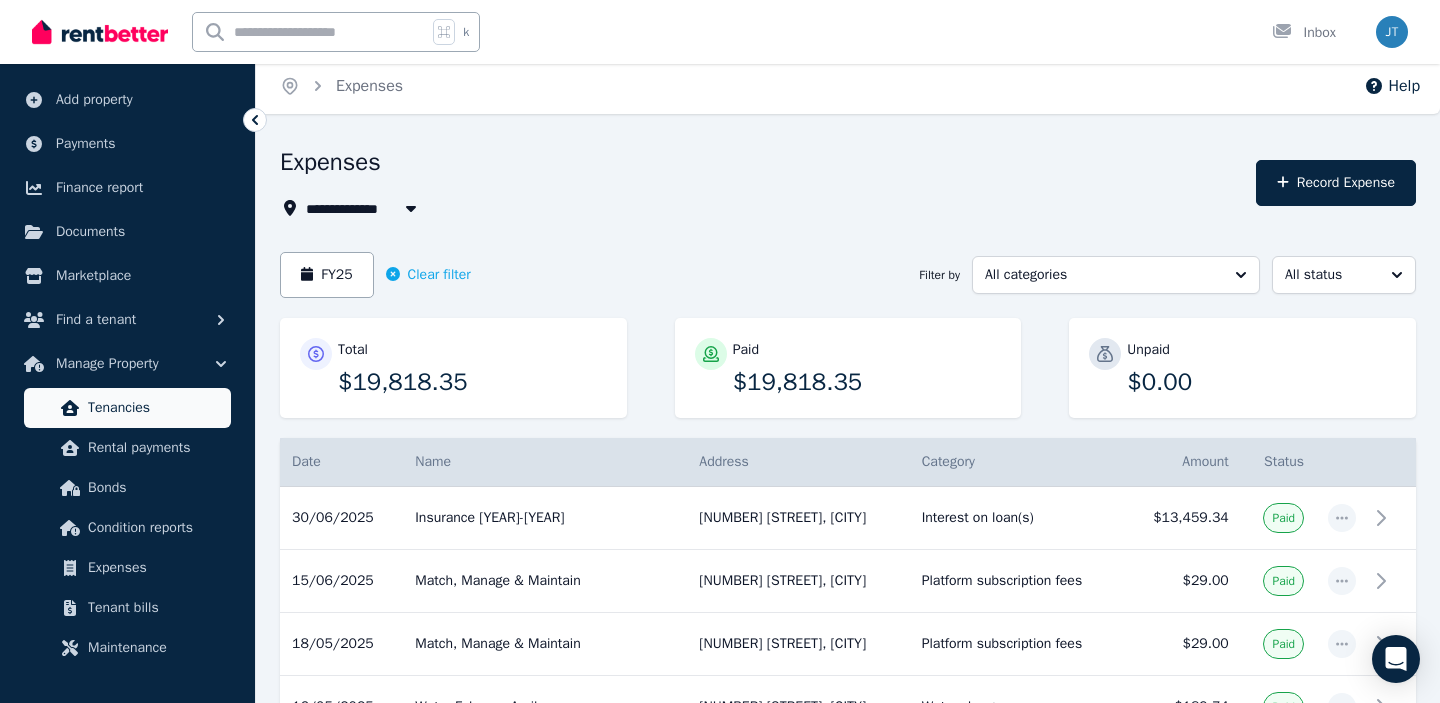click on "Tenancies" at bounding box center [127, 408] 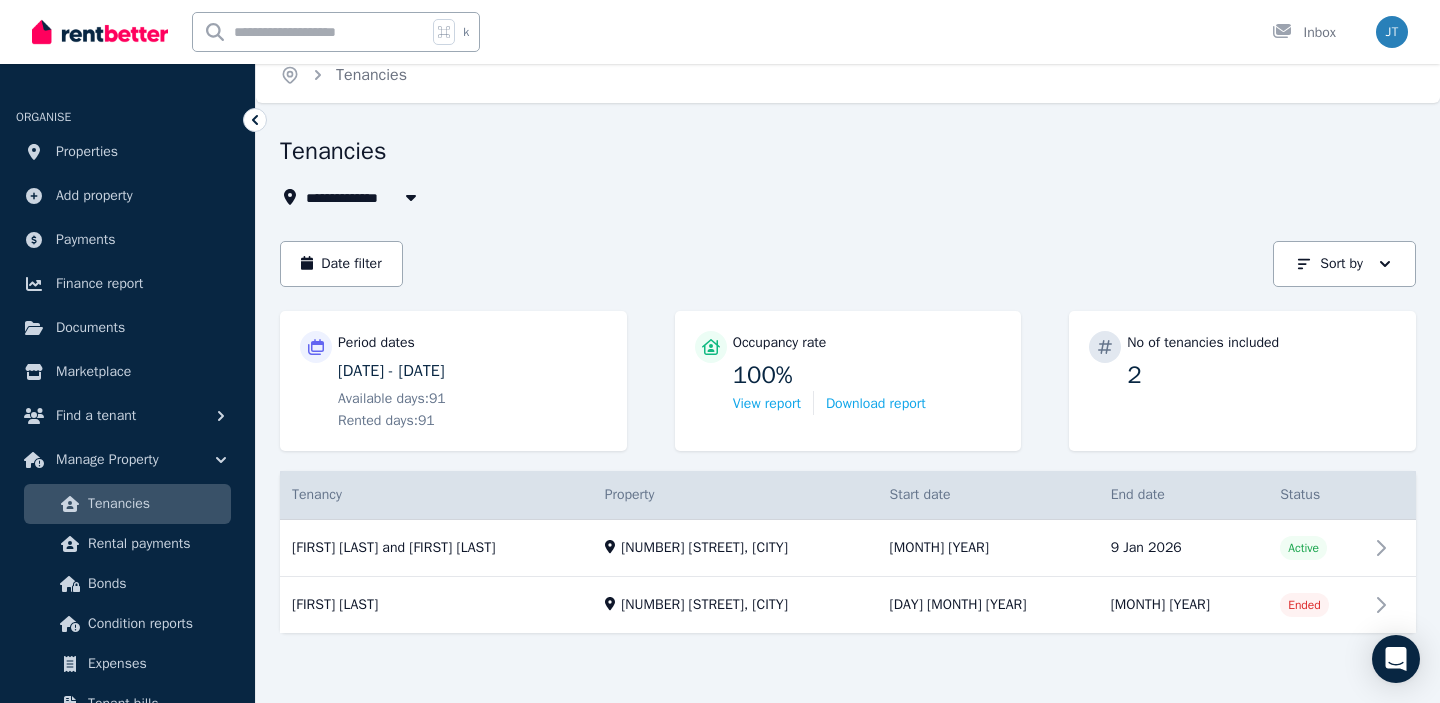 scroll, scrollTop: 19, scrollLeft: 0, axis: vertical 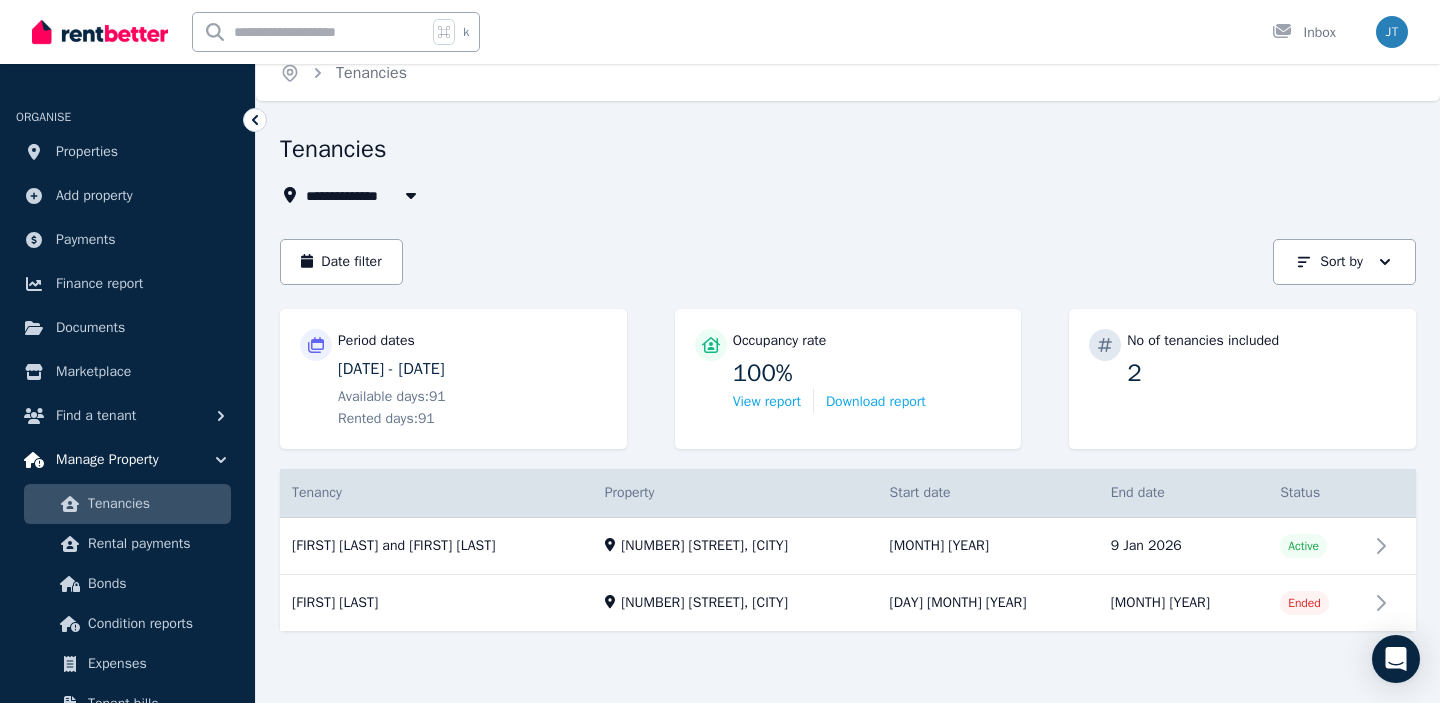 click on "Manage Property" at bounding box center [107, 460] 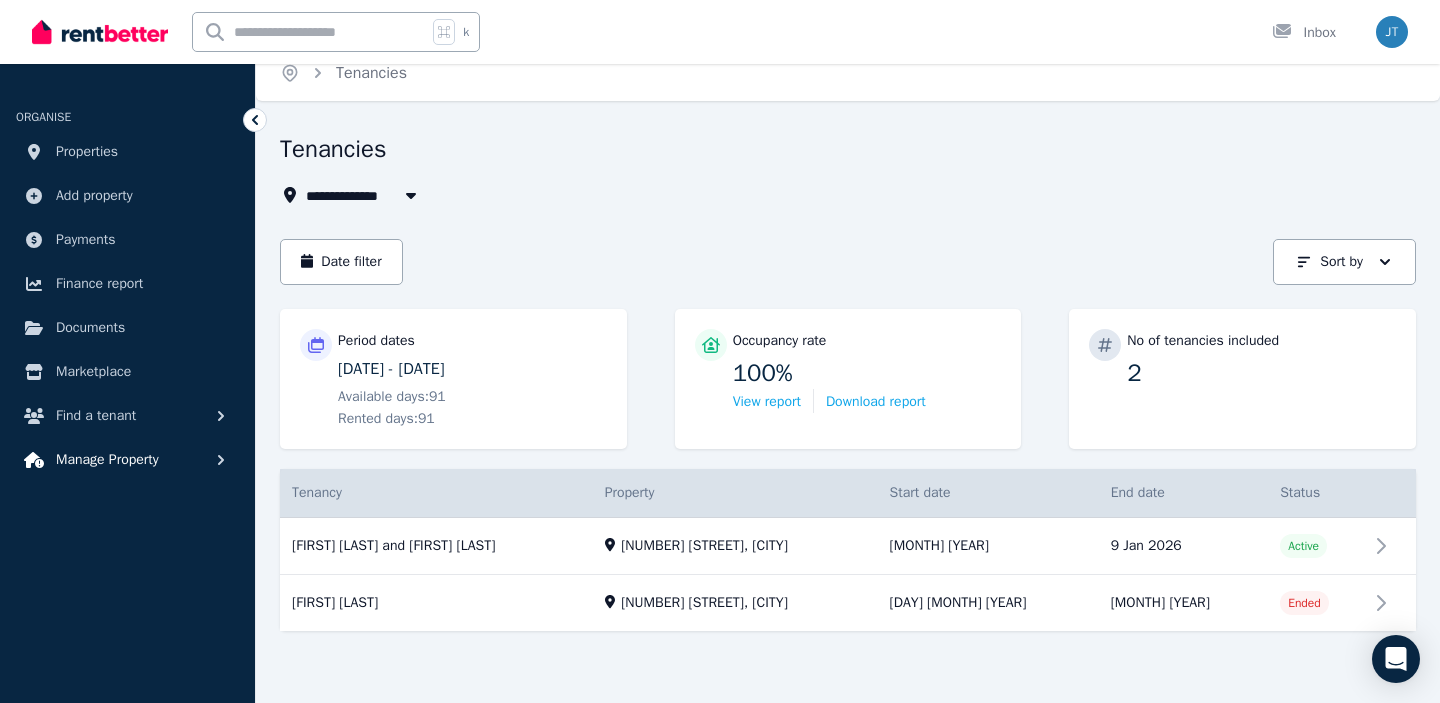 scroll, scrollTop: 0, scrollLeft: 0, axis: both 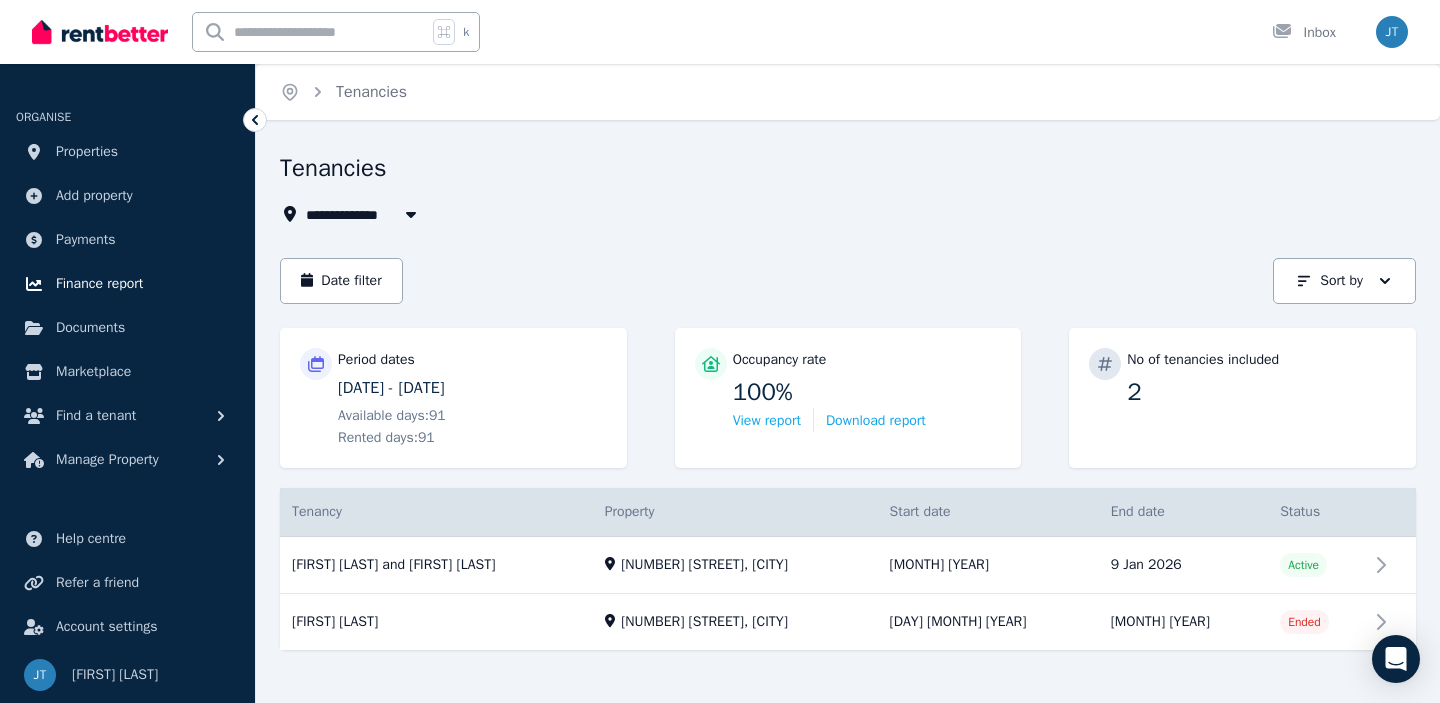 click on "Finance report" at bounding box center (99, 284) 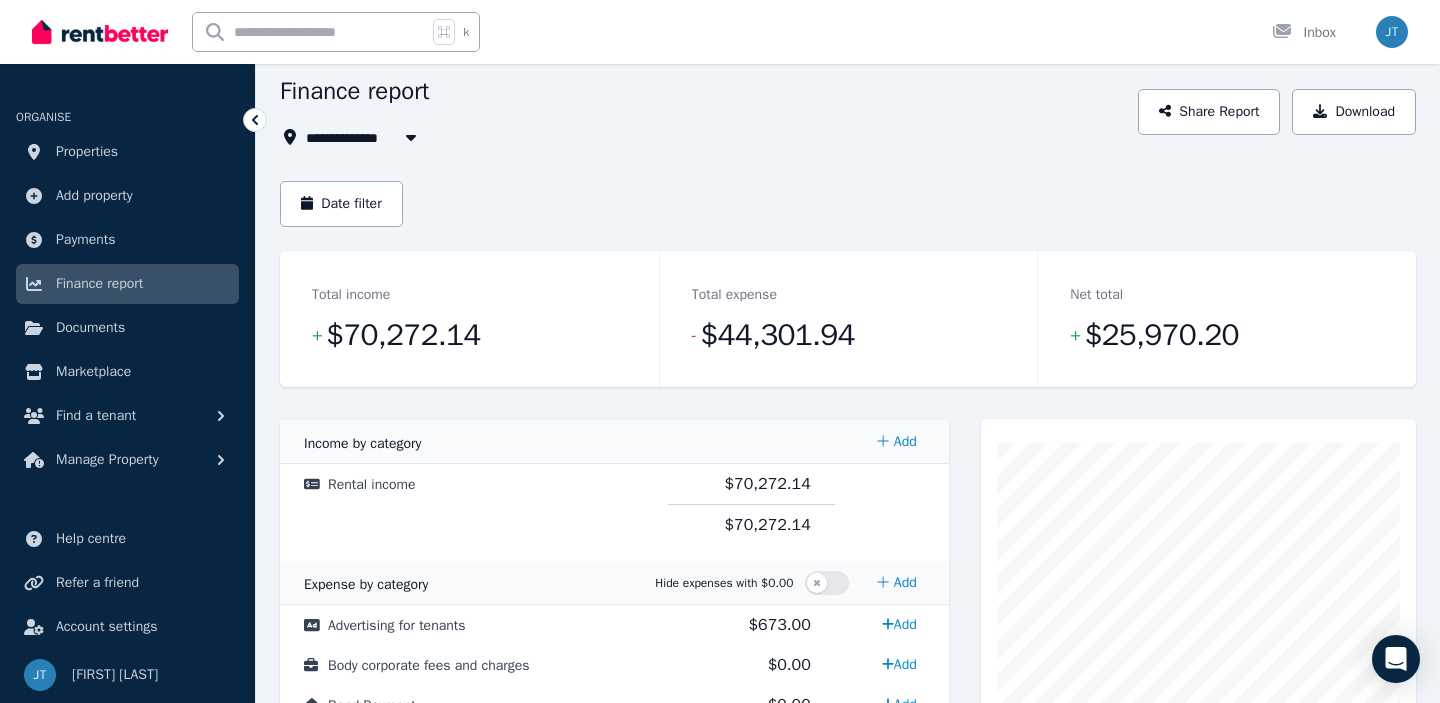 scroll, scrollTop: 74, scrollLeft: 0, axis: vertical 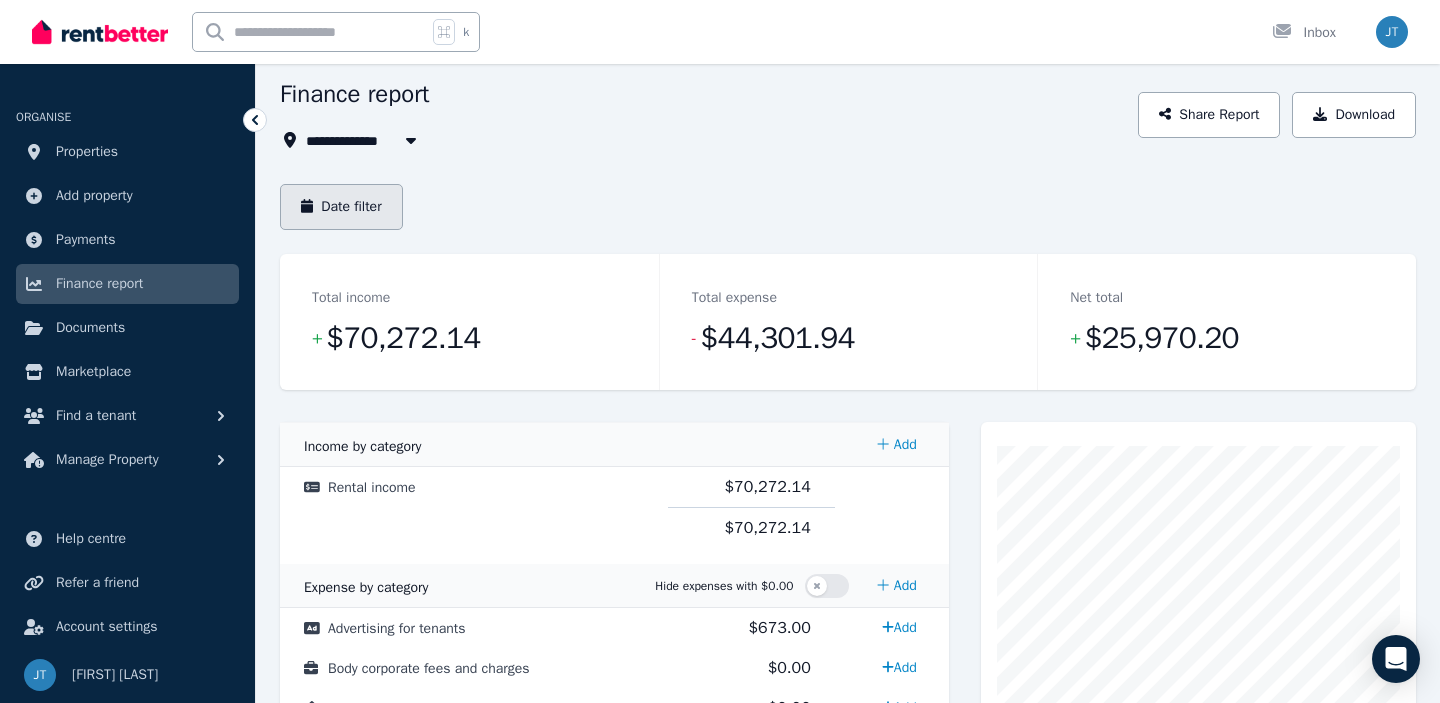 click on "Date filter" at bounding box center (341, 207) 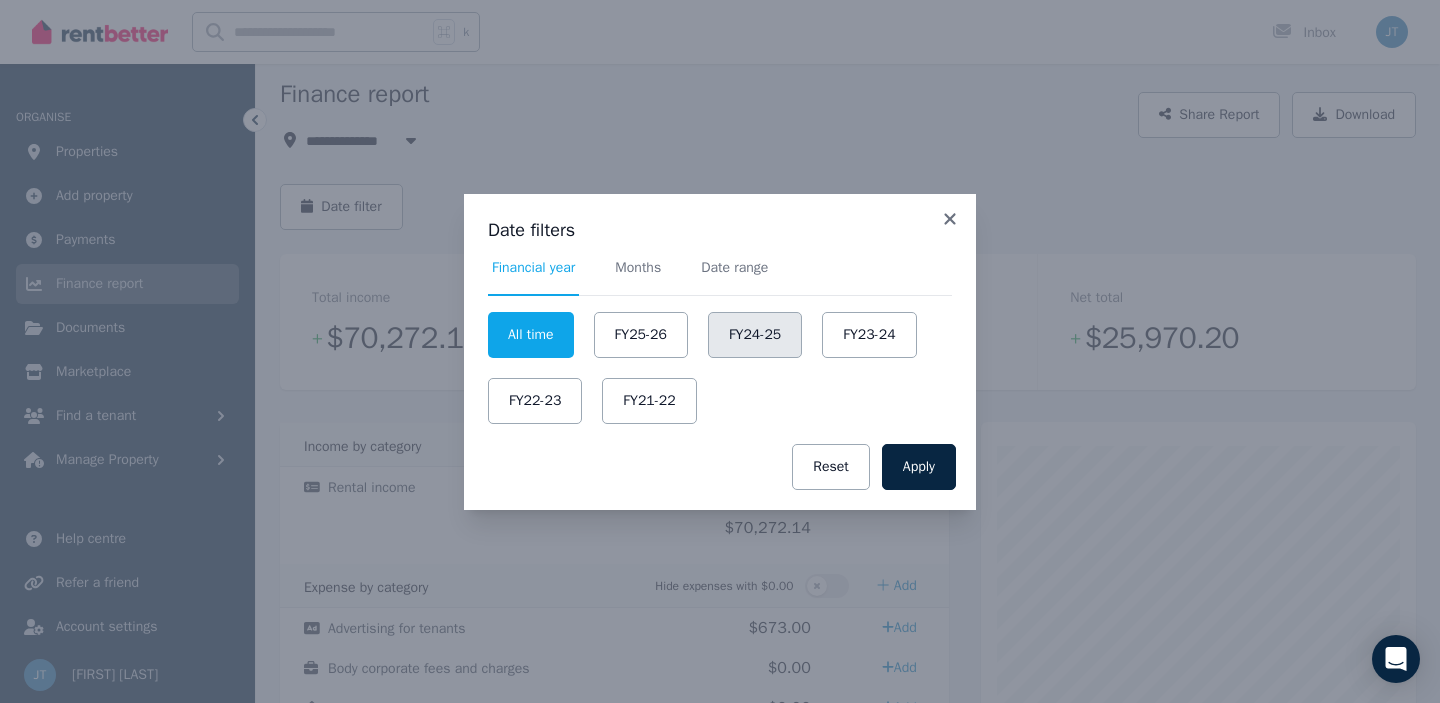 click on "FY24-25" at bounding box center (755, 335) 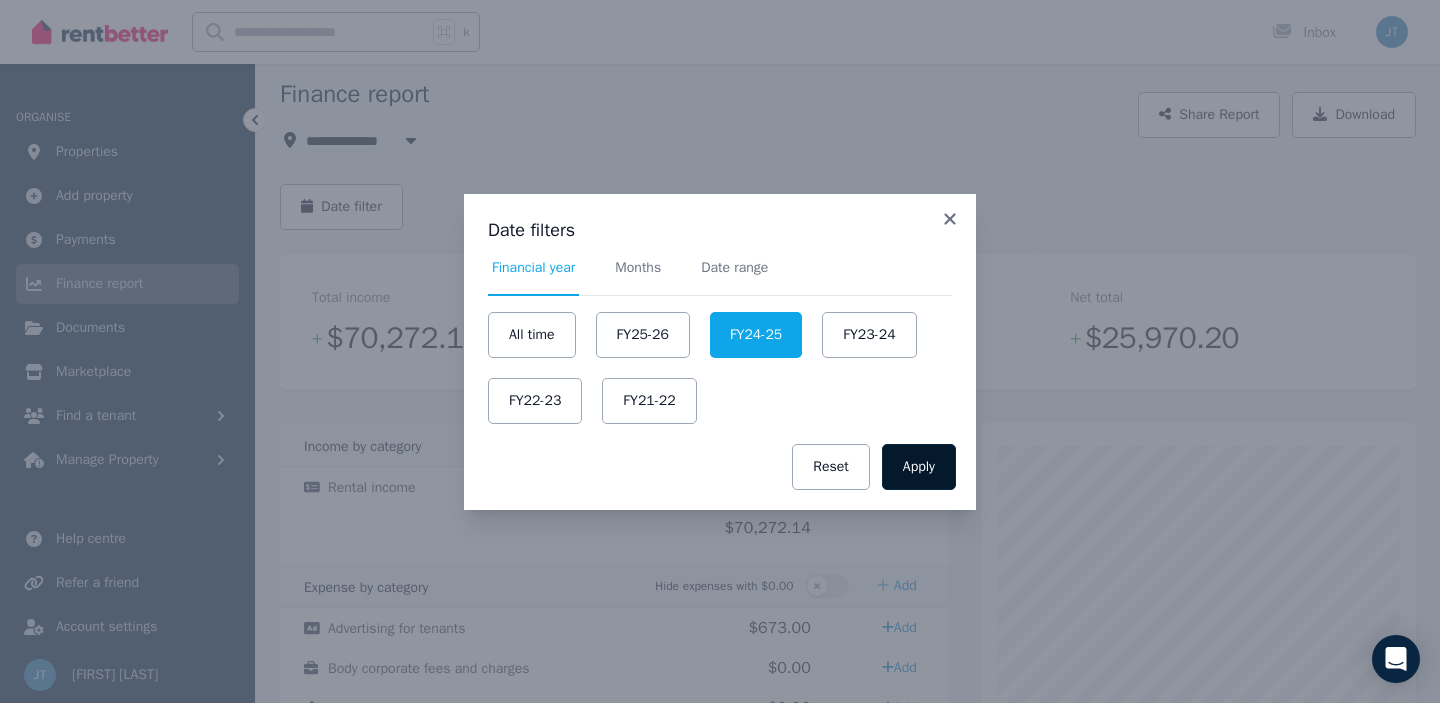 click on "Apply" at bounding box center [919, 467] 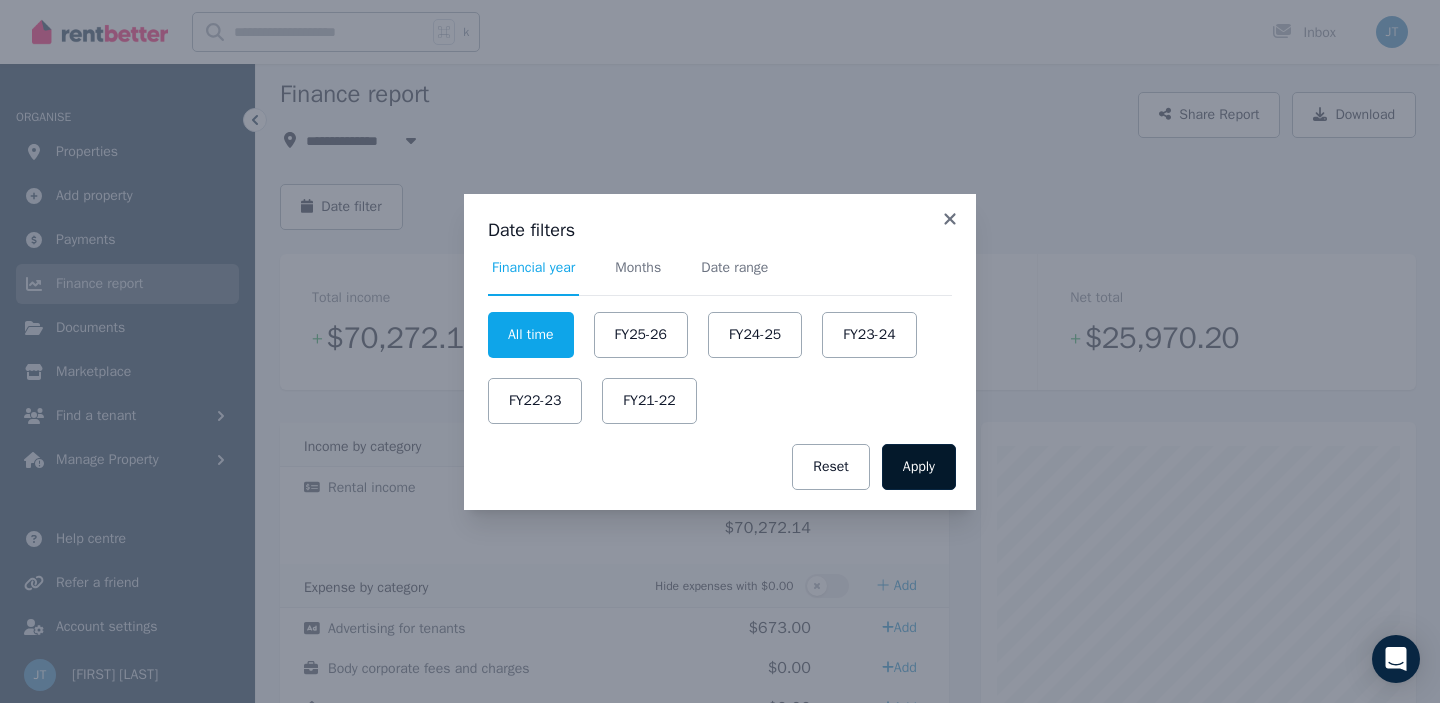 scroll, scrollTop: 0, scrollLeft: 0, axis: both 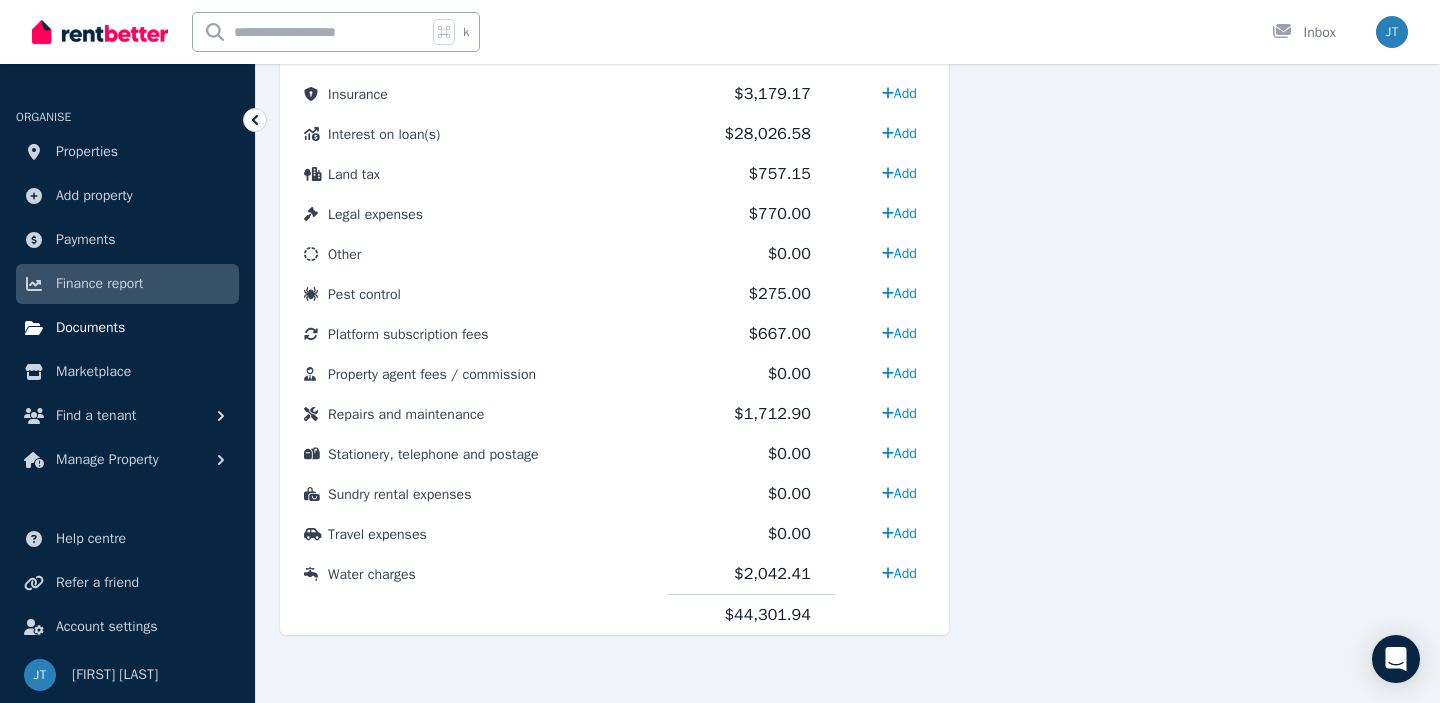 click on "Documents" at bounding box center [90, 328] 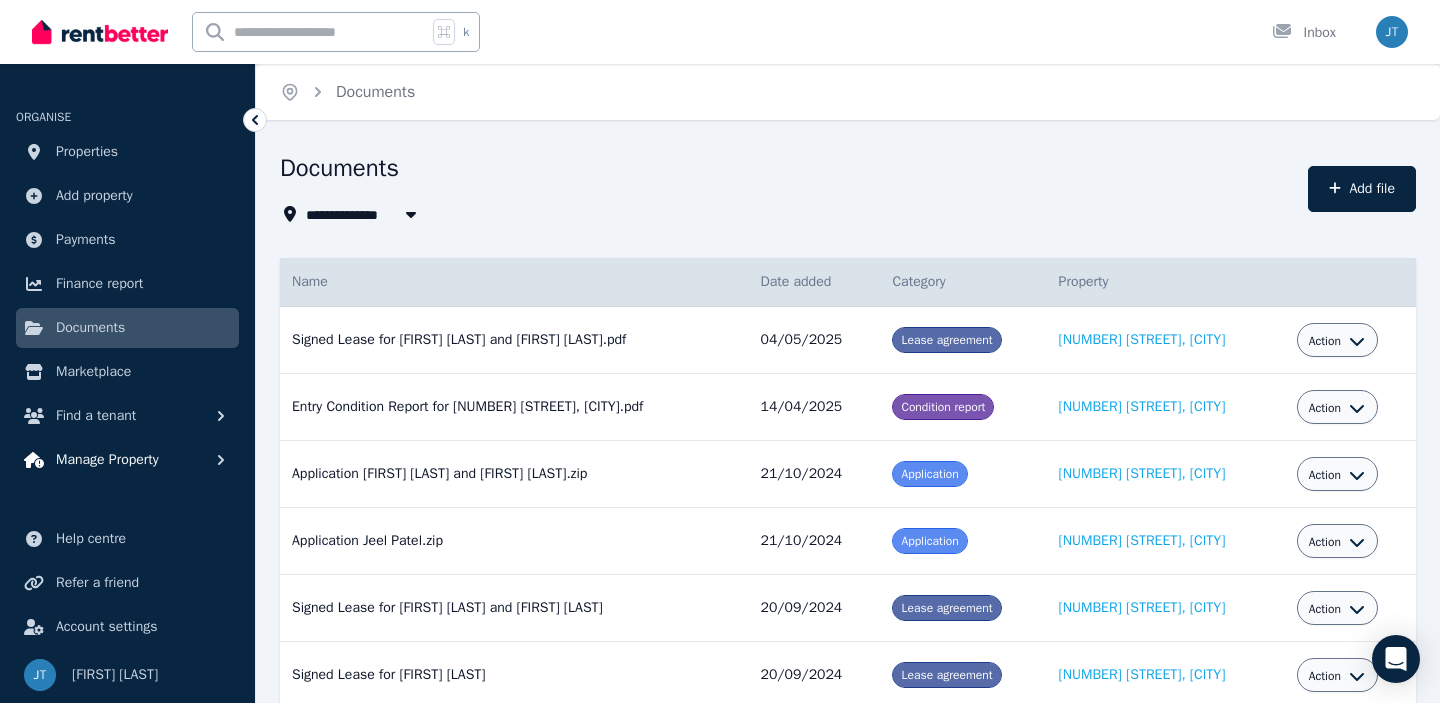 click on "Manage Property" at bounding box center (107, 460) 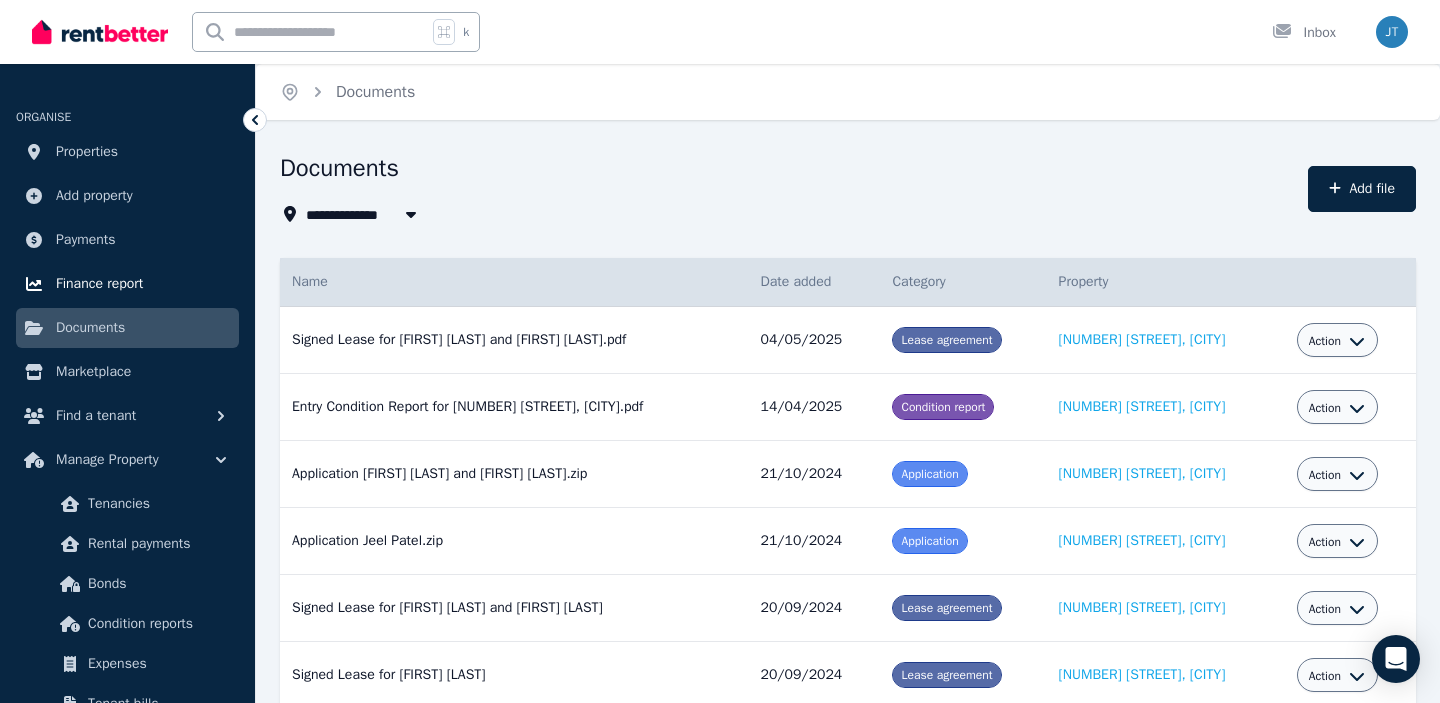 click on "Finance report" at bounding box center [99, 284] 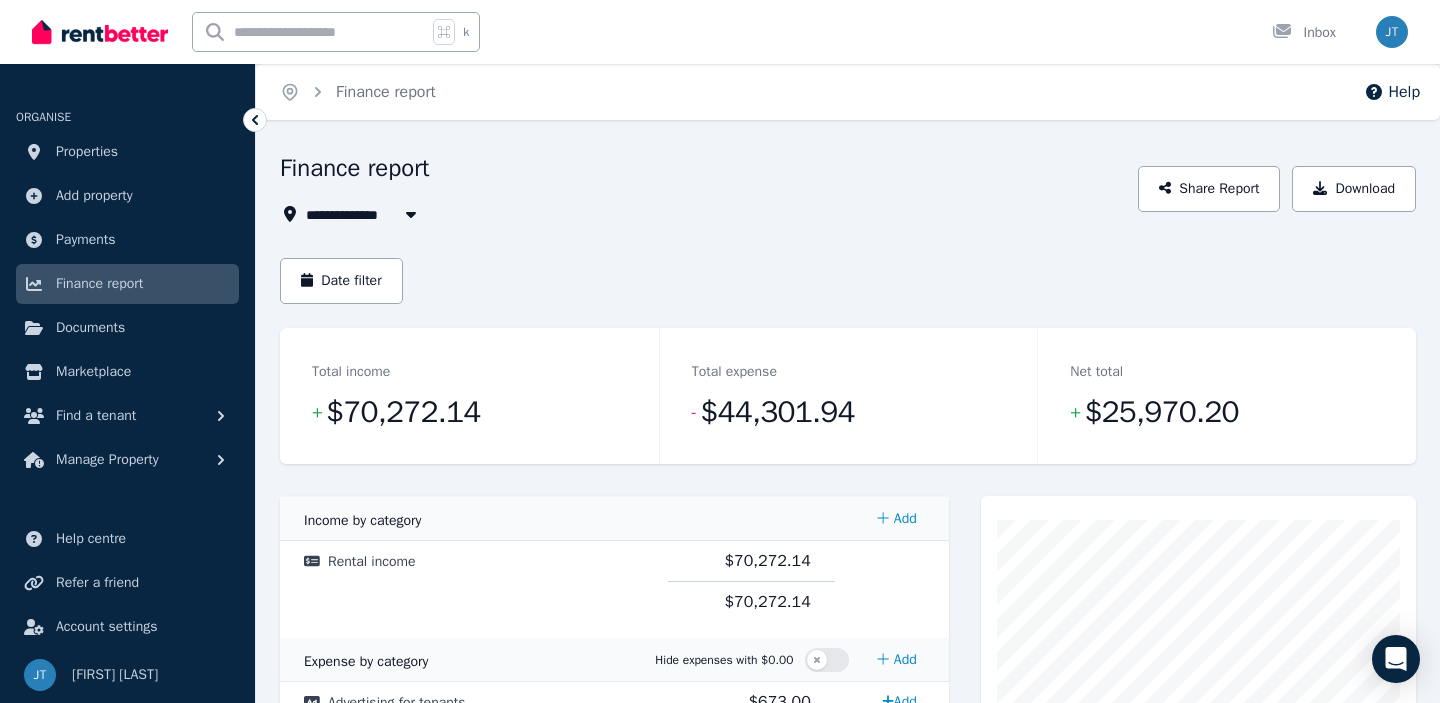 click at bounding box center (411, 214) 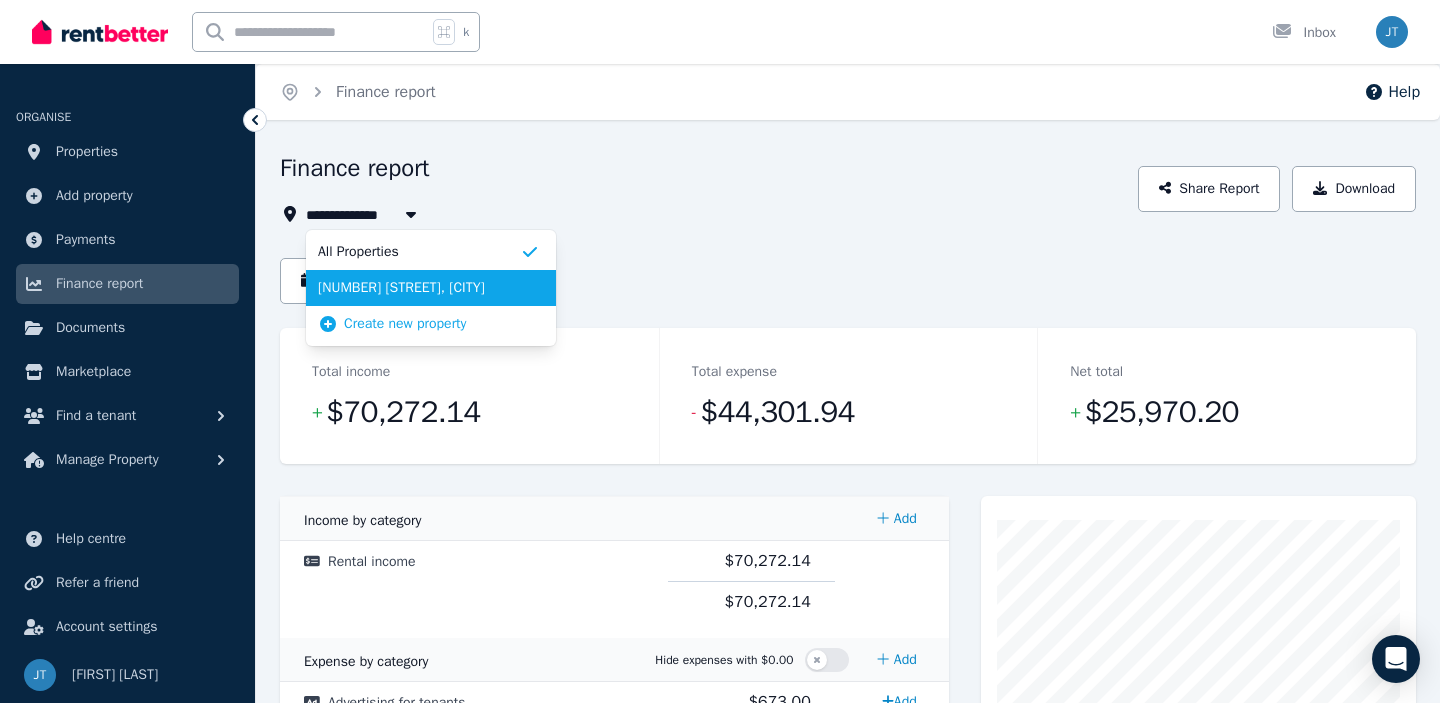 click on "[NUMBER] [STREET], [CITY]" at bounding box center [419, 288] 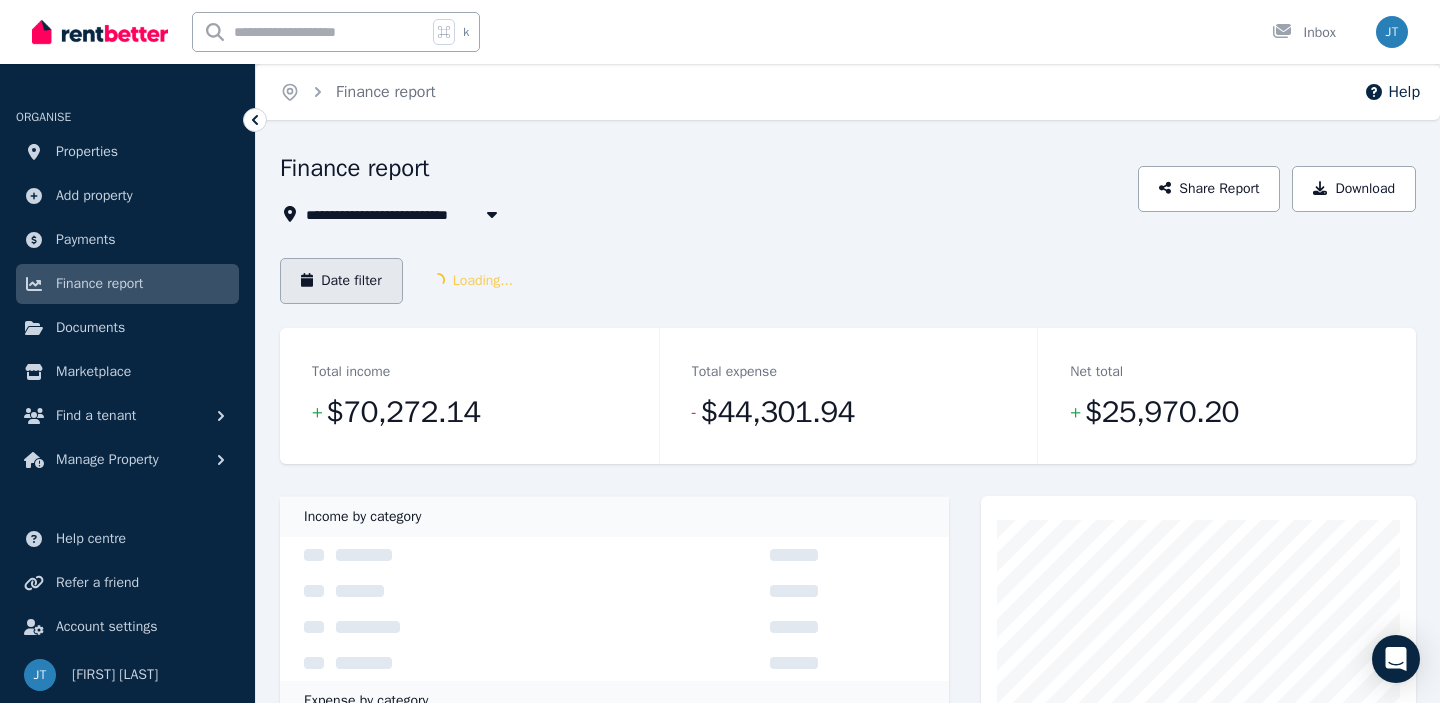 click on "Date filter" at bounding box center [341, 281] 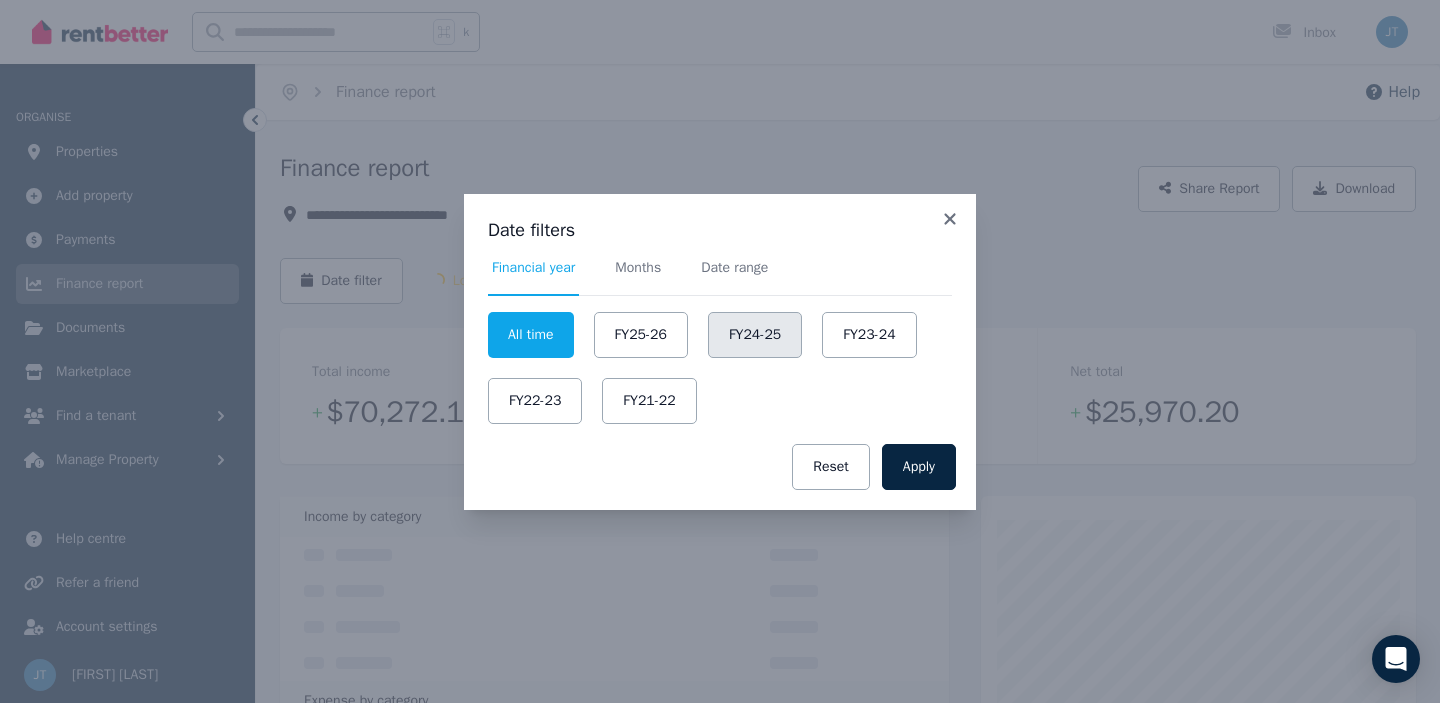 click on "FY24-25" at bounding box center (755, 335) 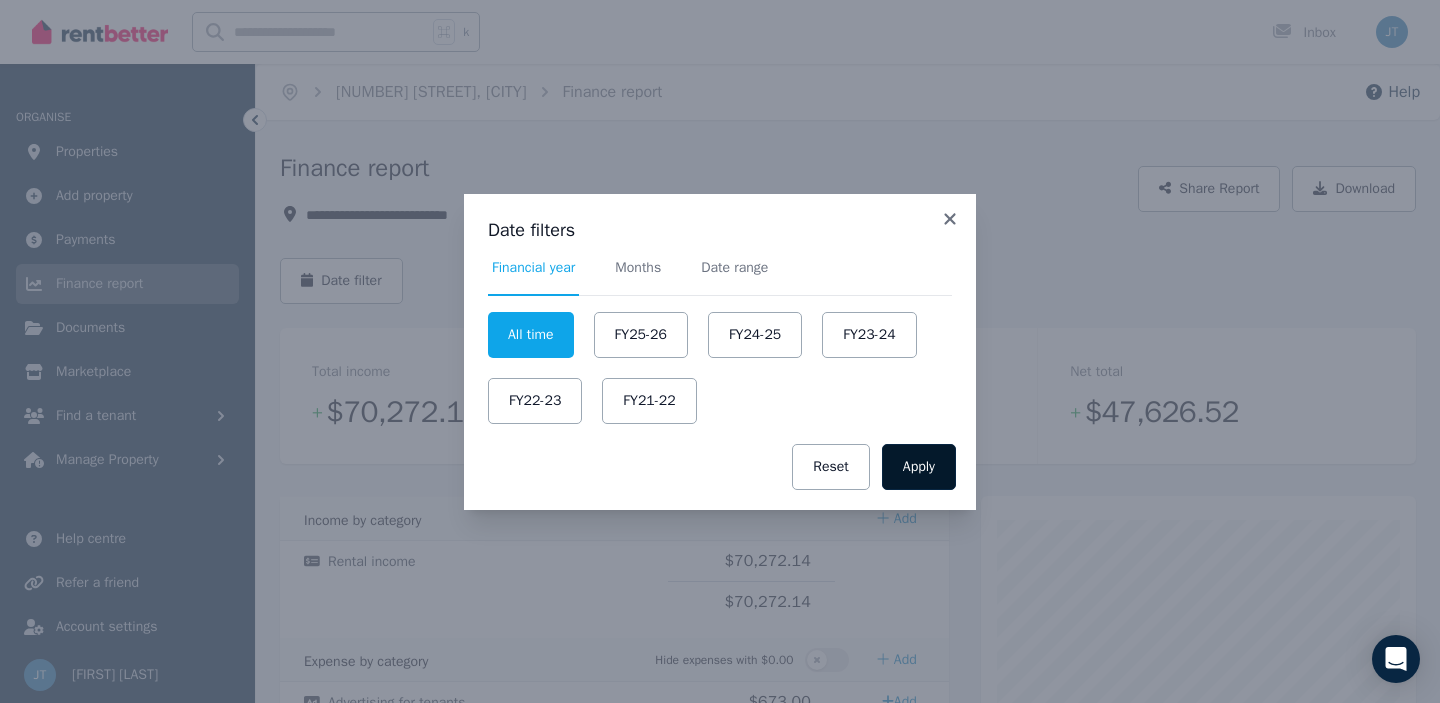 click on "Apply" at bounding box center (919, 467) 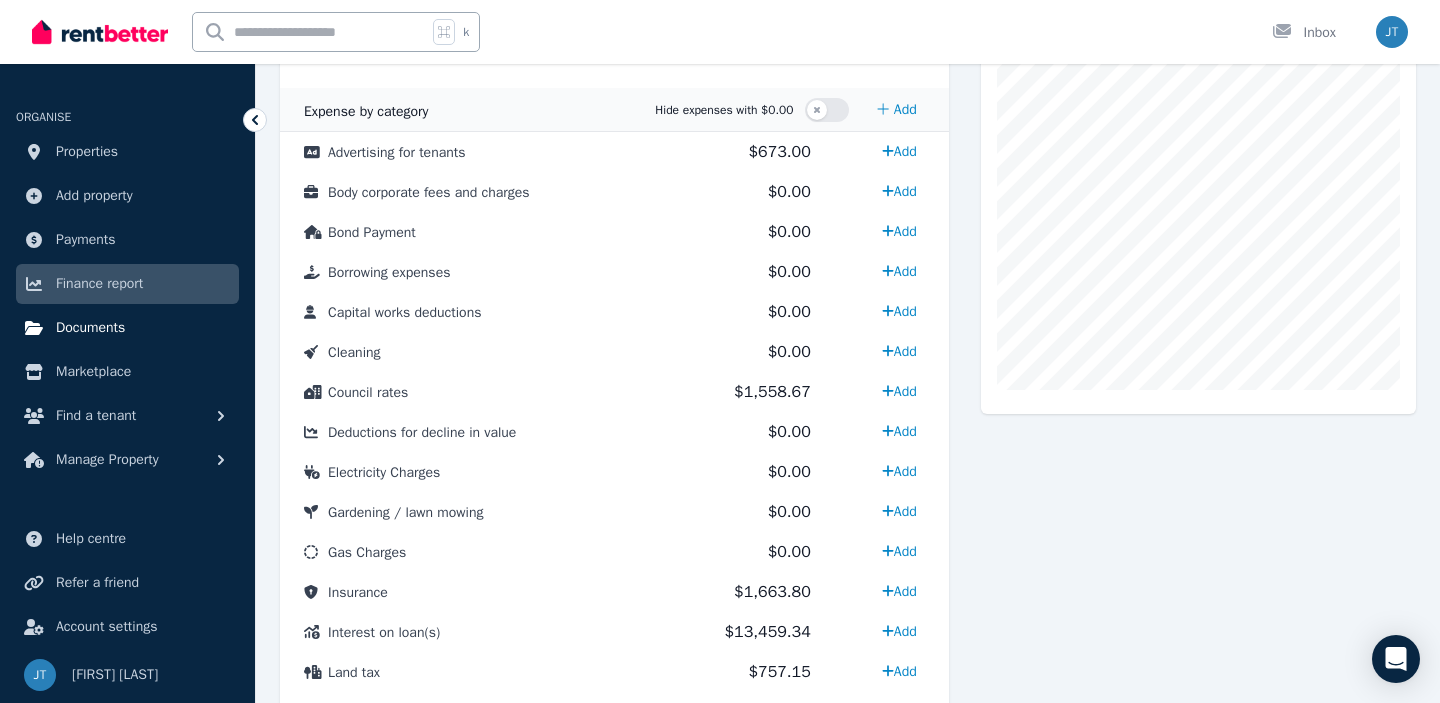 scroll, scrollTop: 535, scrollLeft: 0, axis: vertical 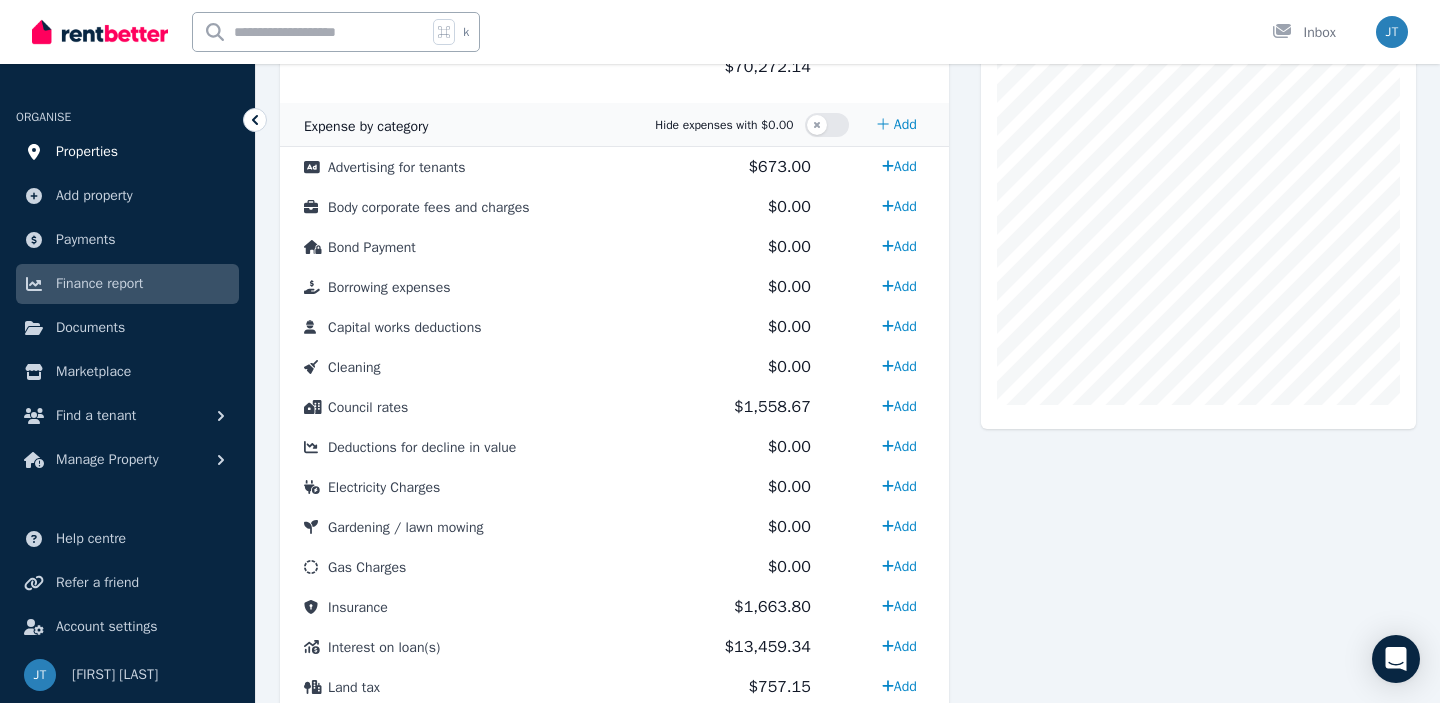 click on "Properties" at bounding box center [127, 152] 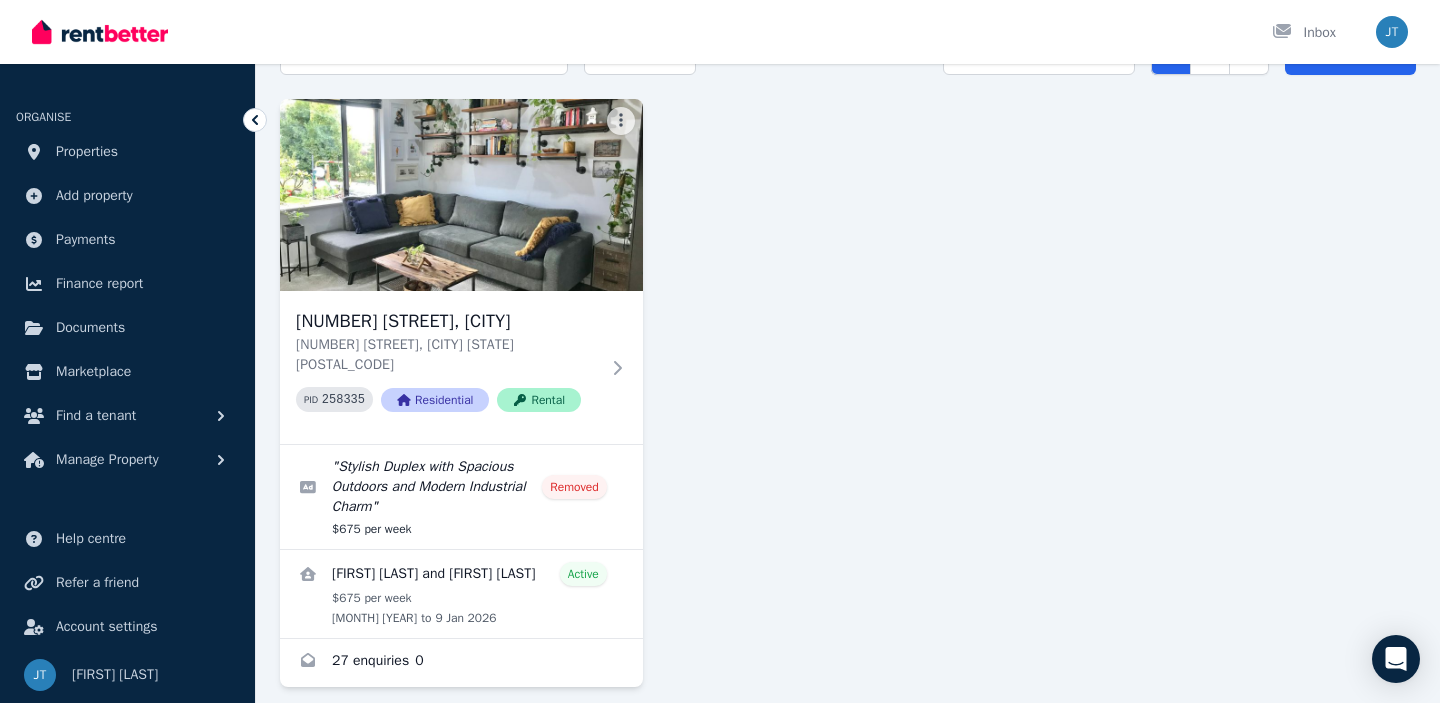 scroll, scrollTop: 0, scrollLeft: 0, axis: both 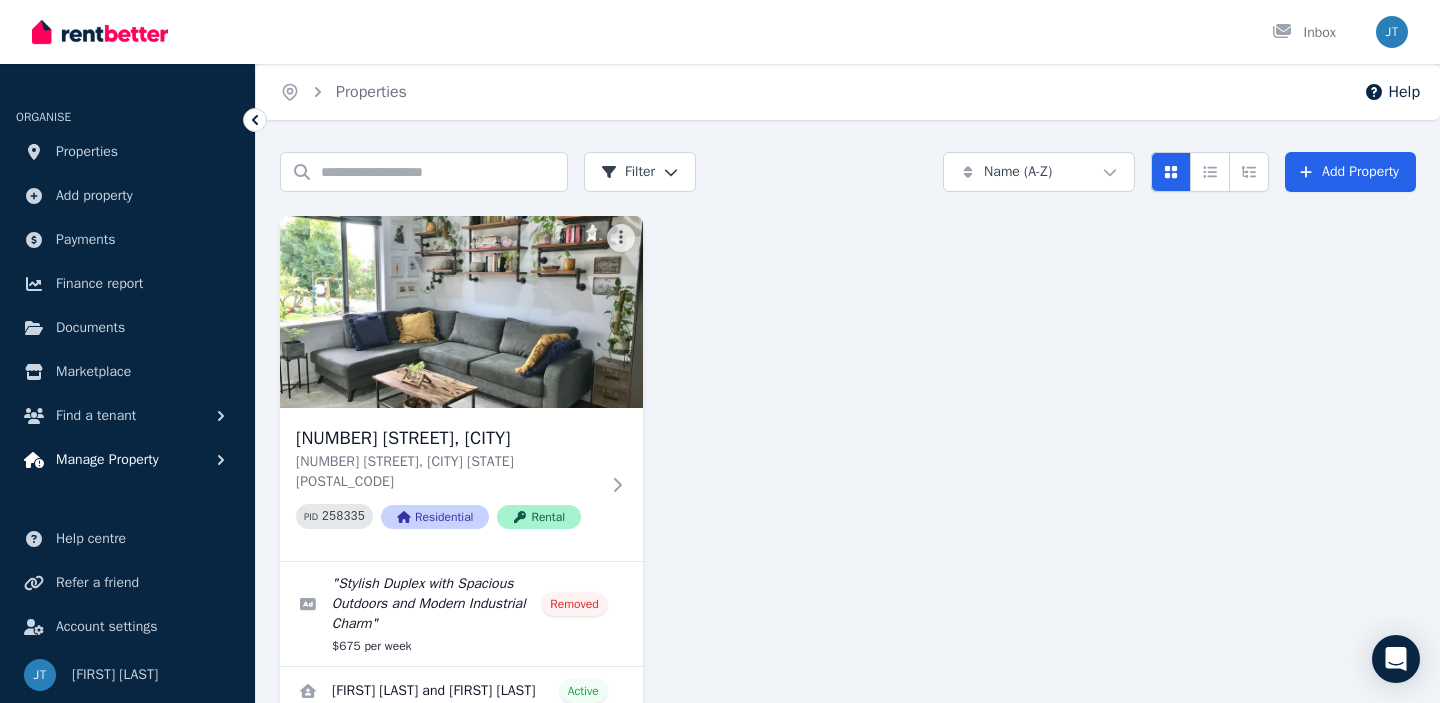 click on "Manage Property" at bounding box center (107, 460) 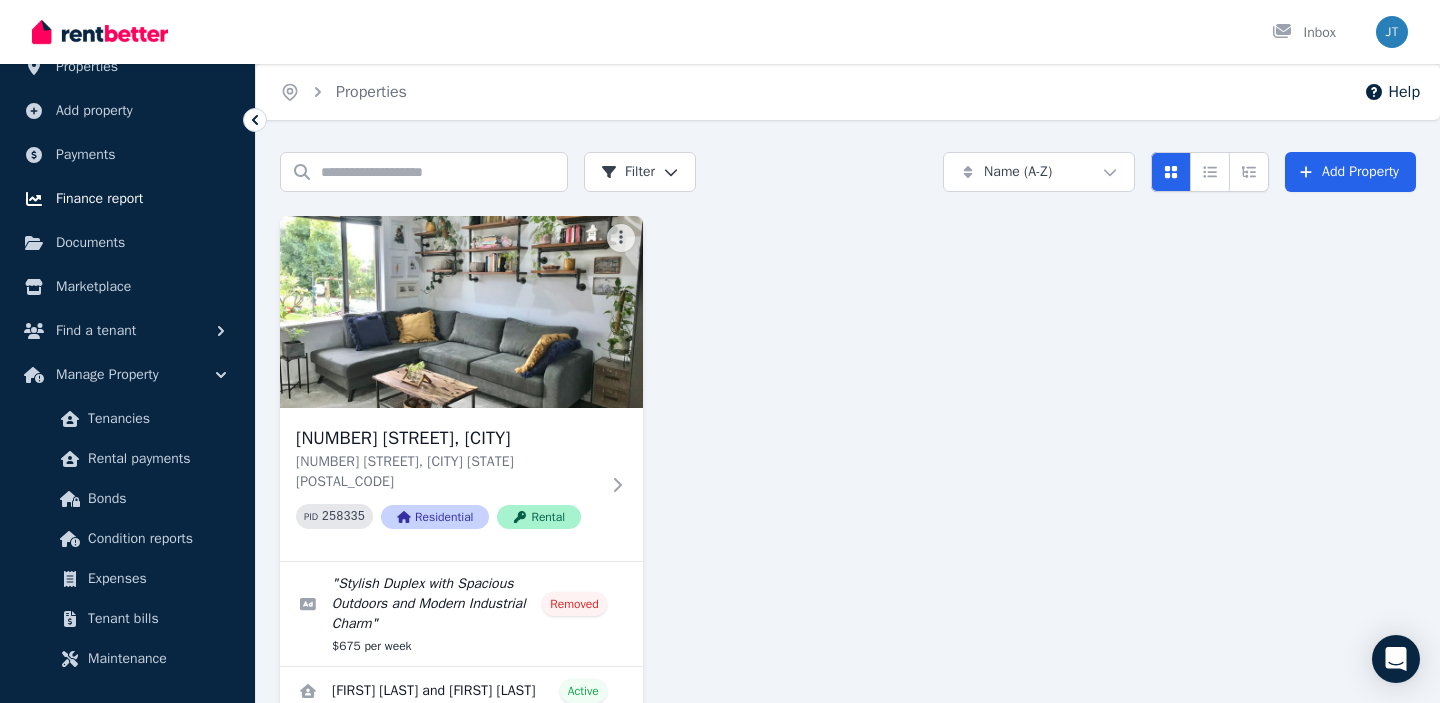 scroll, scrollTop: 83, scrollLeft: 0, axis: vertical 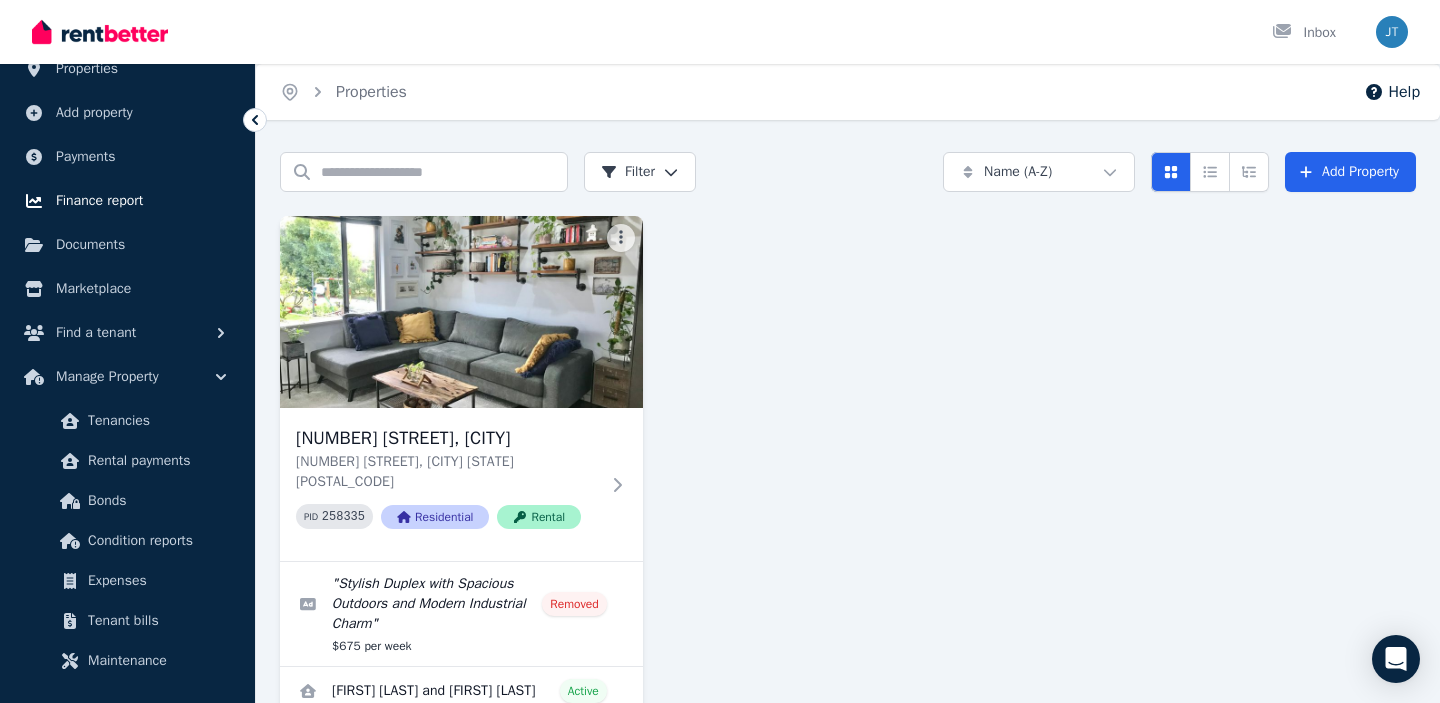 click on "Finance report" at bounding box center (99, 201) 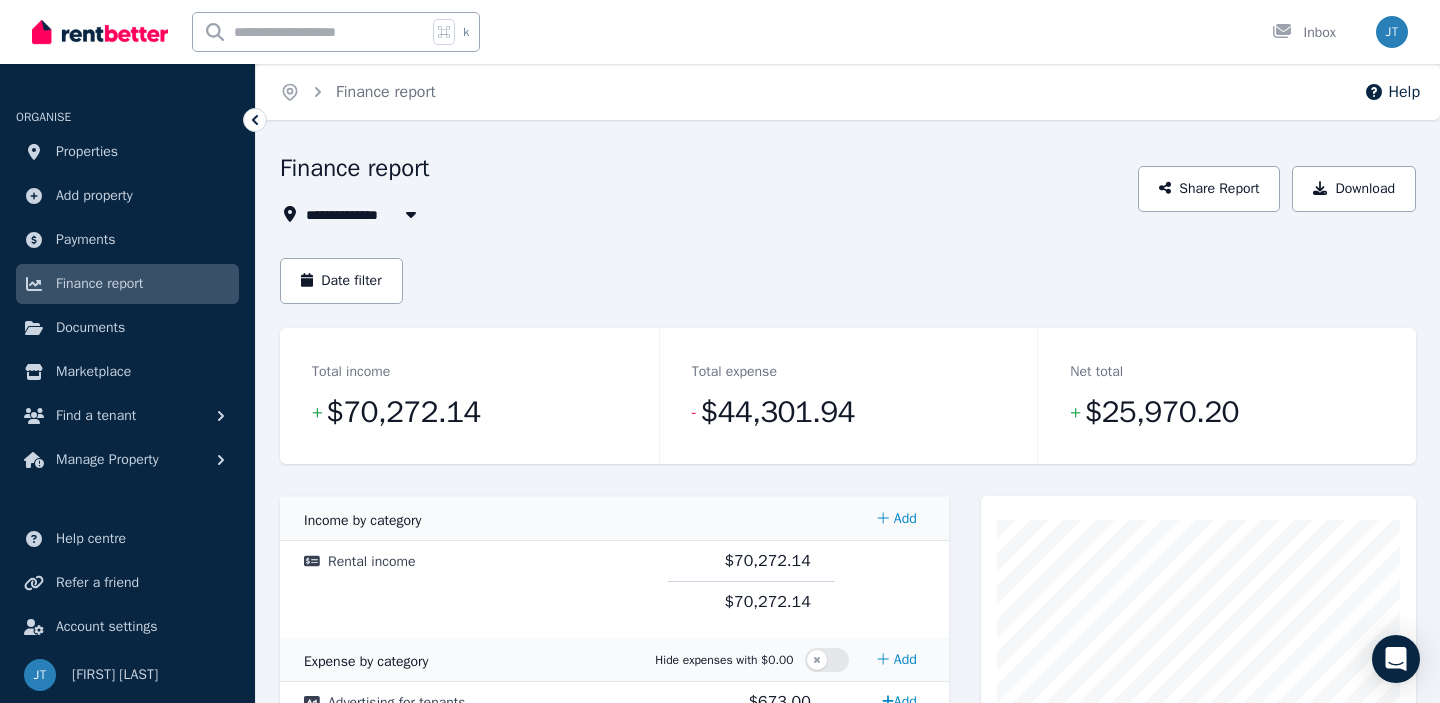 click at bounding box center [411, 214] 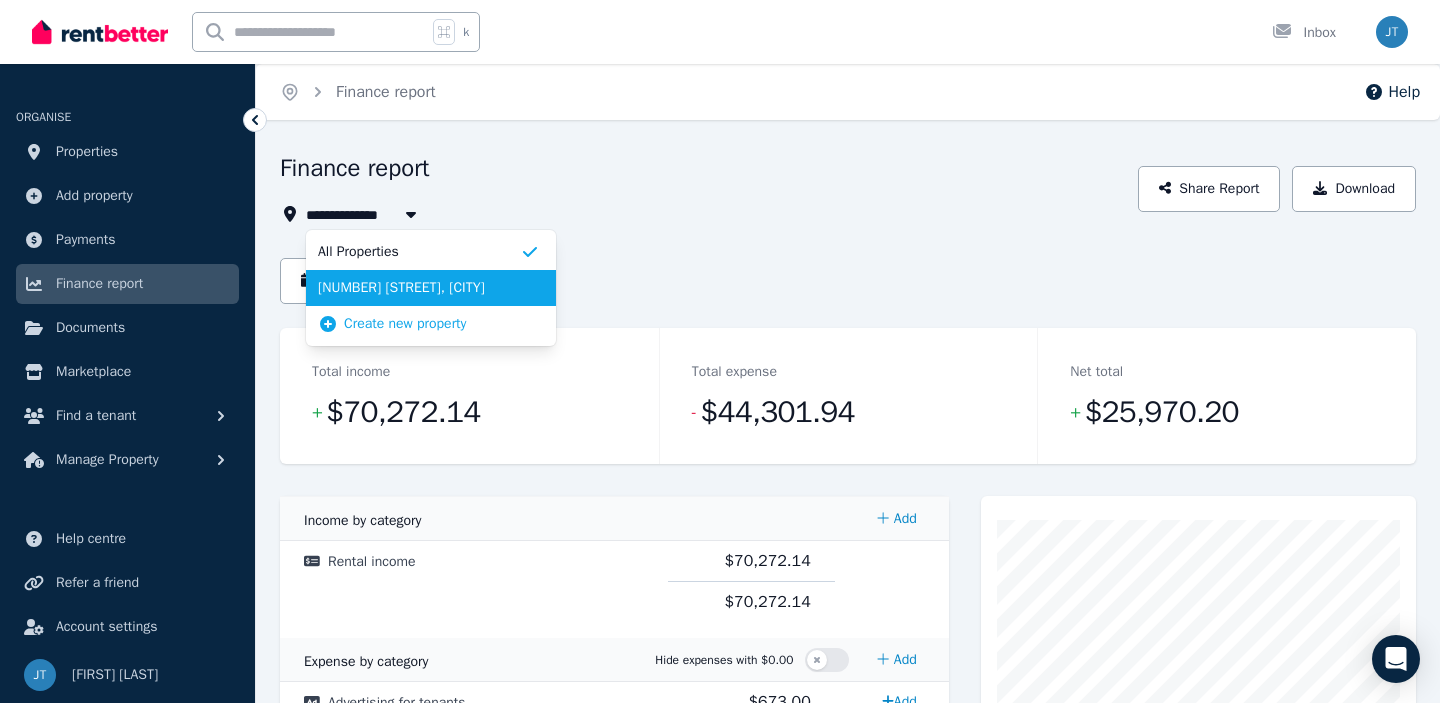 click on "[NUMBER] [STREET], [CITY]" at bounding box center (419, 288) 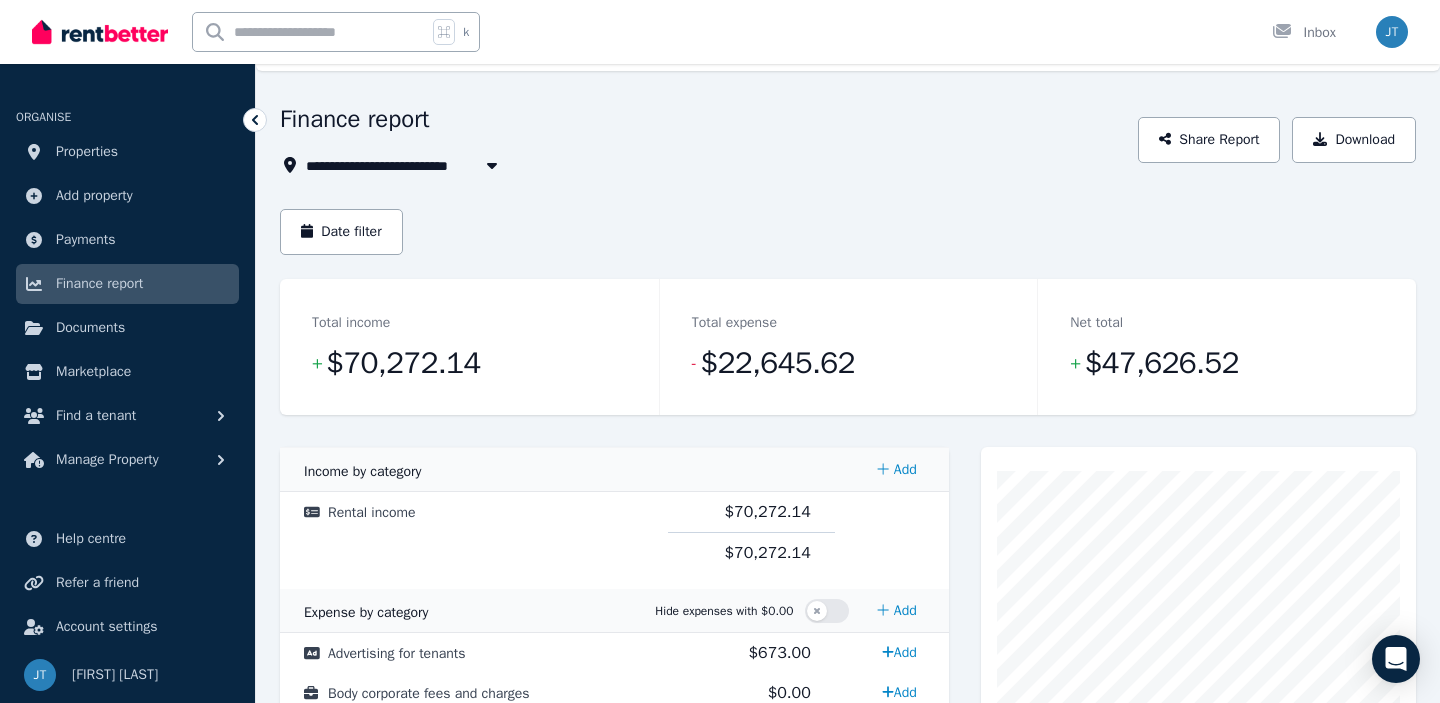 scroll, scrollTop: 48, scrollLeft: 0, axis: vertical 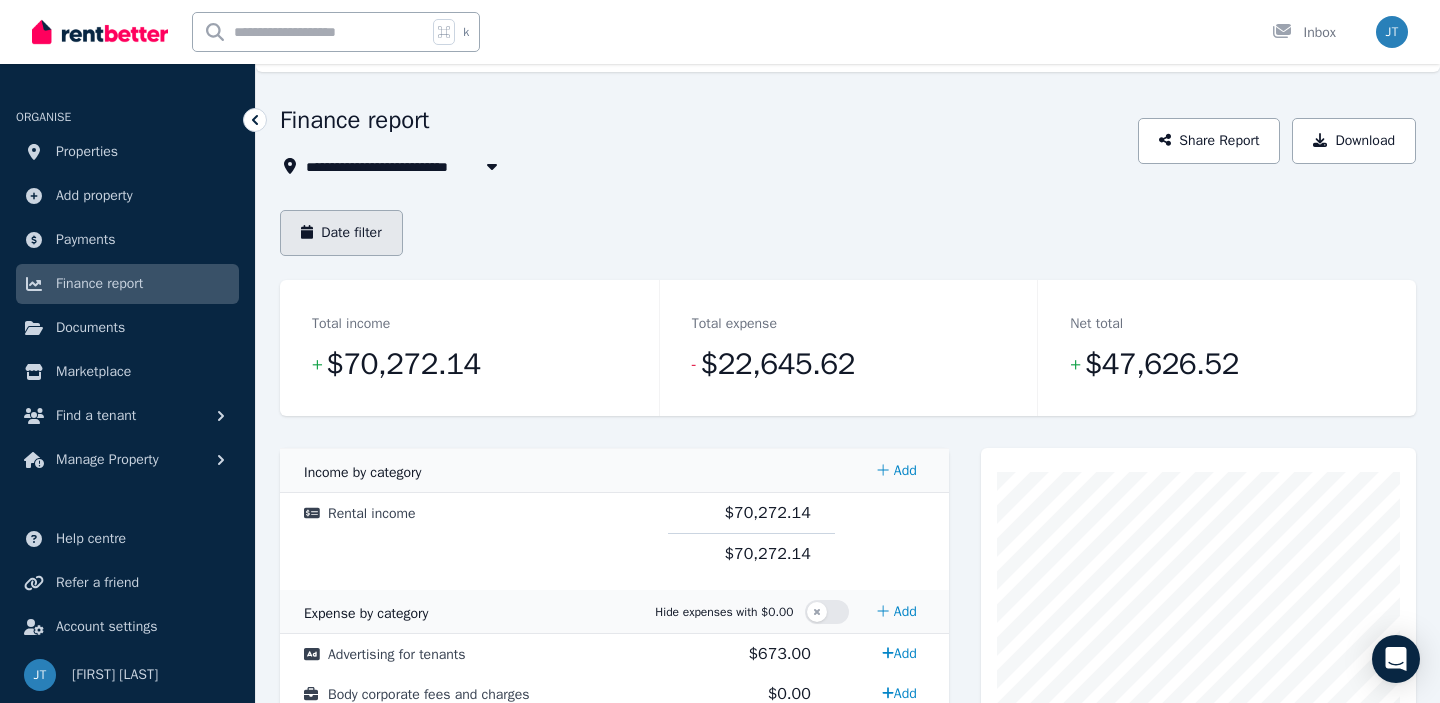 click on "Date filter" at bounding box center (341, 233) 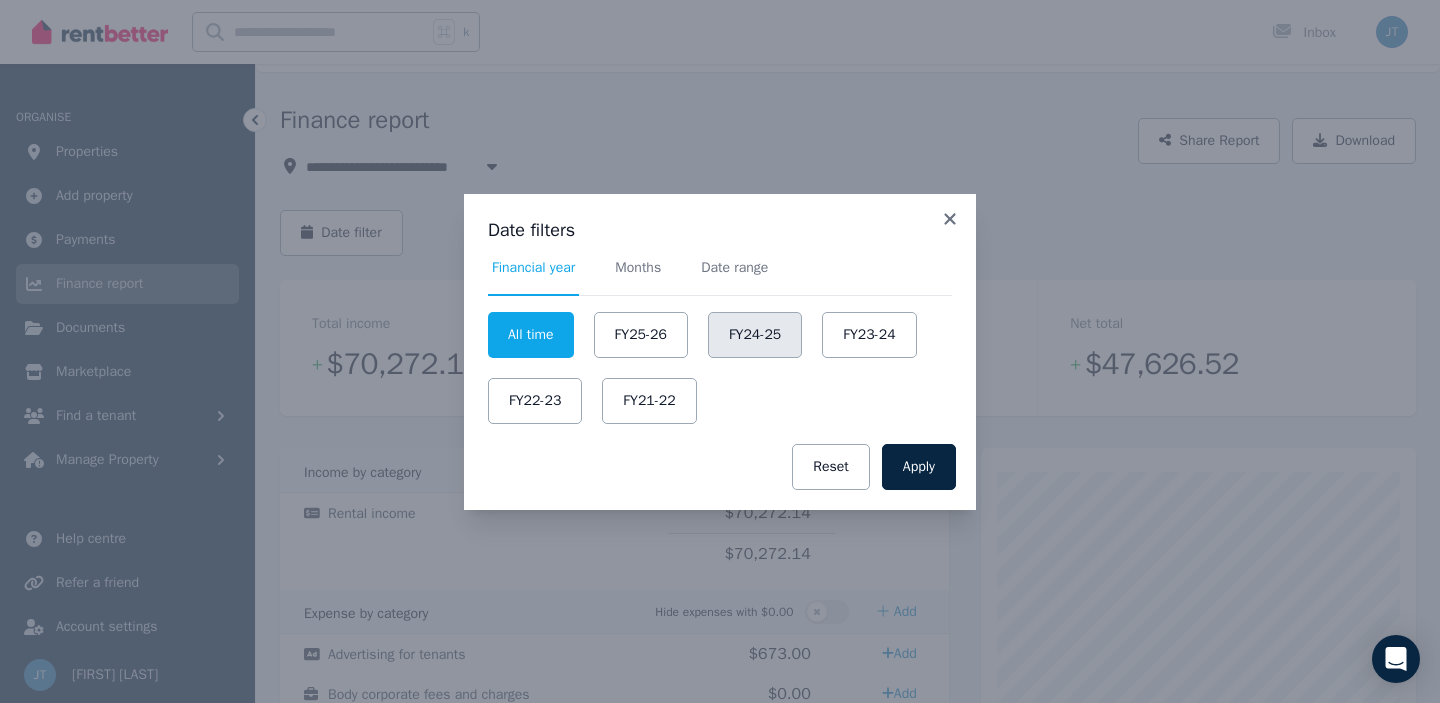 click on "FY24-25" at bounding box center (755, 335) 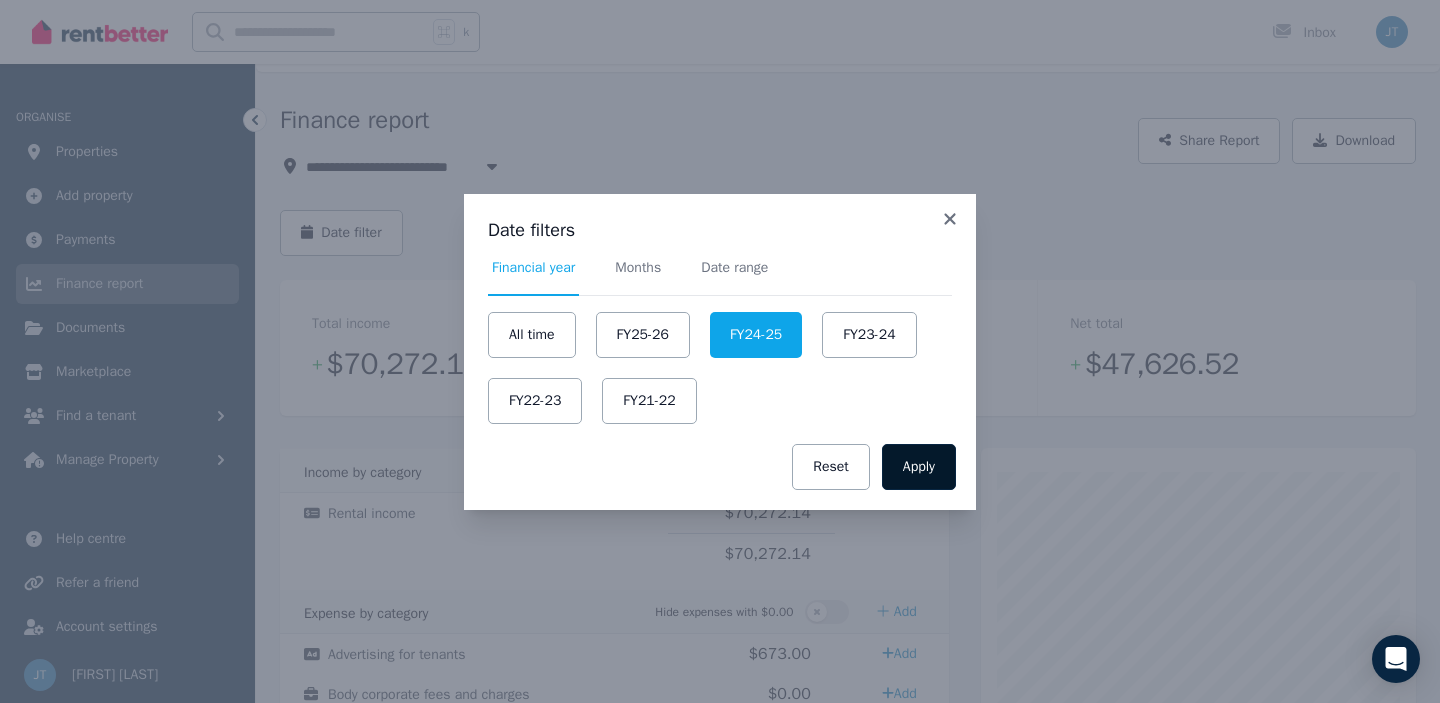click on "Apply" at bounding box center (919, 467) 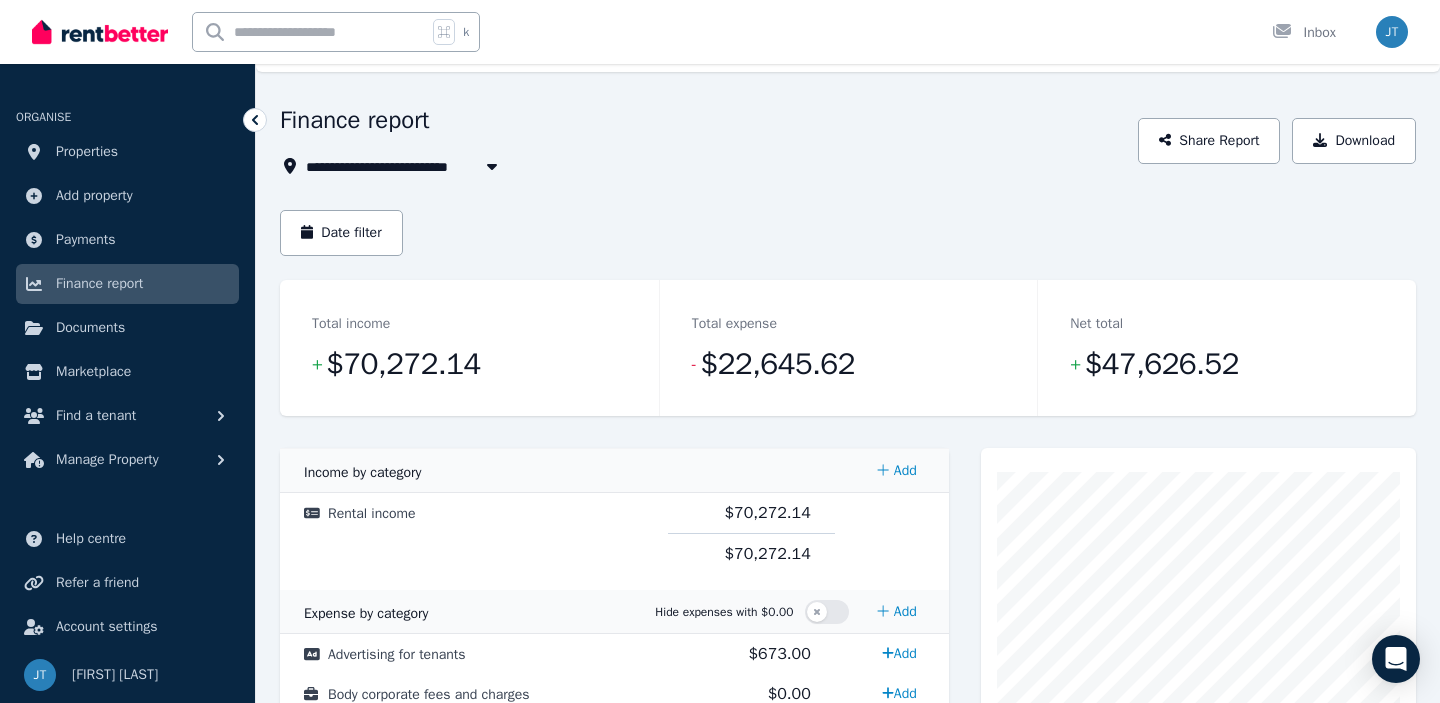 scroll, scrollTop: 0, scrollLeft: 0, axis: both 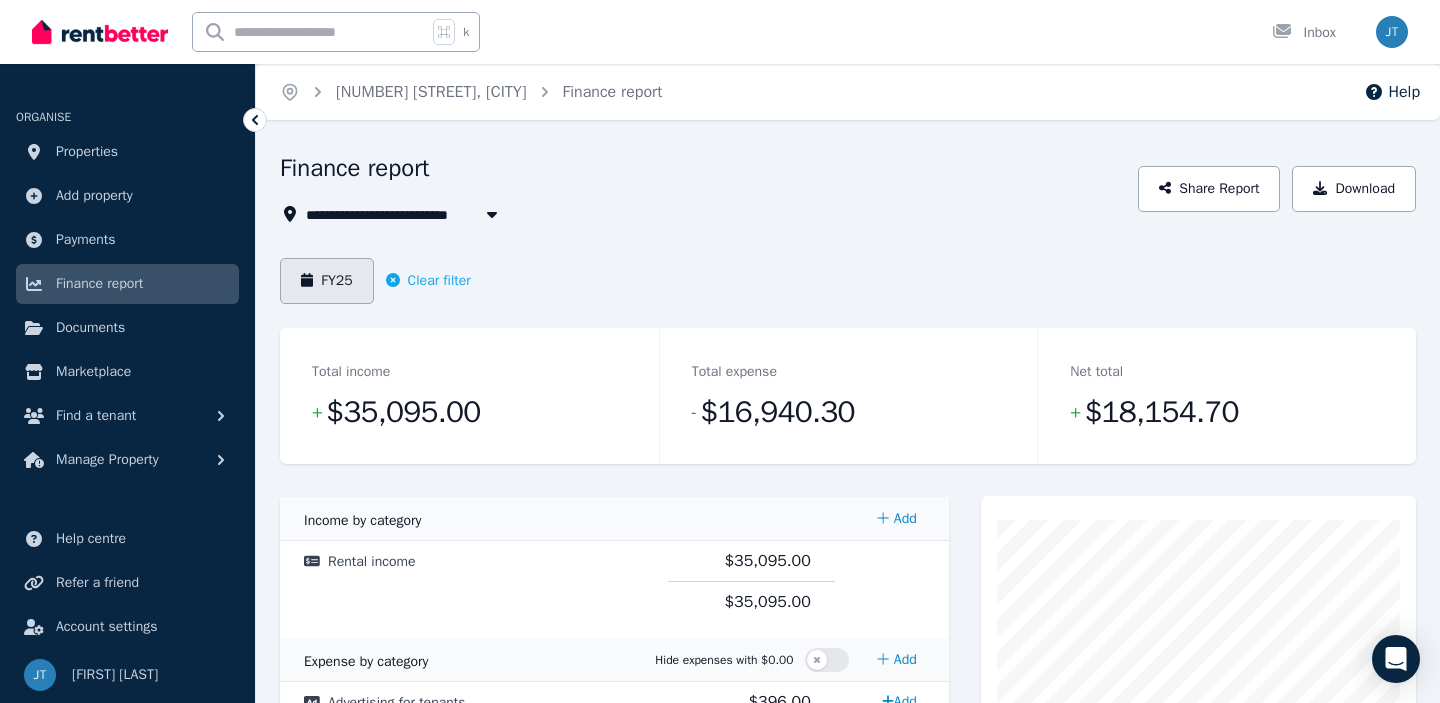 click on "FY25" at bounding box center [327, 281] 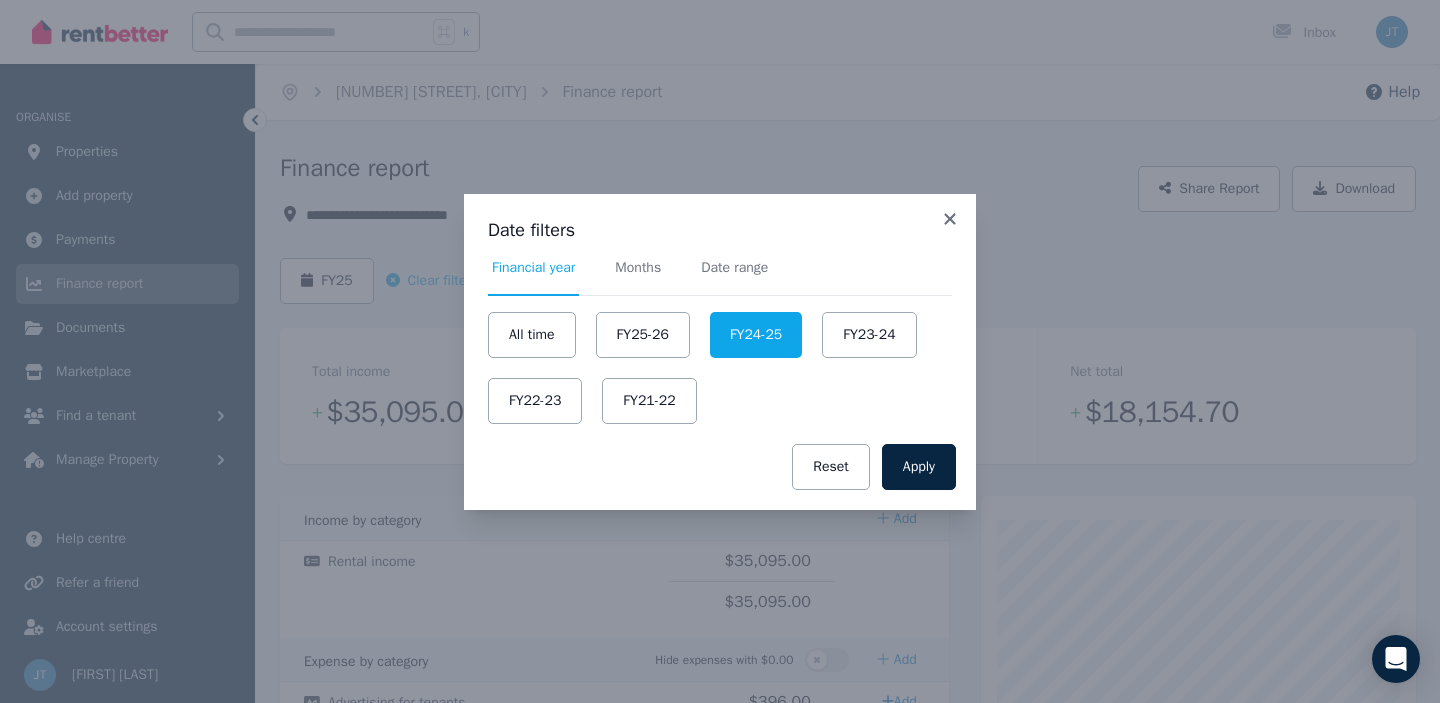 click on "Date filters" at bounding box center (720, 230) 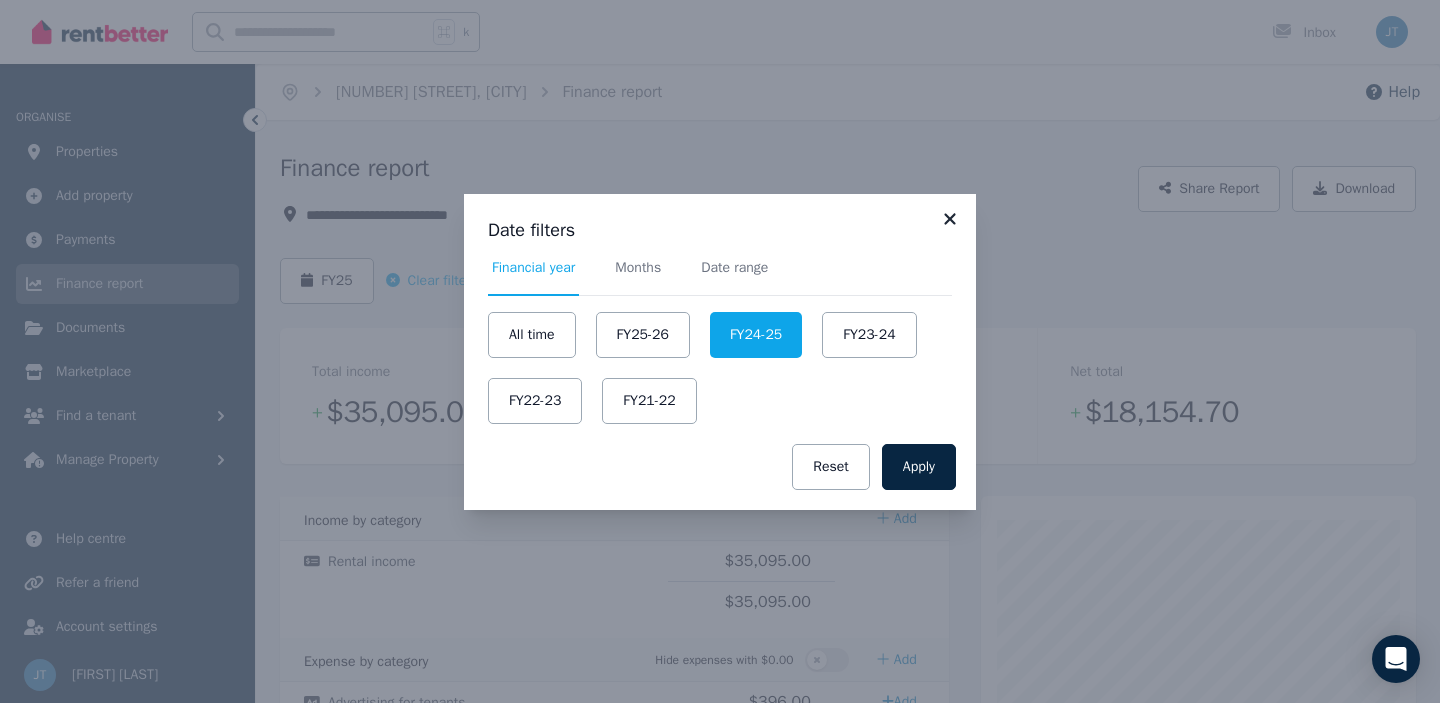 click 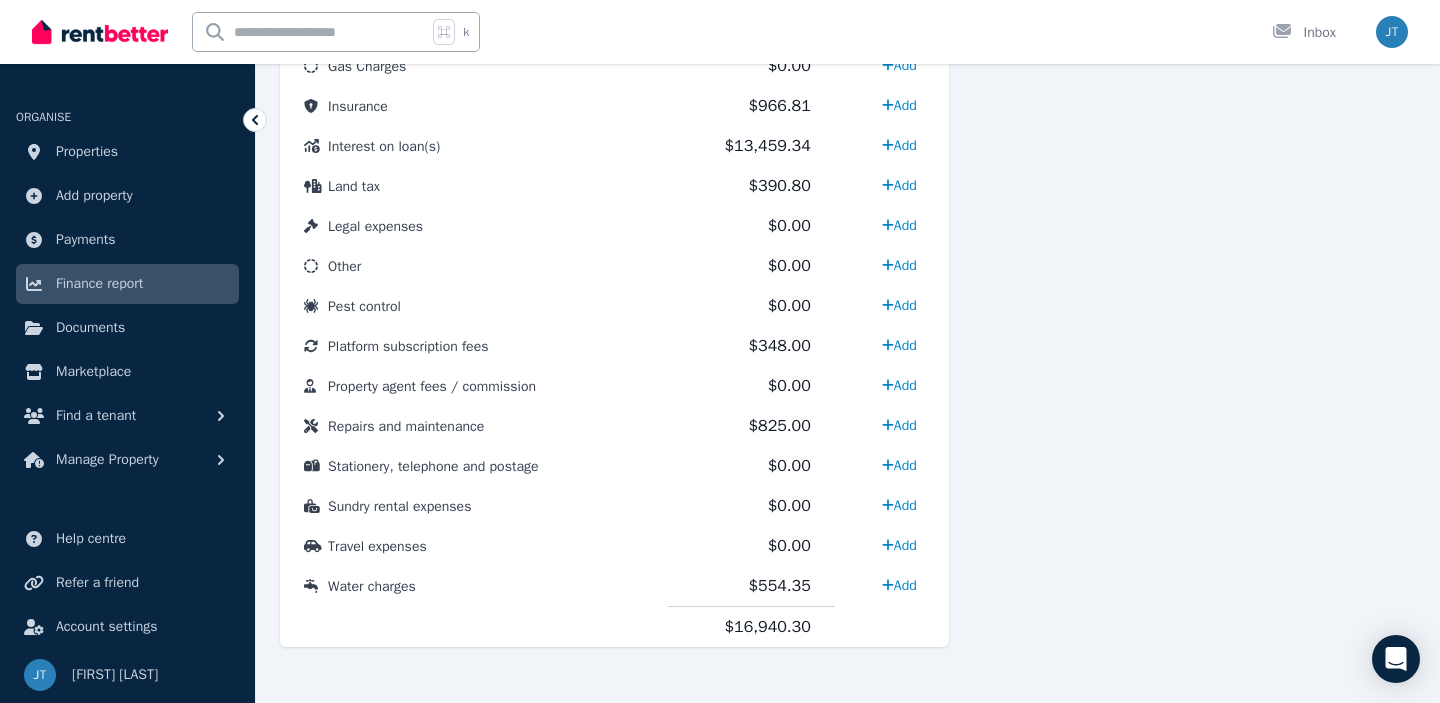 scroll, scrollTop: 1039, scrollLeft: 0, axis: vertical 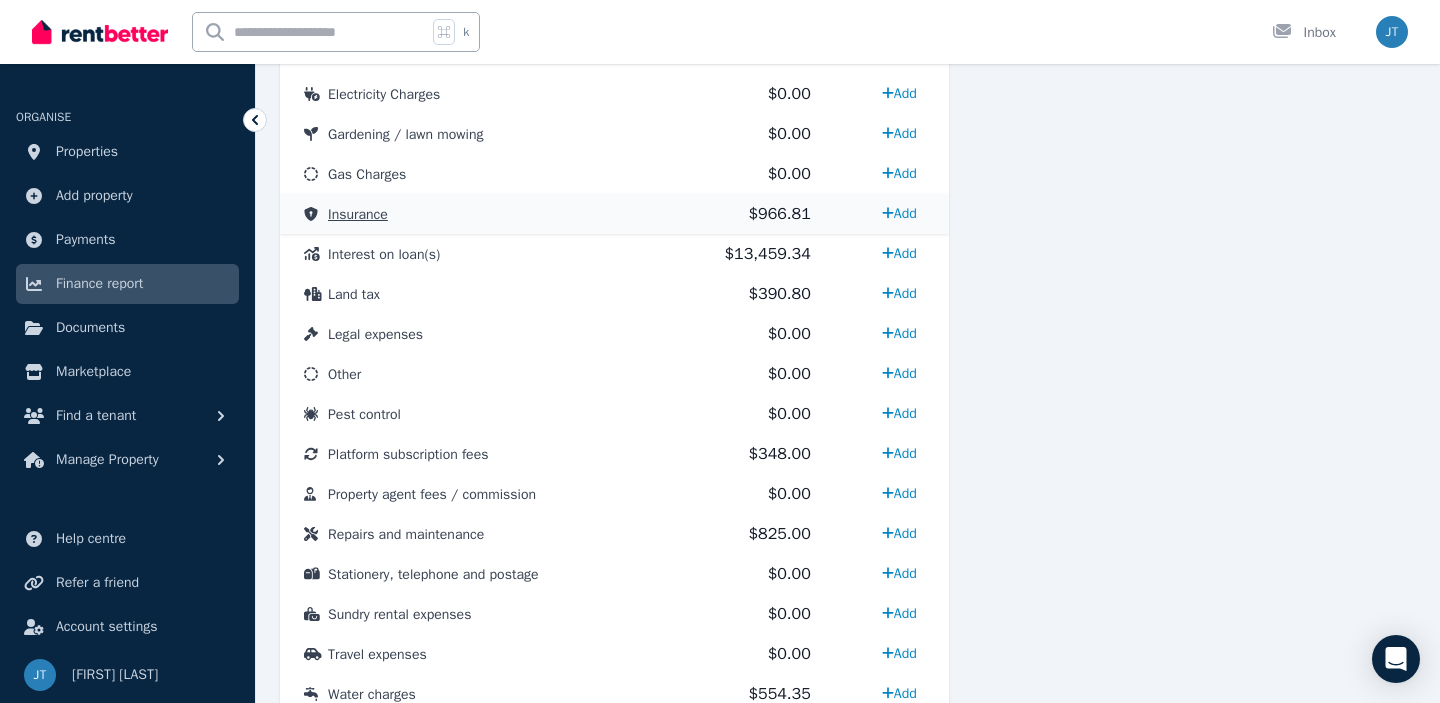 click on "Insurance" at bounding box center [358, 214] 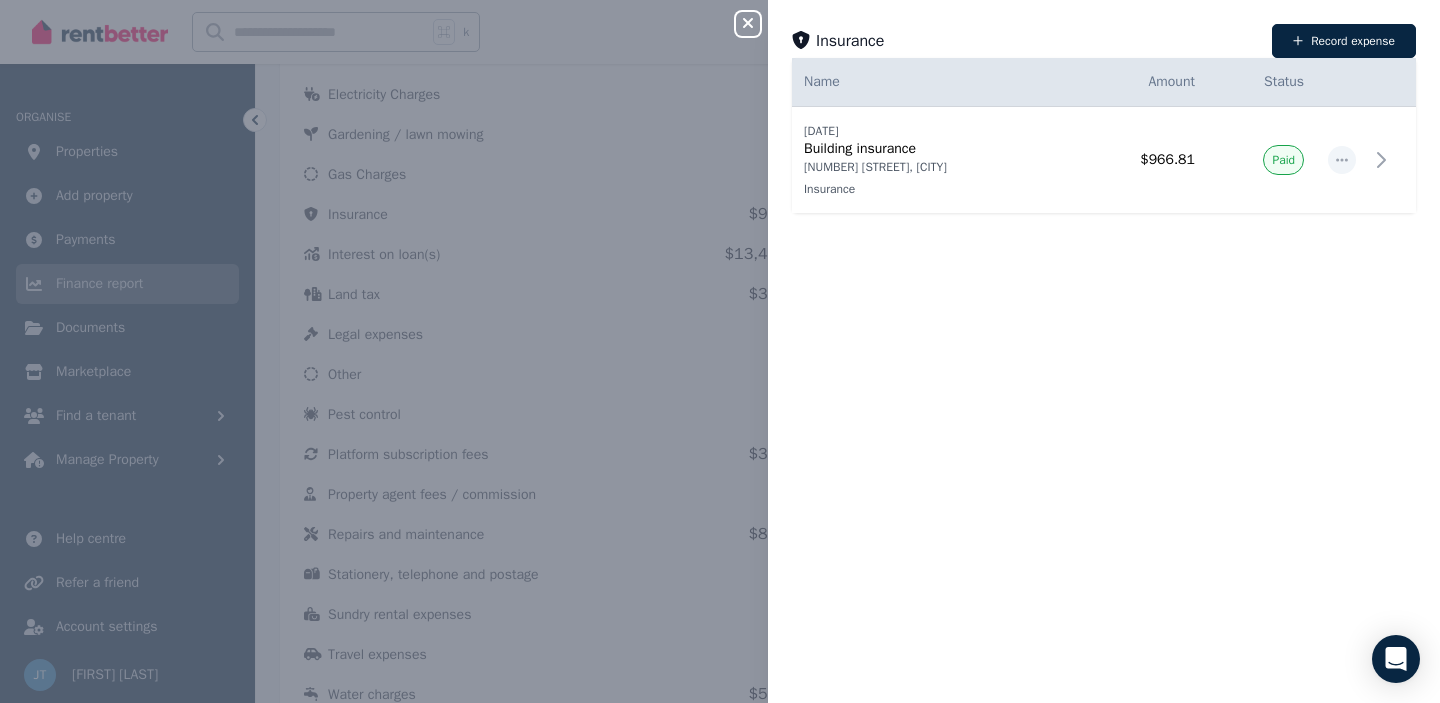 click 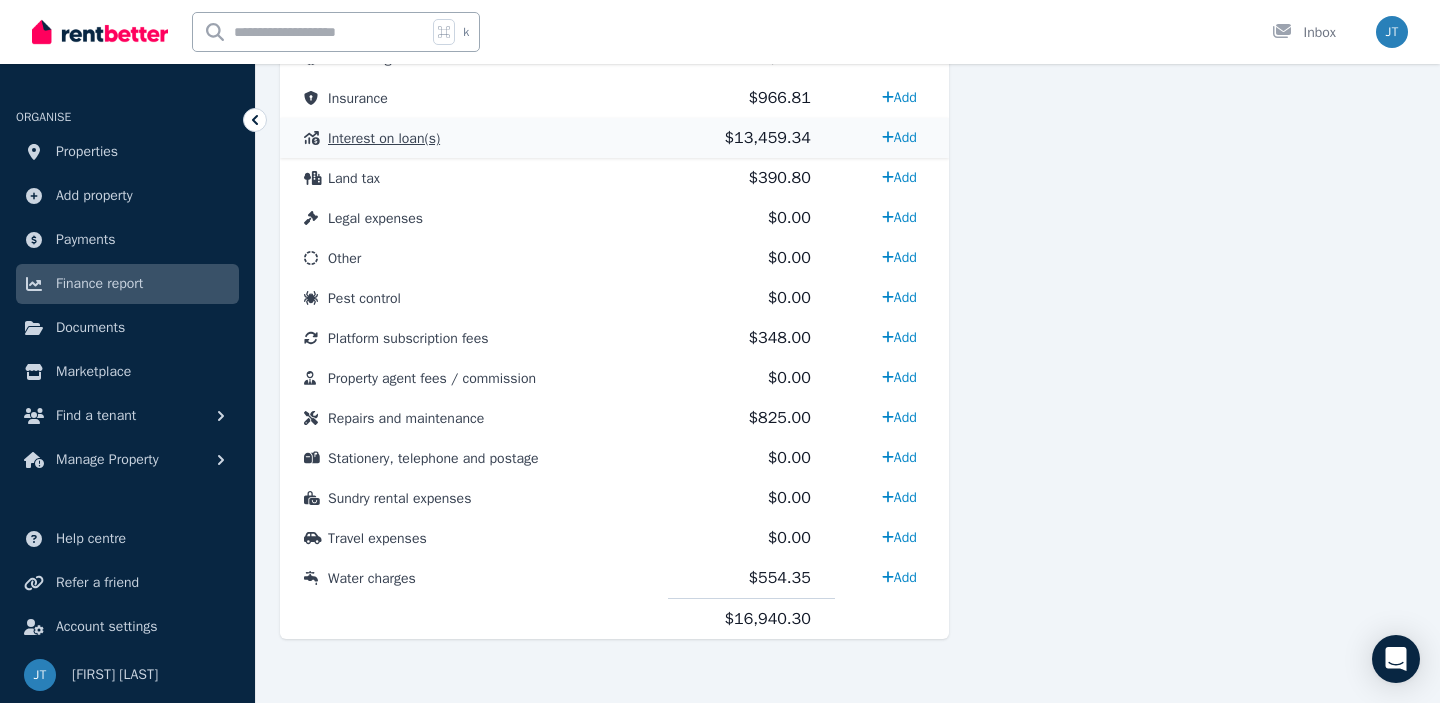 scroll, scrollTop: 1048, scrollLeft: 0, axis: vertical 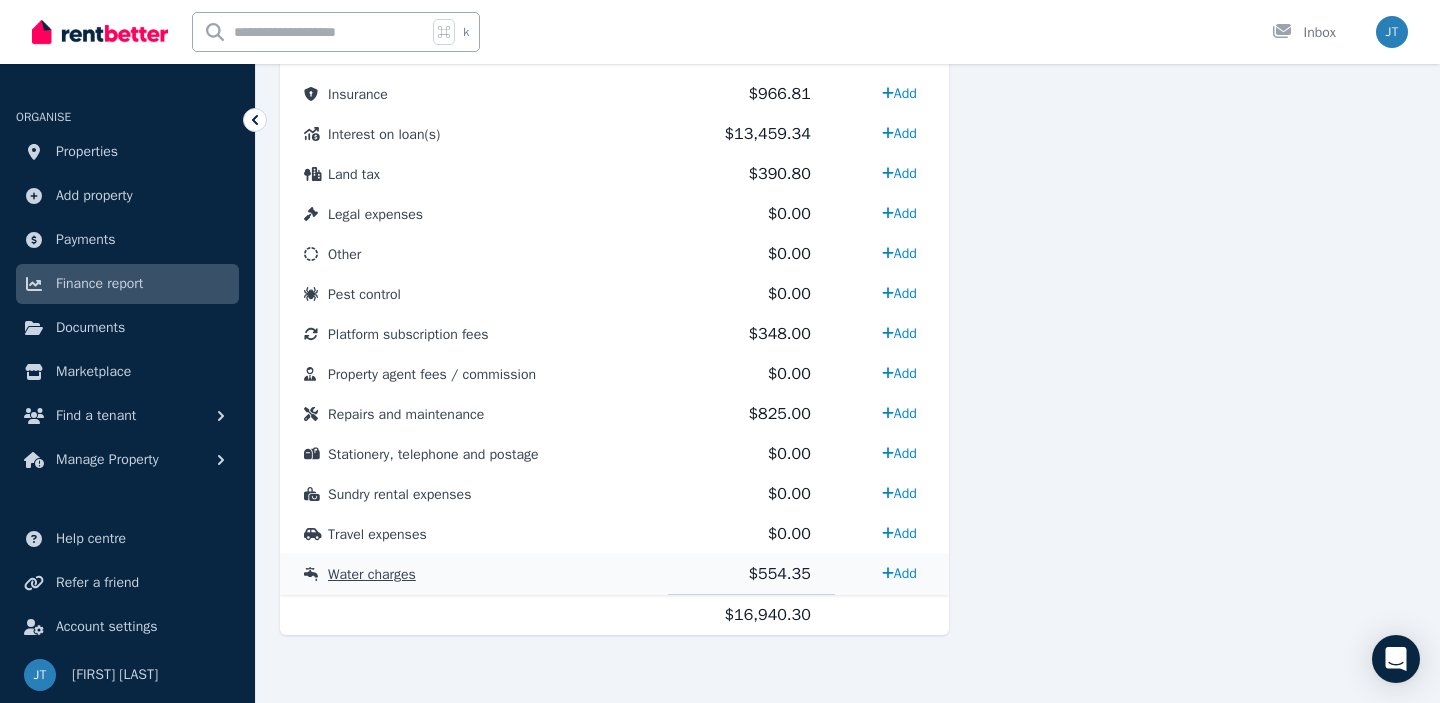 click on "Water charges" at bounding box center (372, 574) 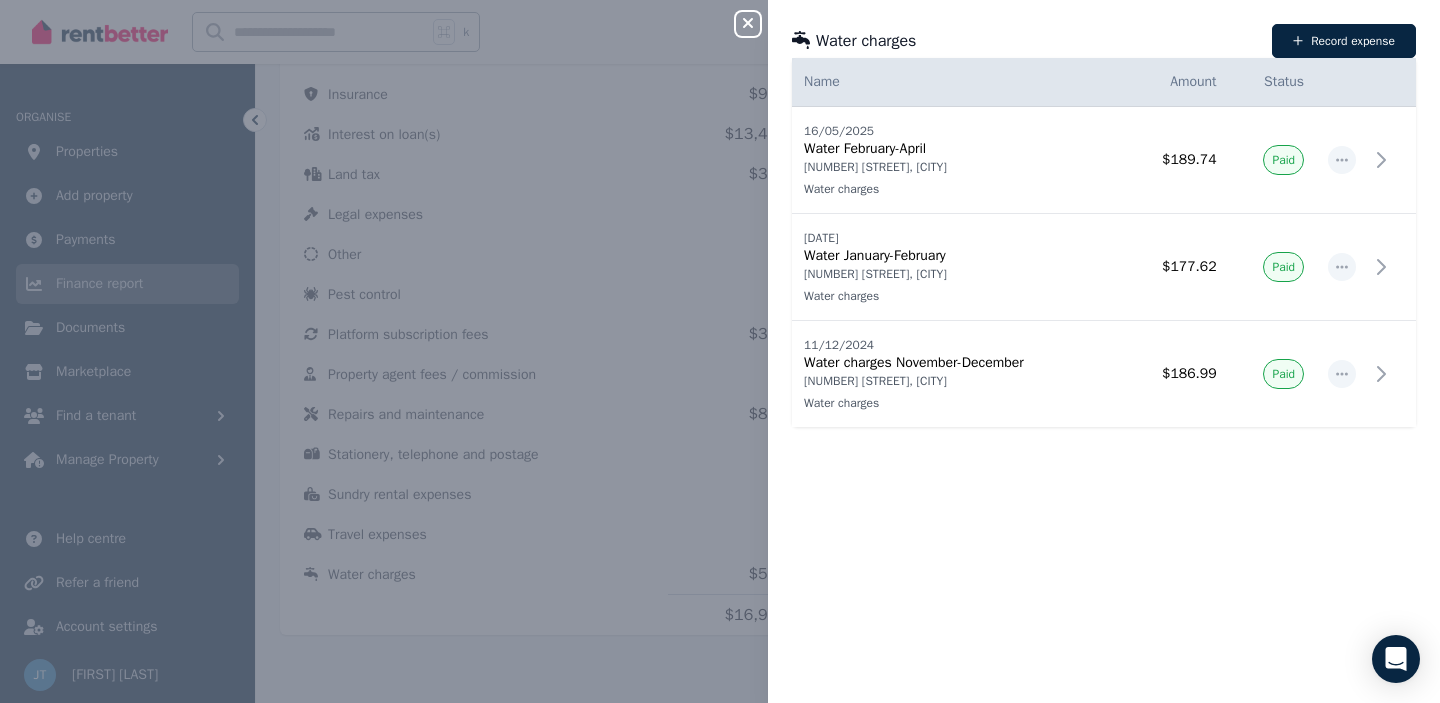 click 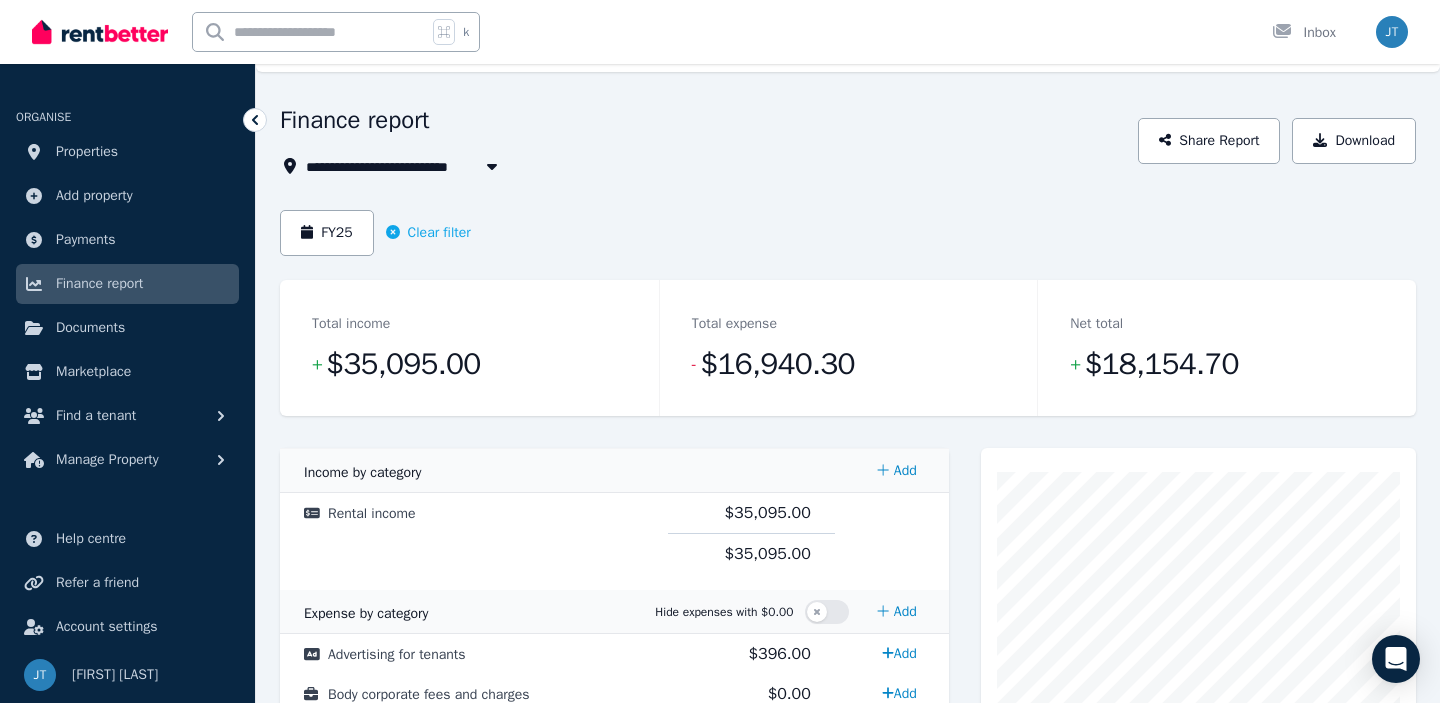 scroll, scrollTop: 0, scrollLeft: 0, axis: both 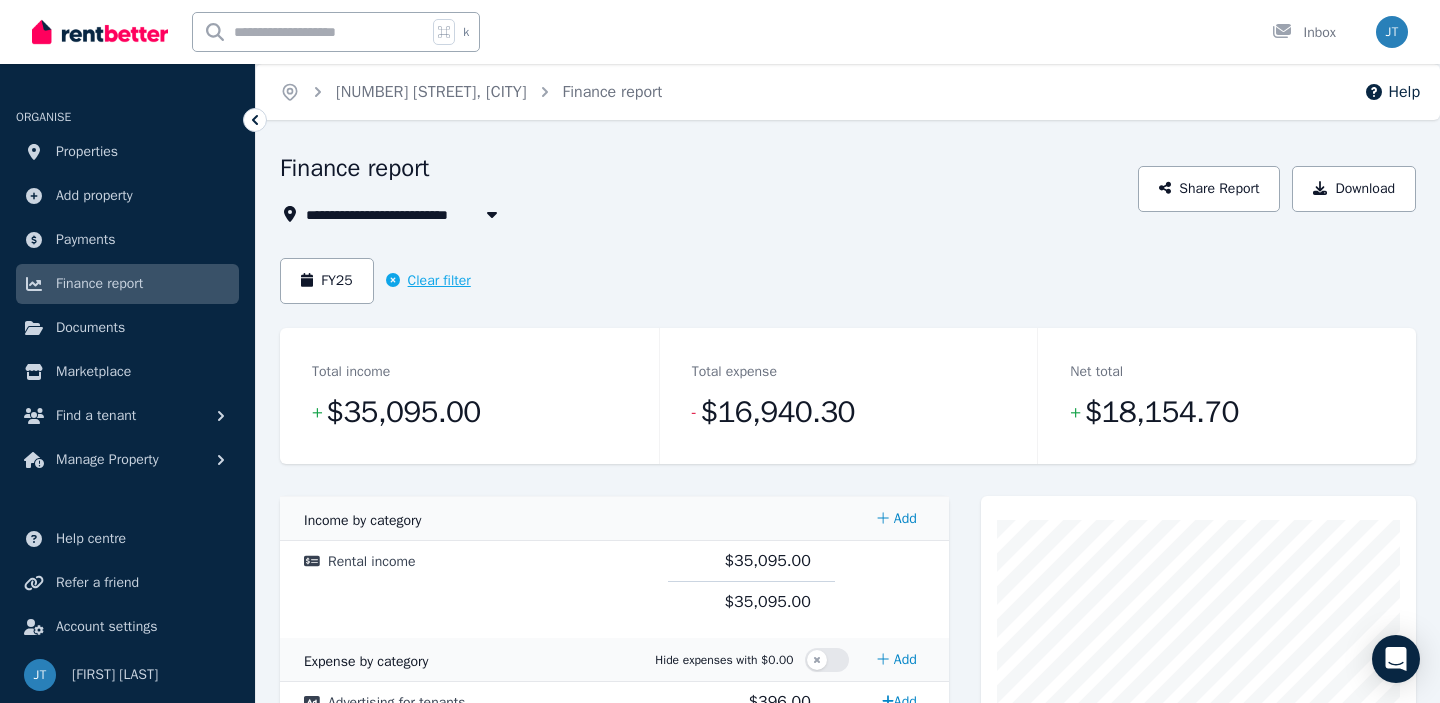 click on "Clear filter" at bounding box center [428, 281] 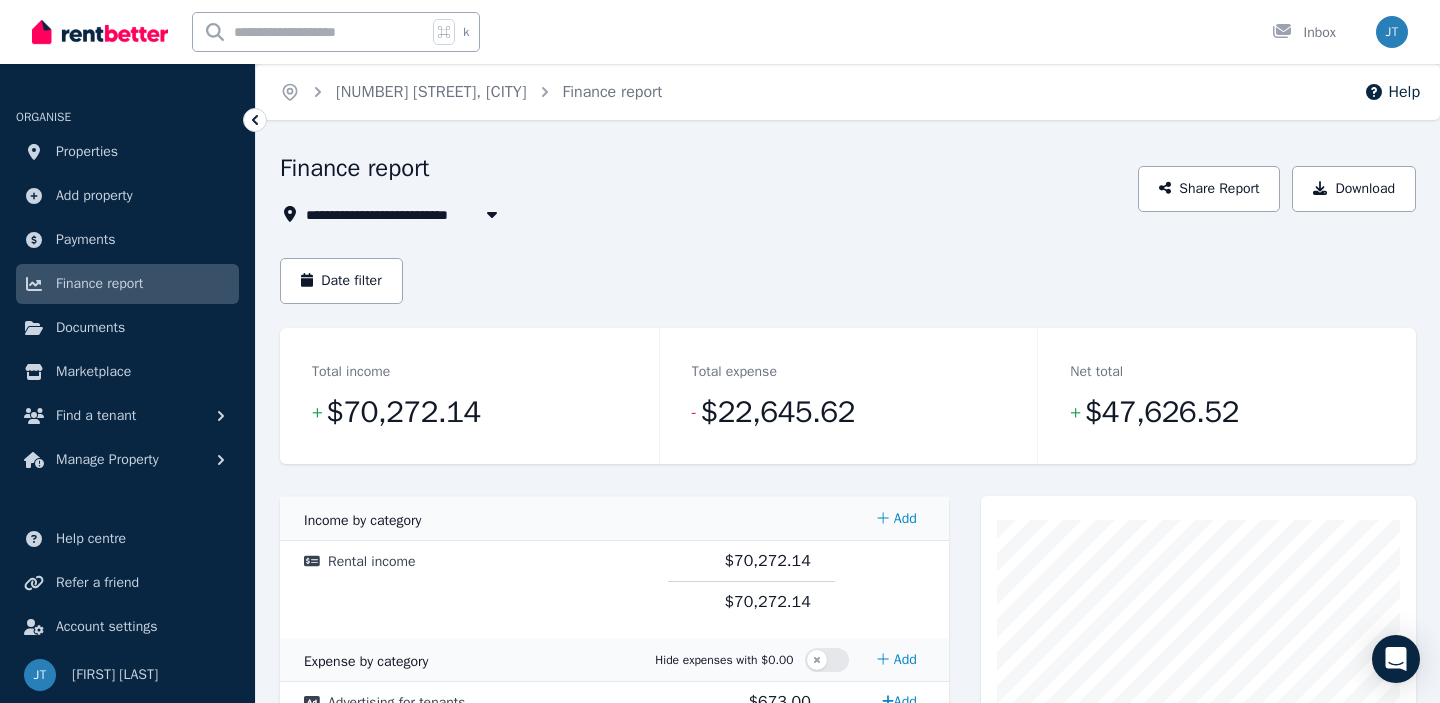 click 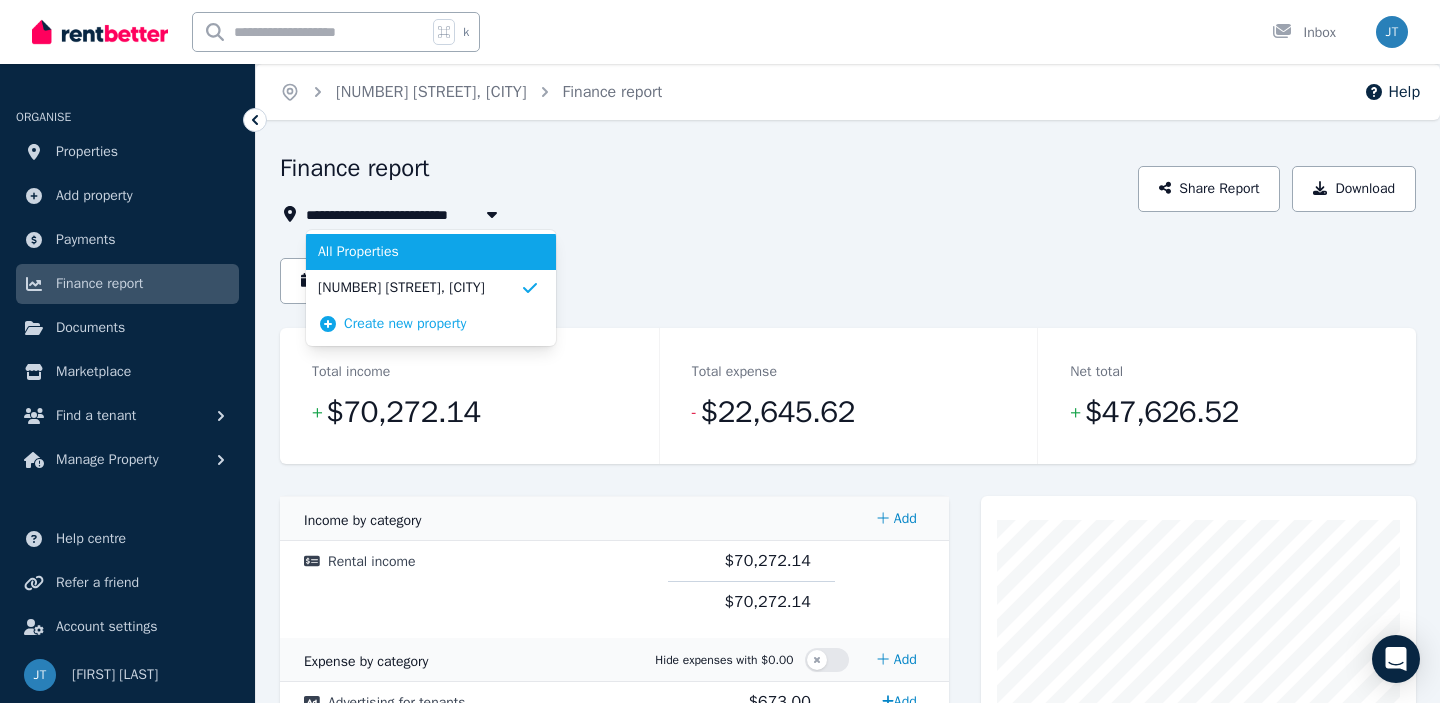 click on "All Properties" at bounding box center (431, 252) 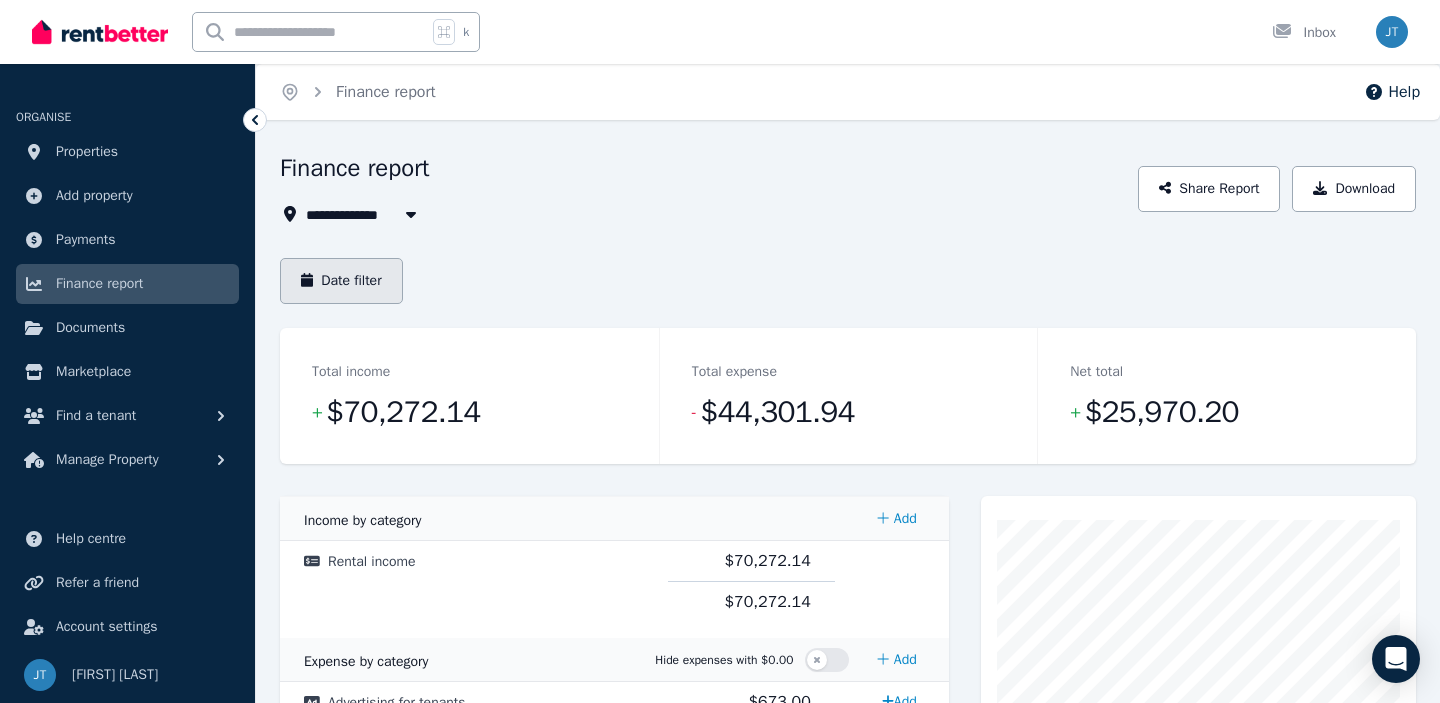 click on "Date filter" at bounding box center (341, 281) 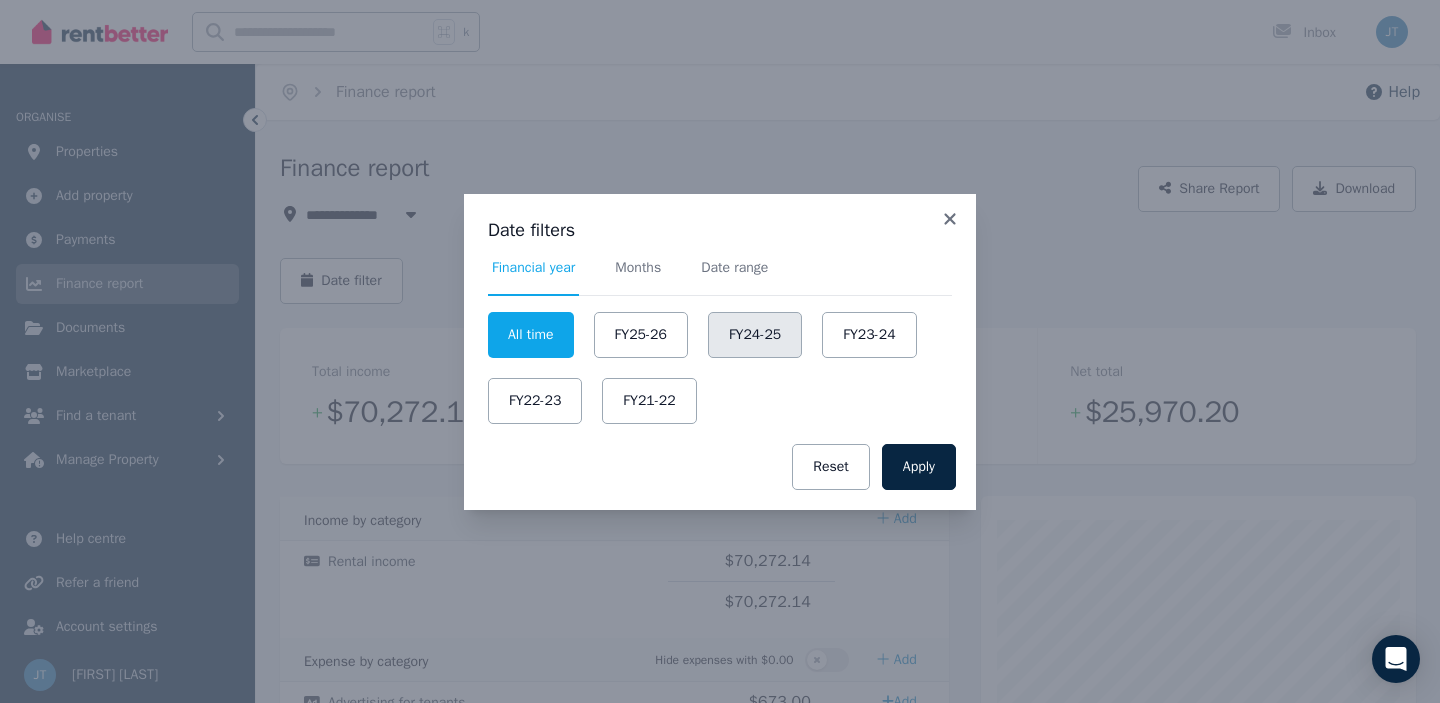 click on "FY24-25" at bounding box center [755, 335] 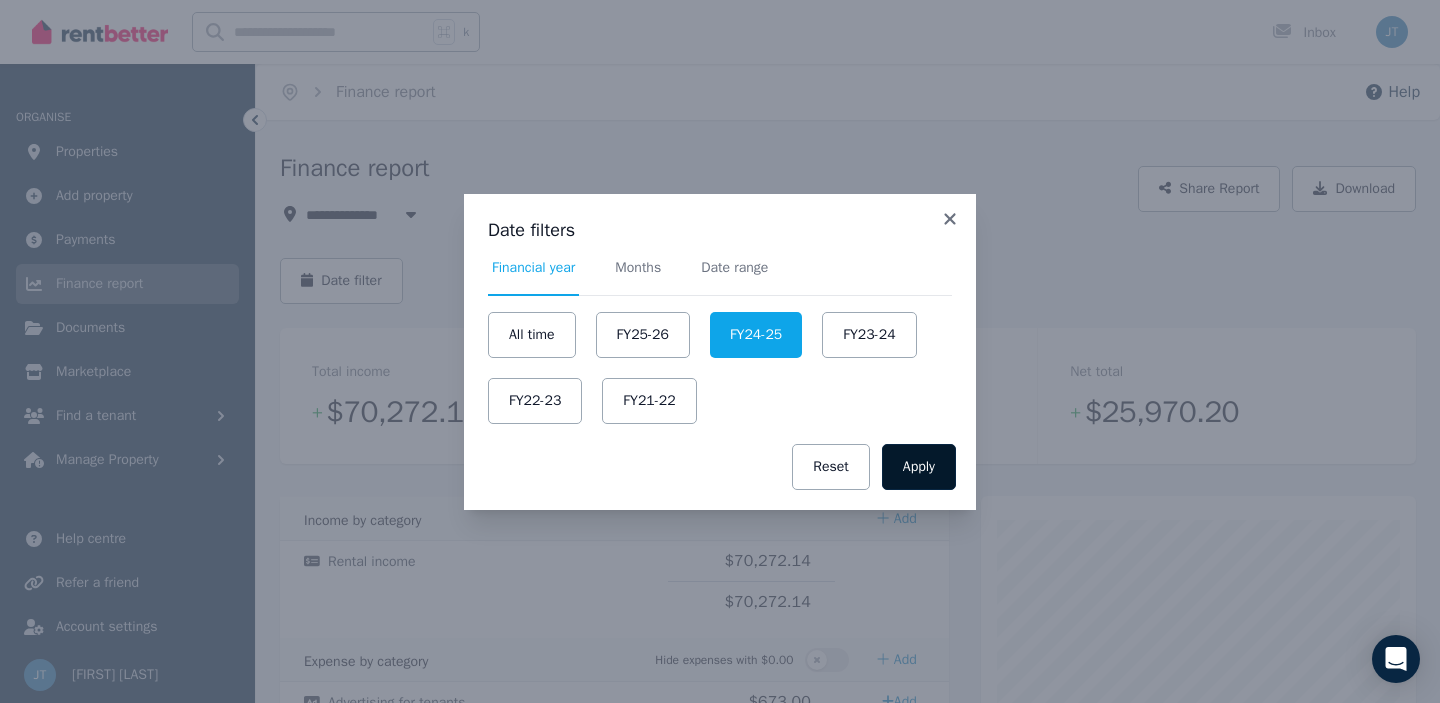 click on "Apply" at bounding box center (919, 467) 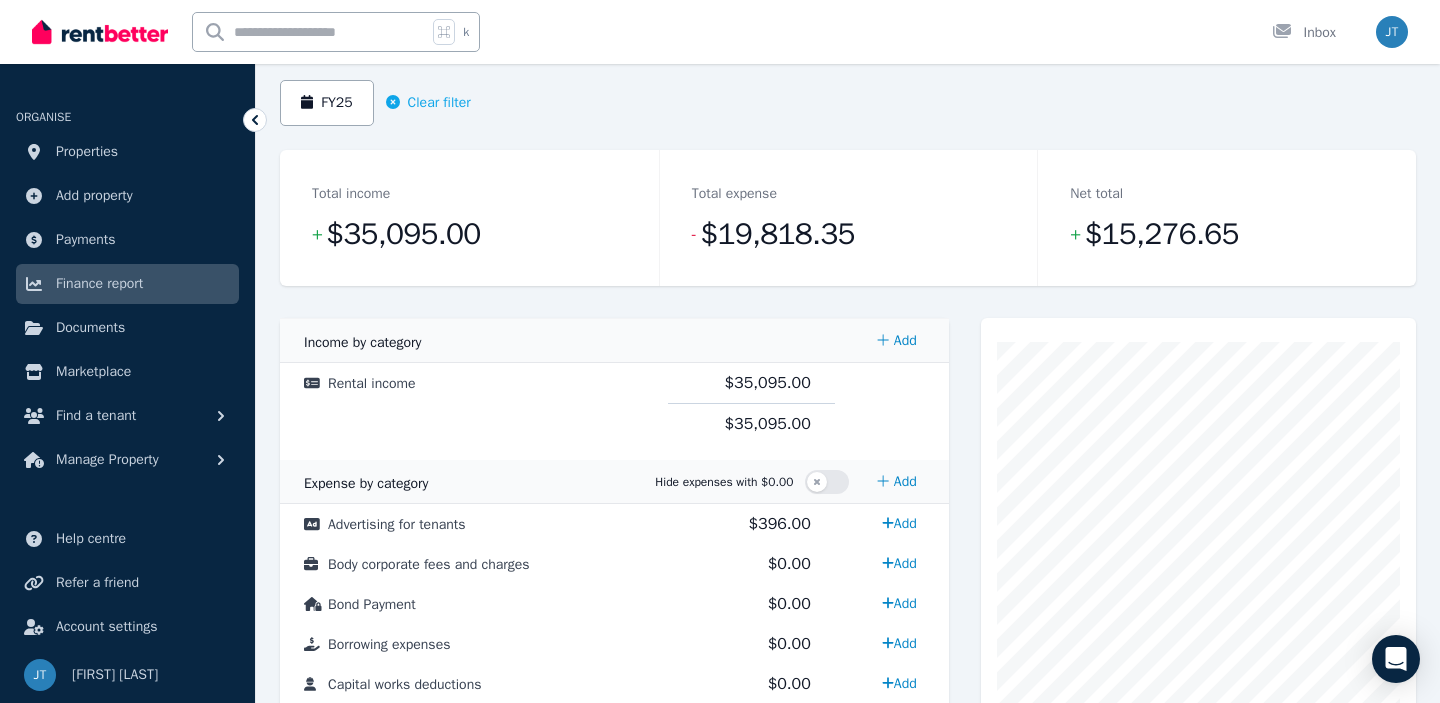 scroll, scrollTop: 136, scrollLeft: 0, axis: vertical 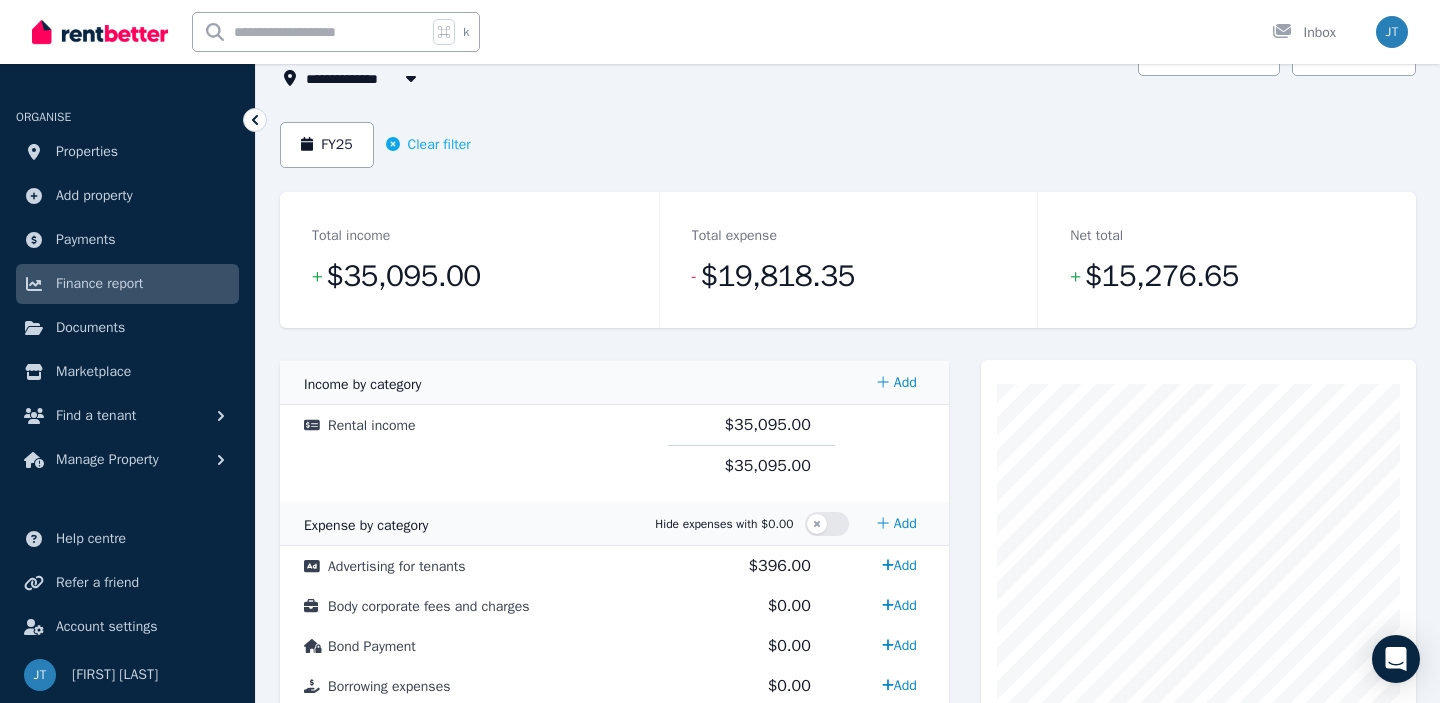 click at bounding box center (411, 78) 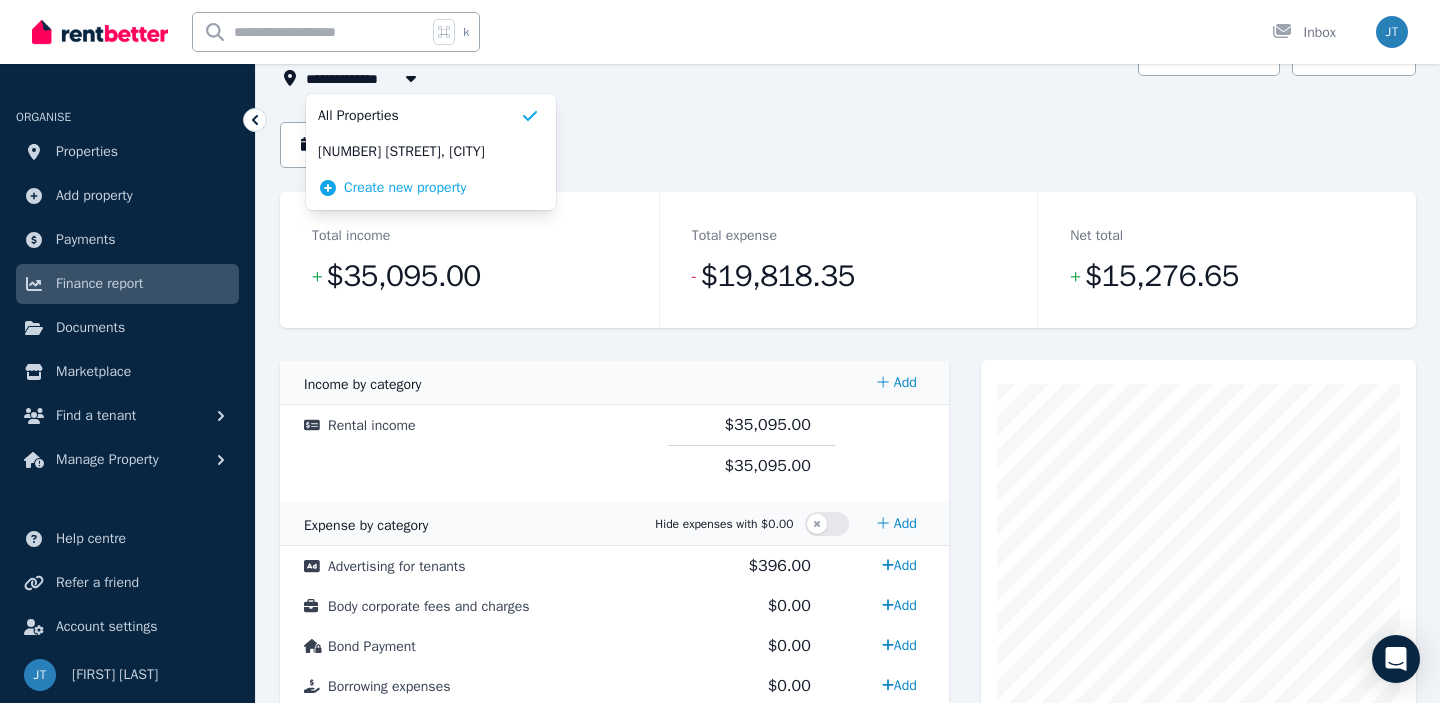 click on "k Inbox" at bounding box center [686, 32] 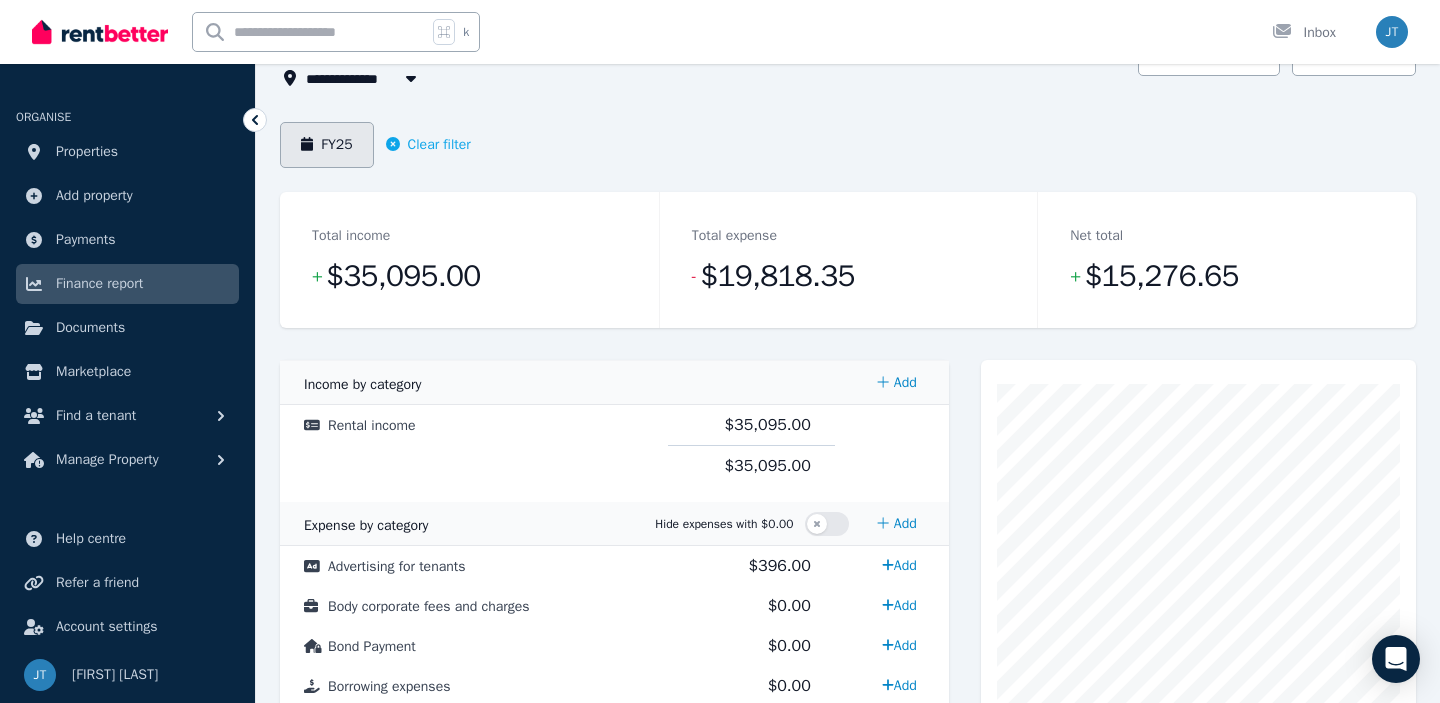 click on "FY25" at bounding box center [327, 145] 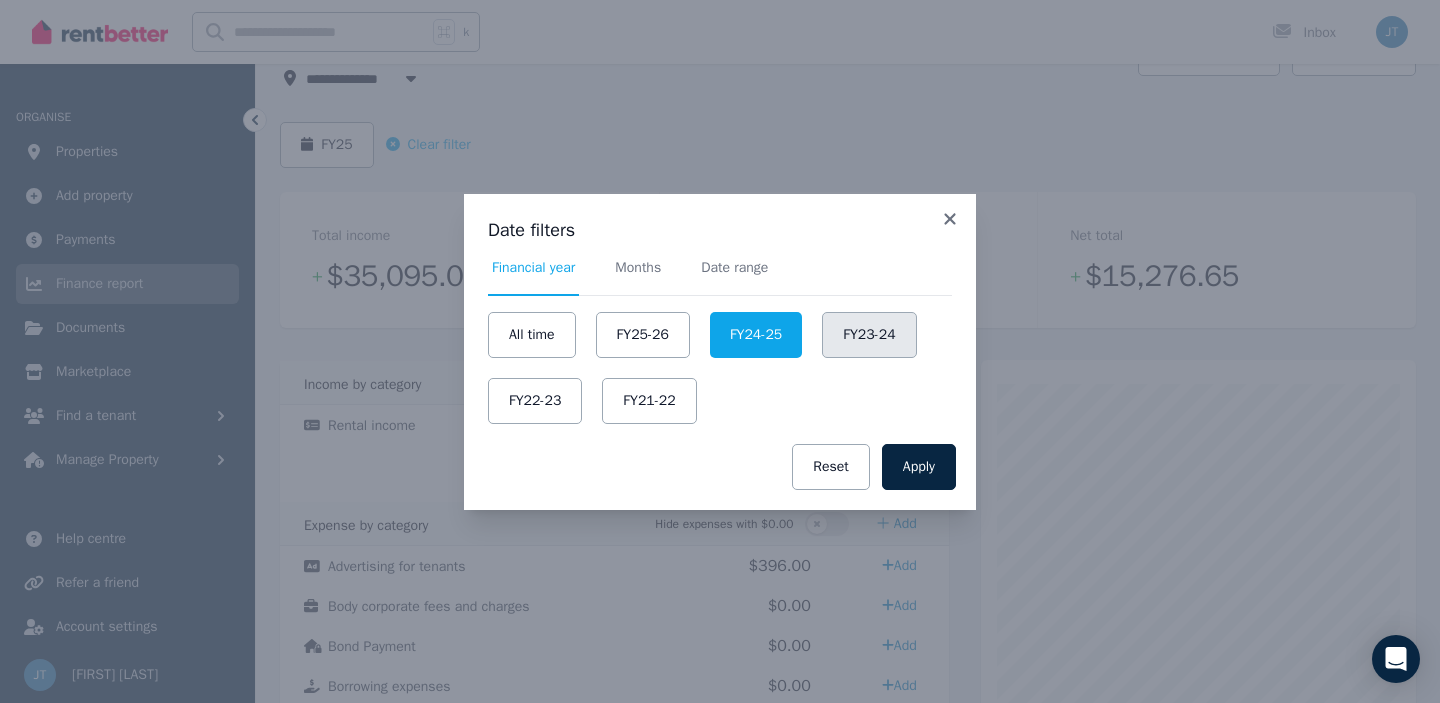 click on "FY23-24" at bounding box center [869, 335] 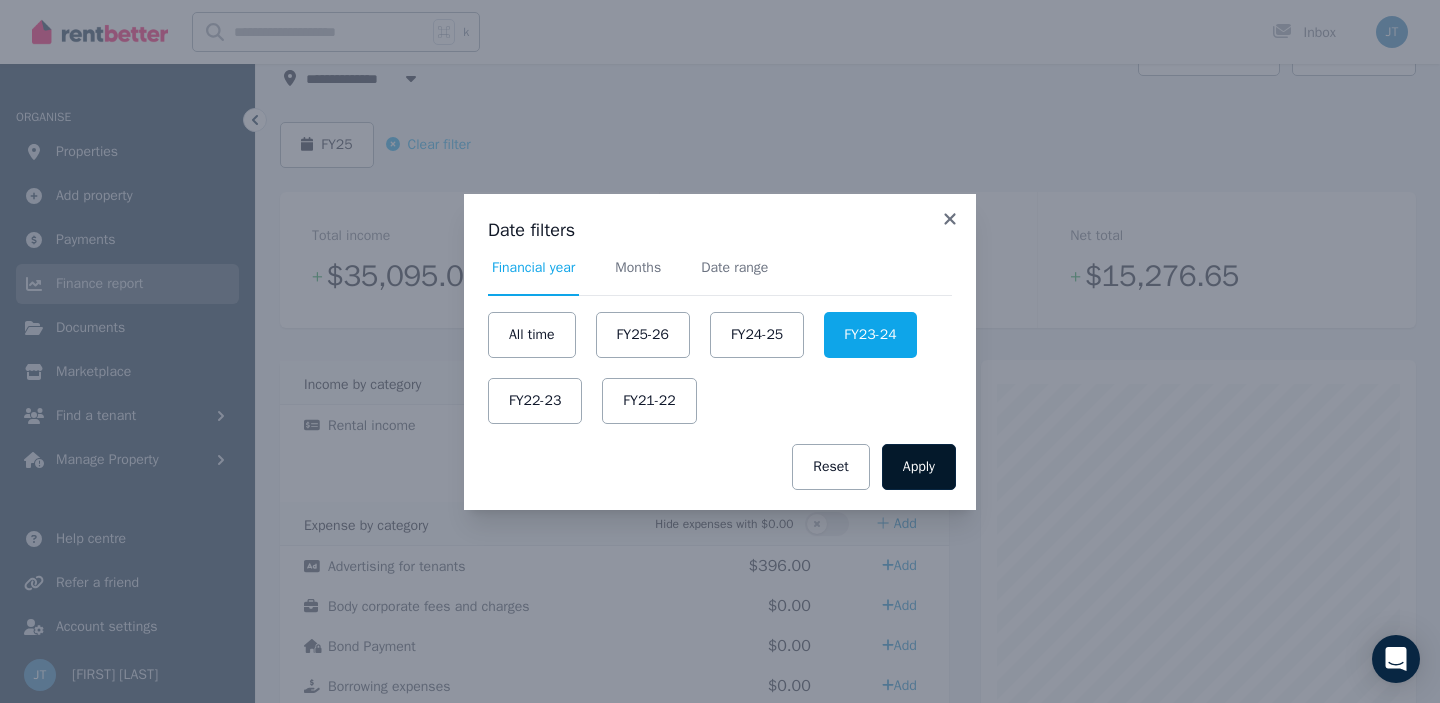 click on "Apply" at bounding box center [919, 467] 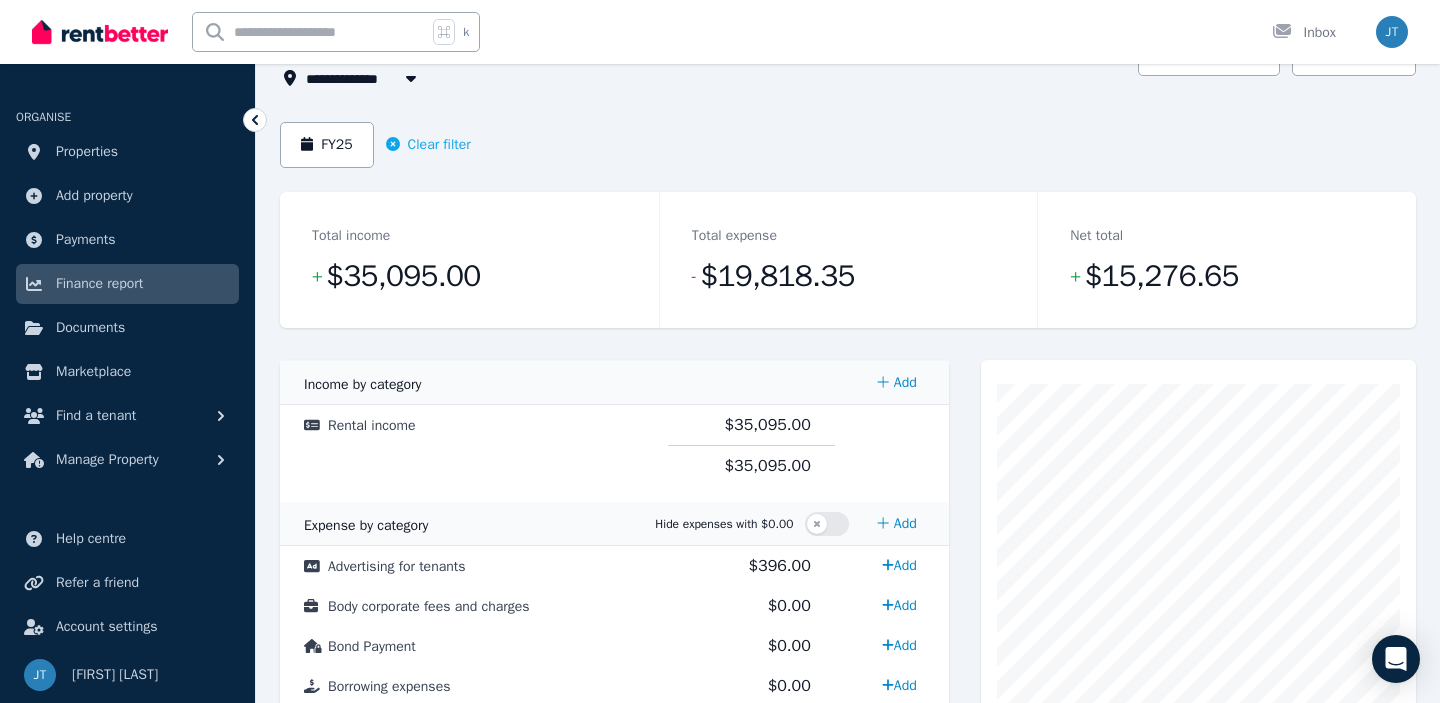 scroll, scrollTop: 0, scrollLeft: 0, axis: both 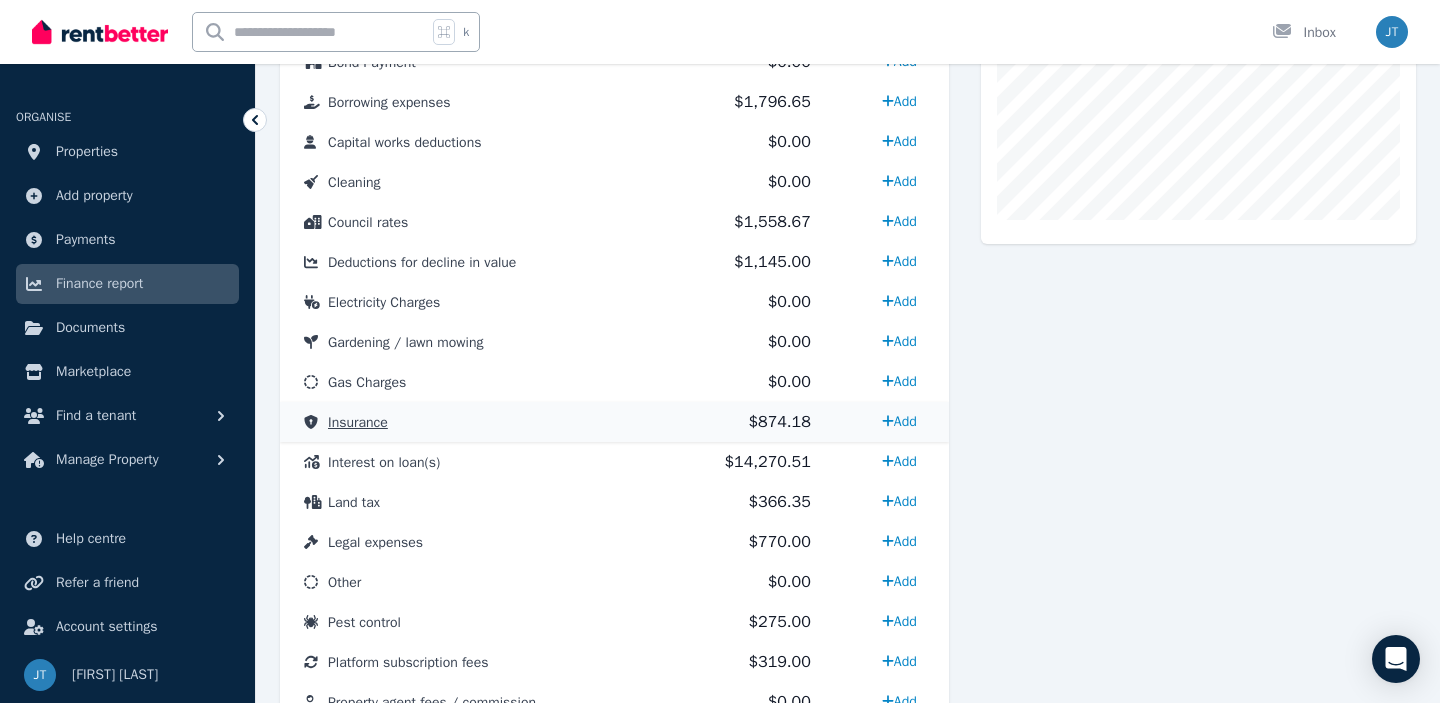 click on "Insurance" at bounding box center (358, 422) 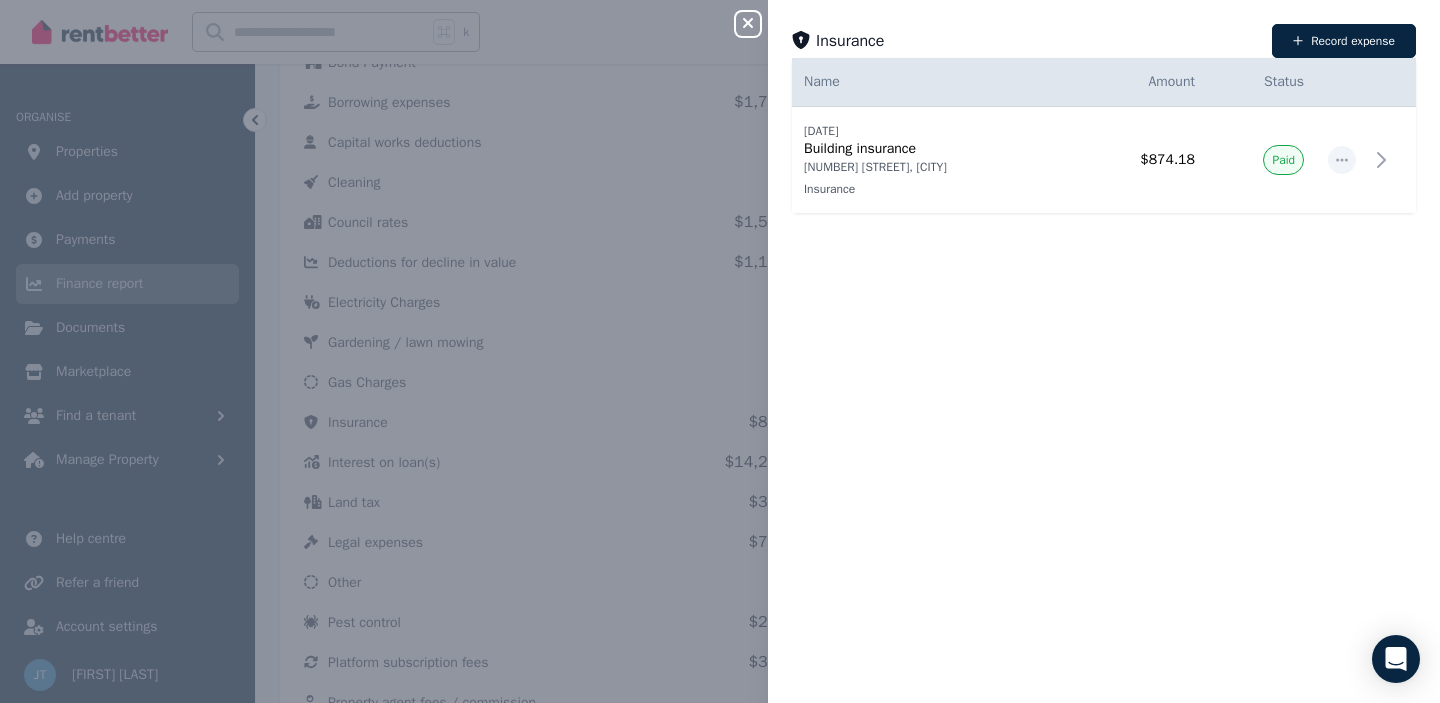 click 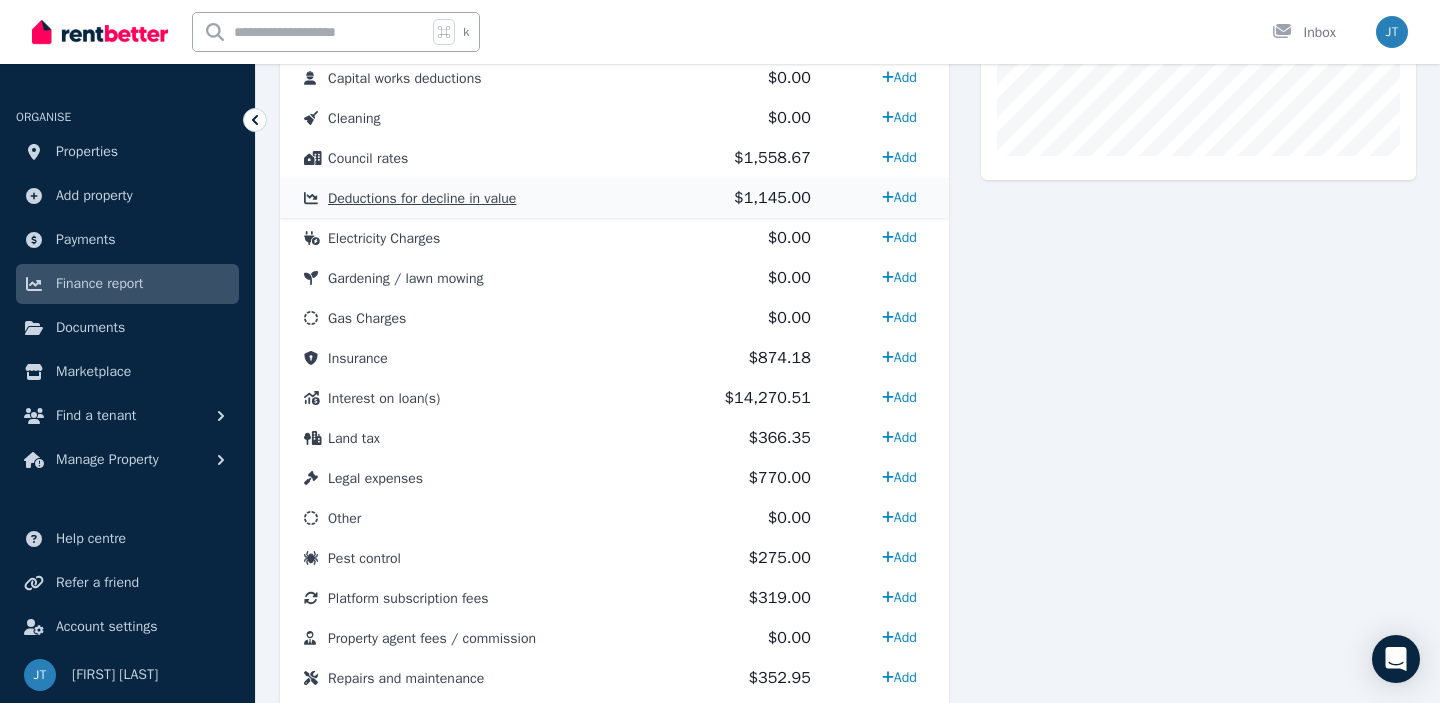 scroll, scrollTop: 792, scrollLeft: 0, axis: vertical 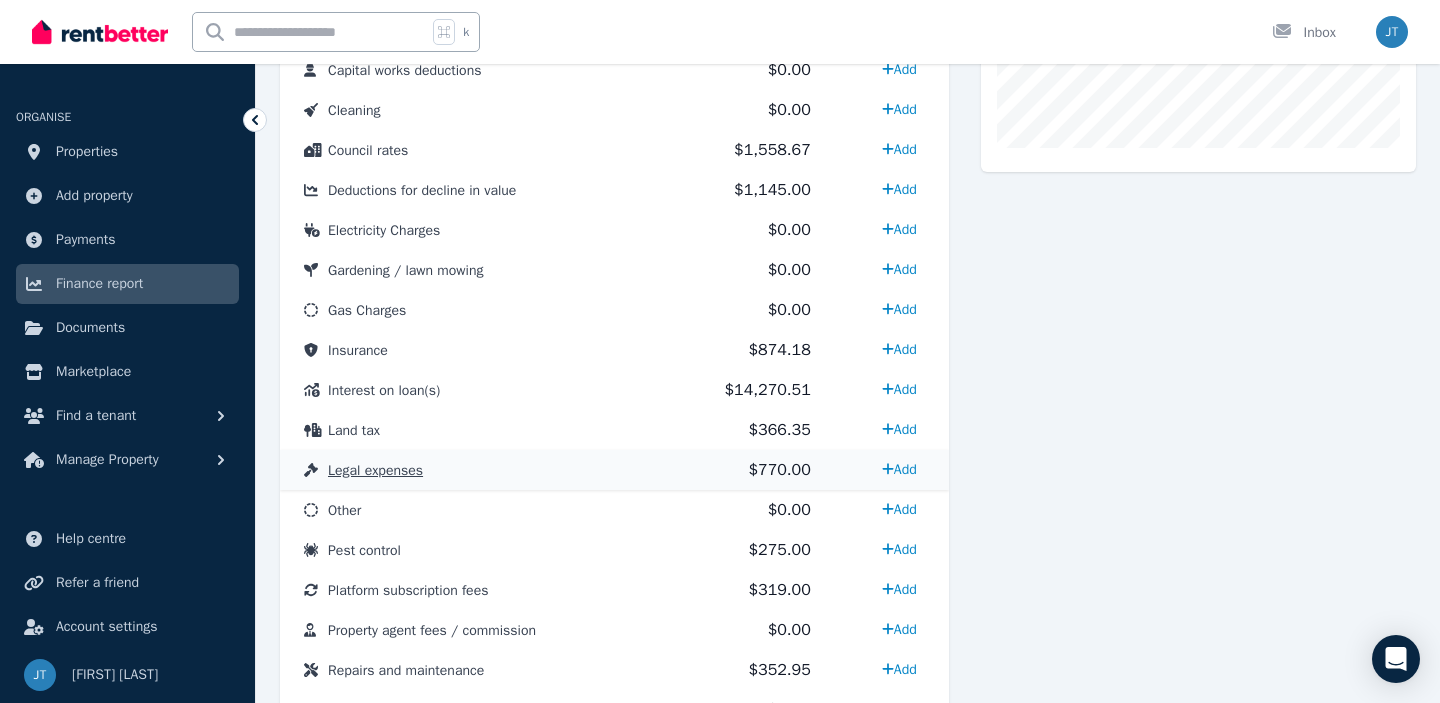 click on "Legal expenses" at bounding box center [375, 470] 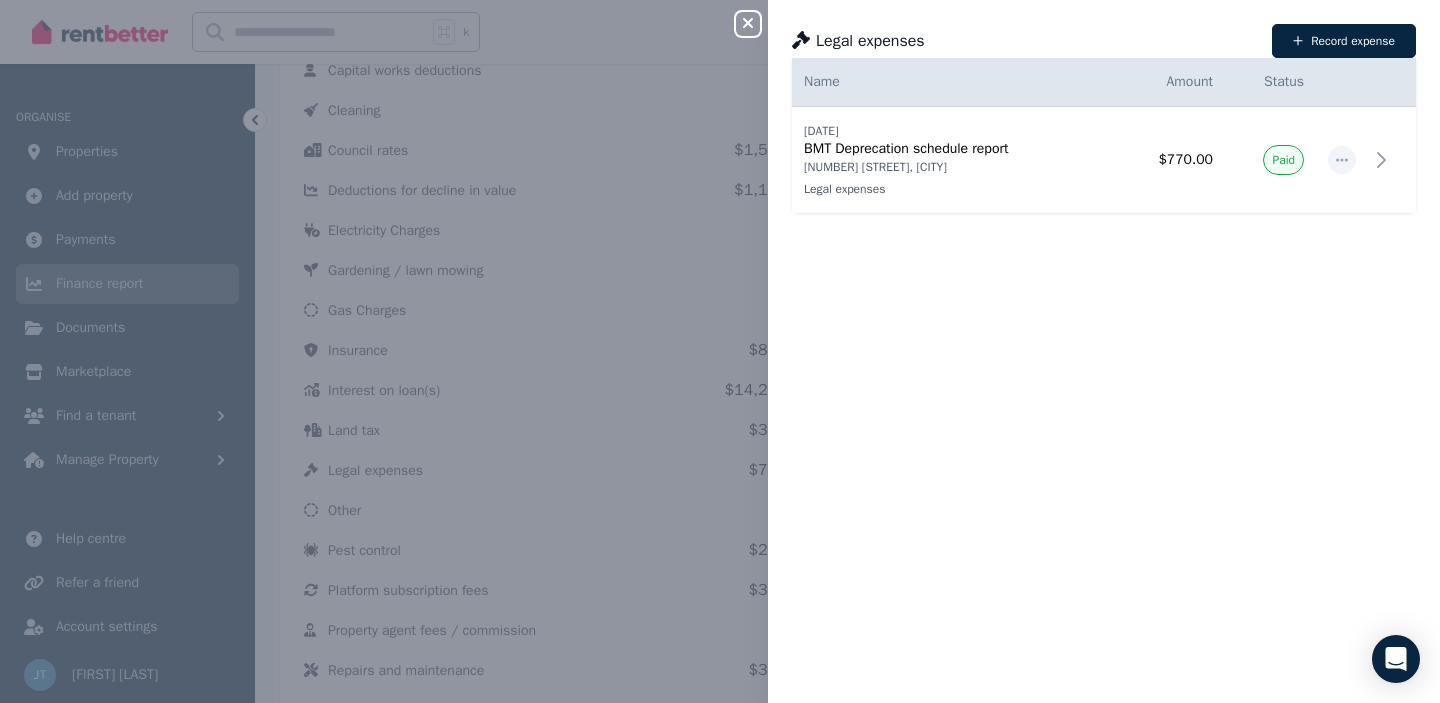 click 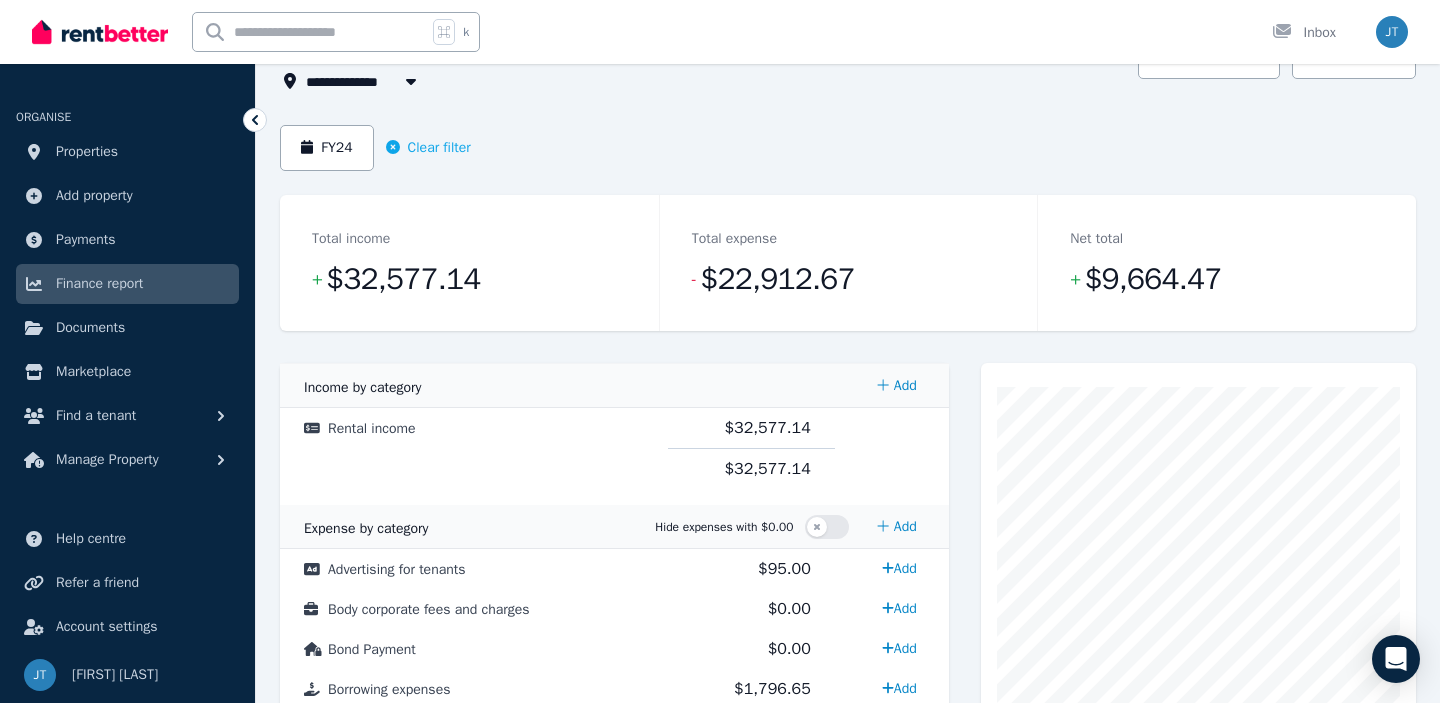 scroll, scrollTop: 0, scrollLeft: 0, axis: both 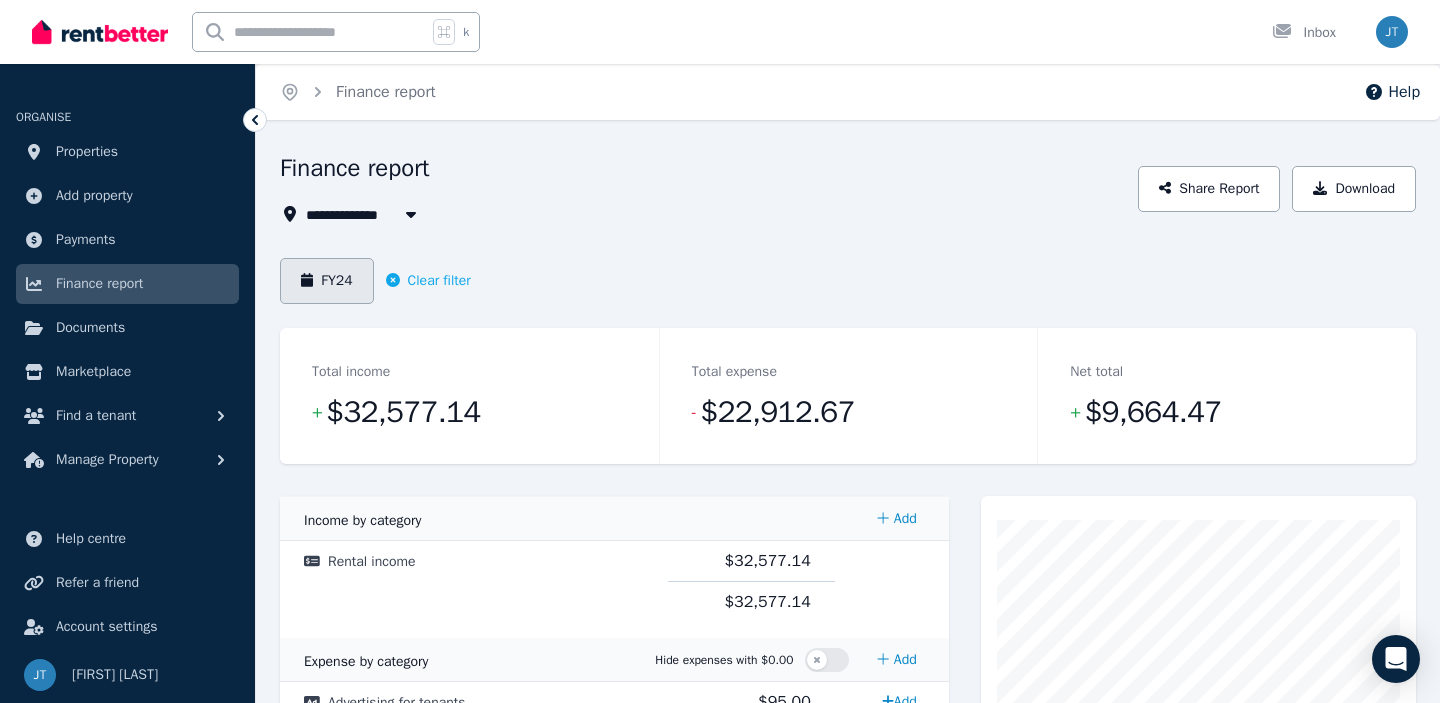 click on "FY24" at bounding box center [327, 281] 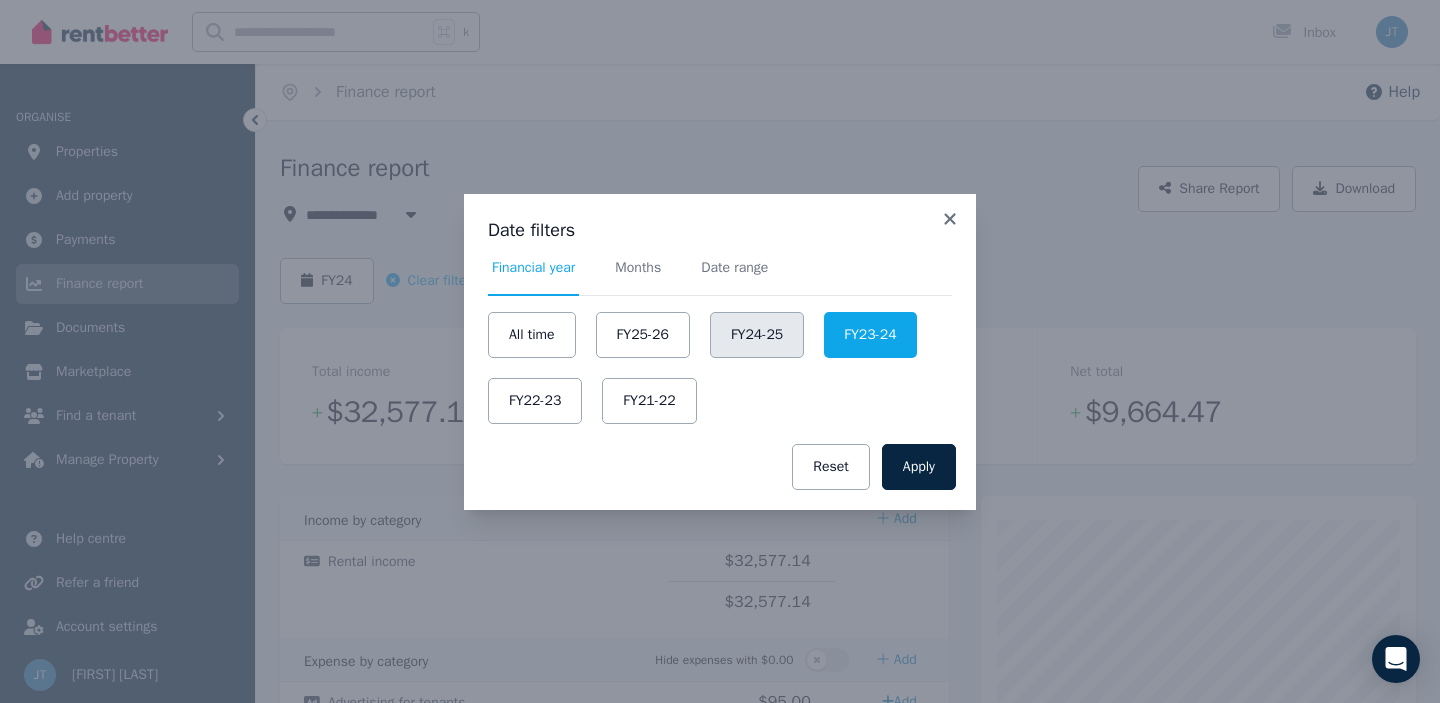 click on "FY24-25" at bounding box center (757, 335) 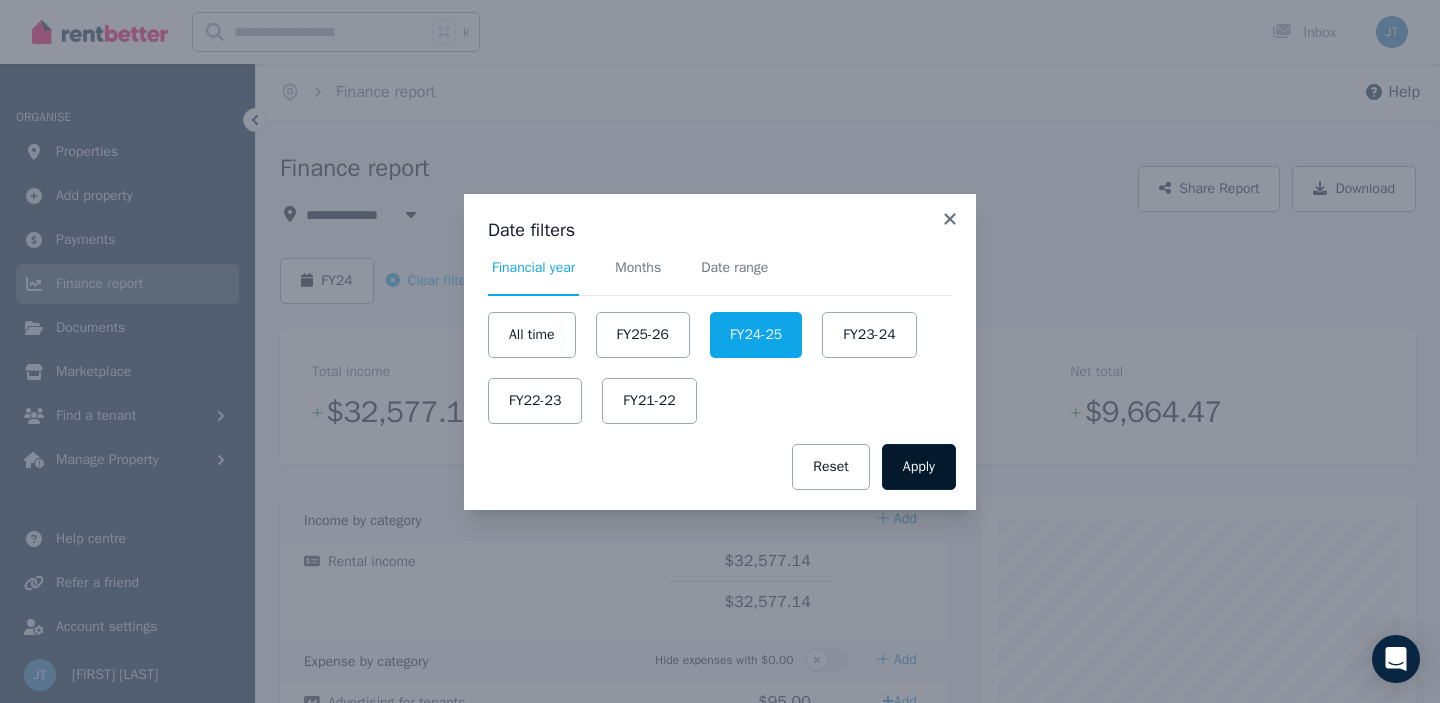 click on "Apply" at bounding box center [919, 467] 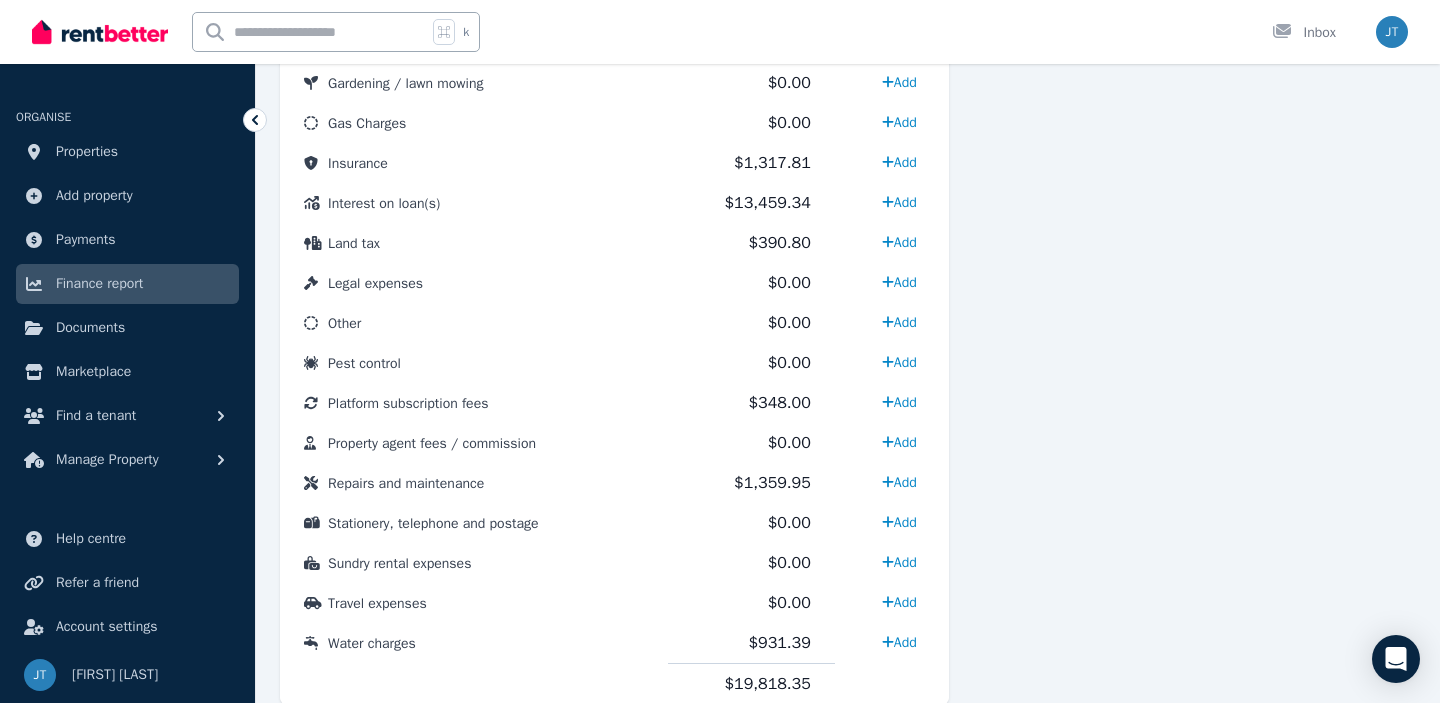 scroll, scrollTop: 1048, scrollLeft: 0, axis: vertical 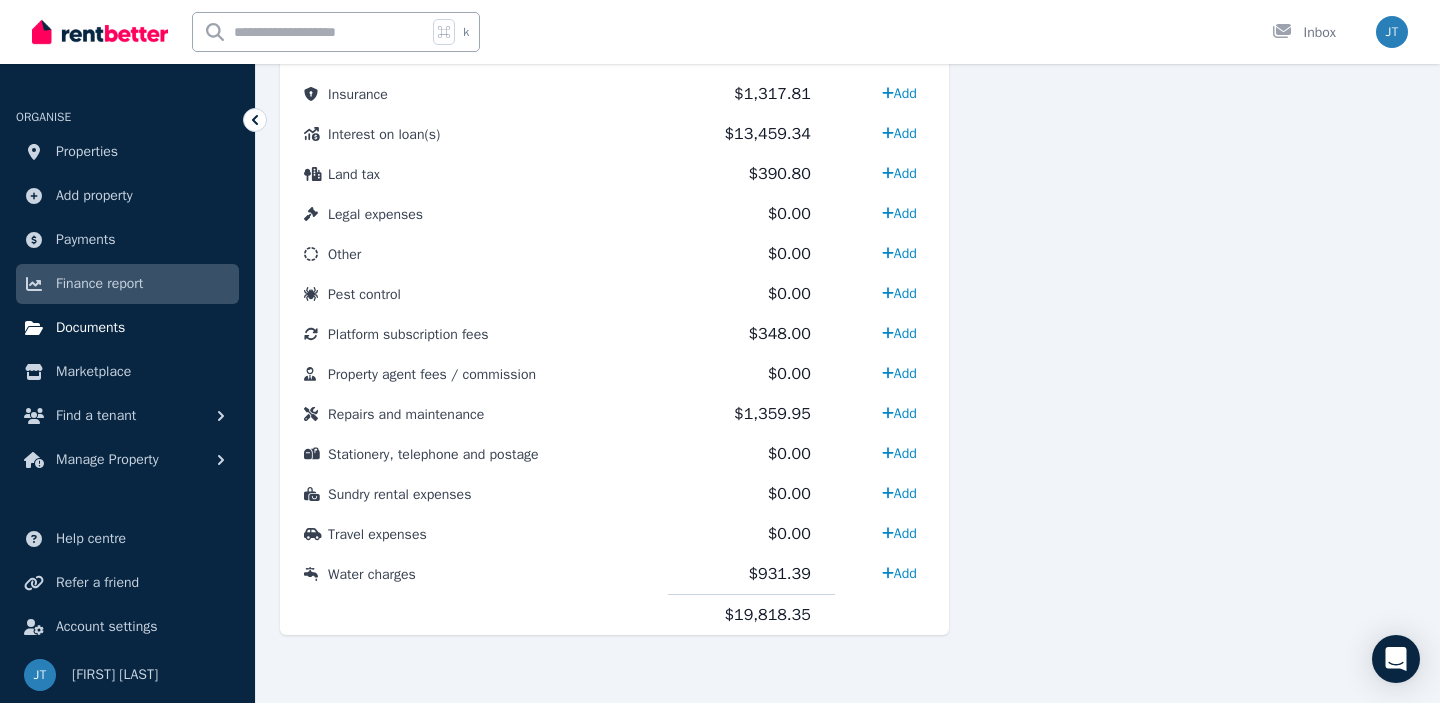 click on "Documents" at bounding box center [90, 328] 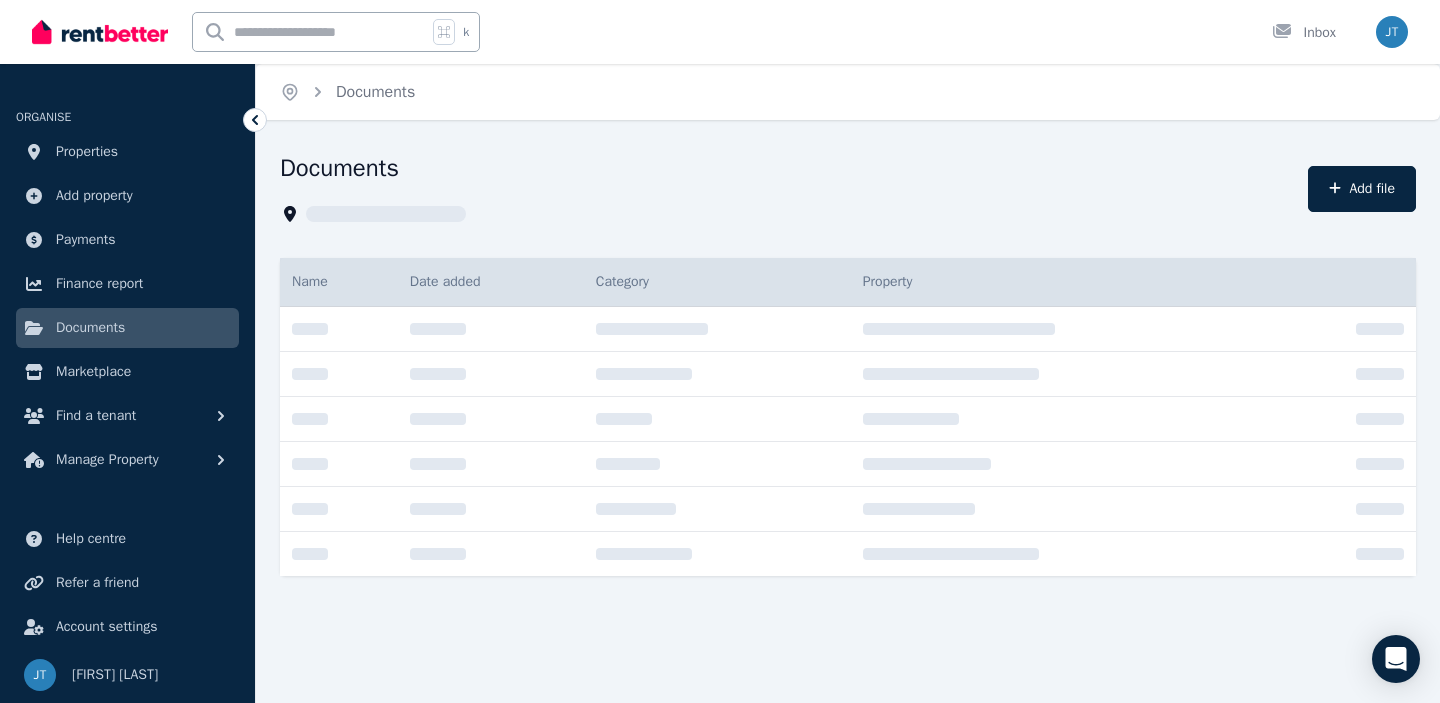 scroll, scrollTop: 0, scrollLeft: 0, axis: both 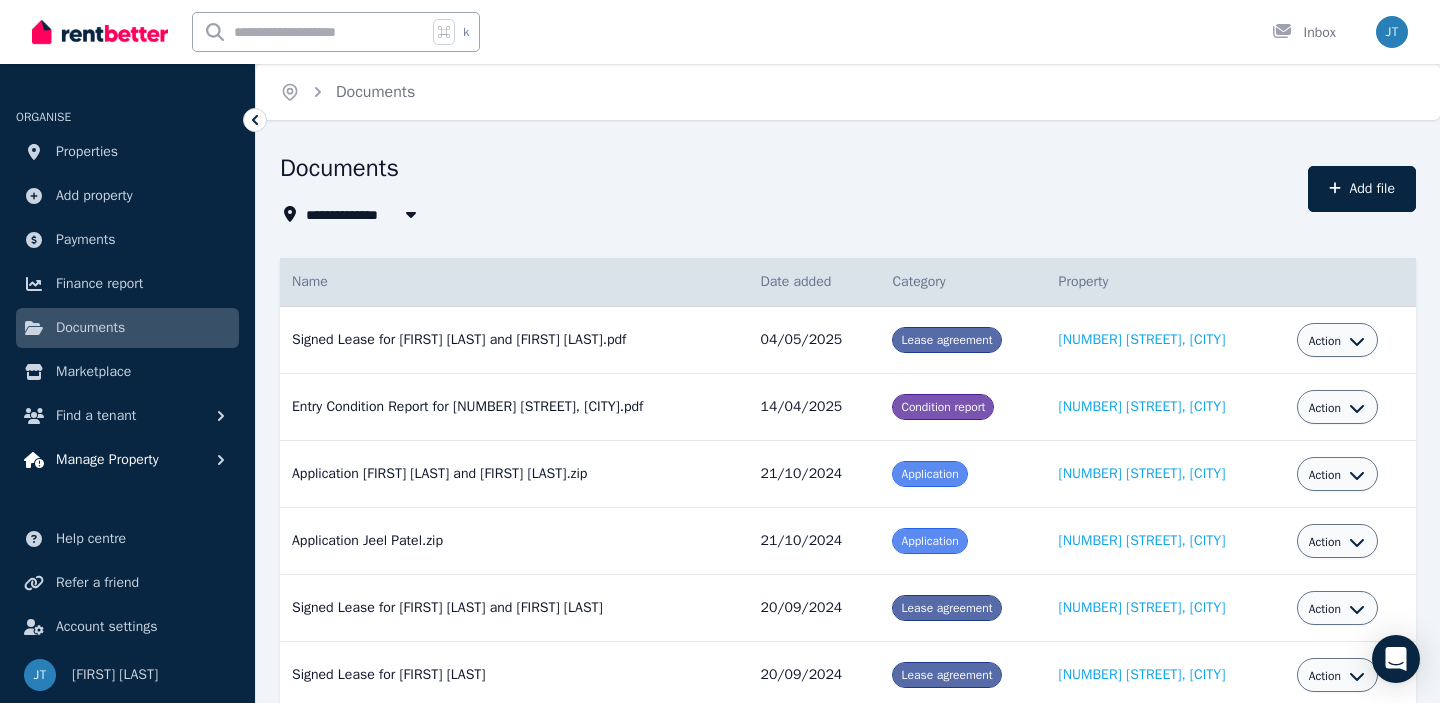 click on "Manage Property" at bounding box center [107, 460] 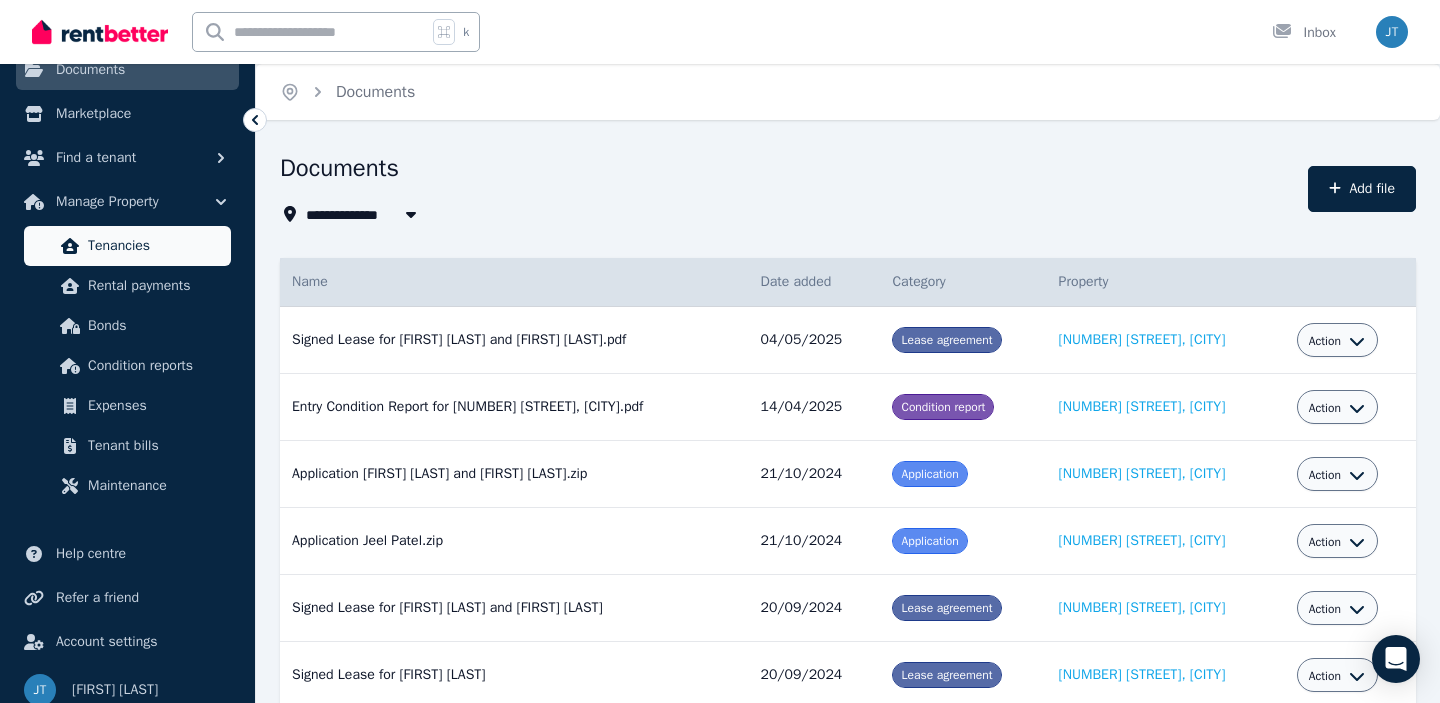 scroll, scrollTop: 261, scrollLeft: 0, axis: vertical 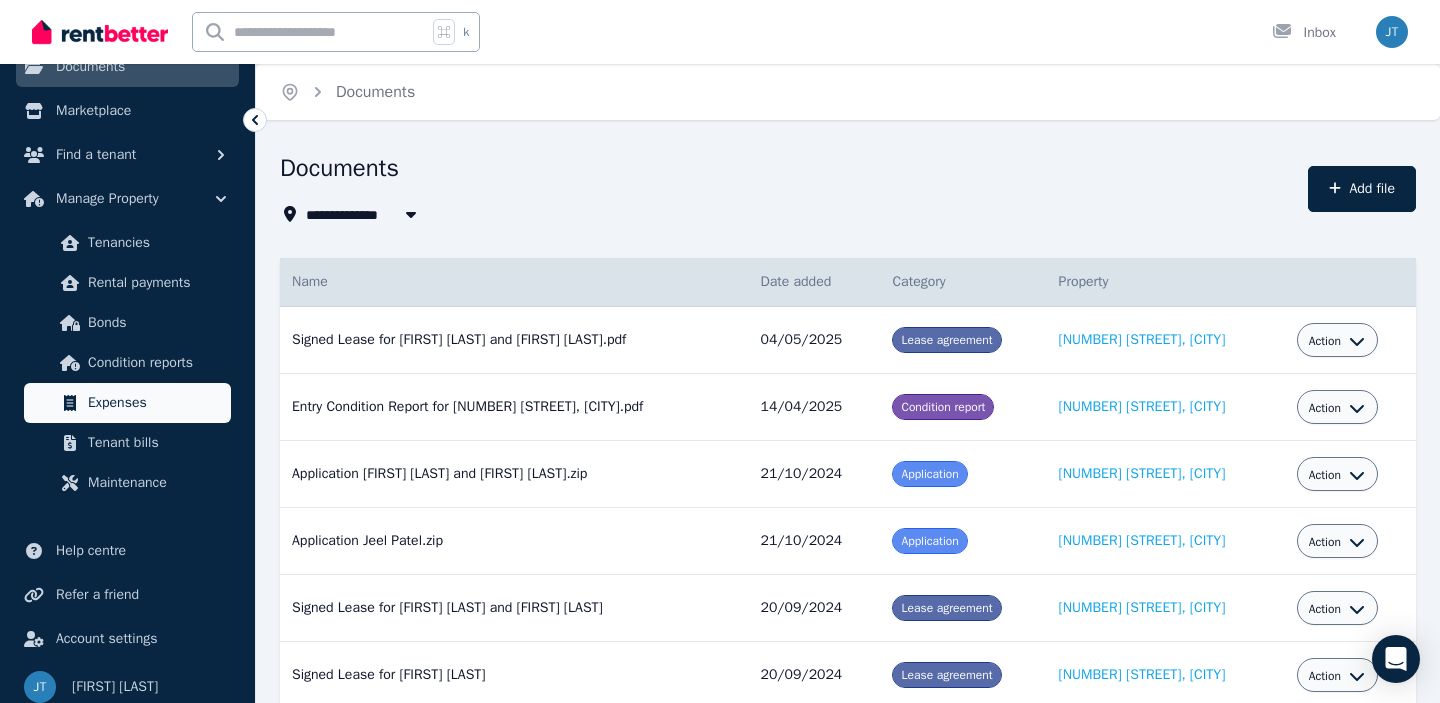 click on "Expenses" at bounding box center (155, 403) 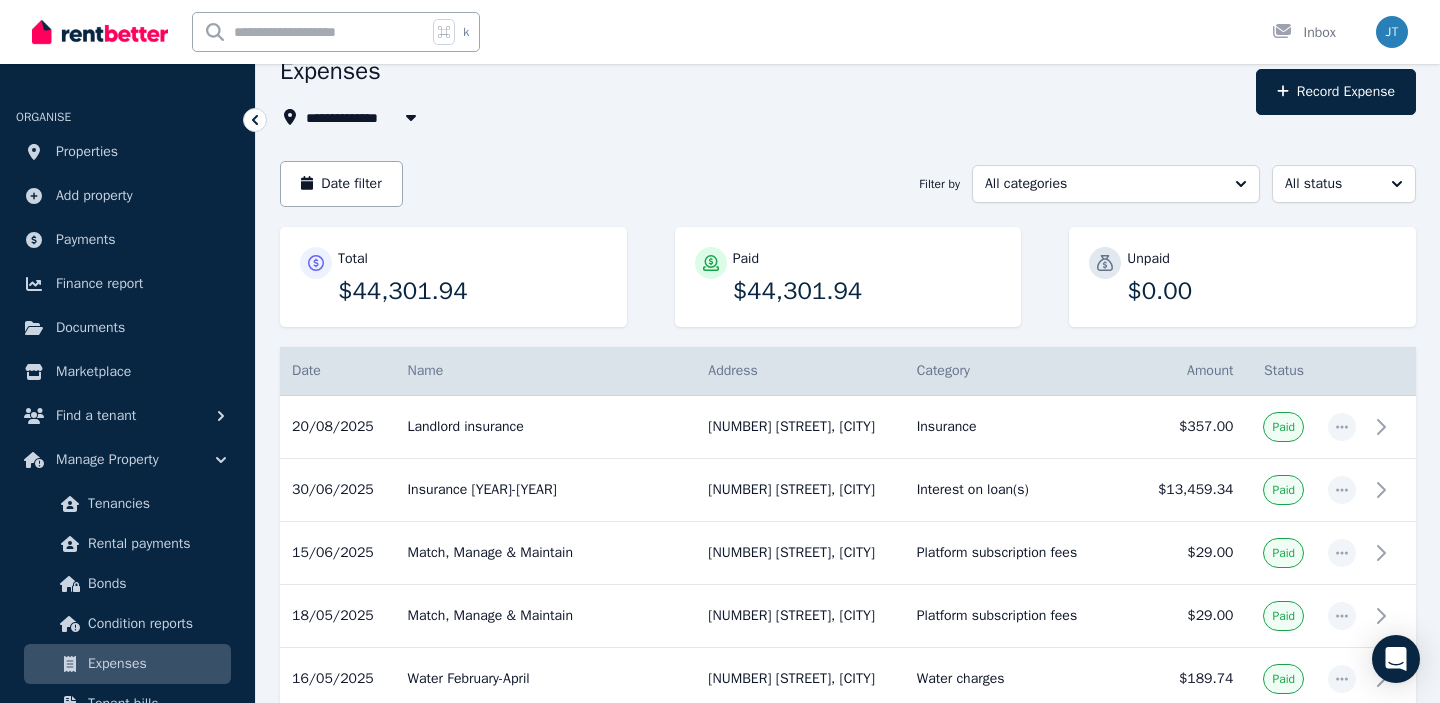 scroll, scrollTop: 46, scrollLeft: 0, axis: vertical 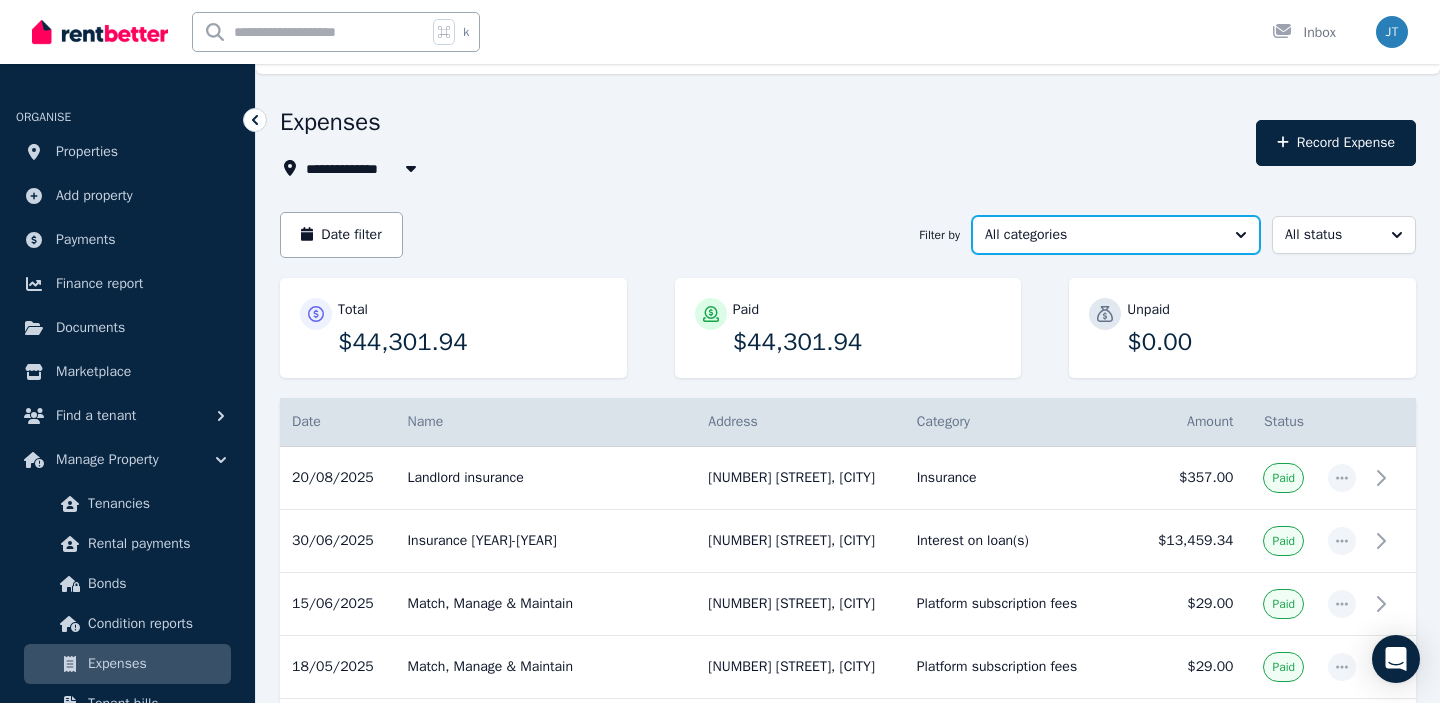 click on "All categories" at bounding box center [1102, 235] 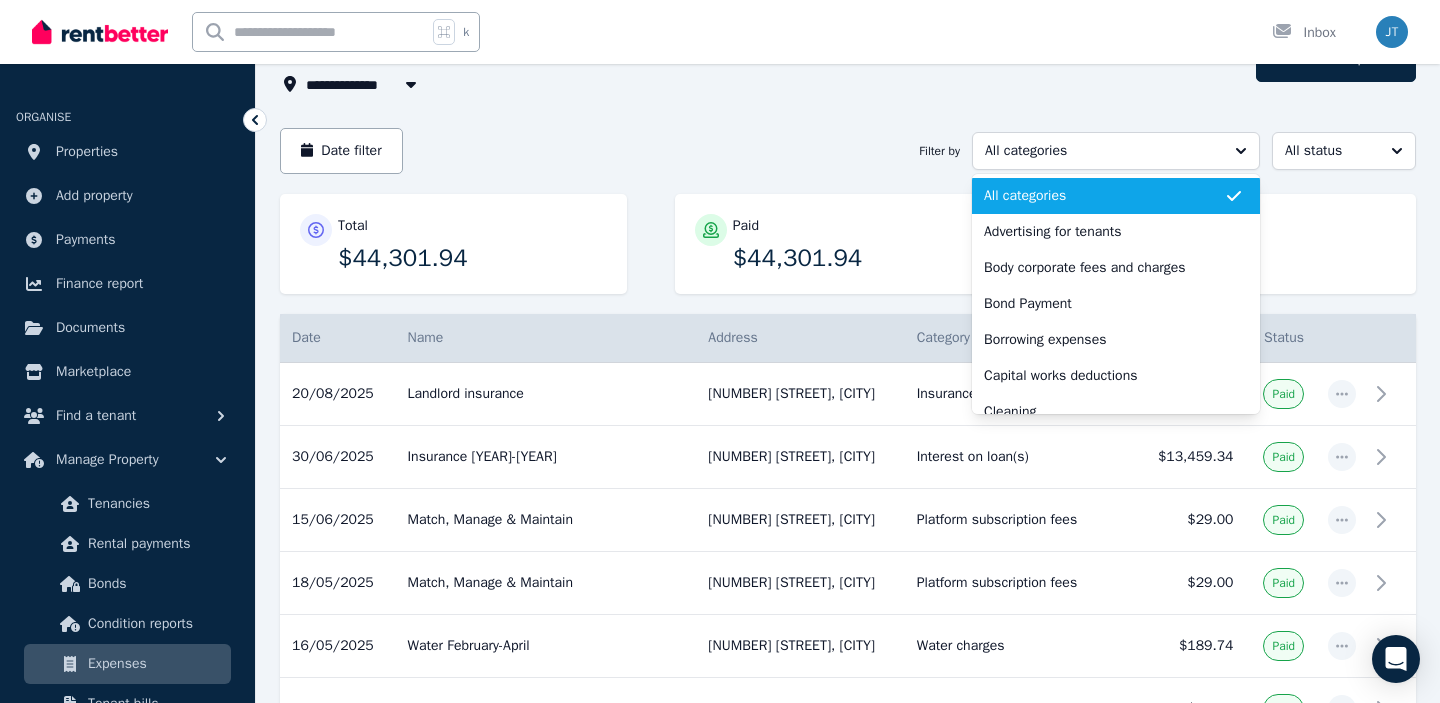 scroll, scrollTop: 187, scrollLeft: 0, axis: vertical 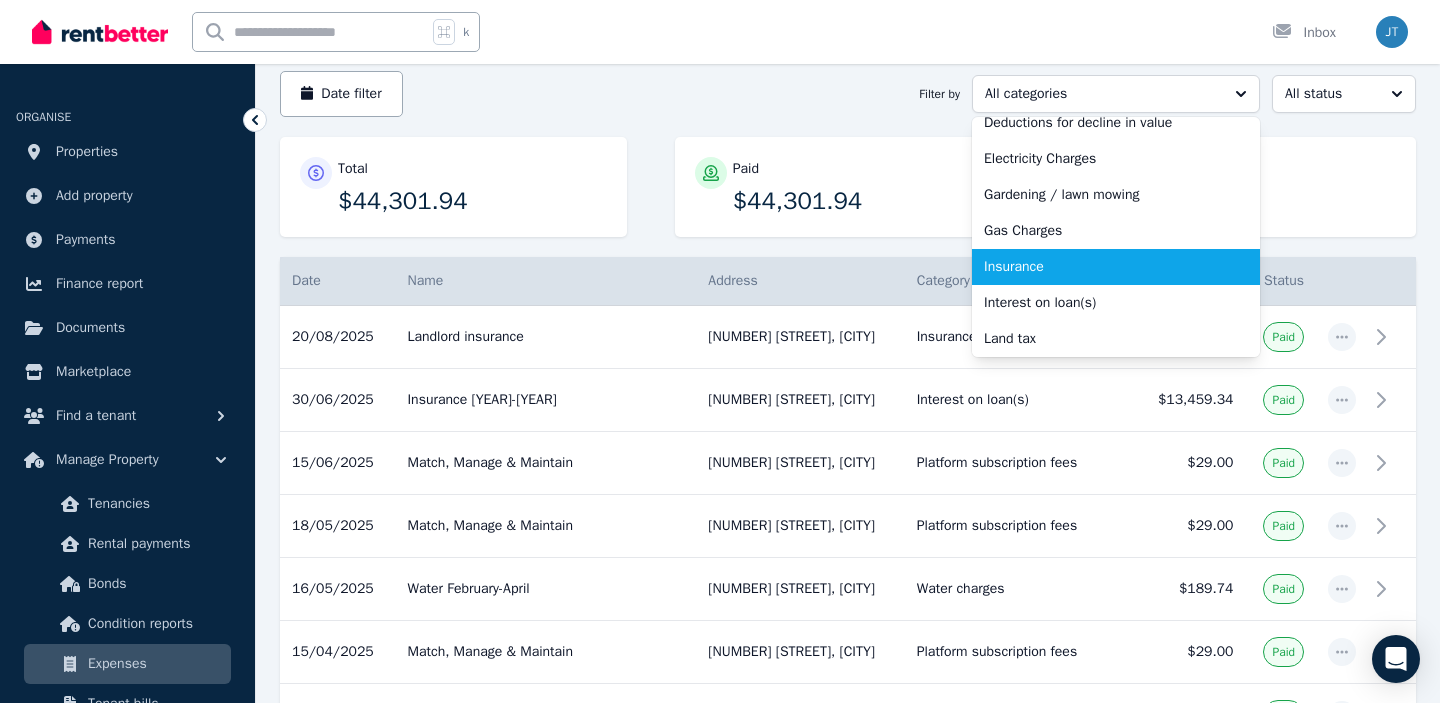 click on "Insurance" at bounding box center (1104, 267) 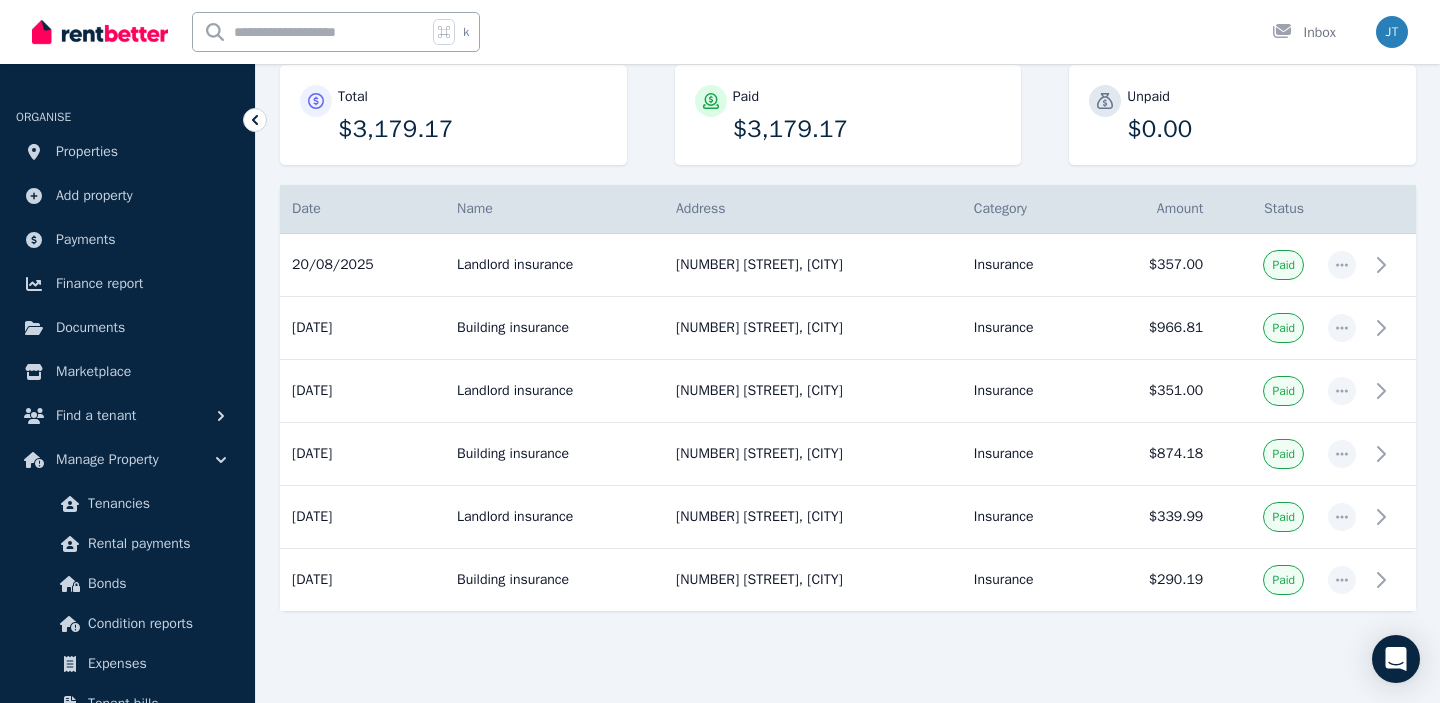 scroll, scrollTop: 275, scrollLeft: 0, axis: vertical 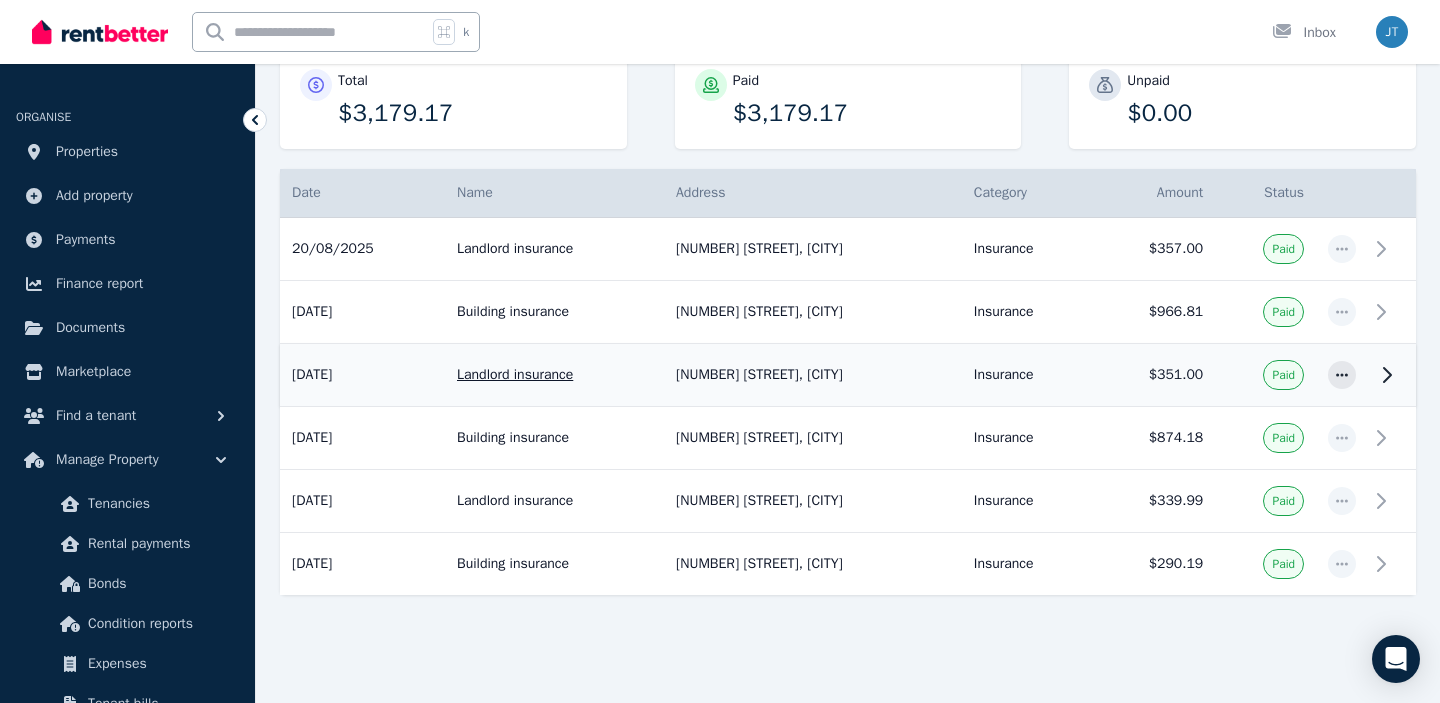 click on "[DATE] Landlord insurance [NUMBER] [STREET], [CITY] Insurance" at bounding box center [554, 375] 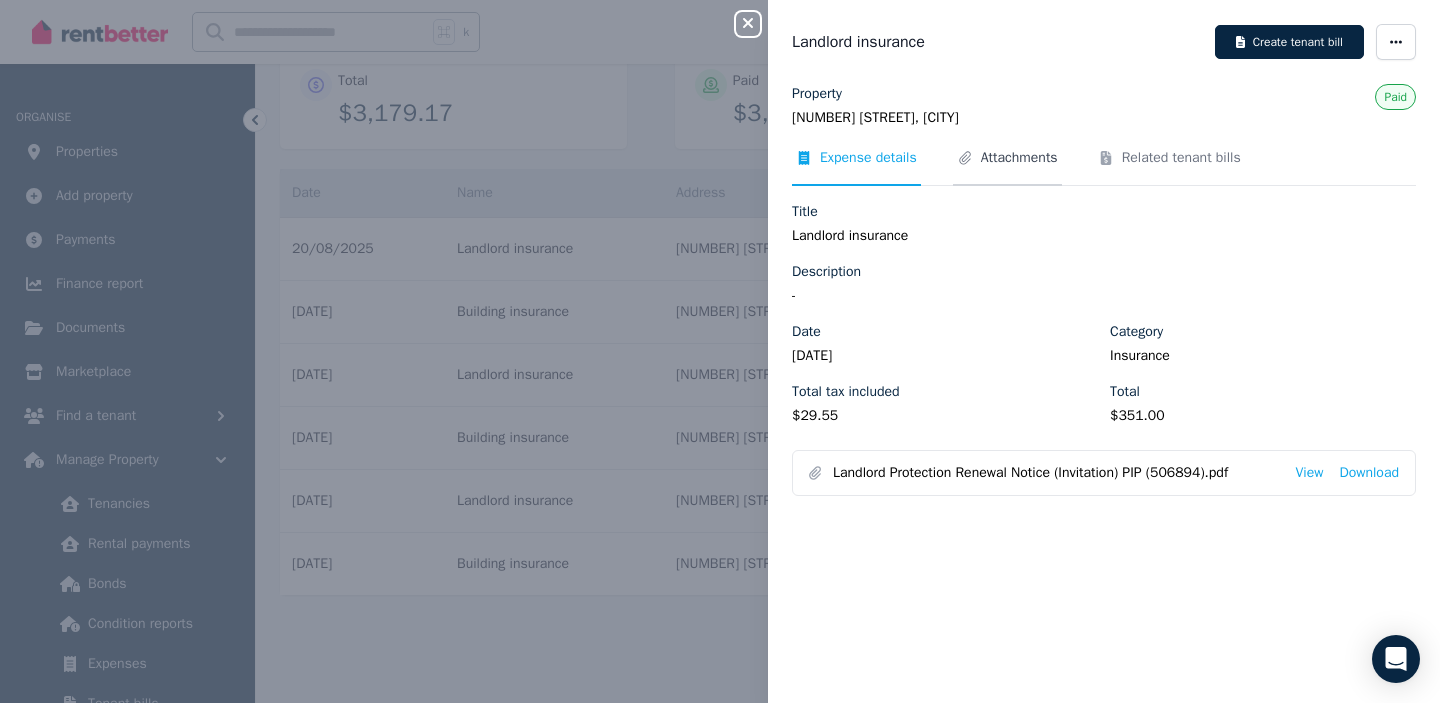 click on "Attachments" at bounding box center [1019, 158] 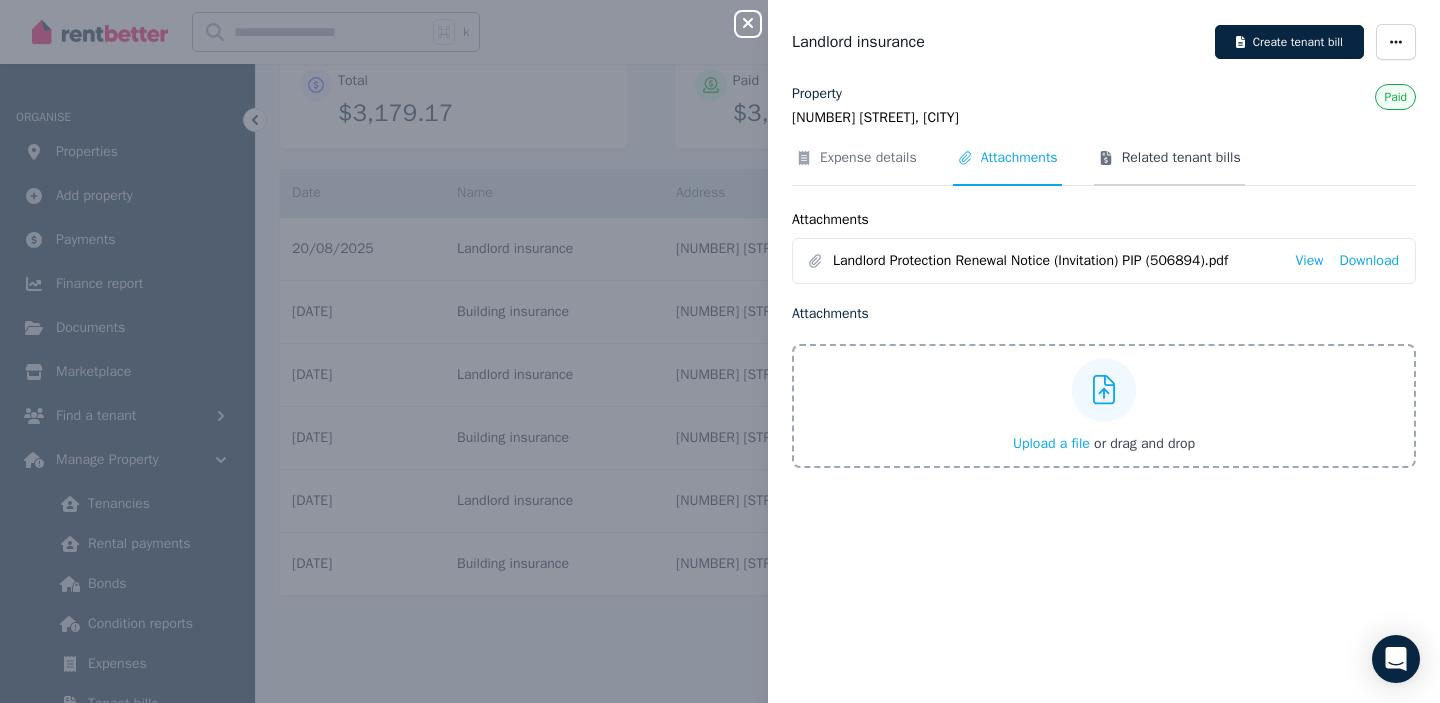 click on "Related tenant bills" at bounding box center (1181, 158) 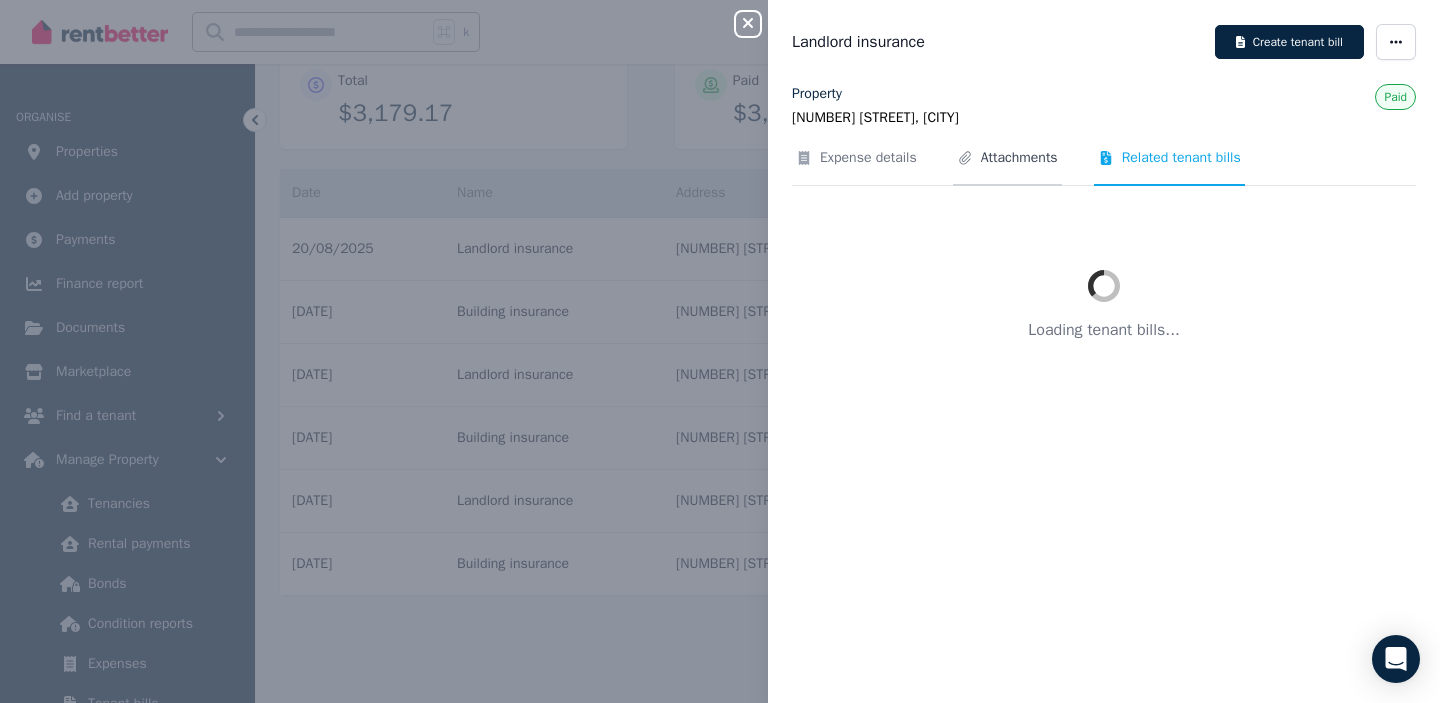 click on "Attachments" at bounding box center (1019, 158) 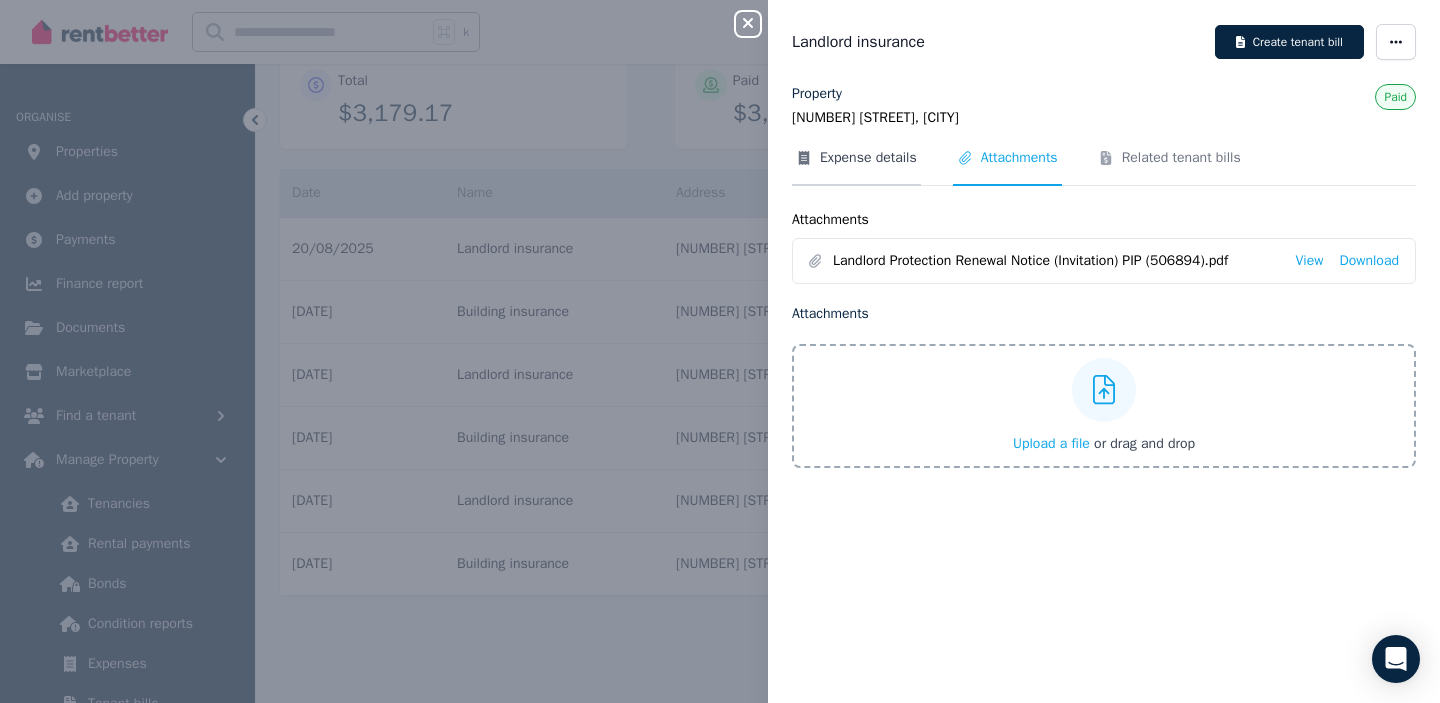 click on "Expense details" at bounding box center (856, 167) 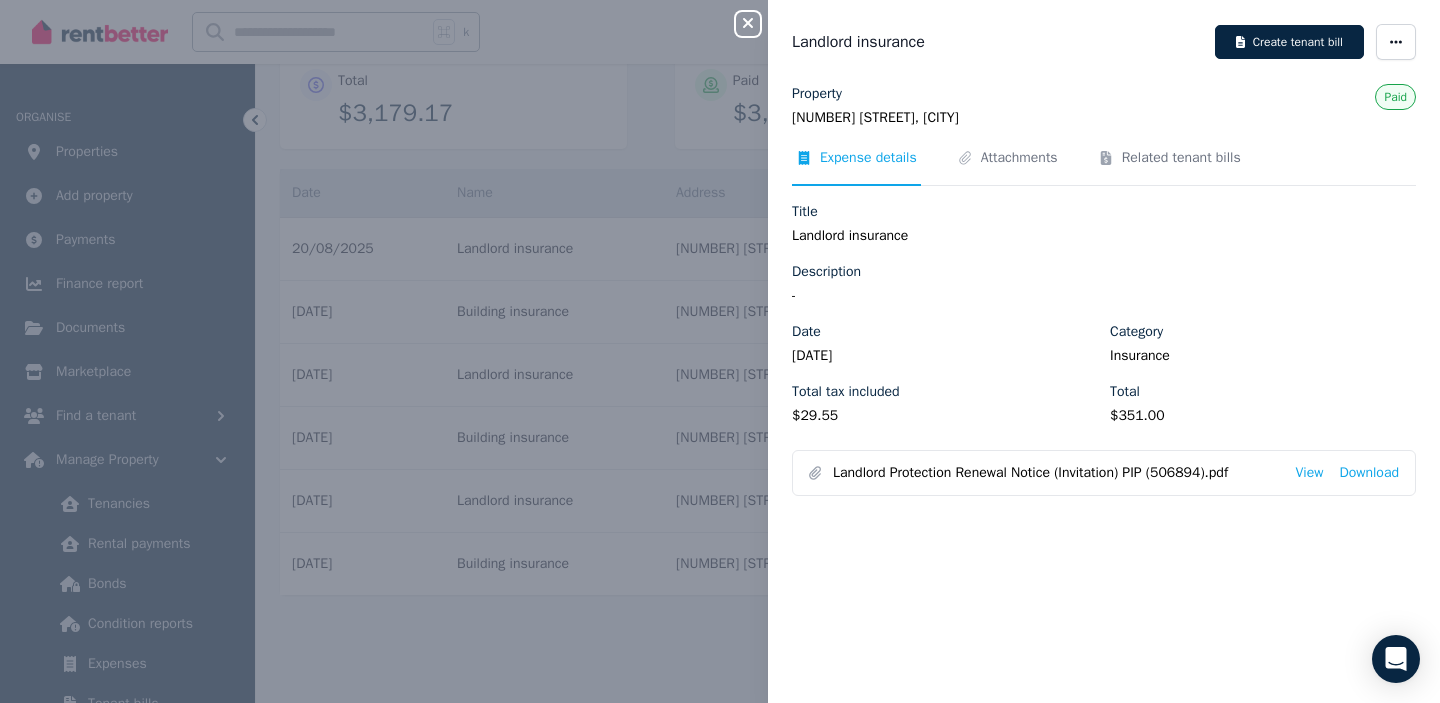 click 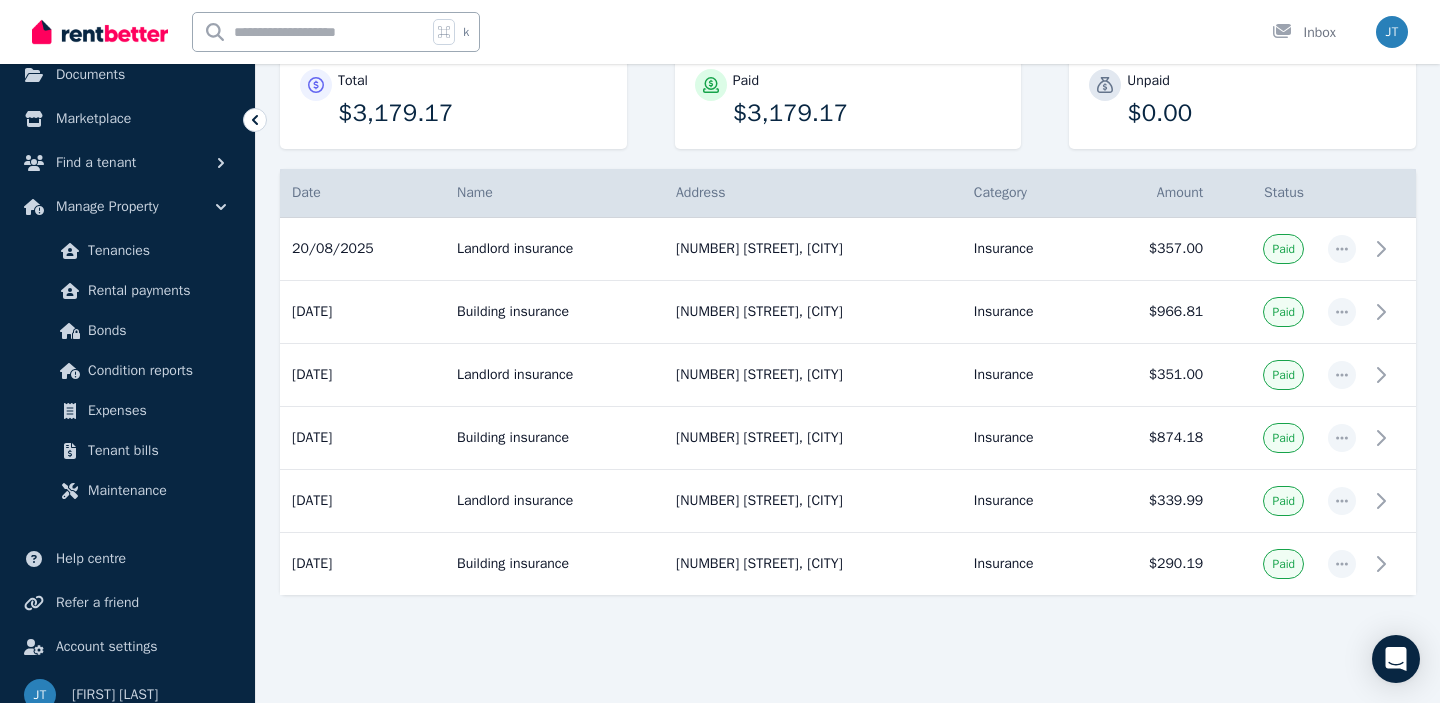 scroll, scrollTop: 273, scrollLeft: 0, axis: vertical 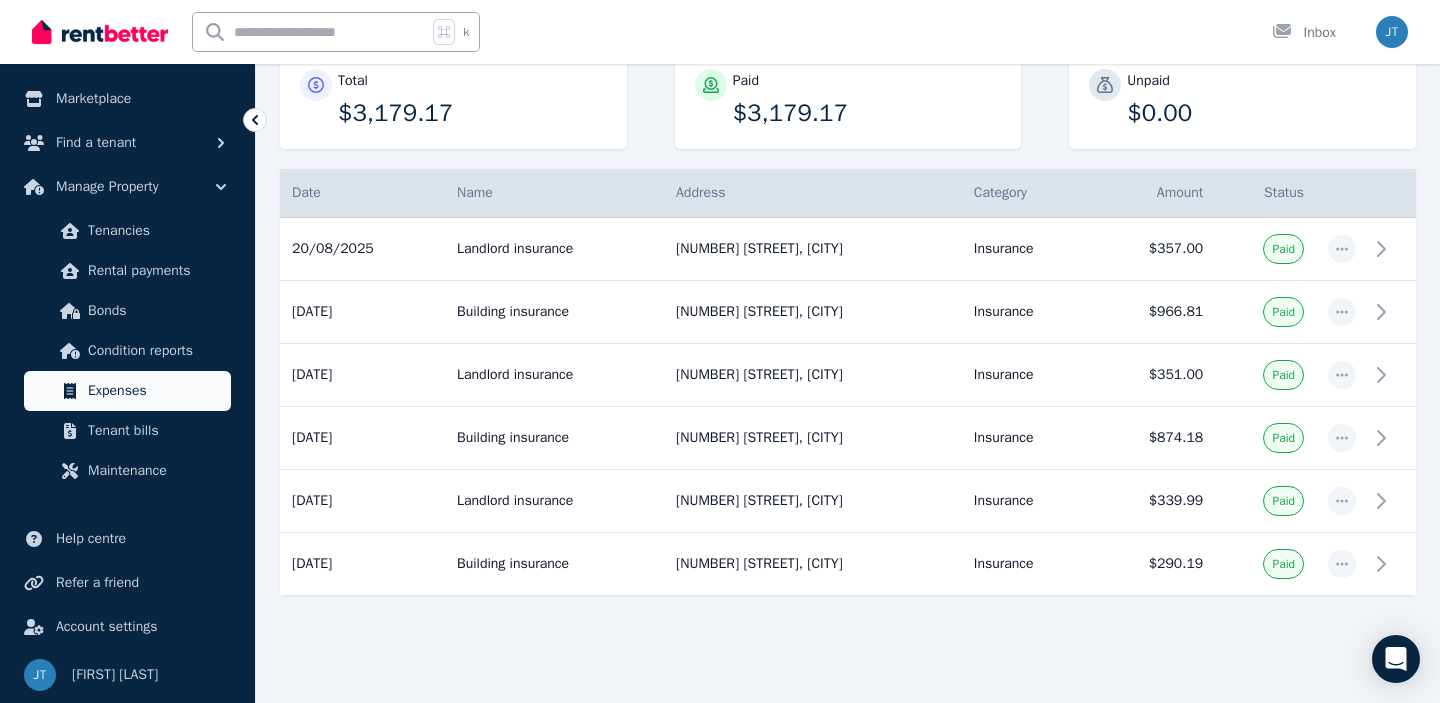click on "Expenses" at bounding box center (155, 391) 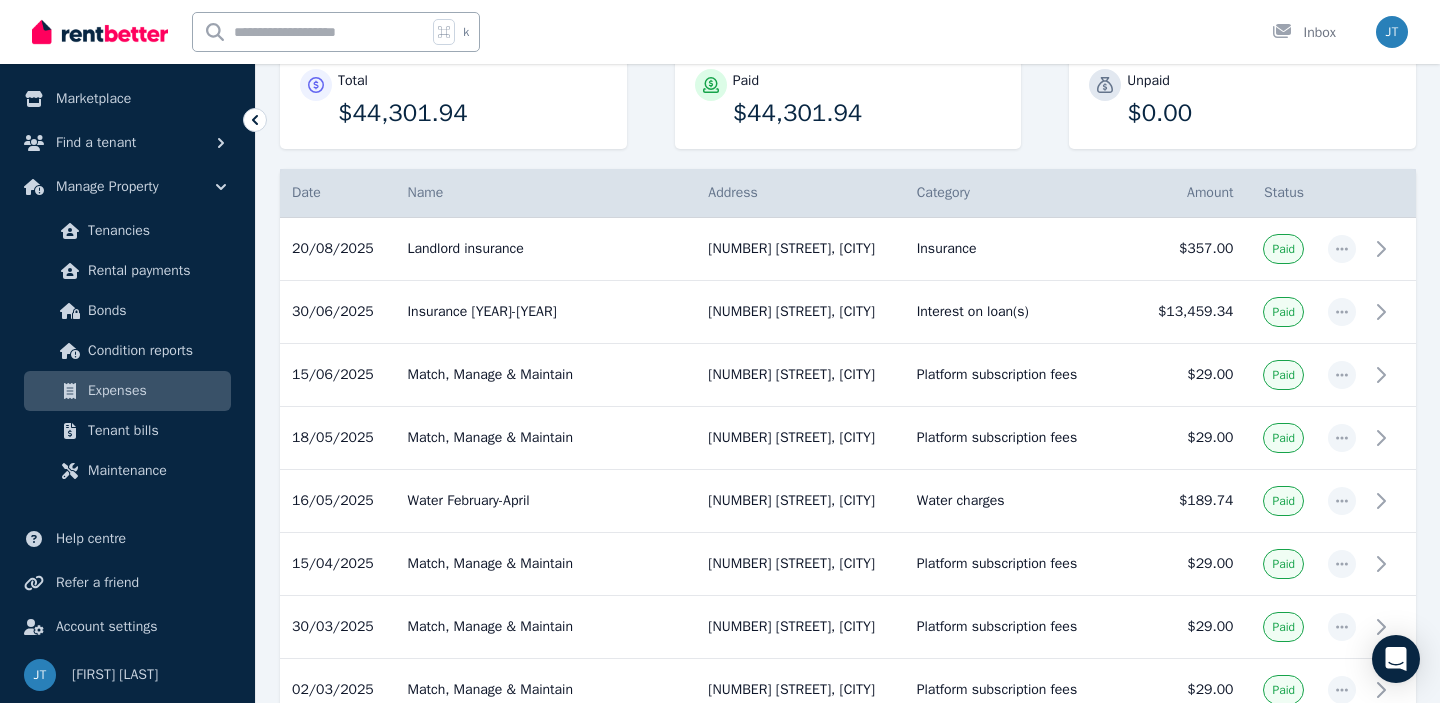 scroll, scrollTop: 0, scrollLeft: 0, axis: both 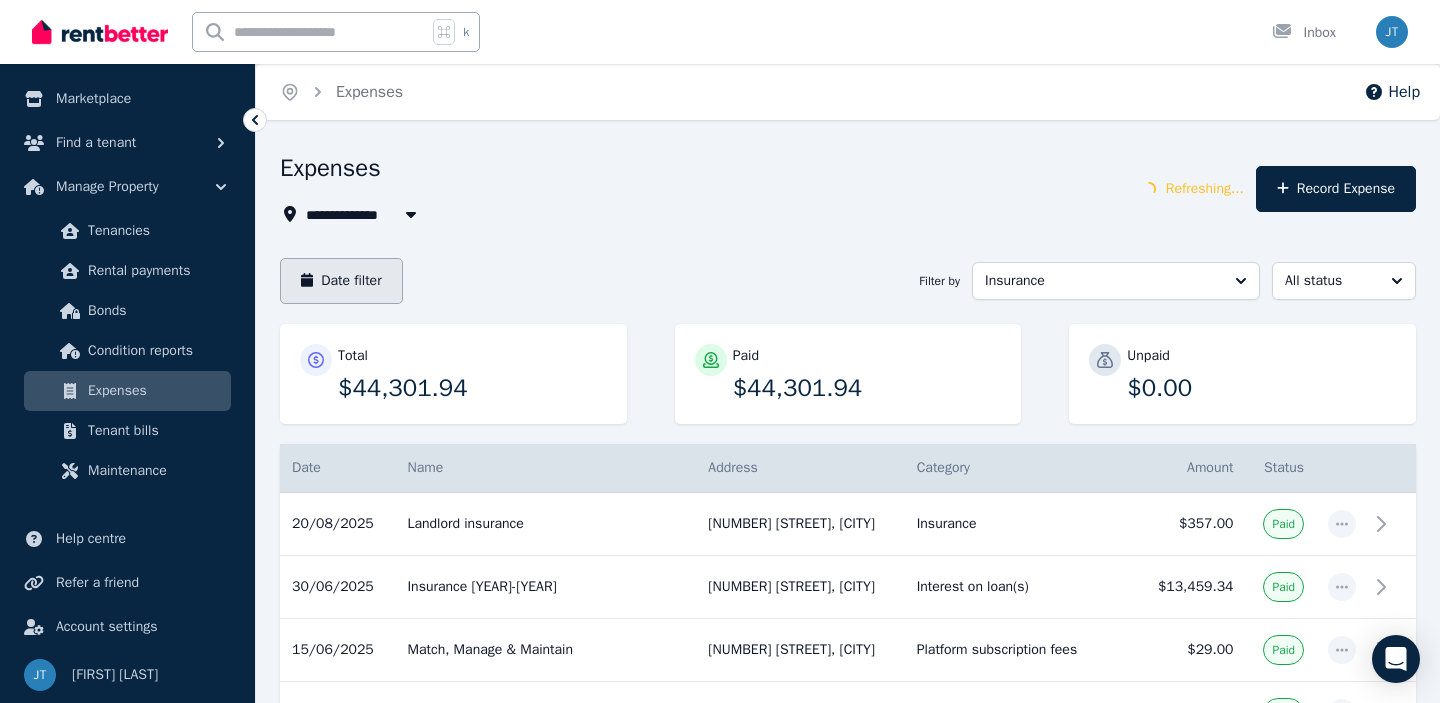 click on "Date filter" at bounding box center [341, 281] 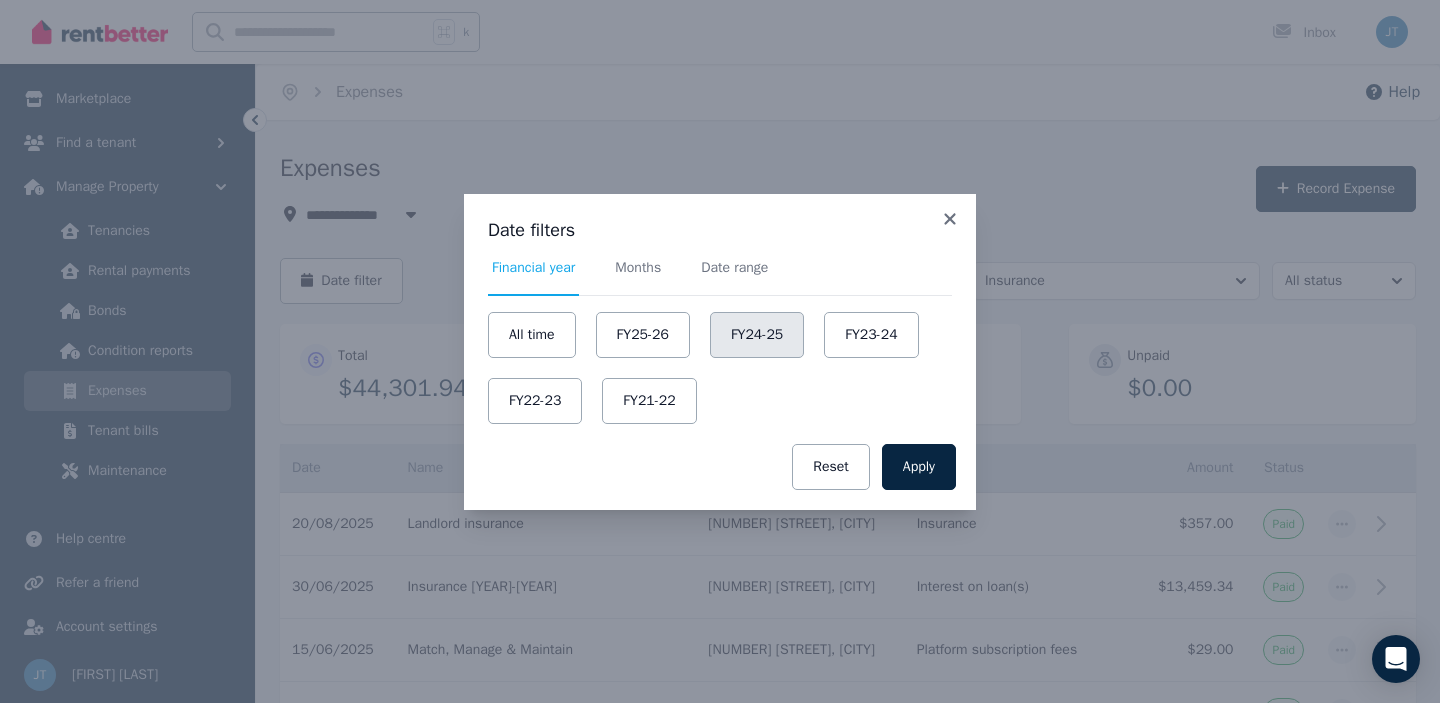 click on "FY24-25" at bounding box center (757, 335) 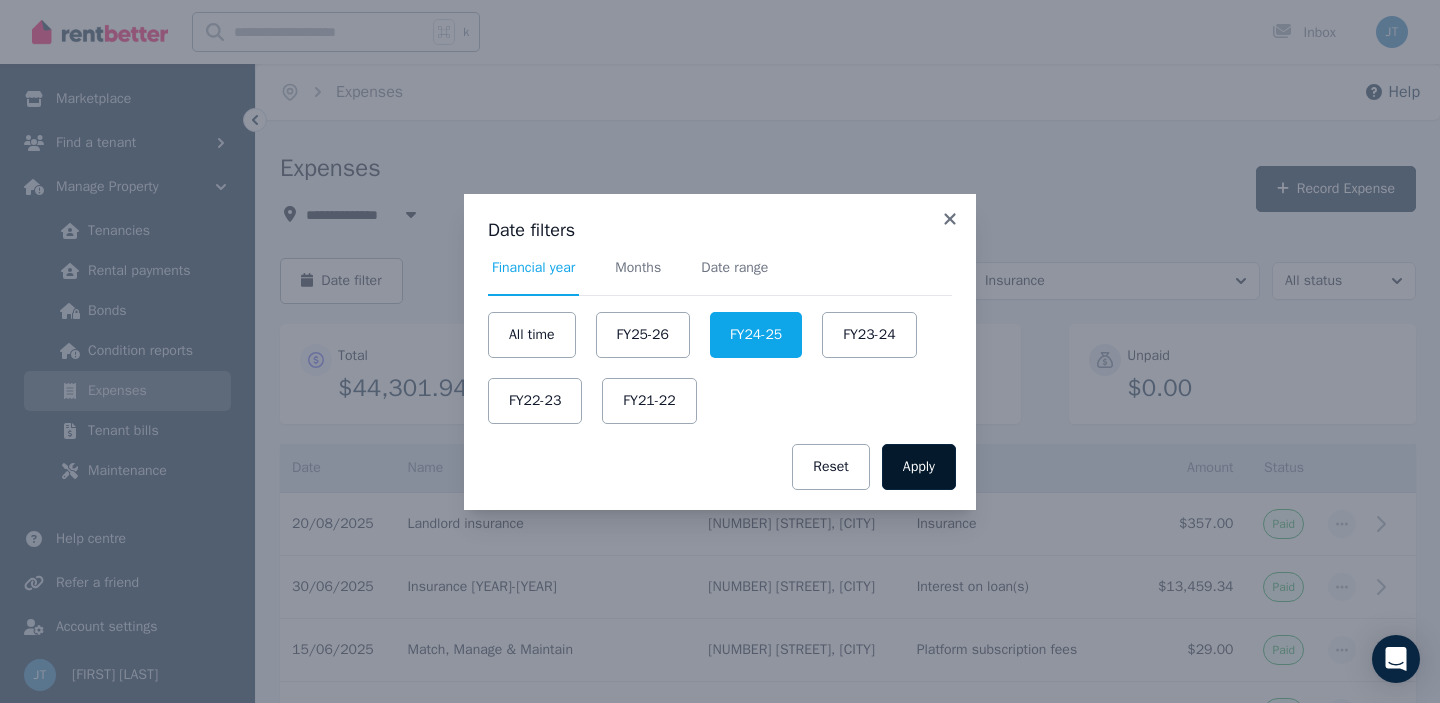 click on "Apply" at bounding box center [919, 467] 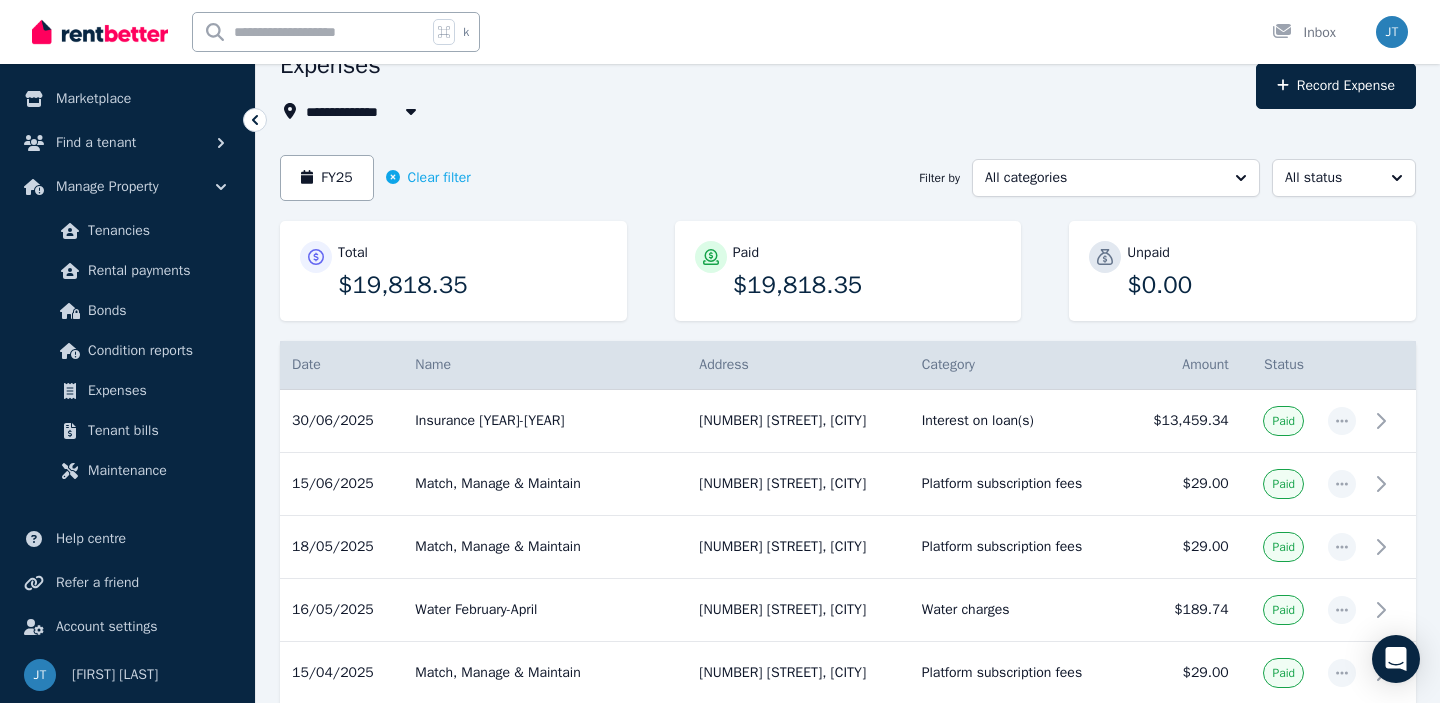 scroll, scrollTop: 105, scrollLeft: 0, axis: vertical 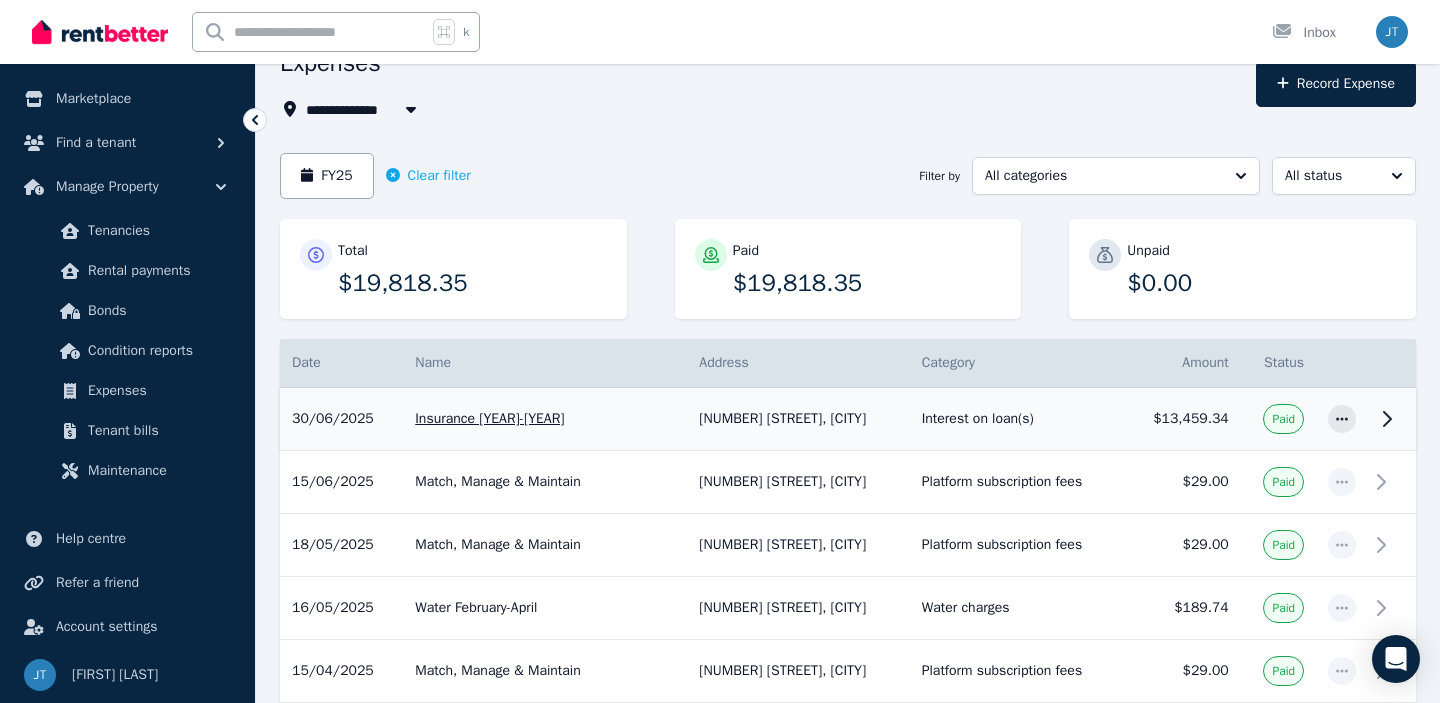 click on "Insurance [YEAR]-[YEAR]" at bounding box center [545, 419] 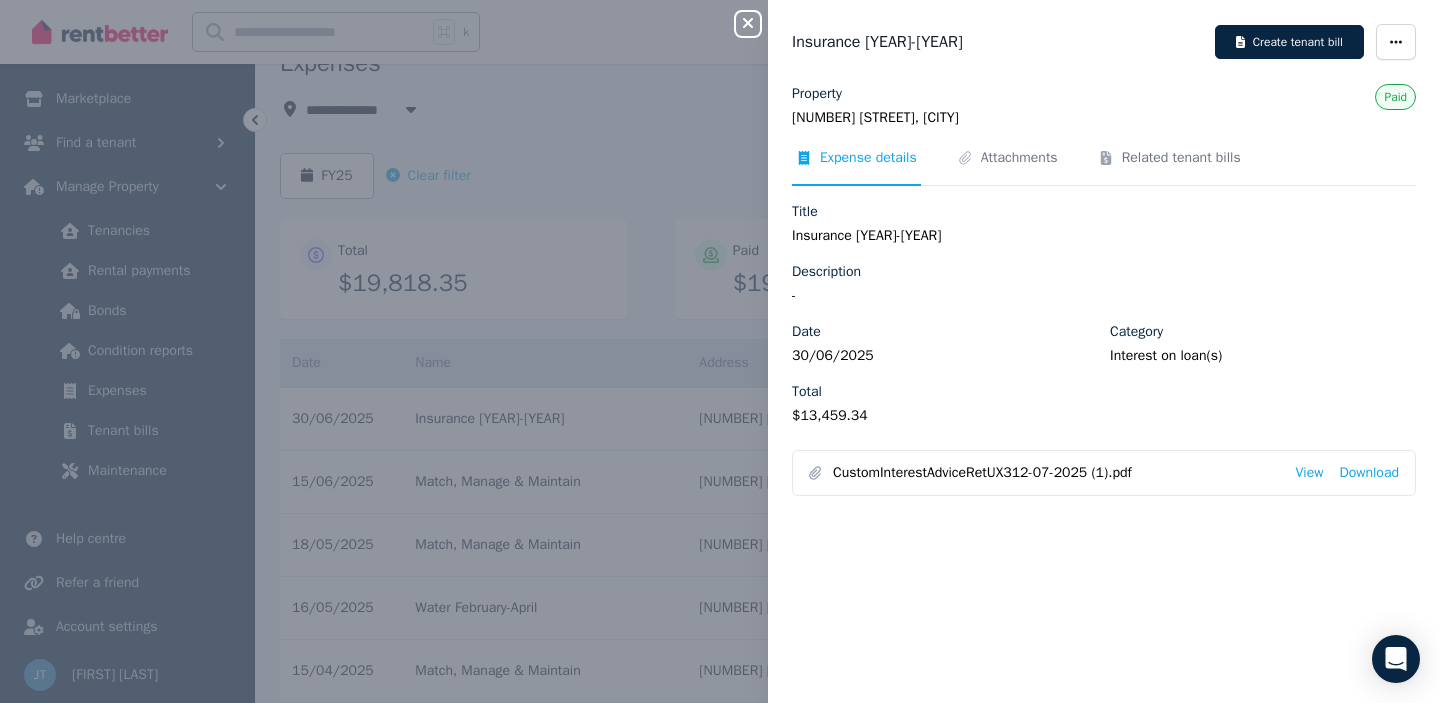 click on "Insurance [YEAR]-[YEAR]" at bounding box center [1104, 236] 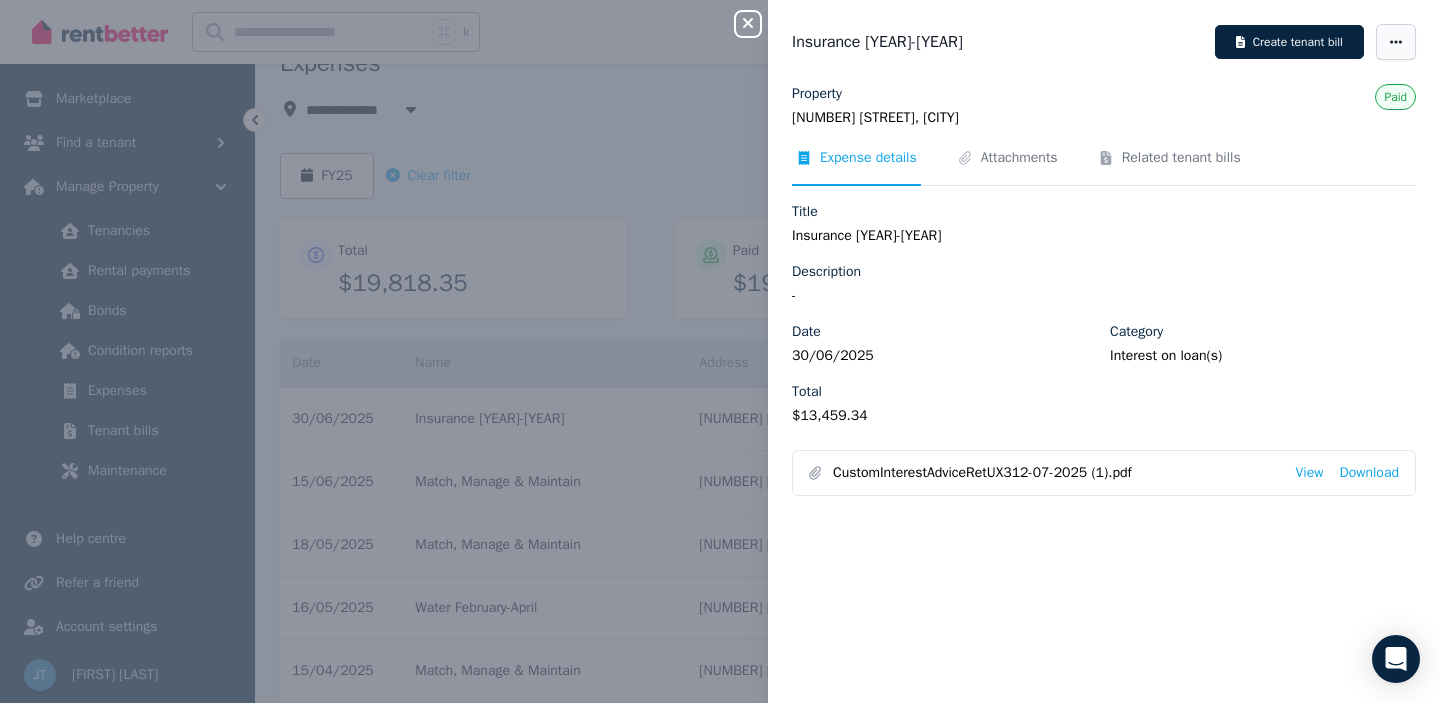 click 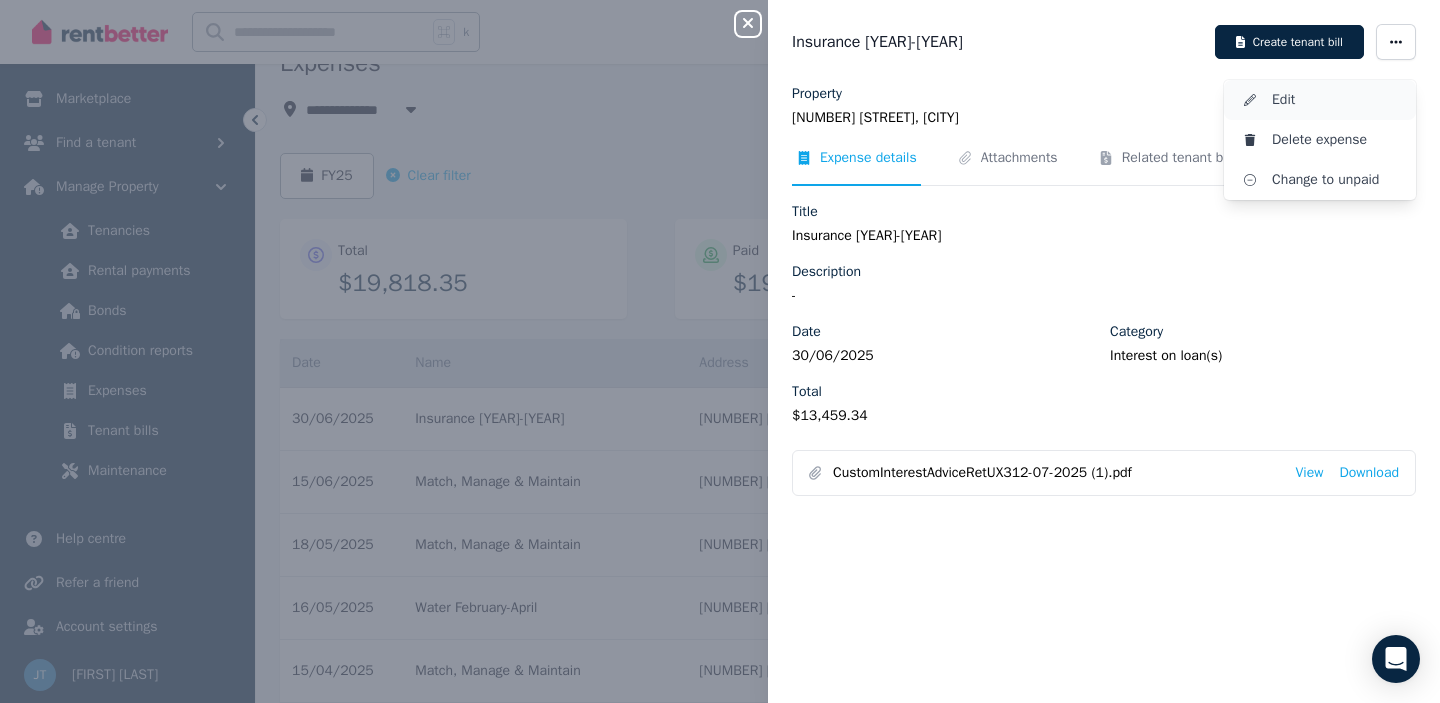 click on "Edit" at bounding box center [1336, 100] 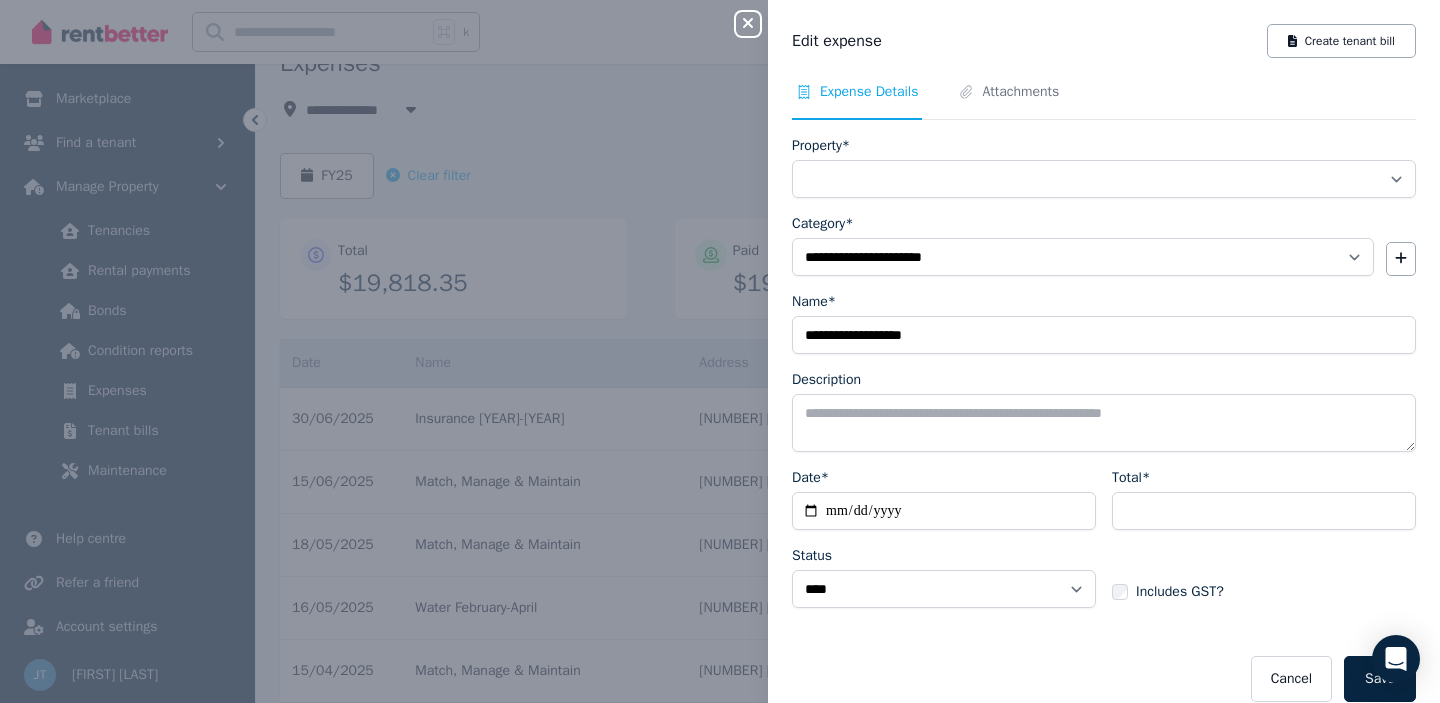 select on "**********" 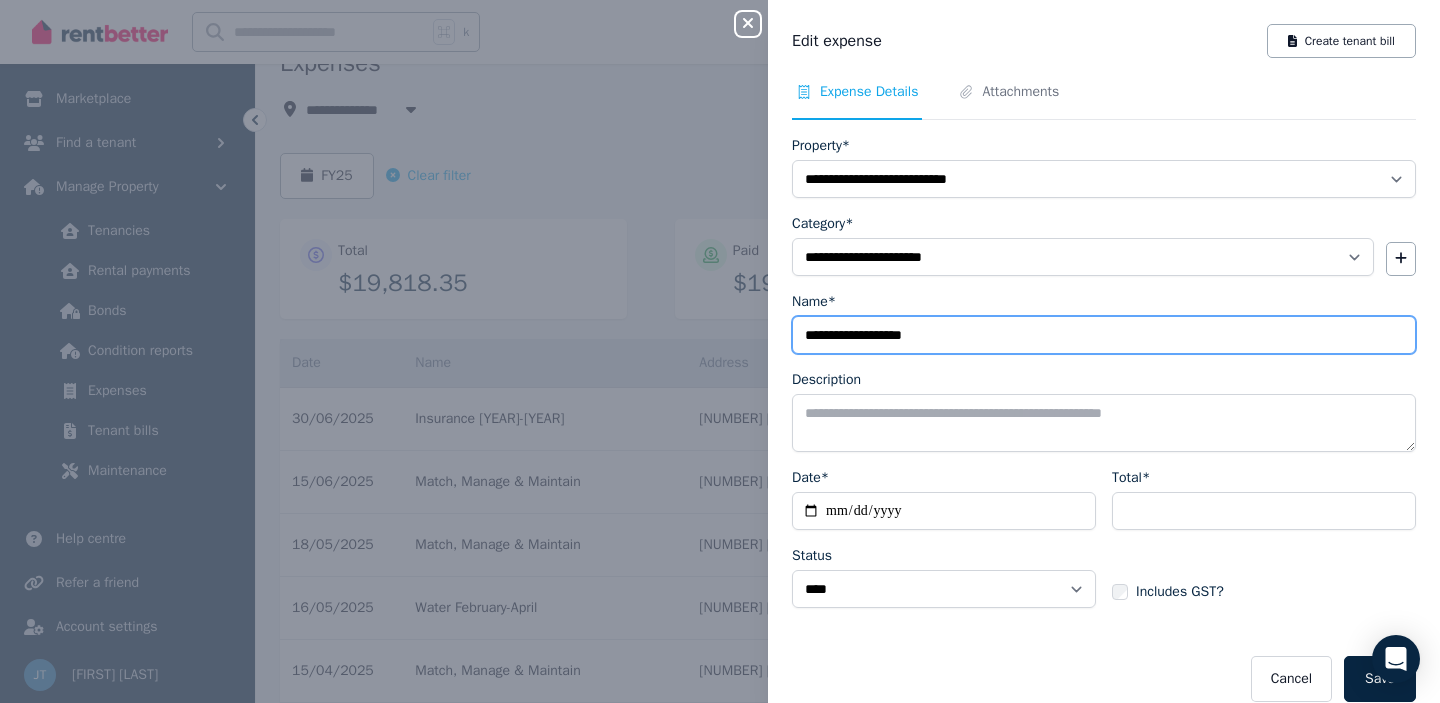 drag, startPoint x: 869, startPoint y: 336, endPoint x: 738, endPoint y: 336, distance: 131 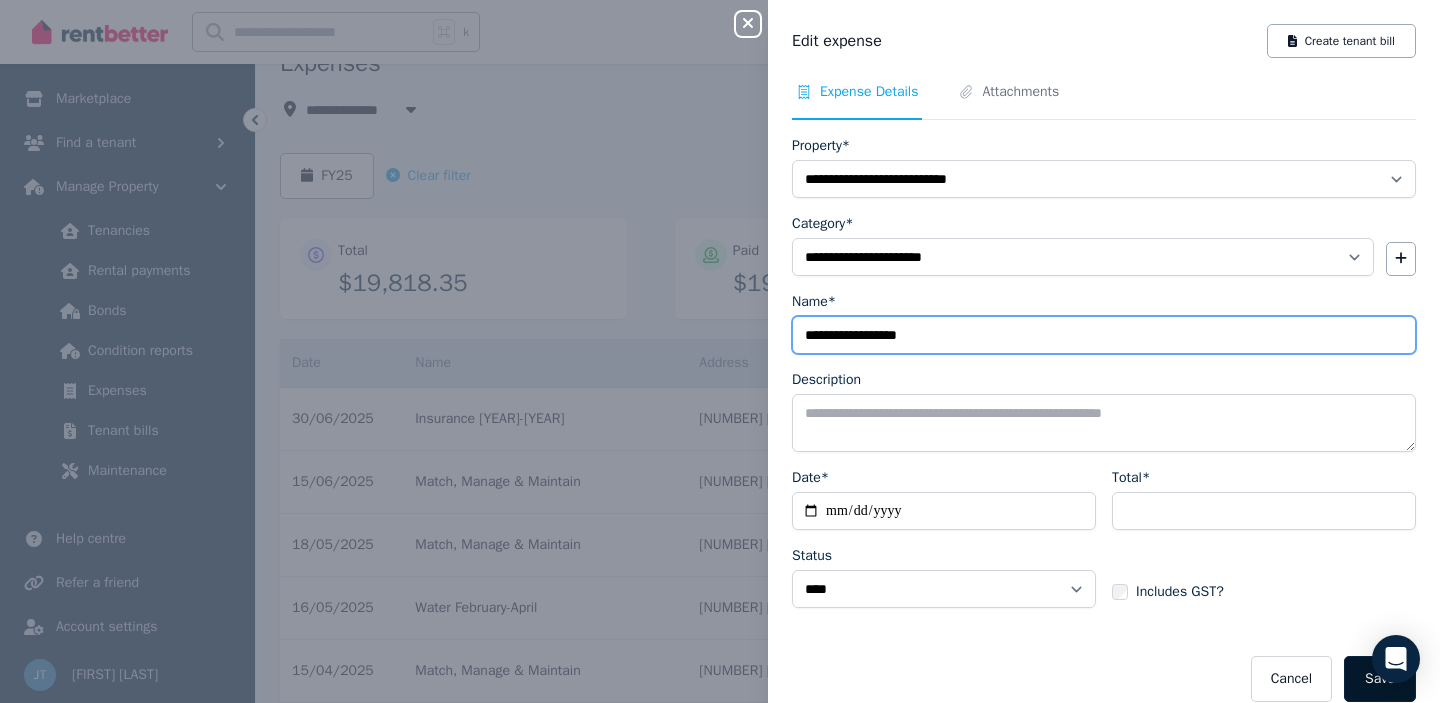 type on "**********" 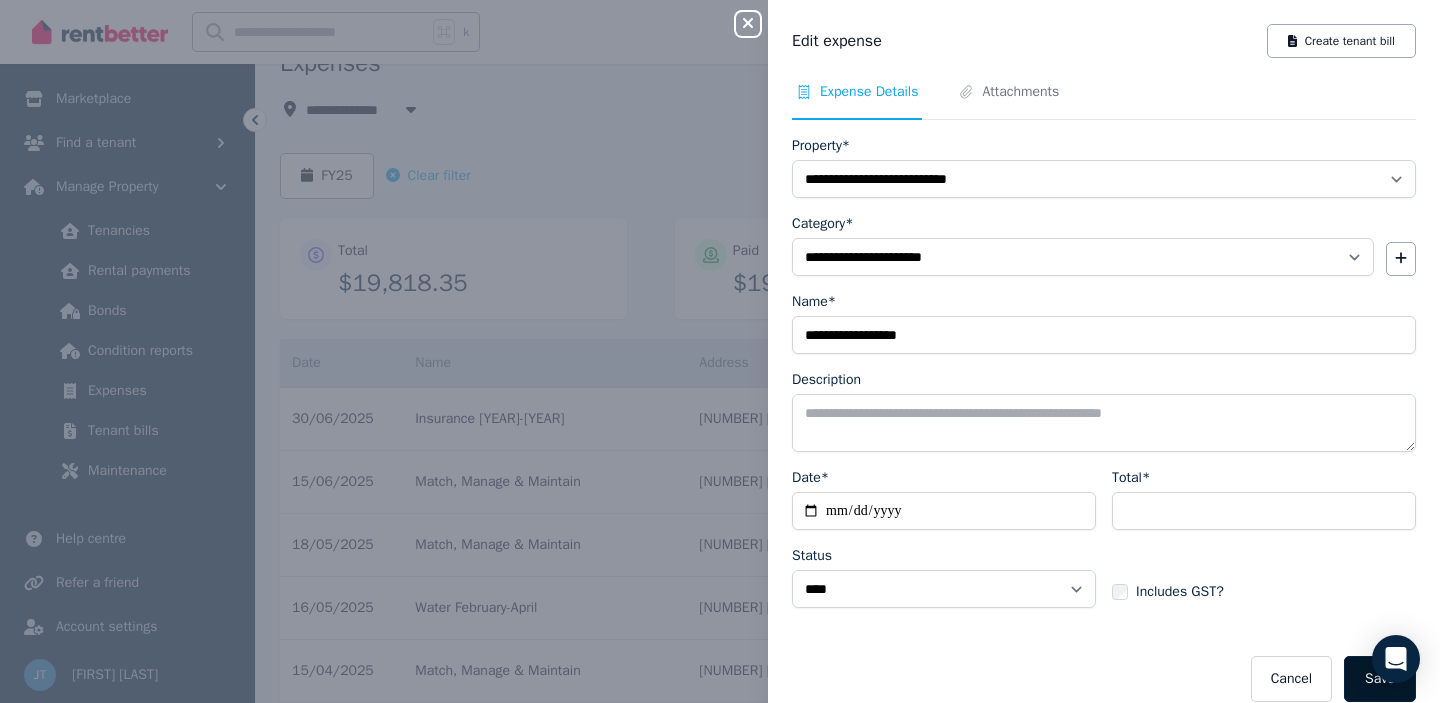 click on "Save" at bounding box center [1380, 679] 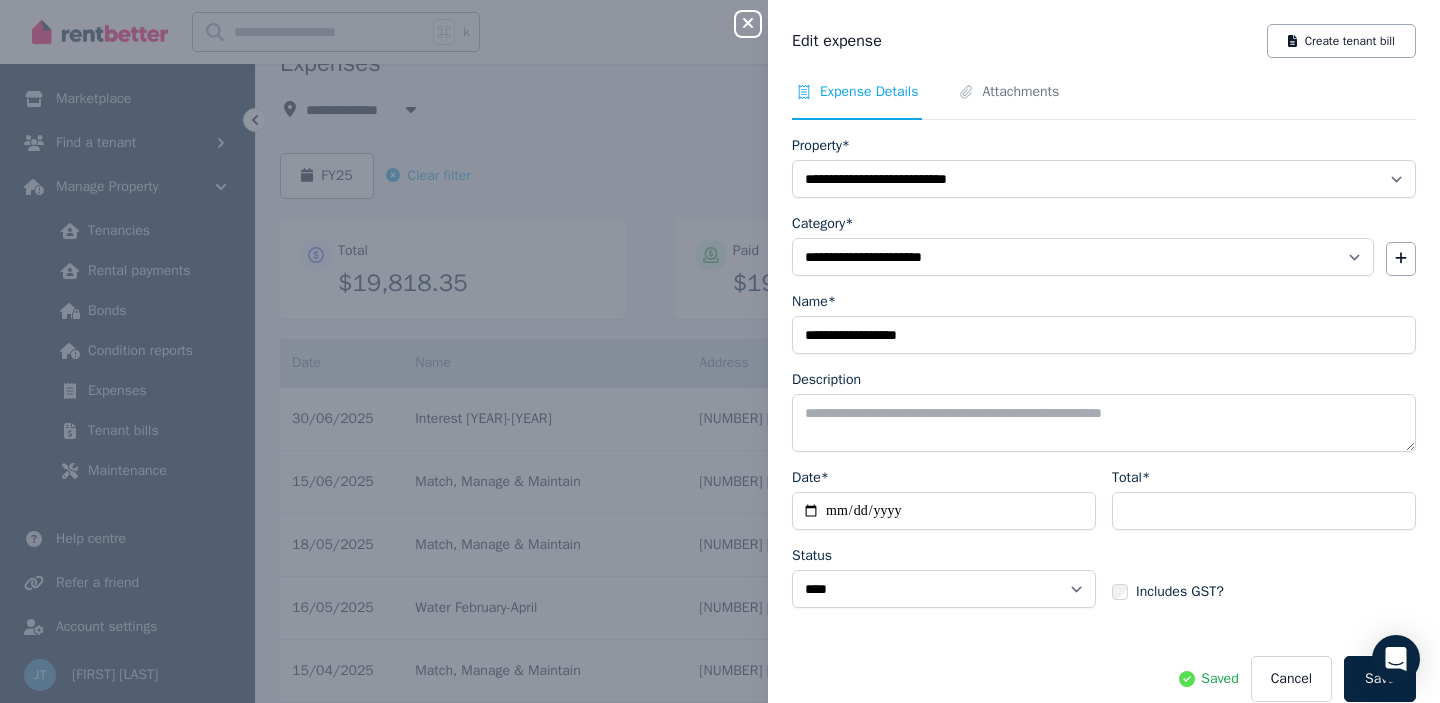 click 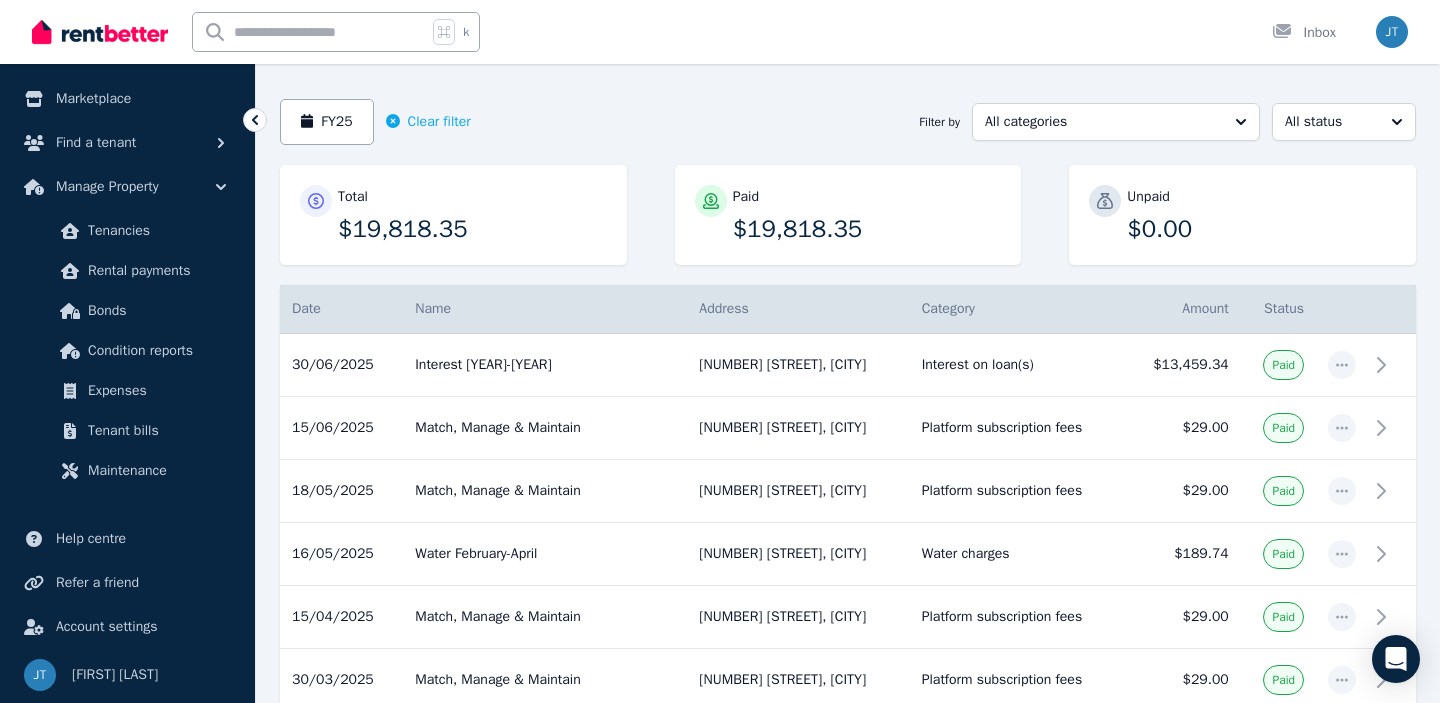 scroll, scrollTop: 163, scrollLeft: 0, axis: vertical 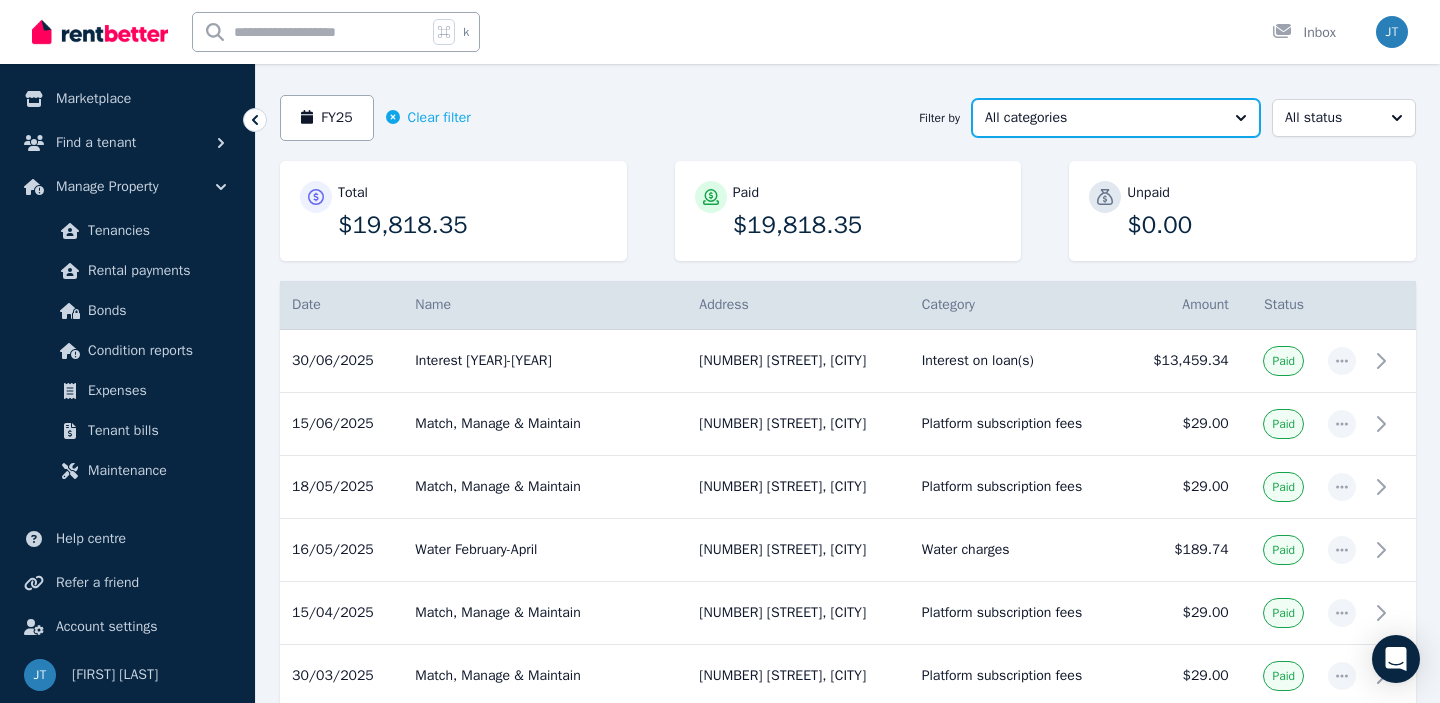 click on "All categories" at bounding box center (1102, 118) 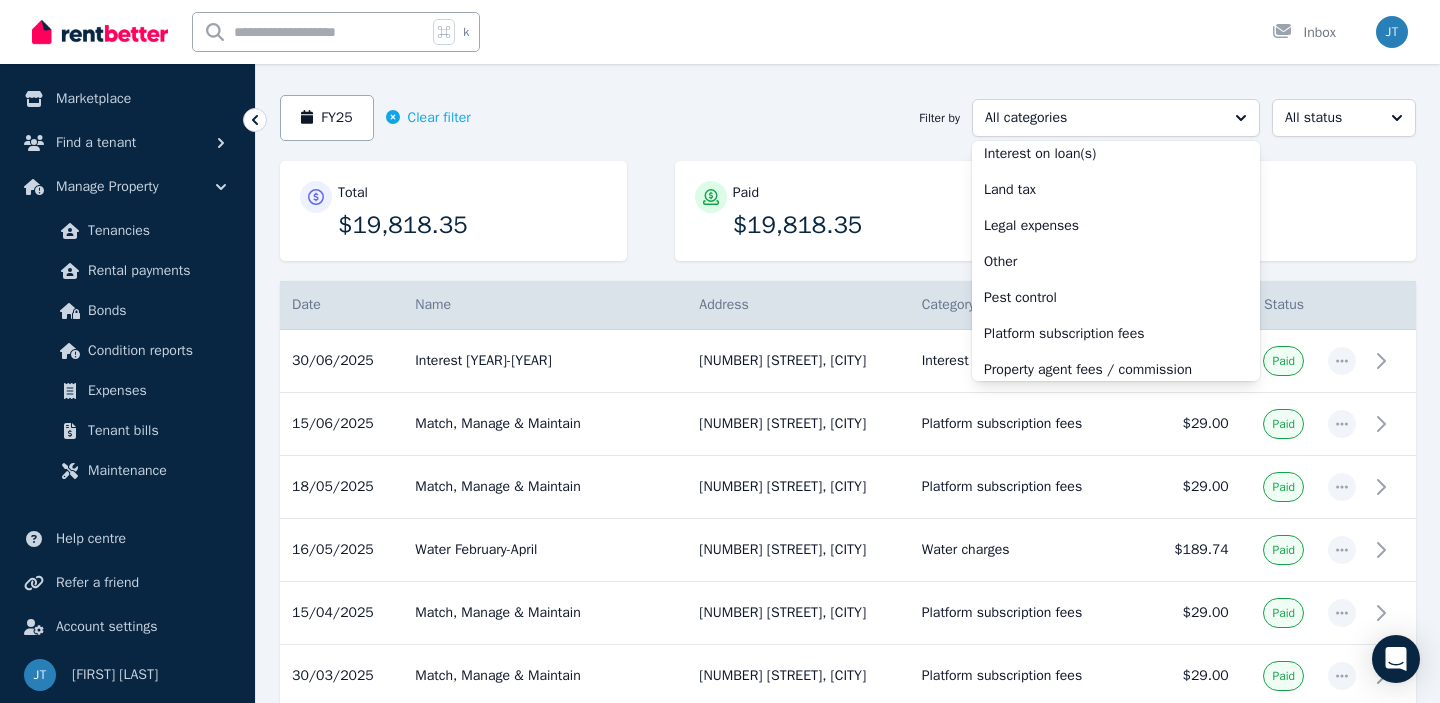 scroll, scrollTop: 451, scrollLeft: 0, axis: vertical 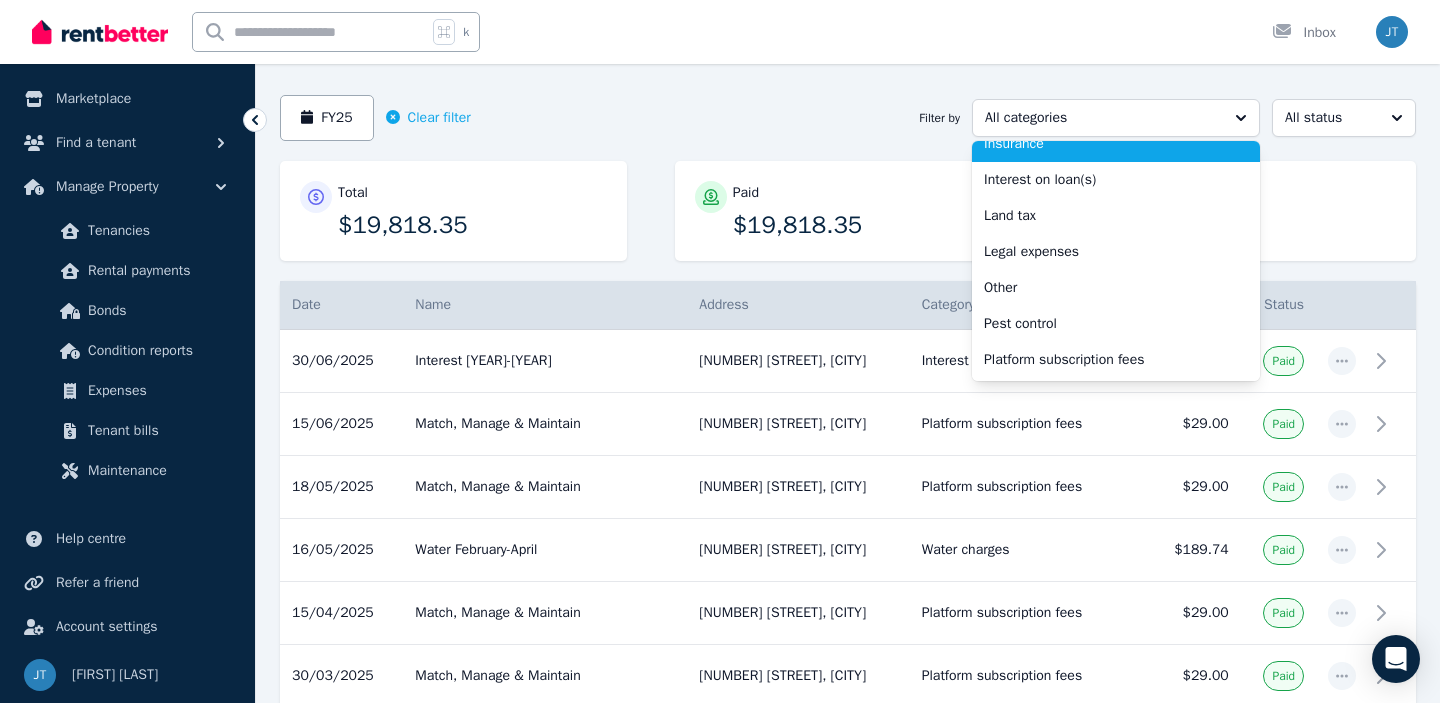 click on "Insurance" at bounding box center [1104, 144] 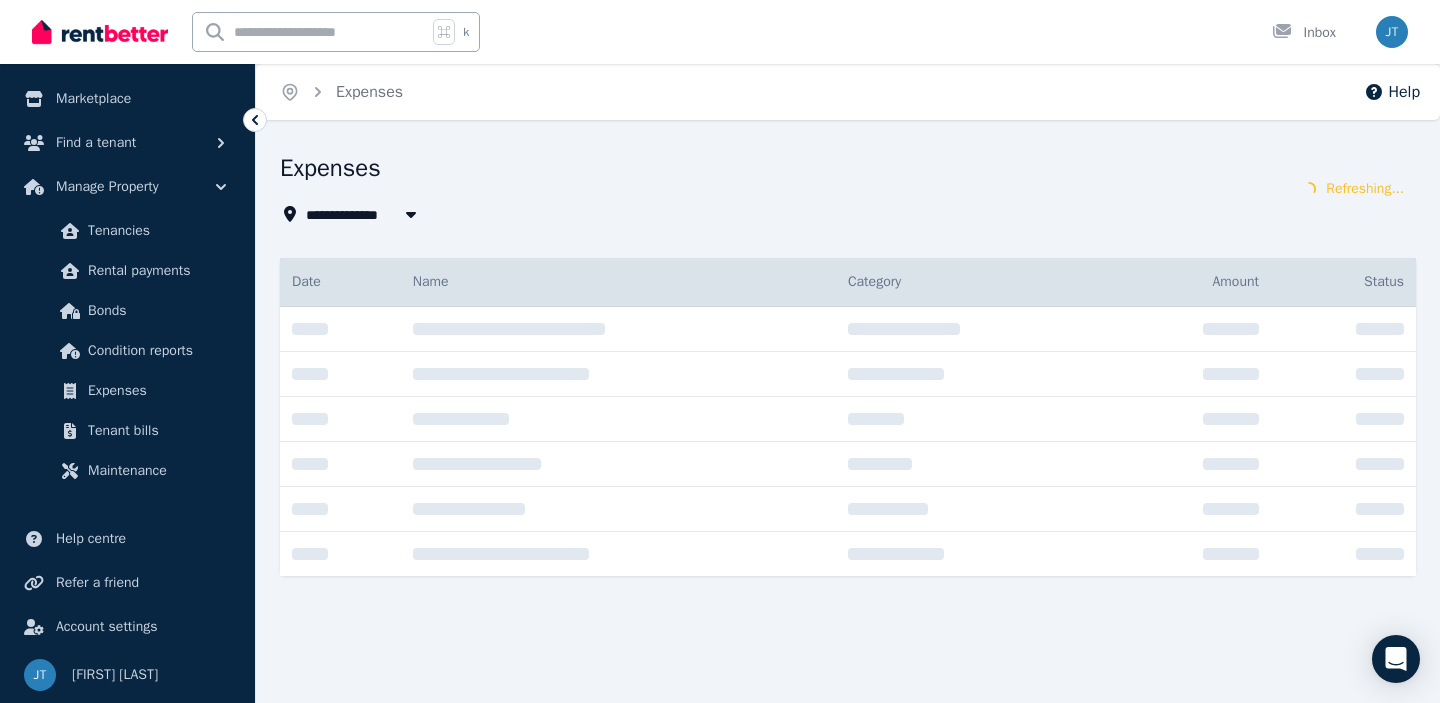 scroll, scrollTop: 0, scrollLeft: 0, axis: both 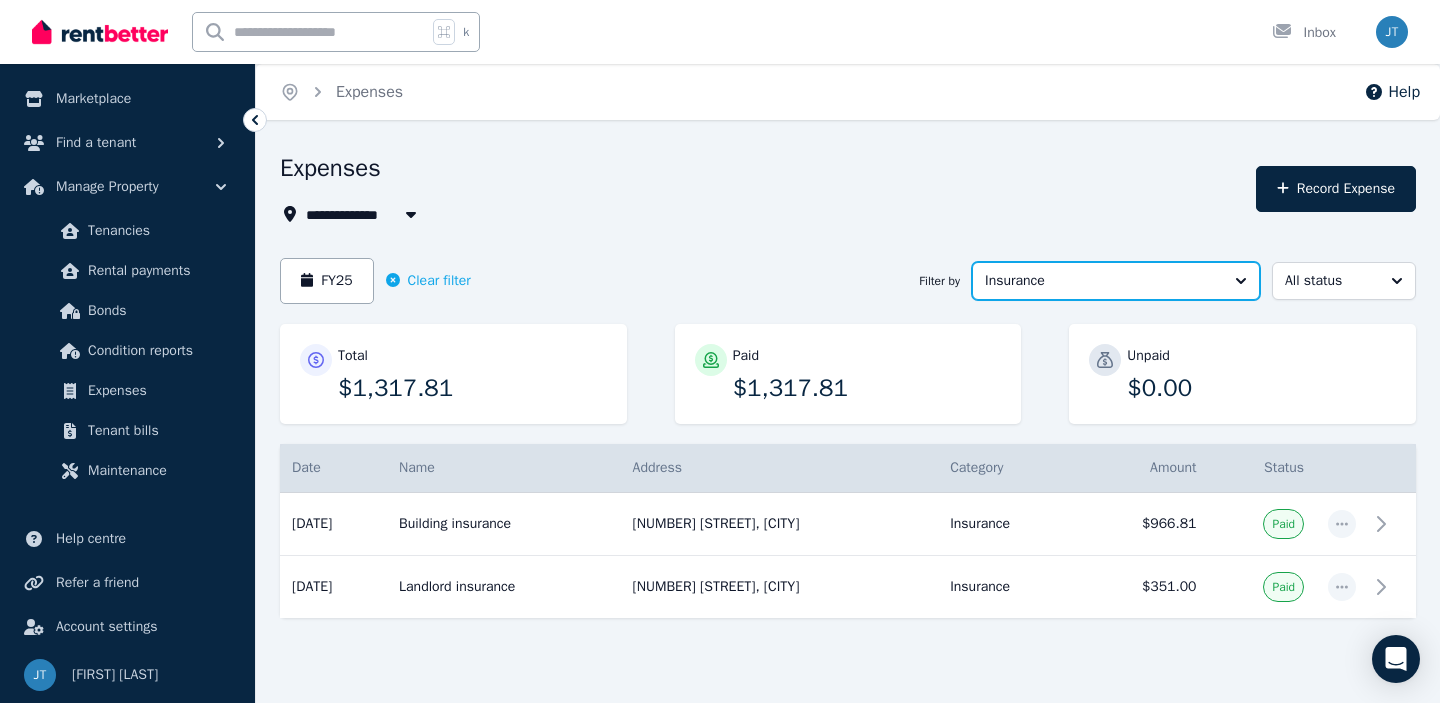 click on "Insurance" at bounding box center [1116, 281] 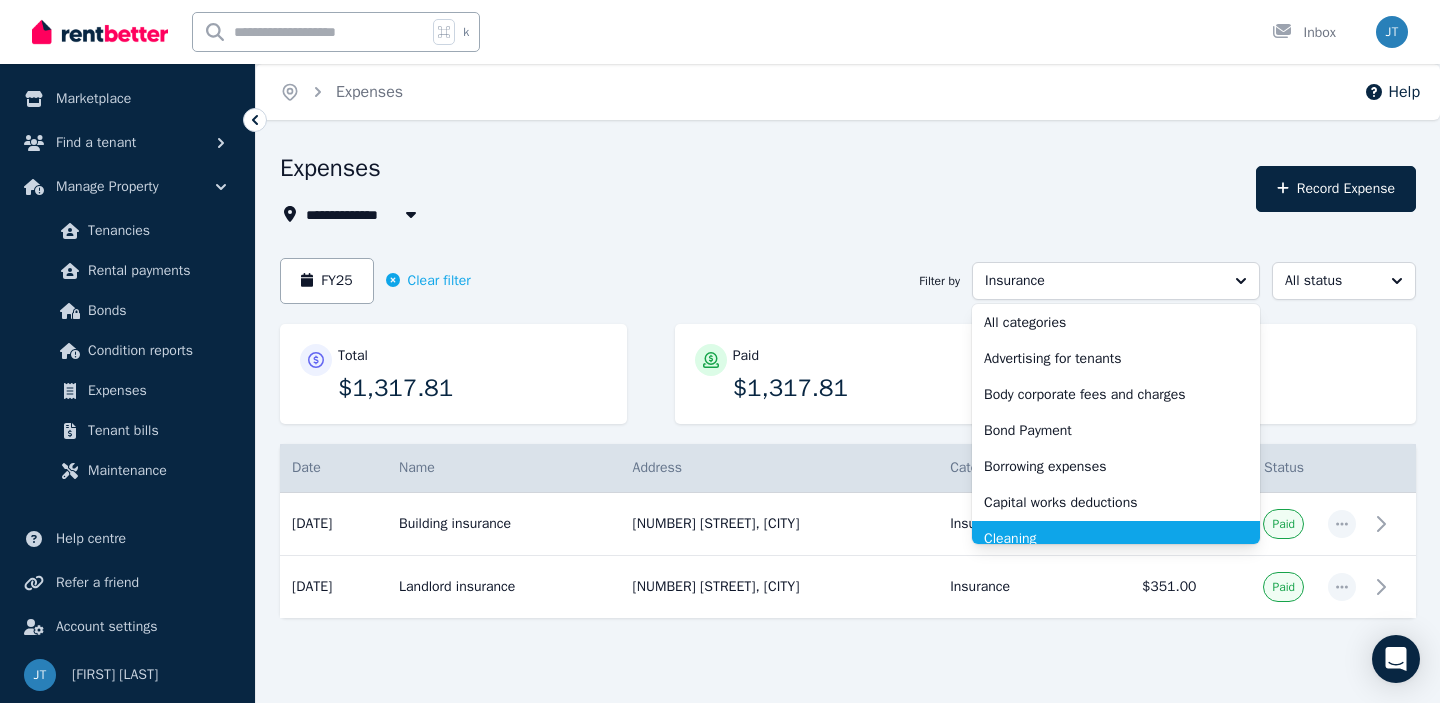 scroll, scrollTop: 0, scrollLeft: 0, axis: both 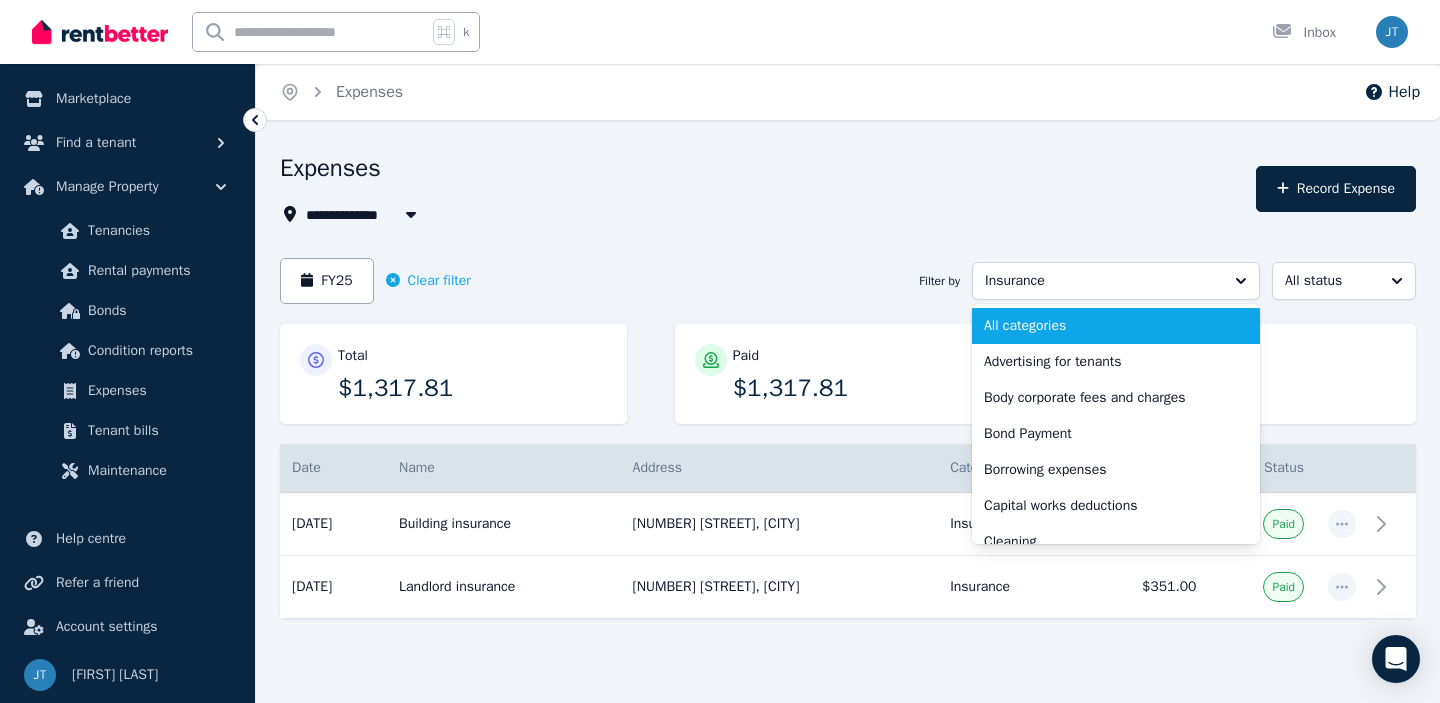 click on "All categories" at bounding box center [1104, 326] 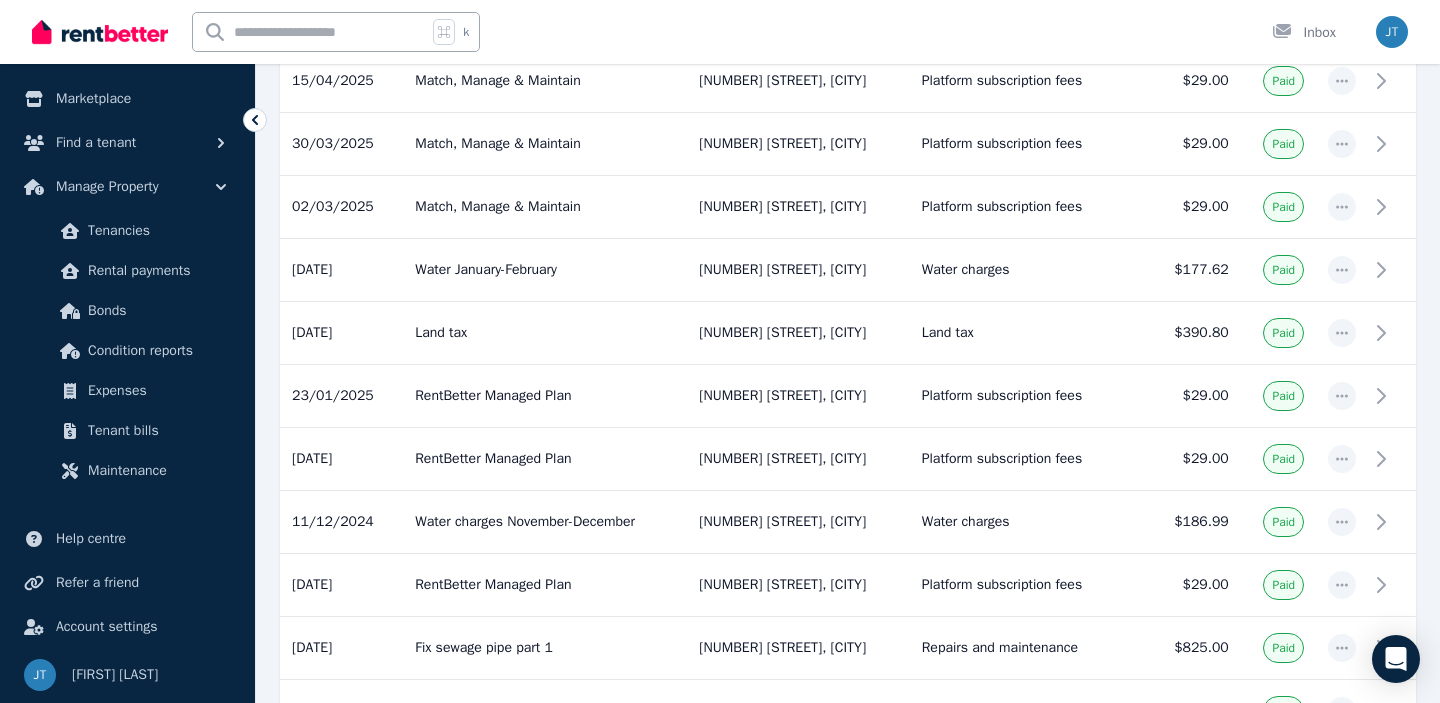 scroll, scrollTop: 702, scrollLeft: 0, axis: vertical 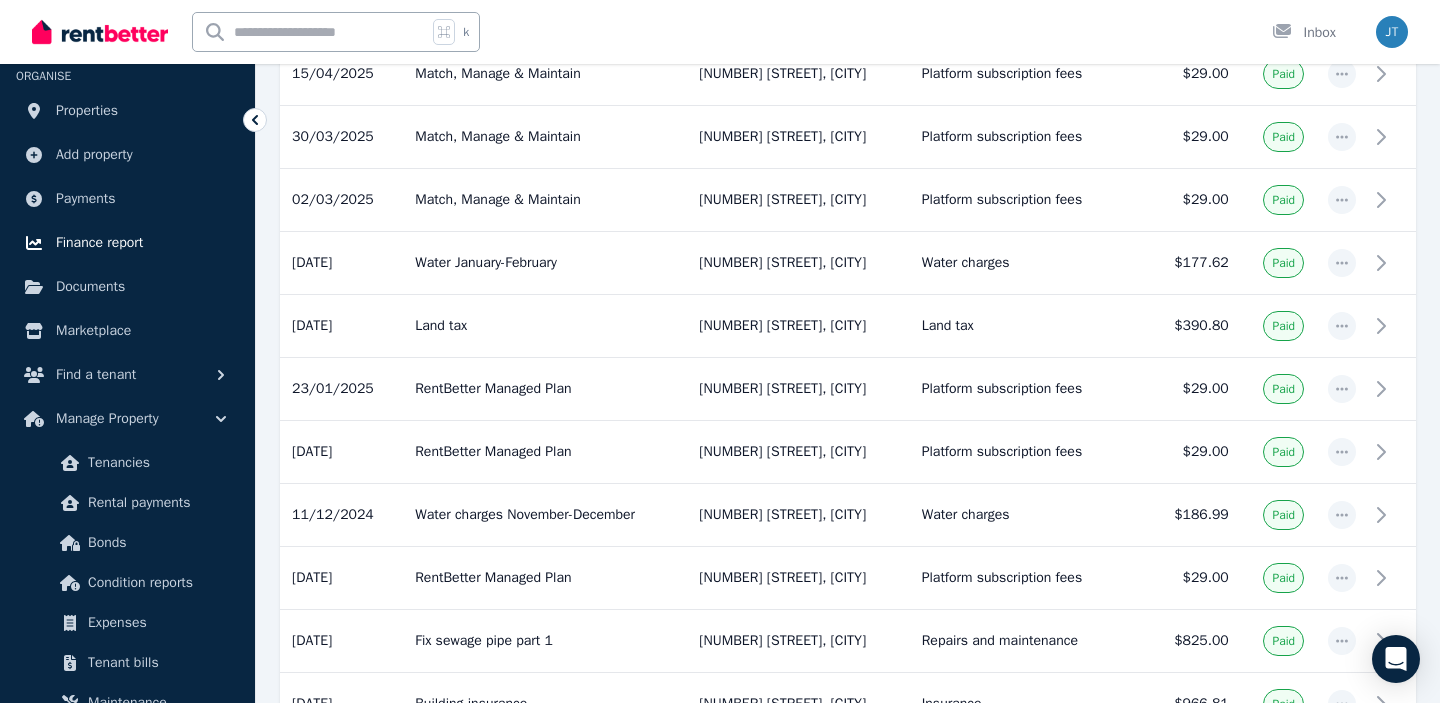 click on "Finance report" at bounding box center [99, 243] 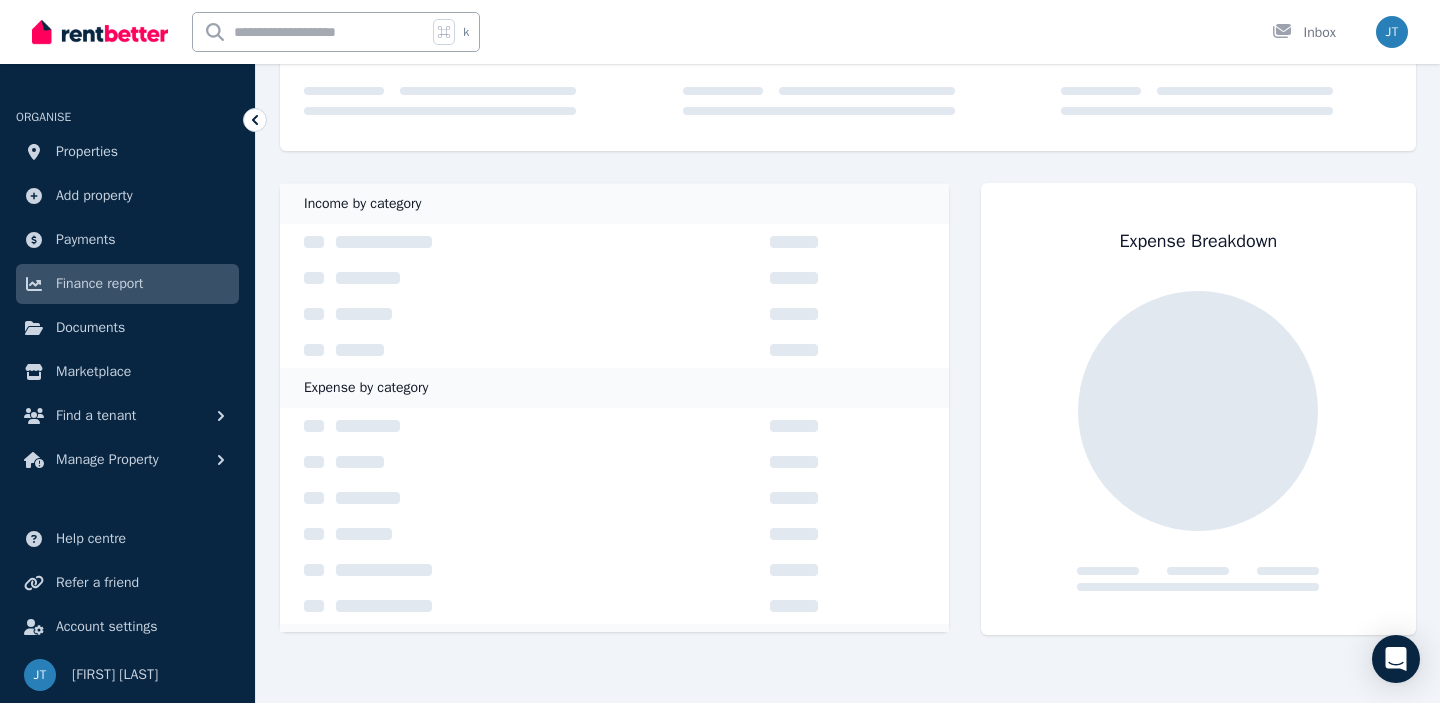 scroll, scrollTop: 0, scrollLeft: 0, axis: both 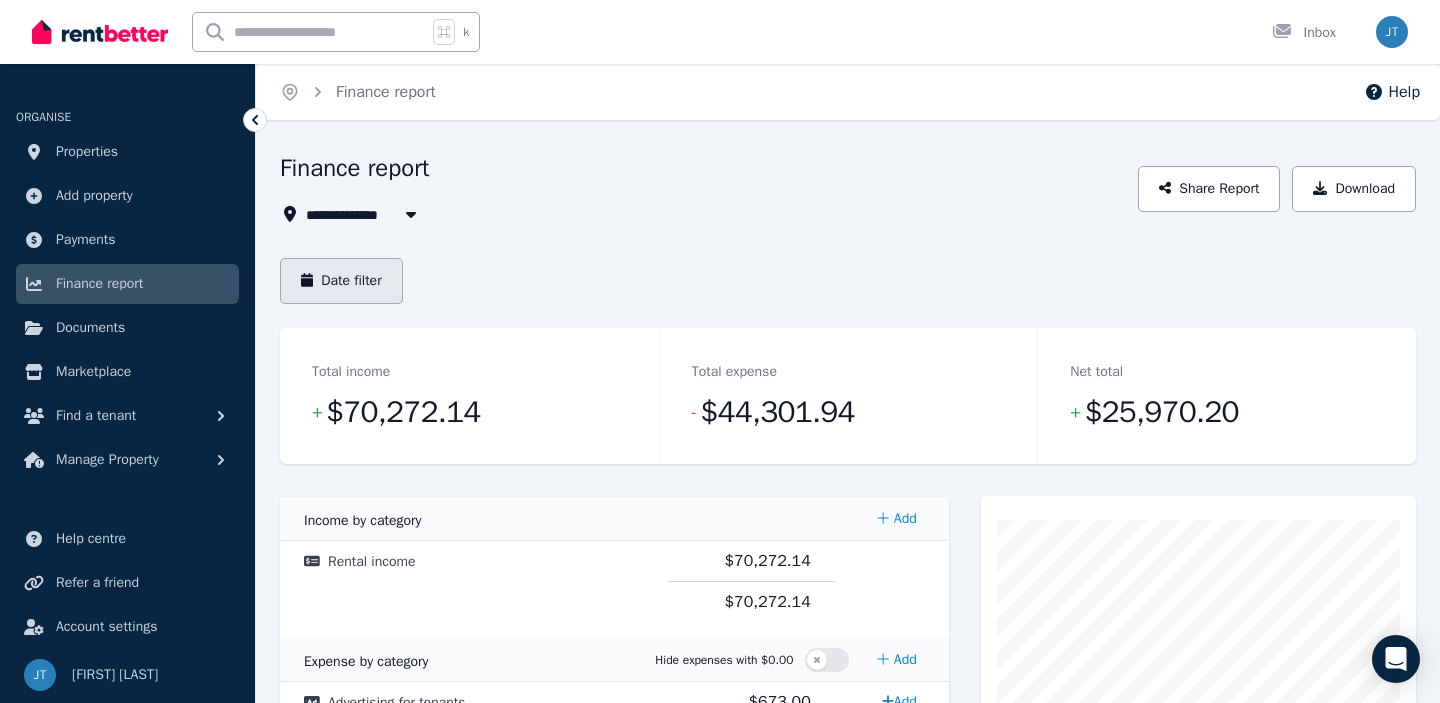 click on "Date filter" at bounding box center (341, 281) 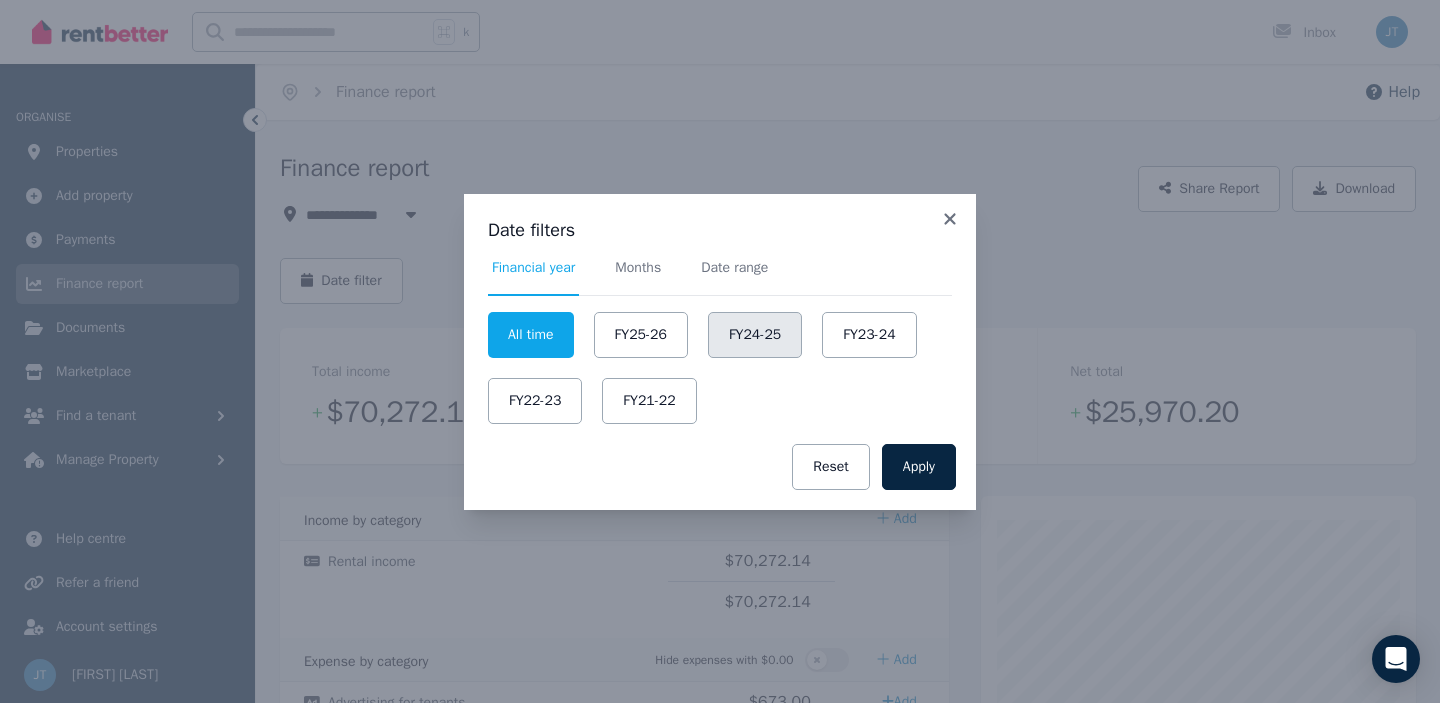 click on "FY24-25" at bounding box center (755, 335) 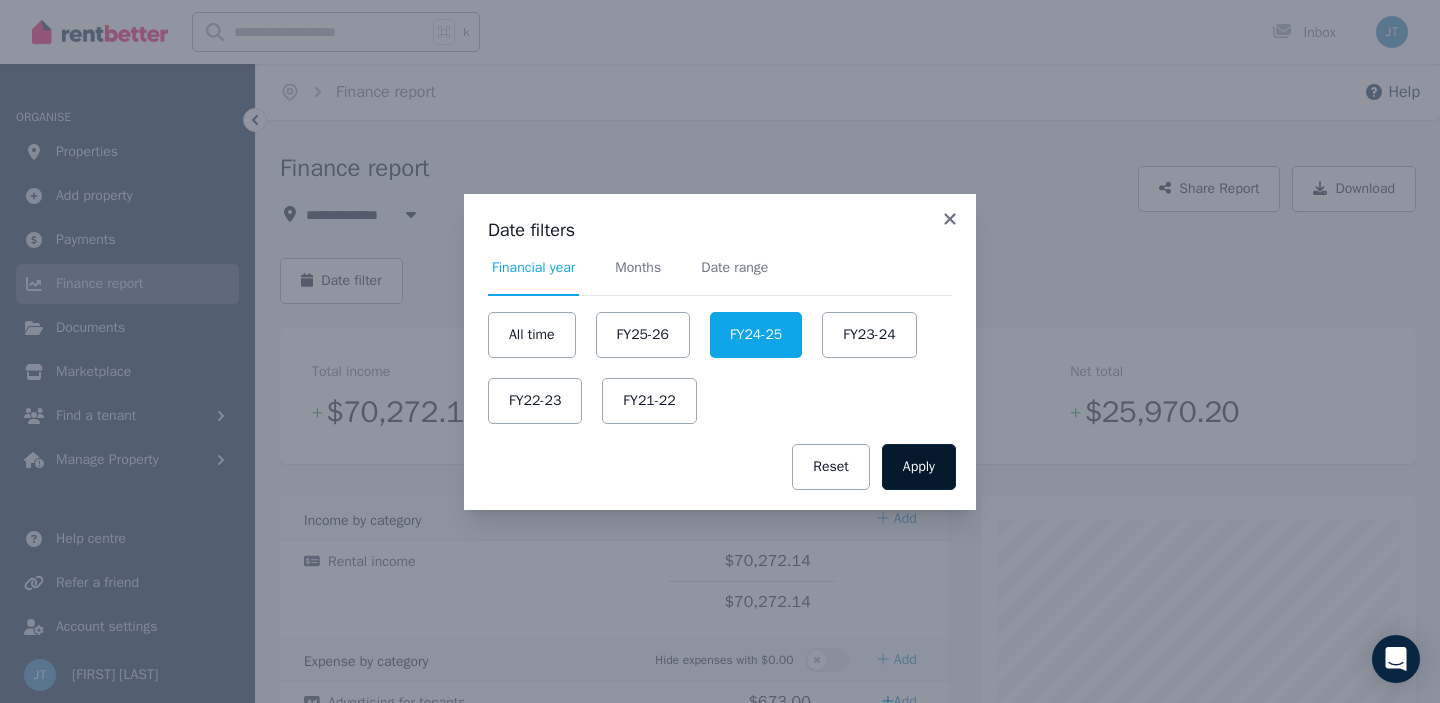 click on "Apply" at bounding box center (919, 467) 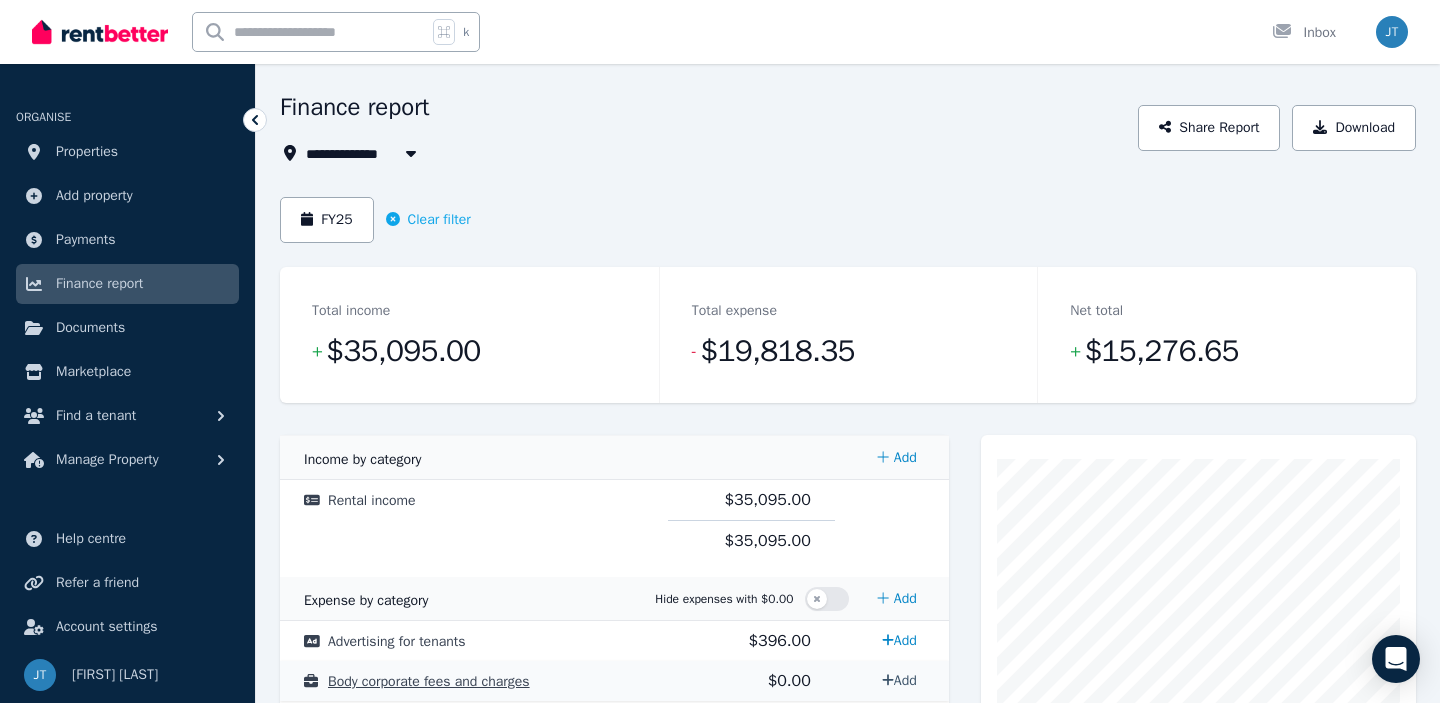 scroll, scrollTop: 0, scrollLeft: 0, axis: both 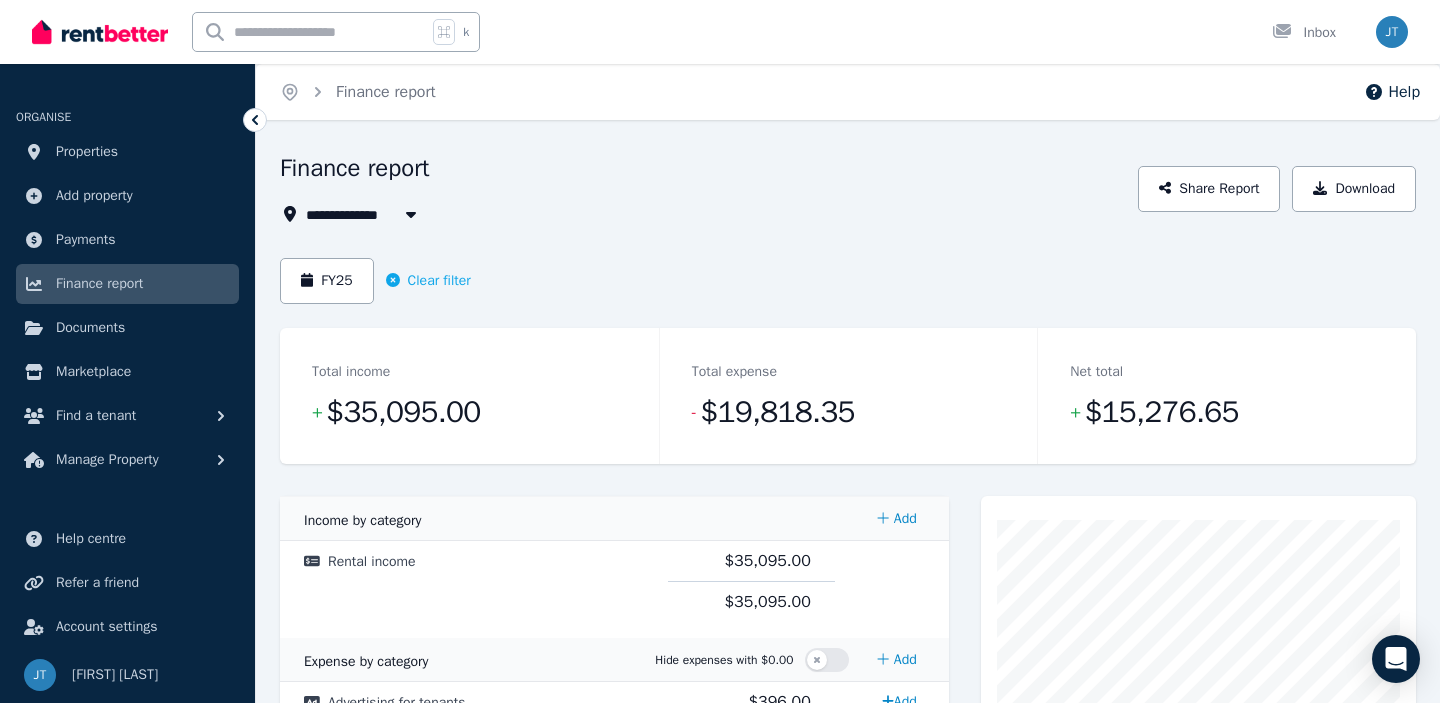click at bounding box center (411, 214) 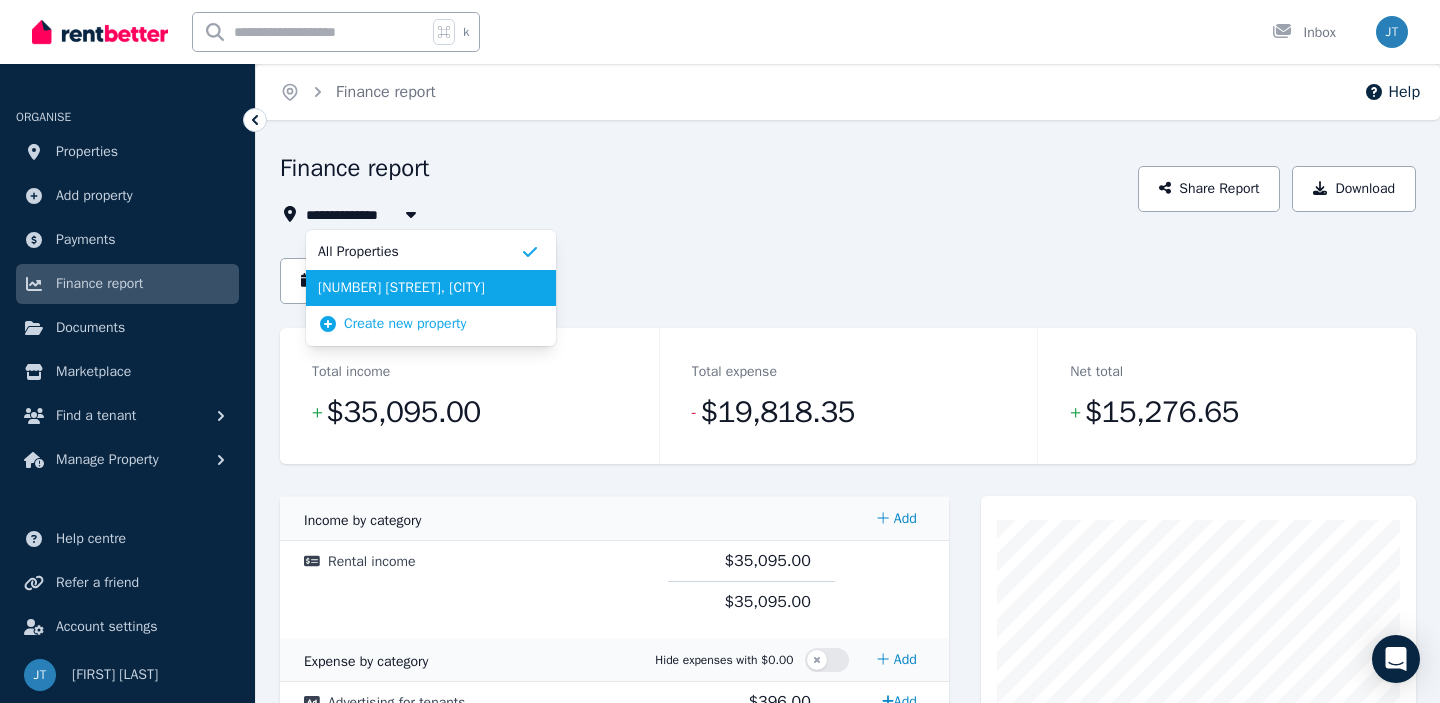 click on "[NUMBER] [STREET], [CITY]" at bounding box center (419, 288) 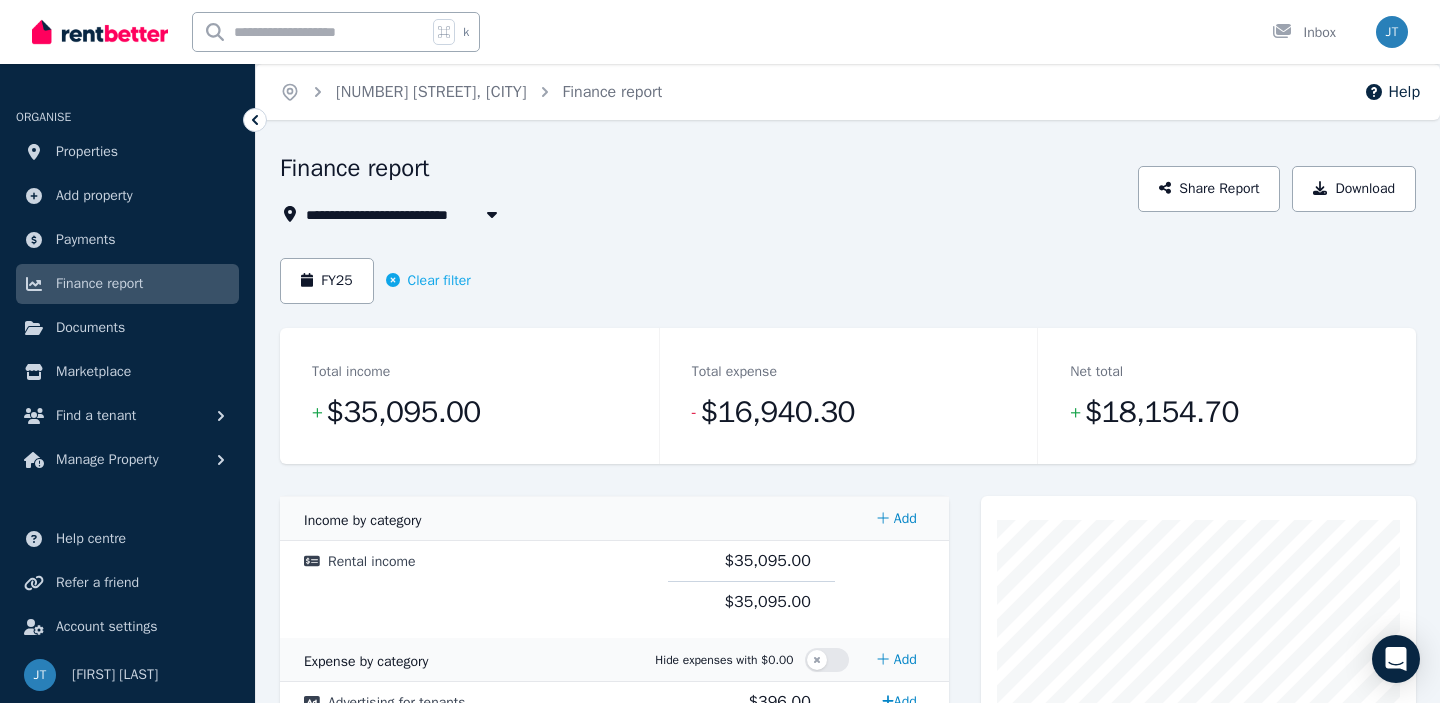 click at bounding box center [492, 214] 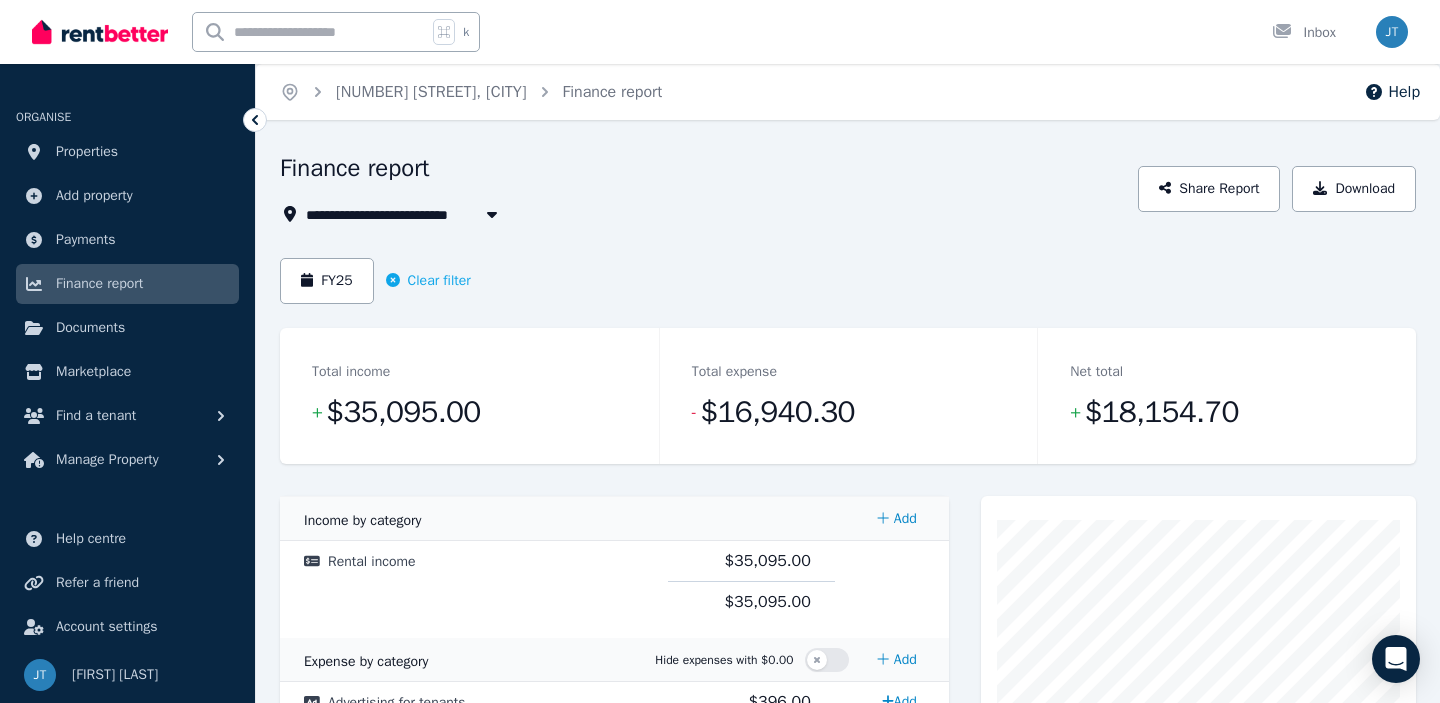 click on "**********" at bounding box center (703, 214) 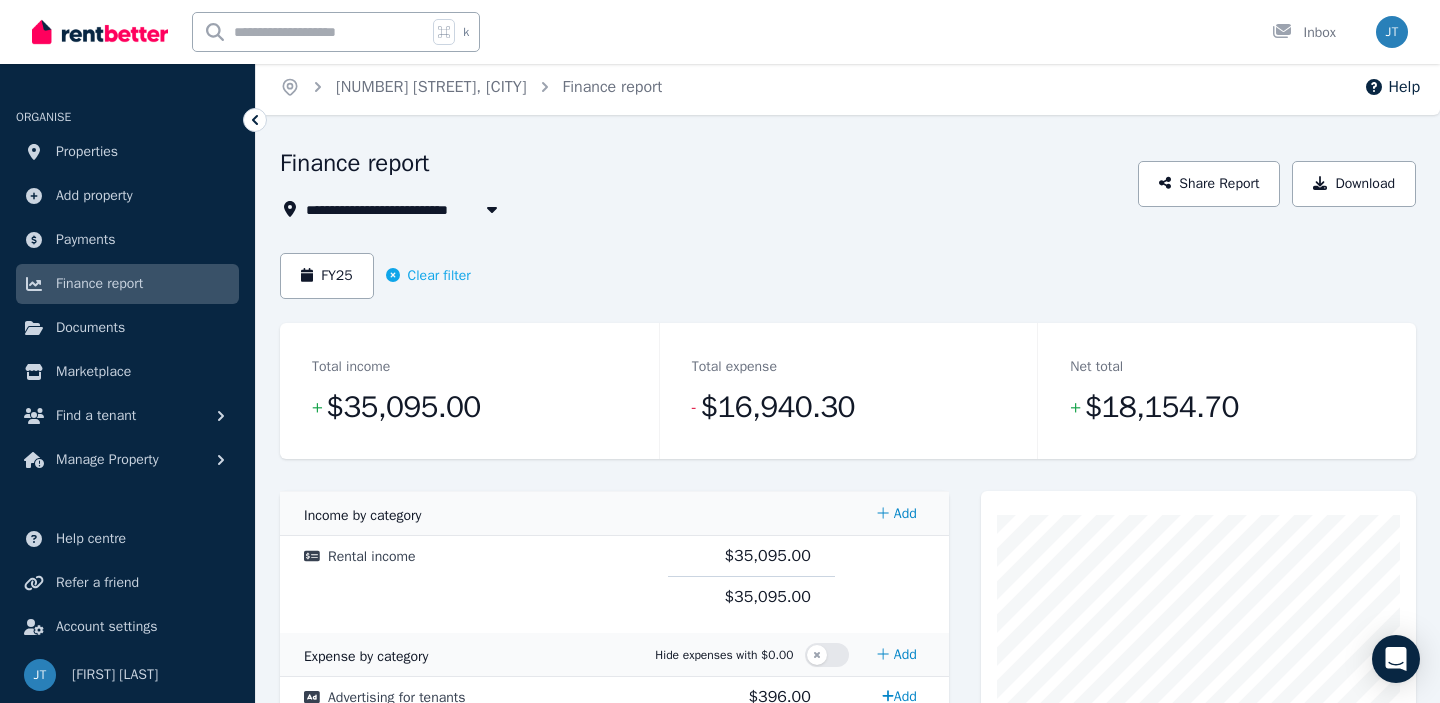 scroll, scrollTop: 0, scrollLeft: 0, axis: both 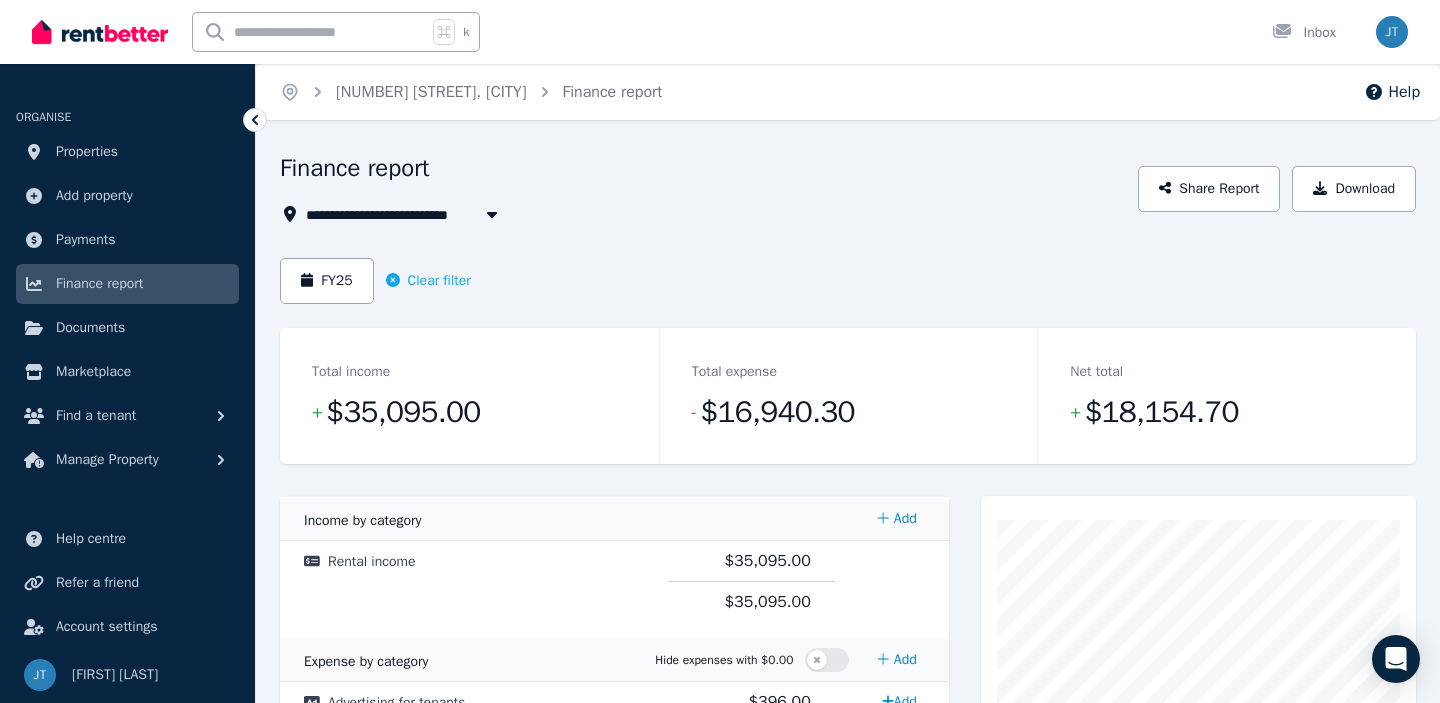 click 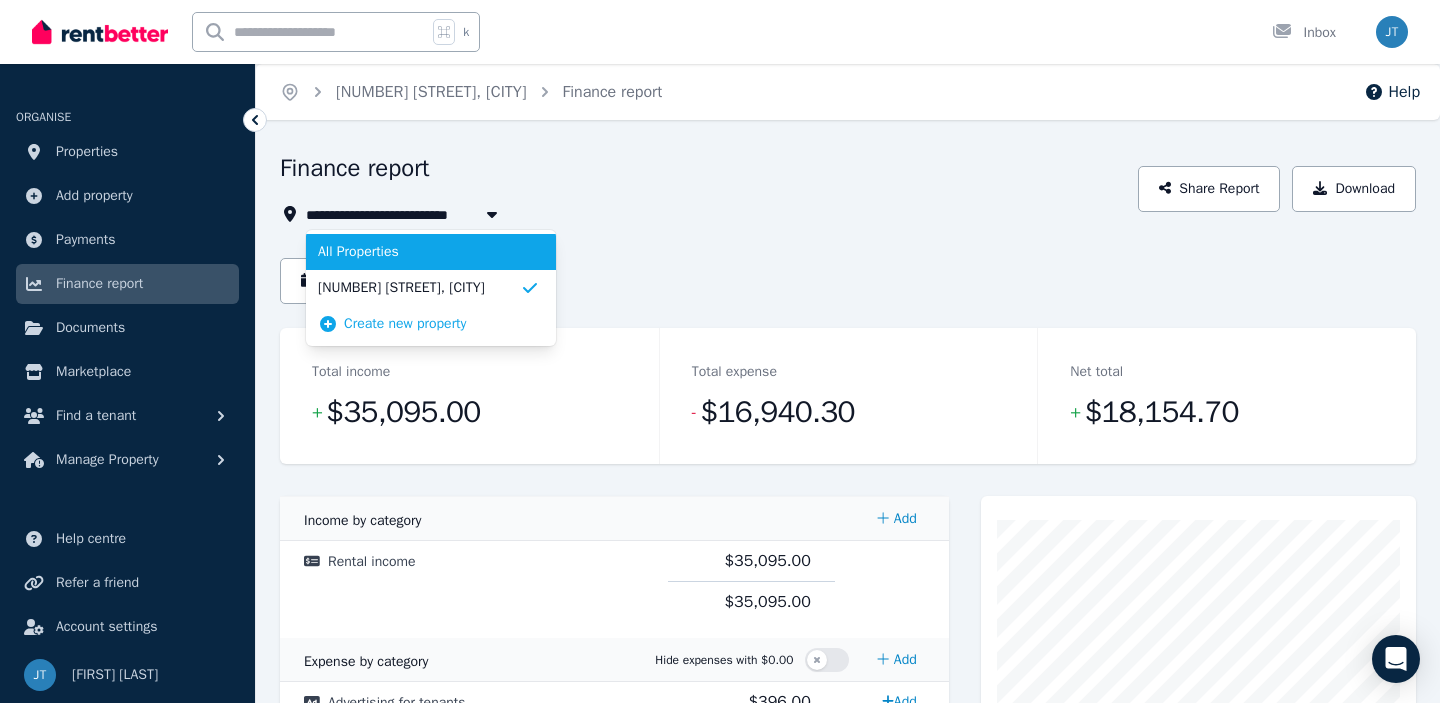 click on "All Properties" at bounding box center (419, 252) 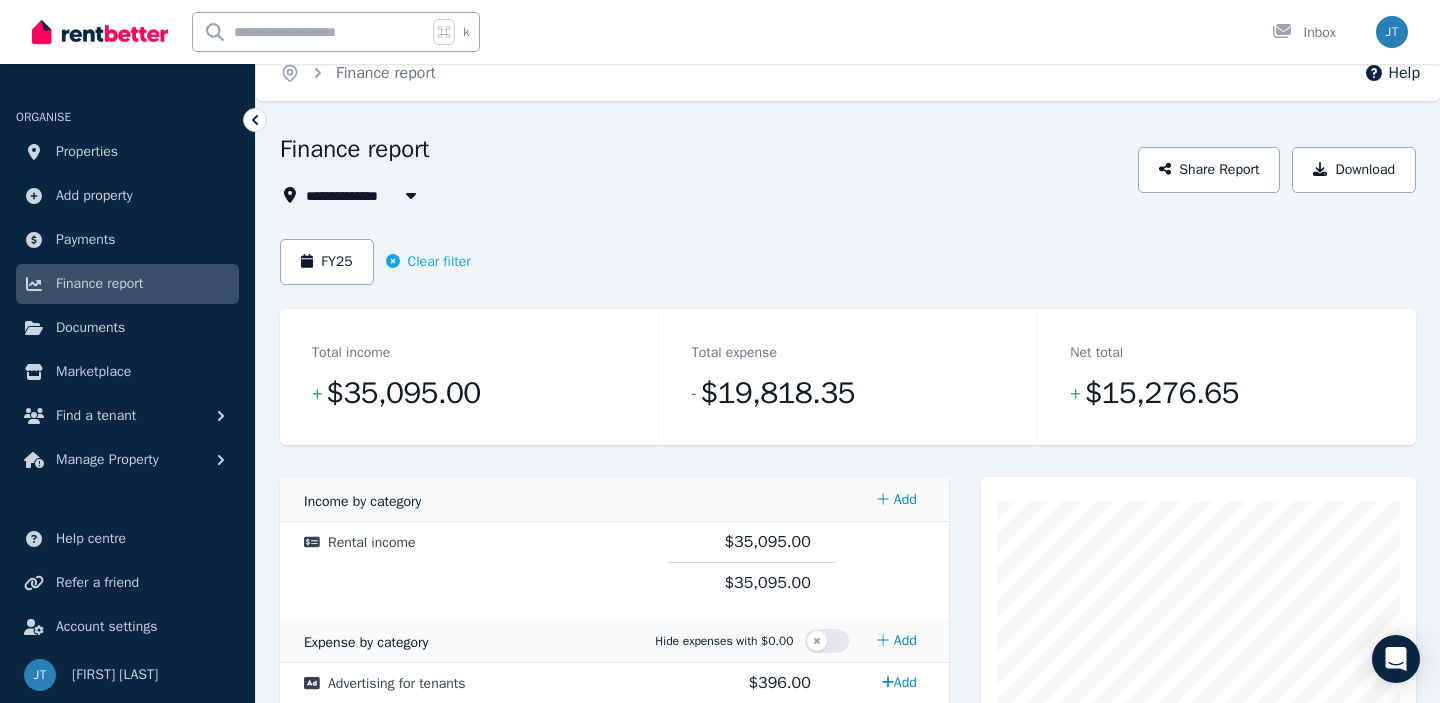 scroll, scrollTop: 0, scrollLeft: 0, axis: both 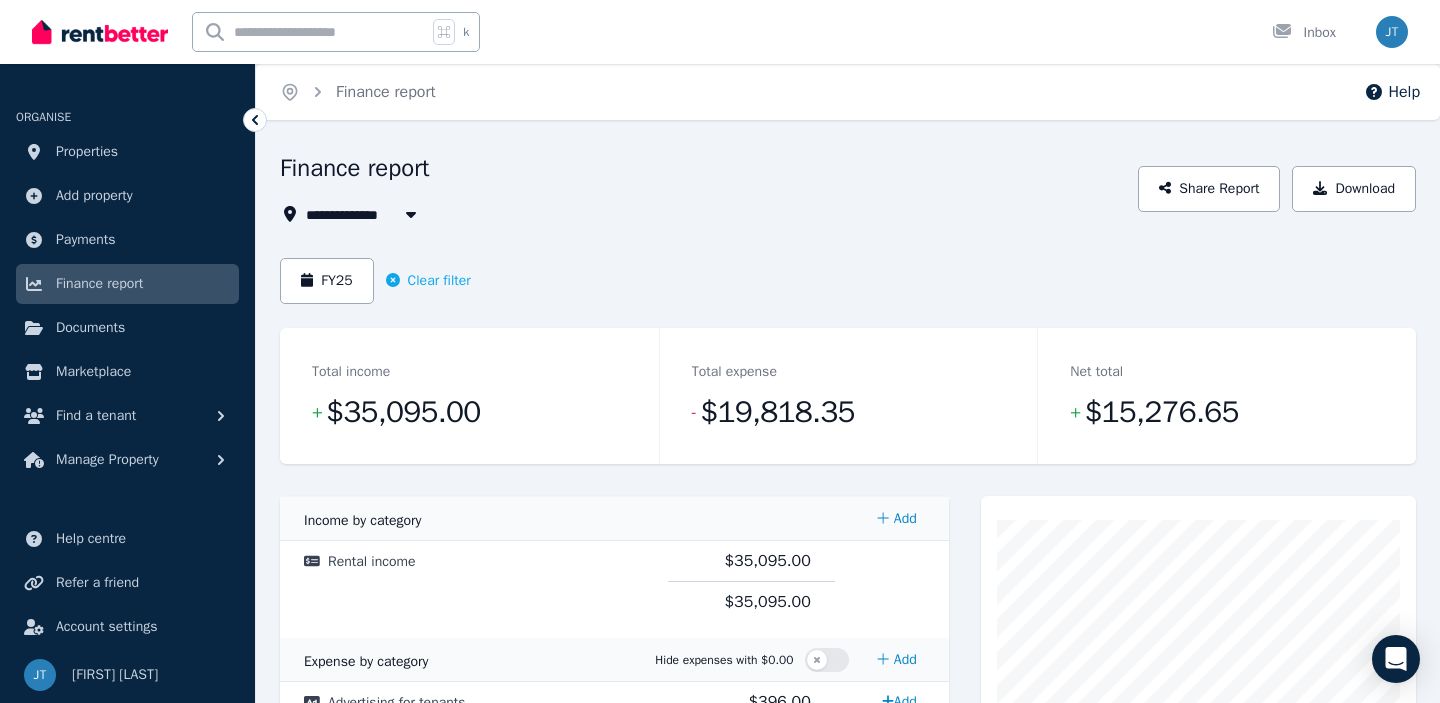 click at bounding box center [411, 214] 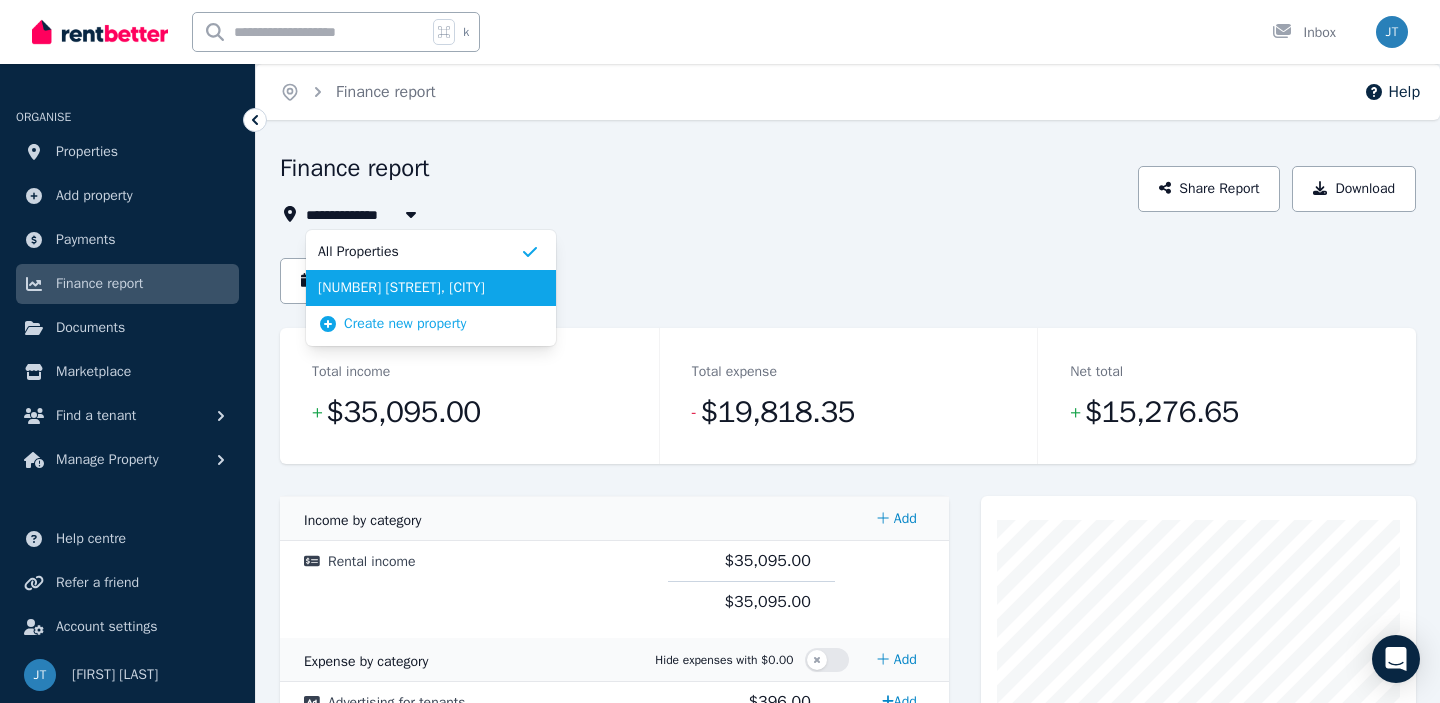 click on "[NUMBER] [STREET], [CITY]" at bounding box center (419, 288) 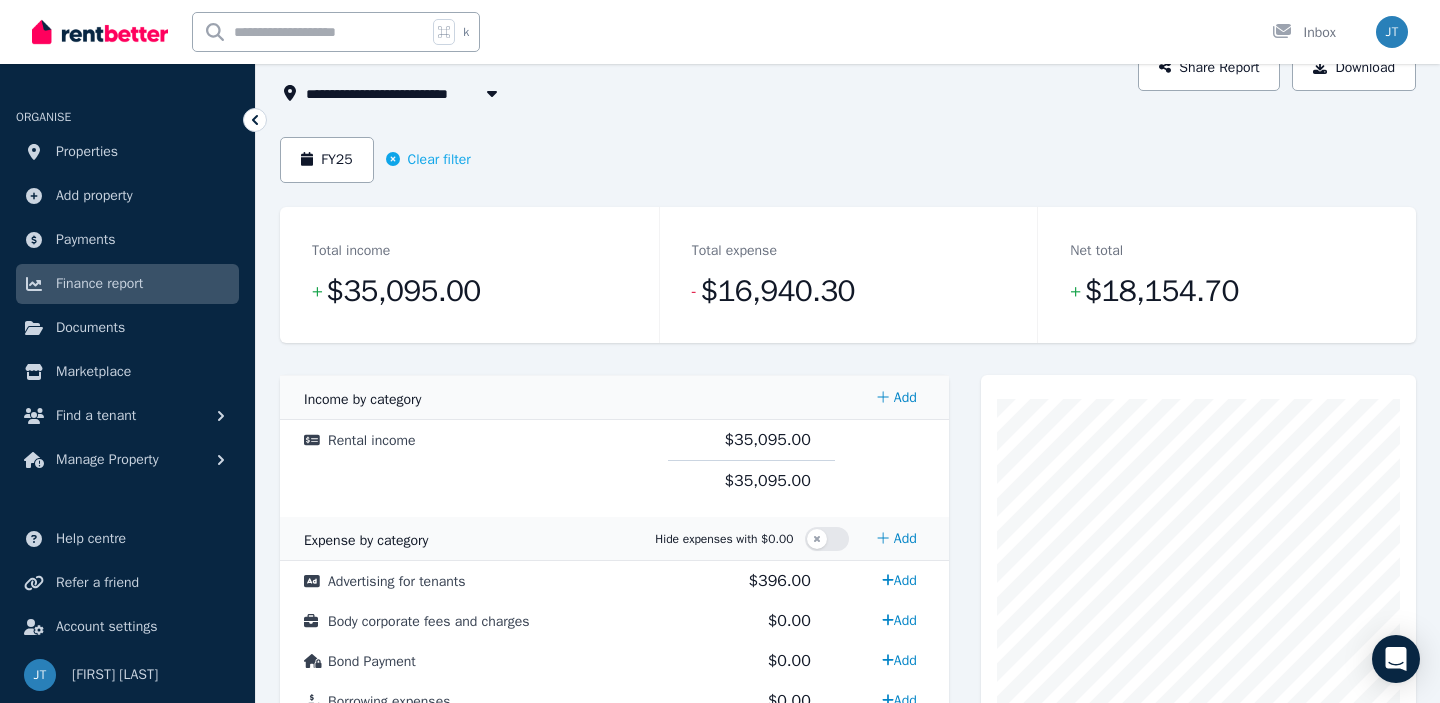 scroll, scrollTop: 0, scrollLeft: 0, axis: both 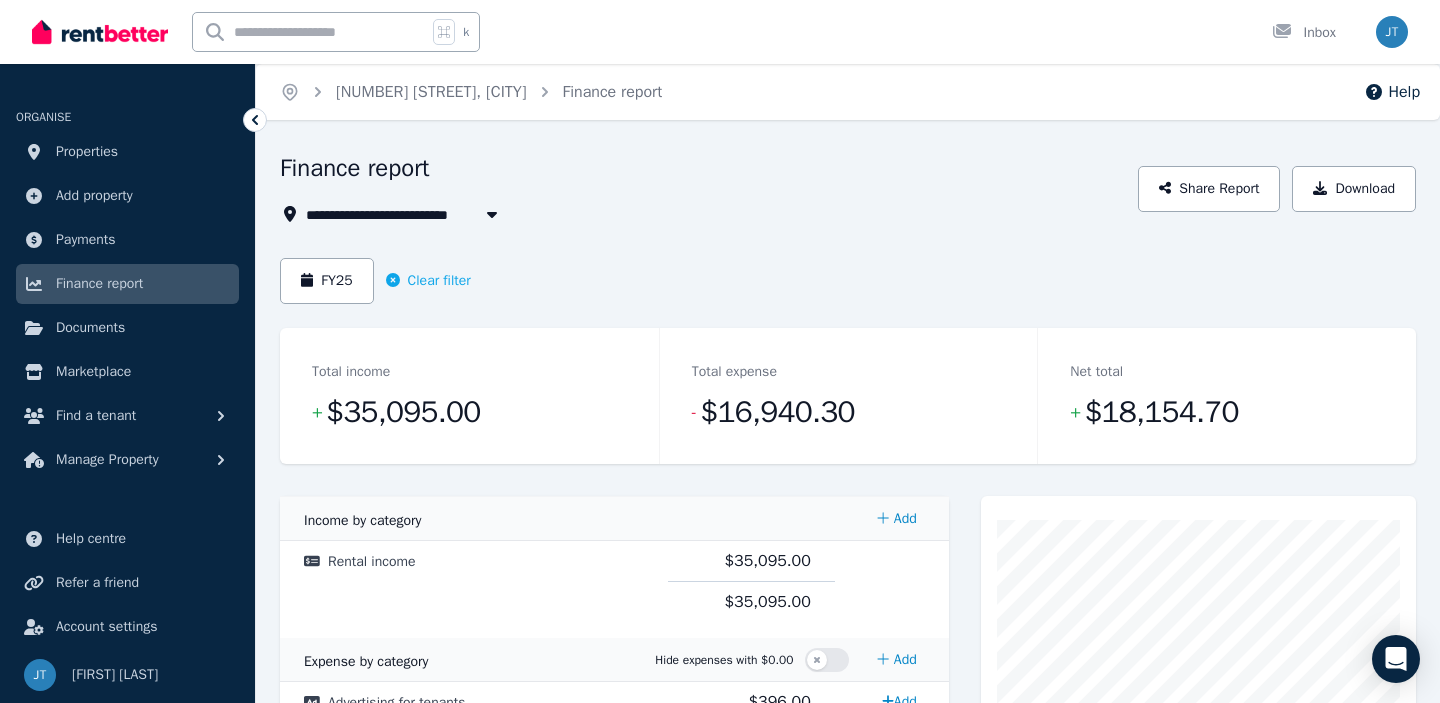 click 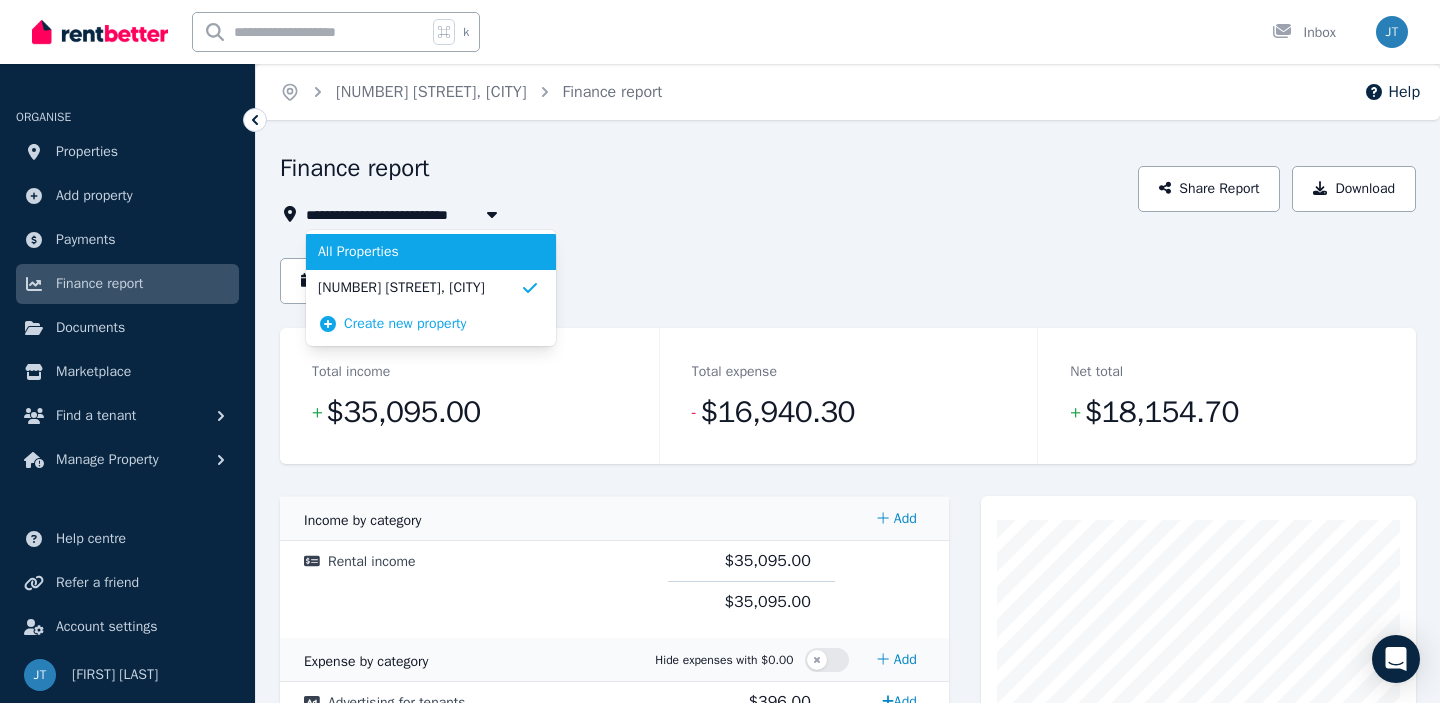 click on "All Properties" at bounding box center (419, 252) 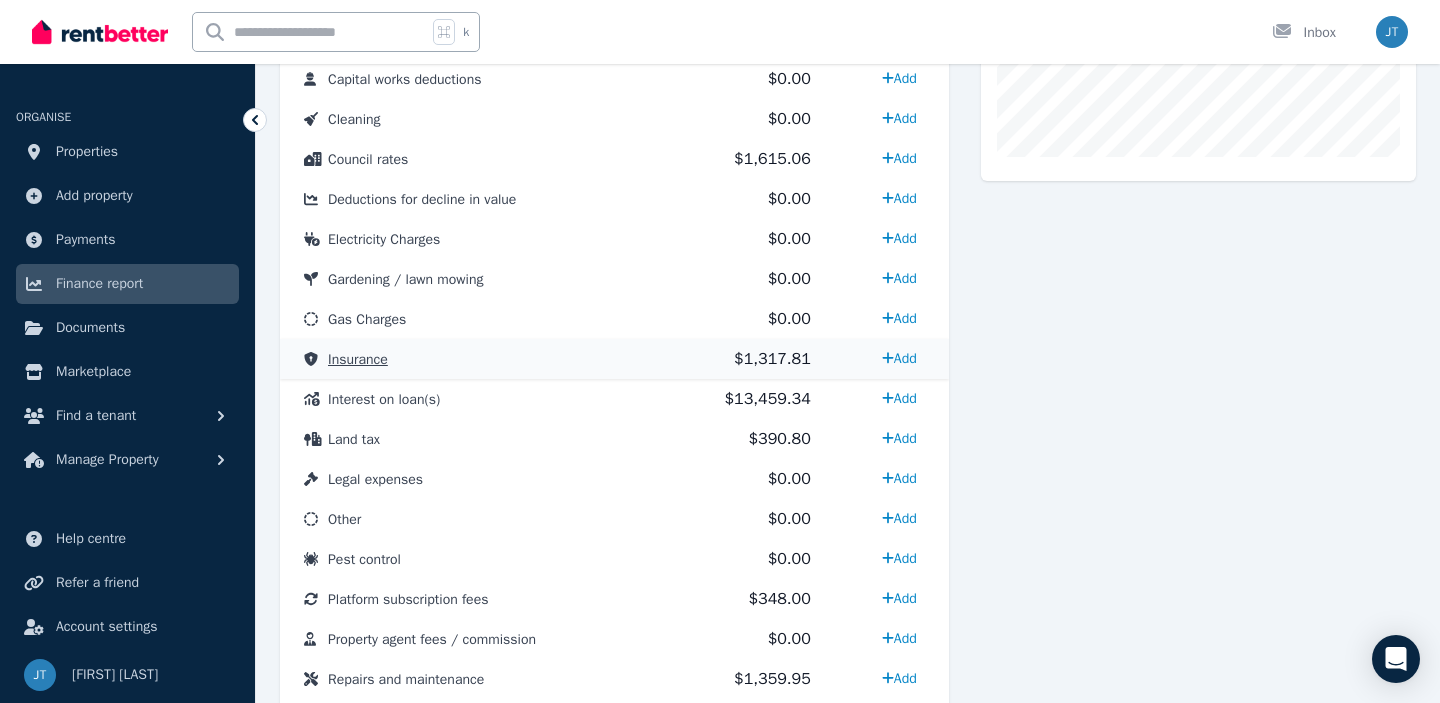 scroll, scrollTop: 784, scrollLeft: 0, axis: vertical 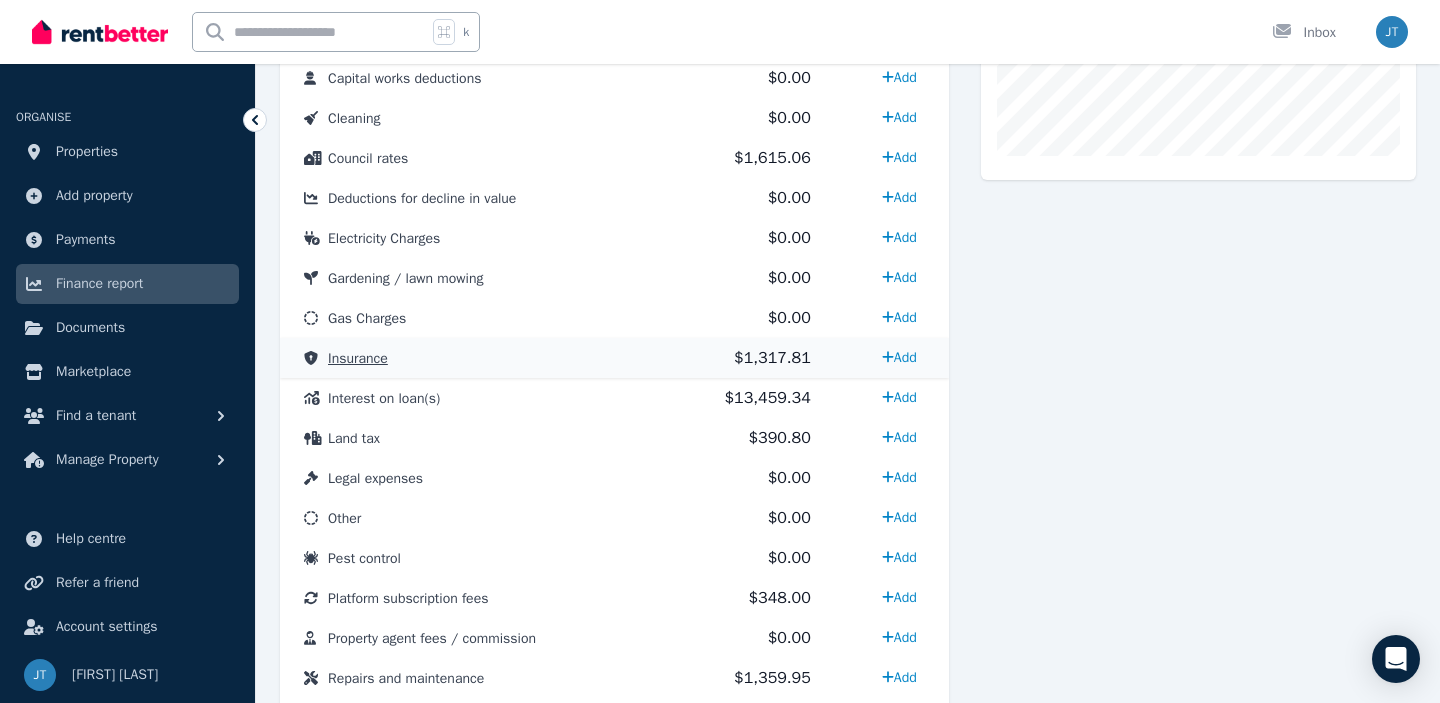 click on "Insurance" at bounding box center [358, 358] 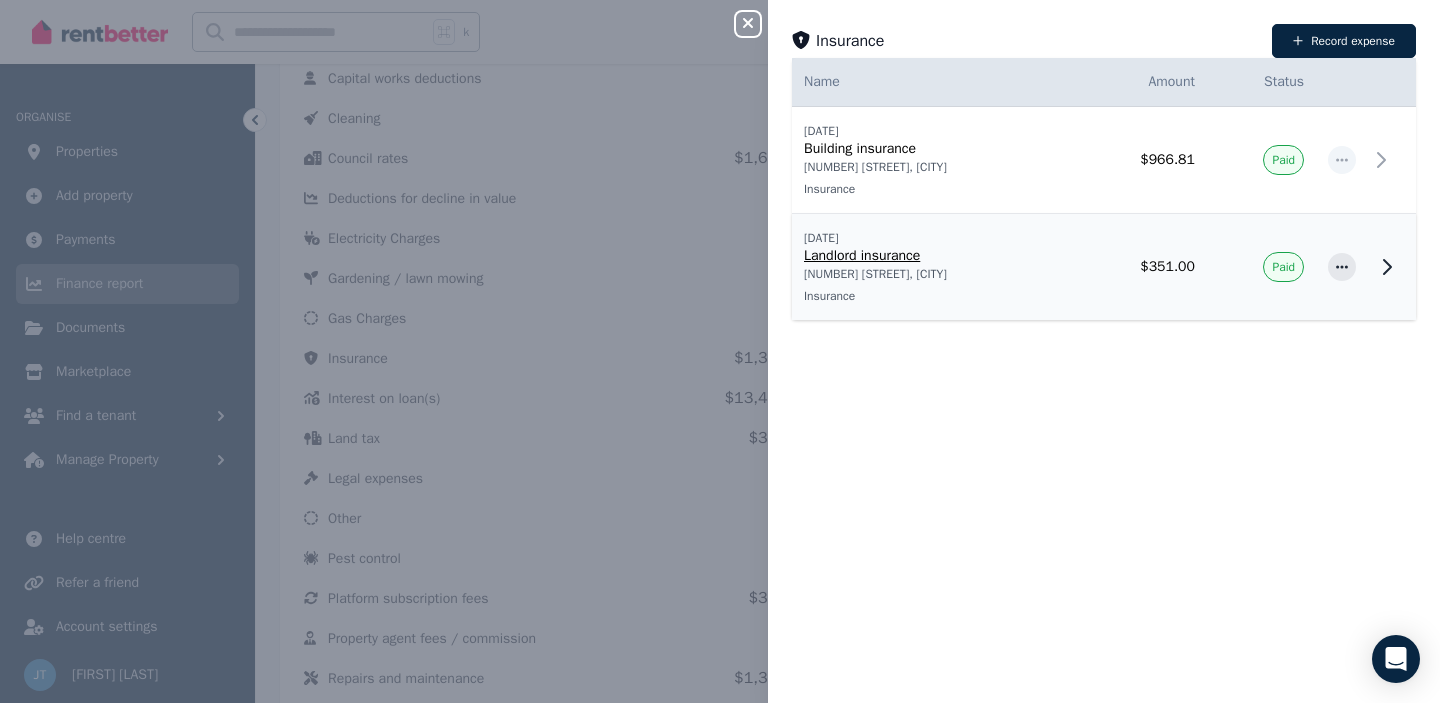 click on "[NUMBER] [STREET], [CITY]" at bounding box center [933, 274] 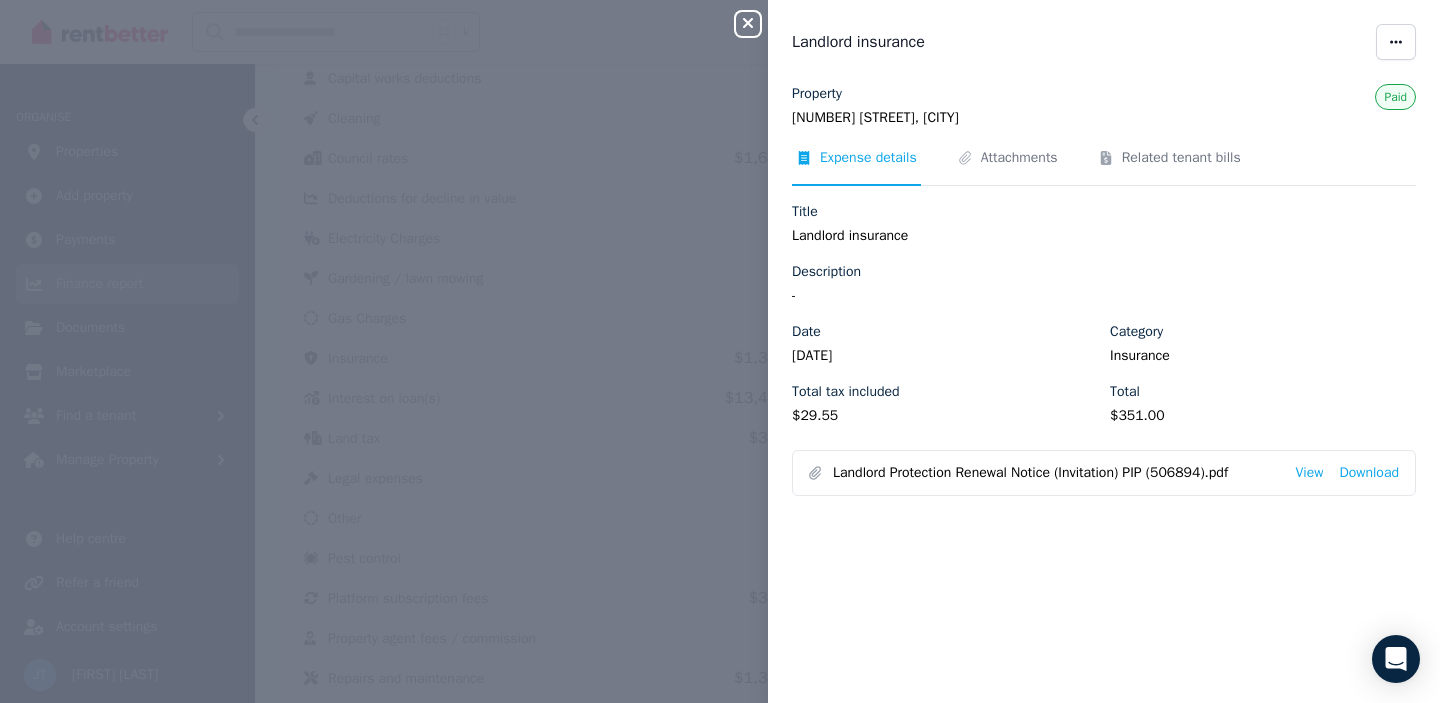 click on "[NUMBER] [STREET], [CITY]" at bounding box center [1104, 118] 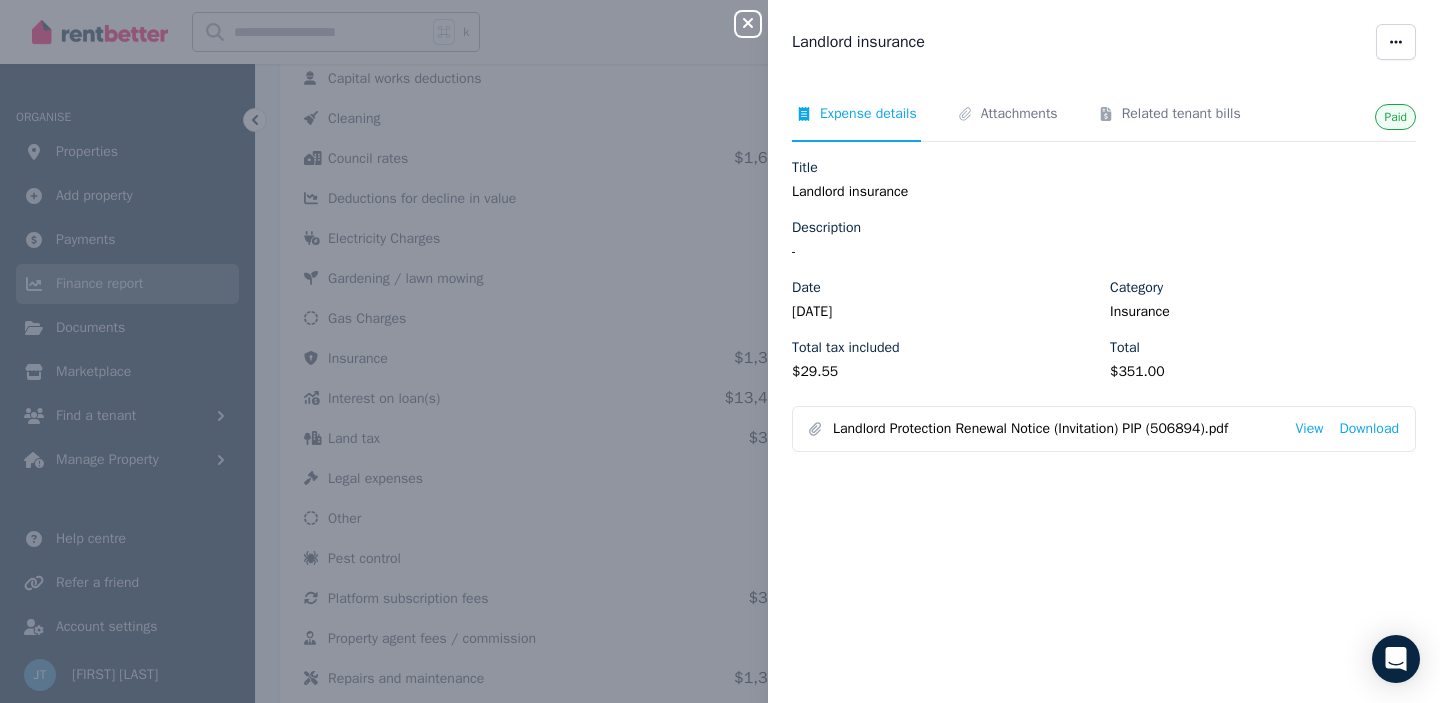 click on "Expense details" at bounding box center (868, 114) 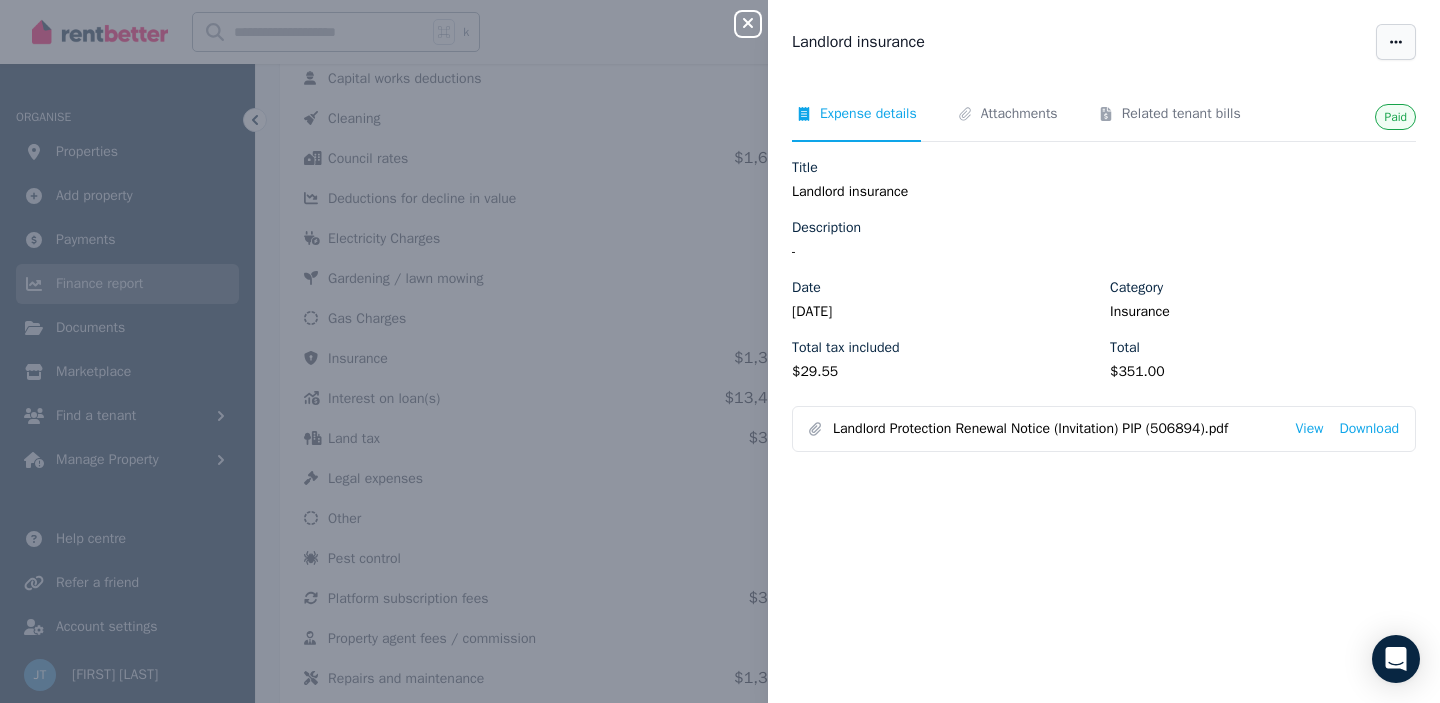 click at bounding box center [1396, 42] 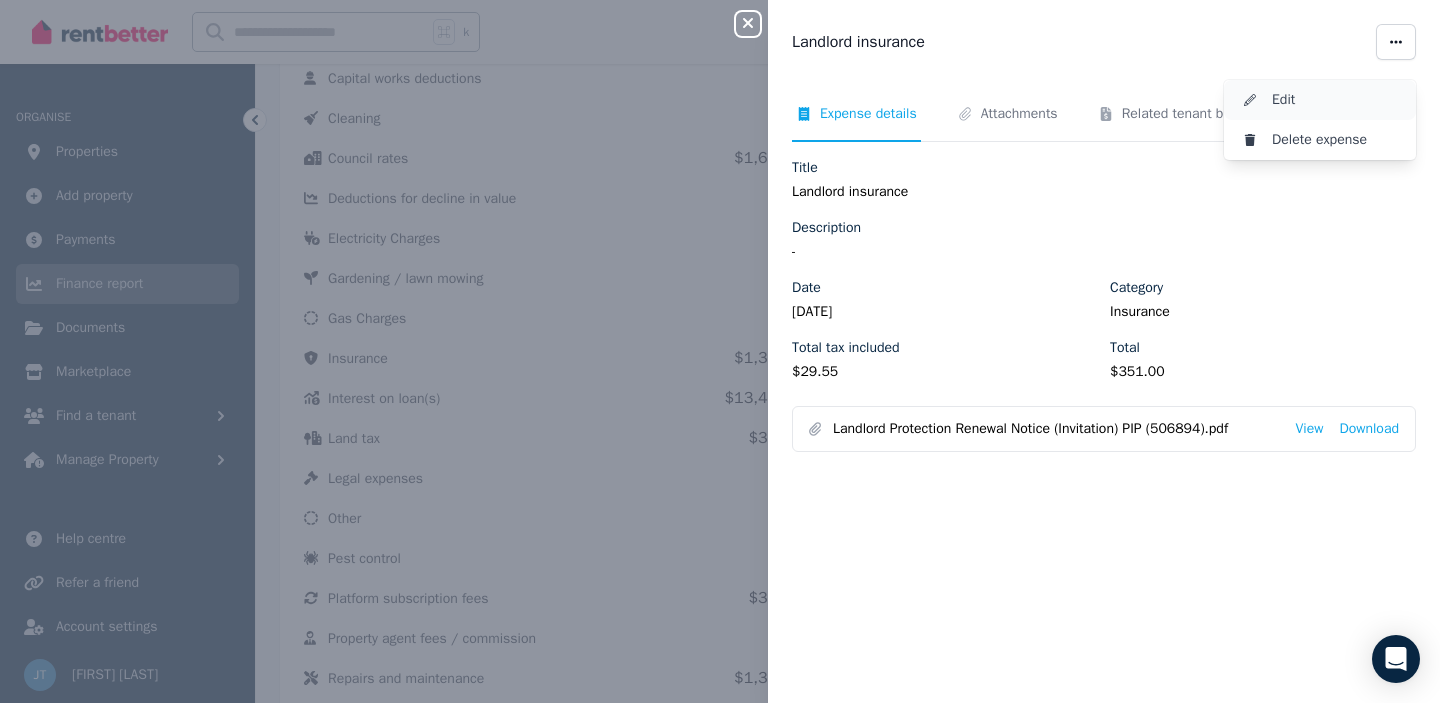 click on "Edit" at bounding box center (1320, 100) 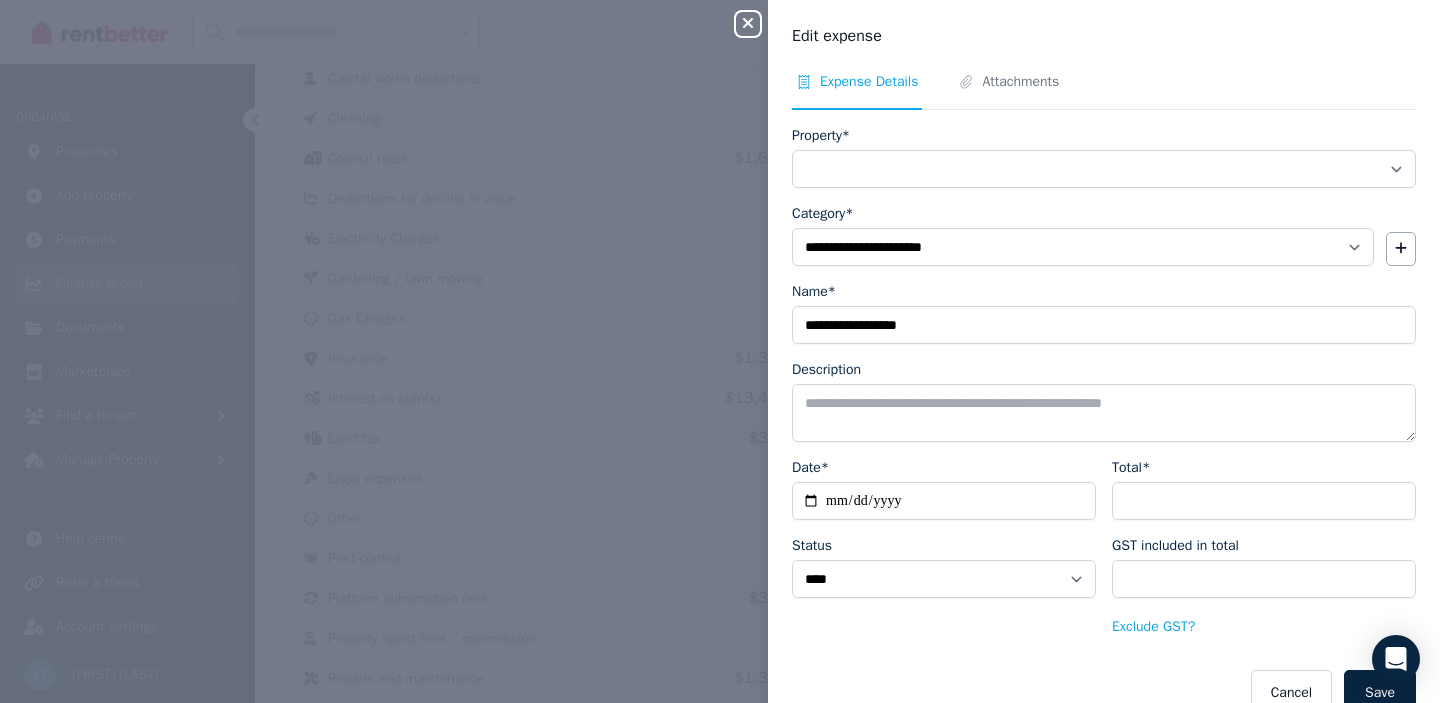 click on "Property*" at bounding box center (1104, 169) 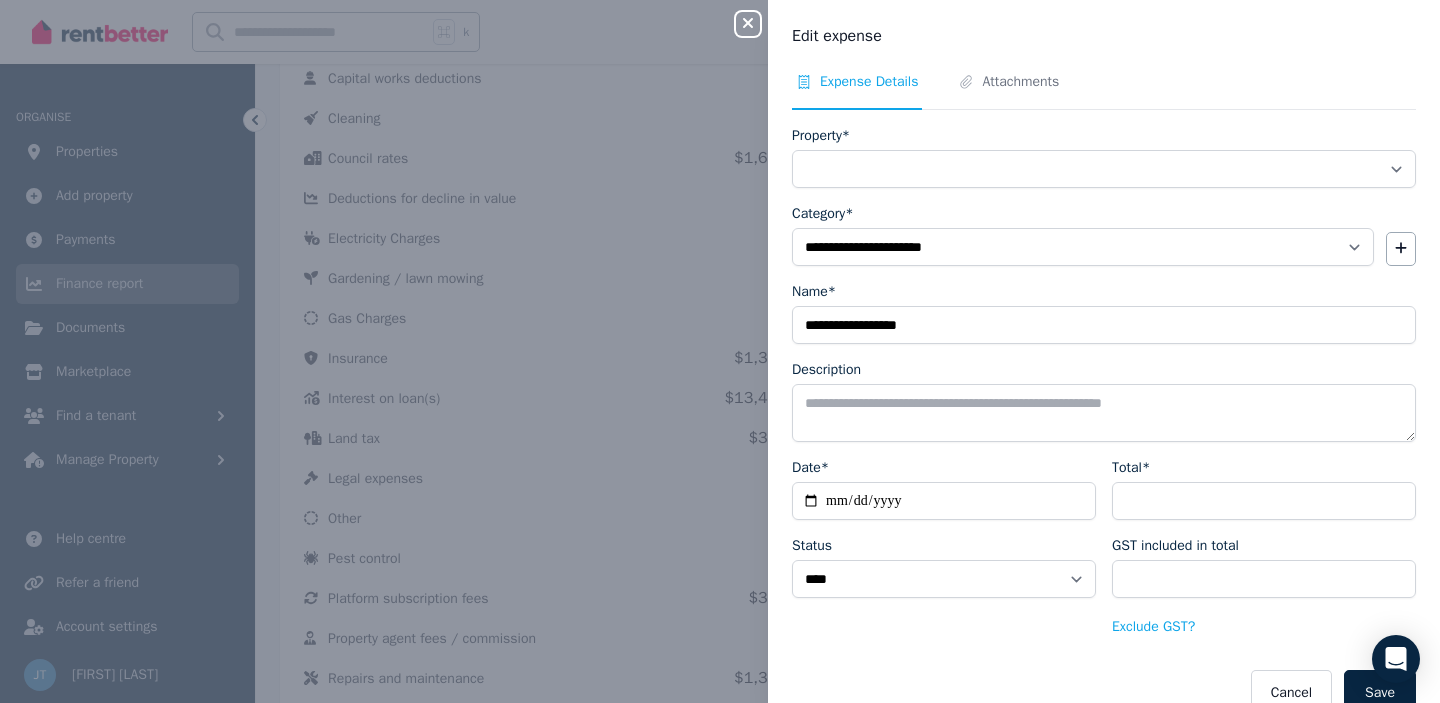 select on "**********" 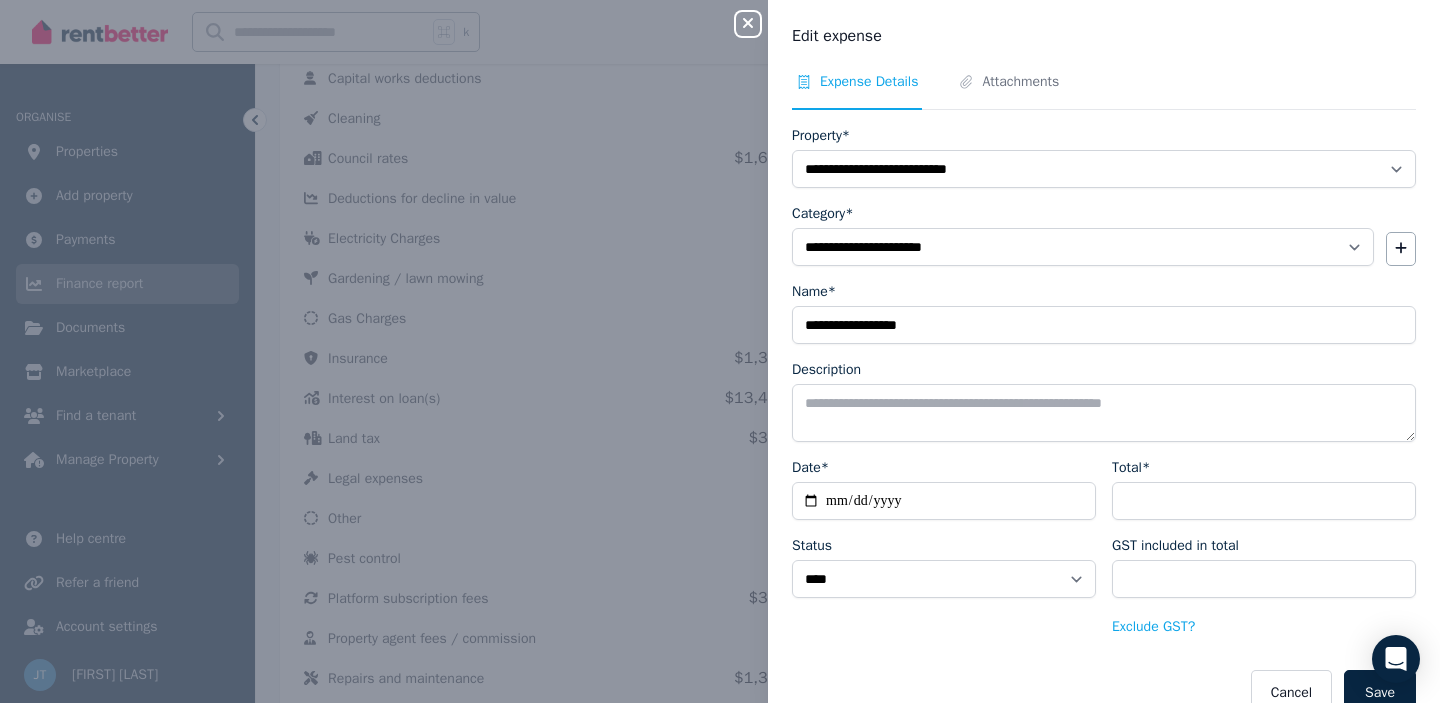 scroll, scrollTop: 37, scrollLeft: 0, axis: vertical 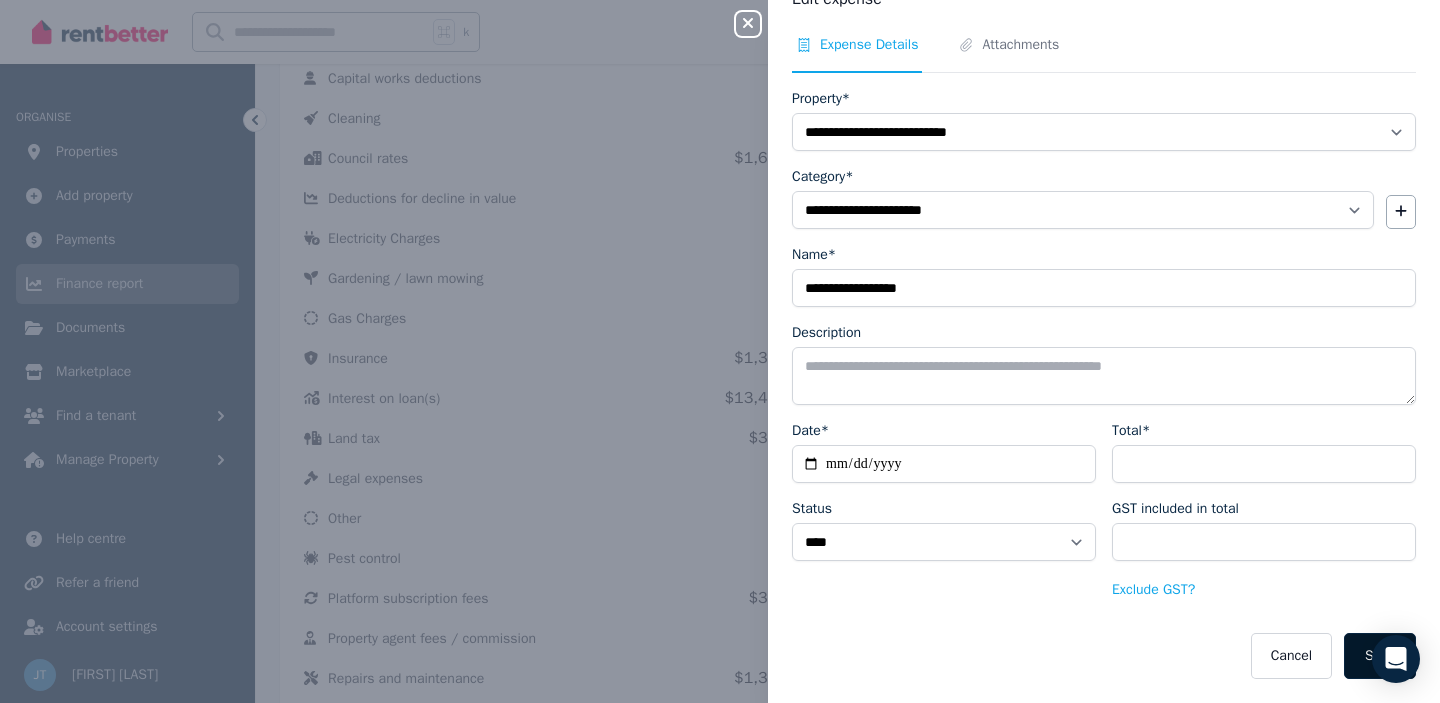 click on "Save" at bounding box center [1380, 656] 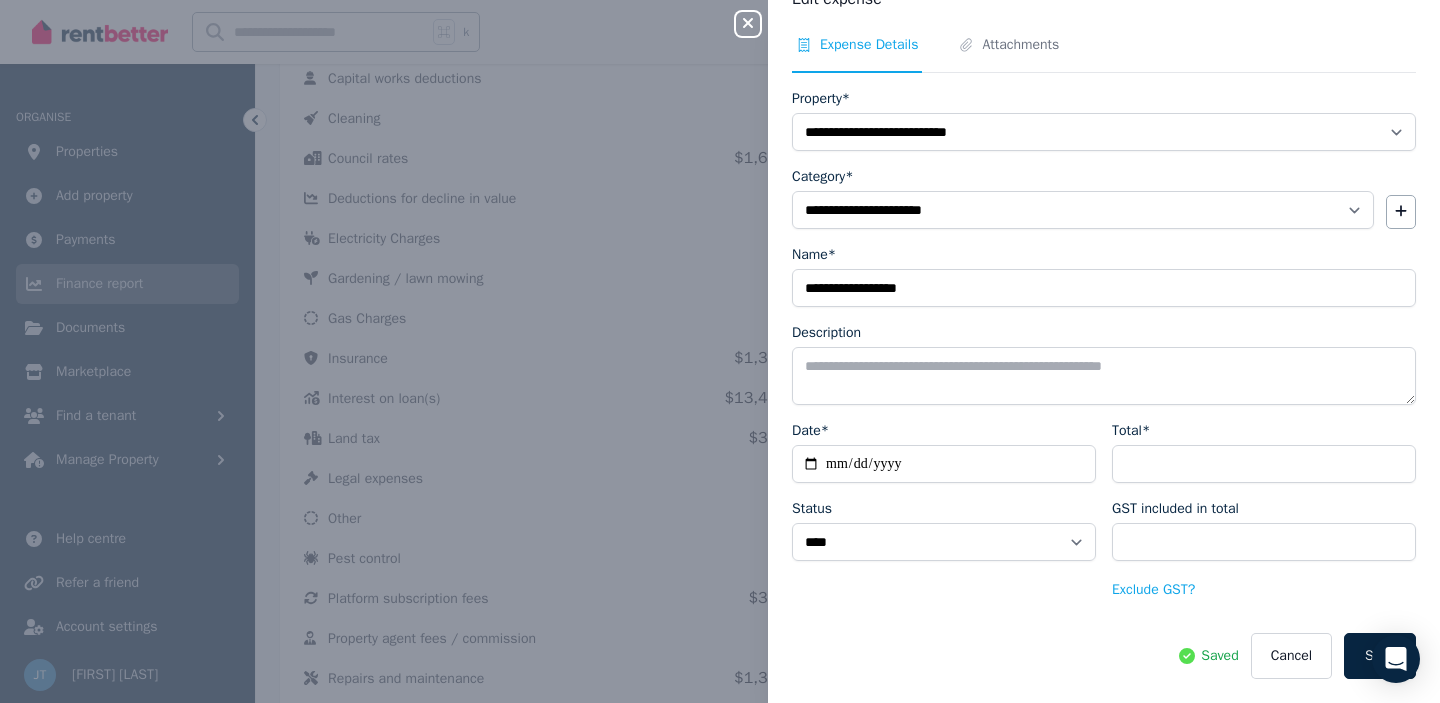 click 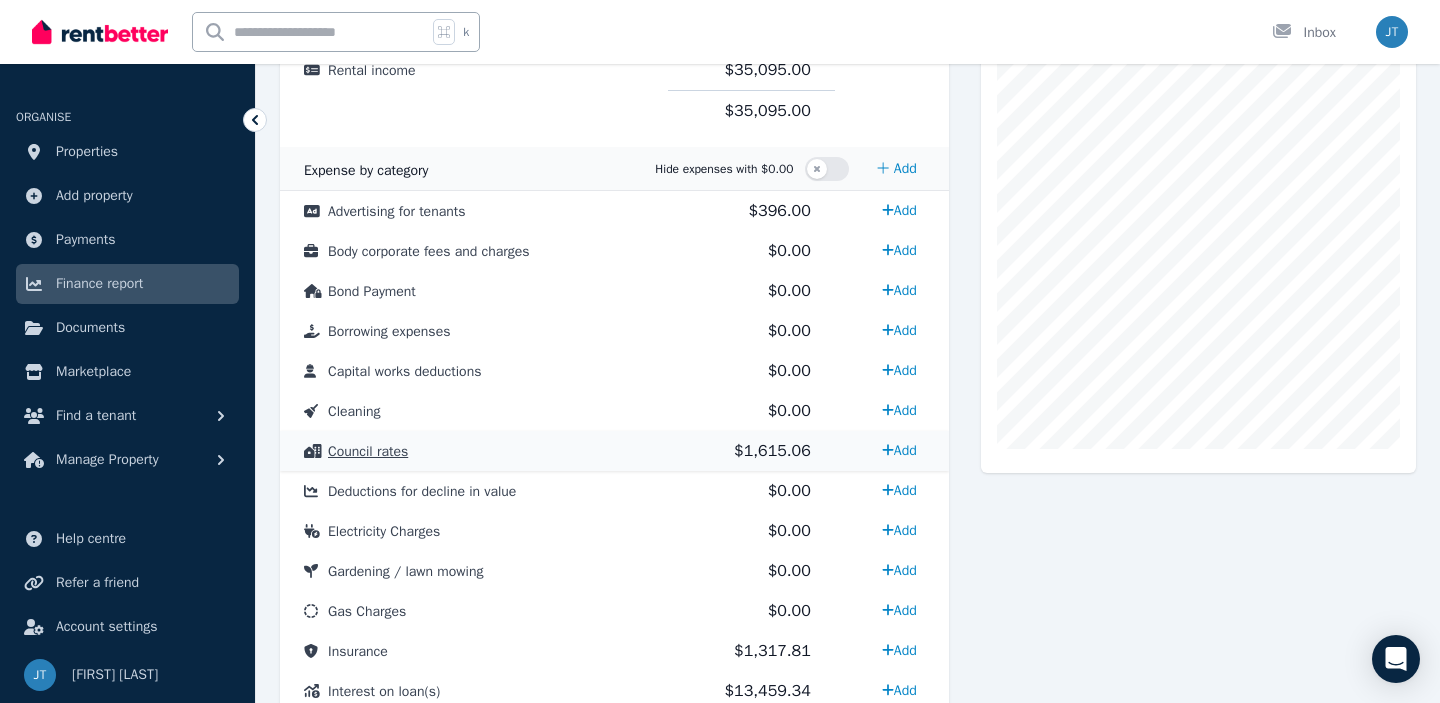 scroll, scrollTop: 0, scrollLeft: 0, axis: both 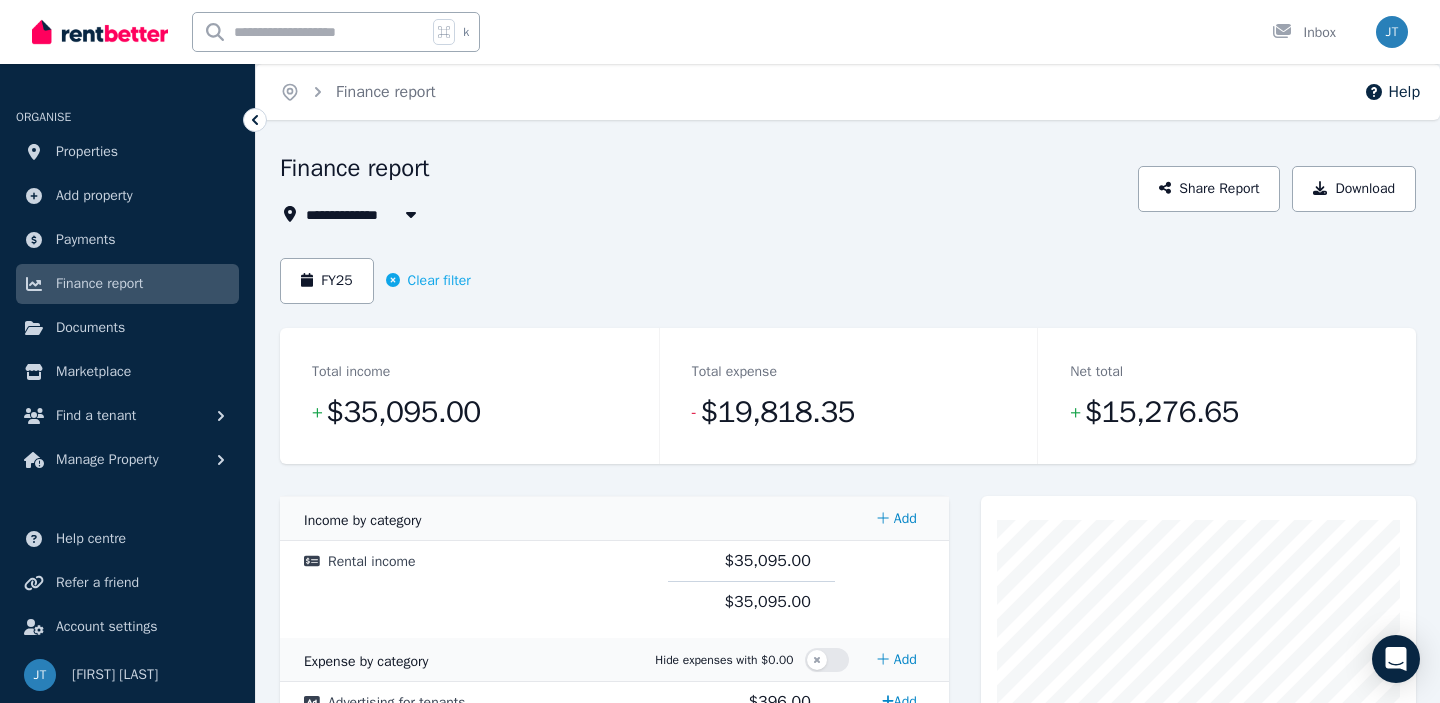 click 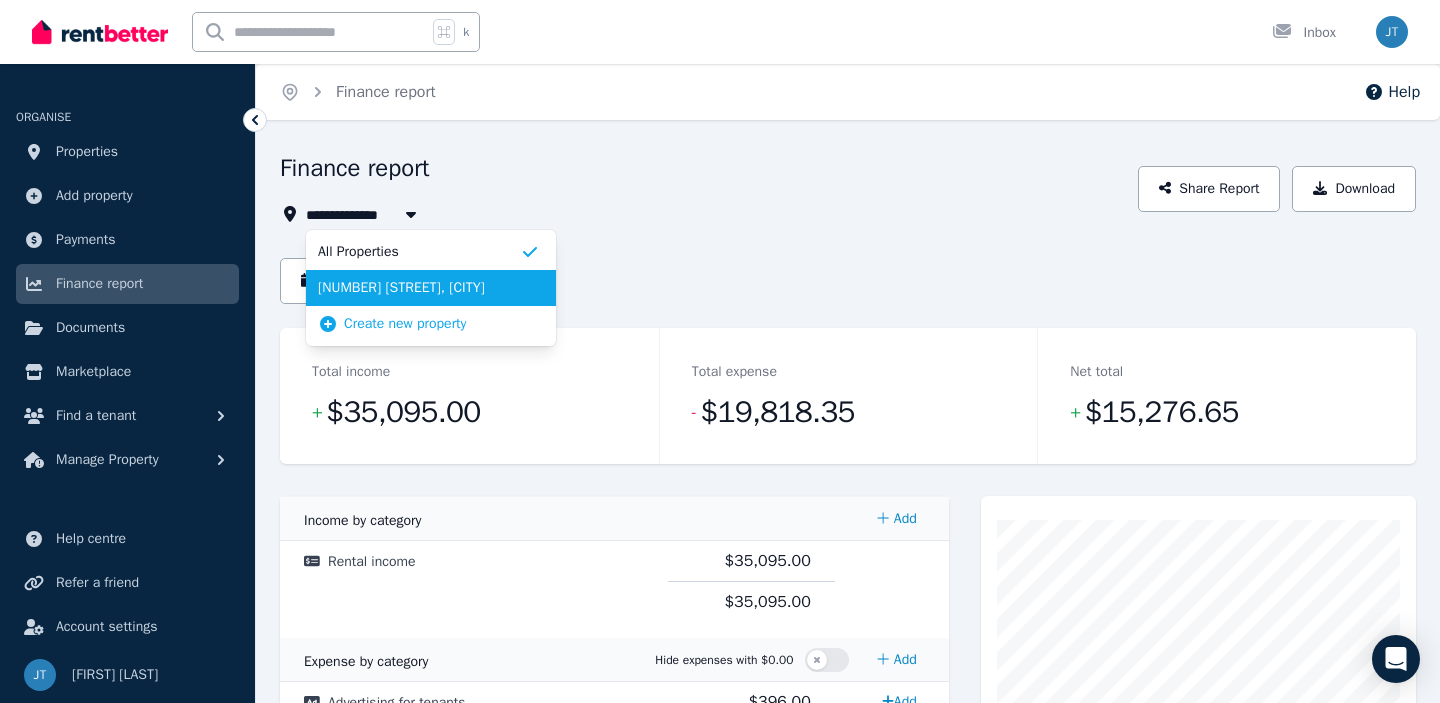 click on "[NUMBER] [STREET], [CITY]" at bounding box center [419, 288] 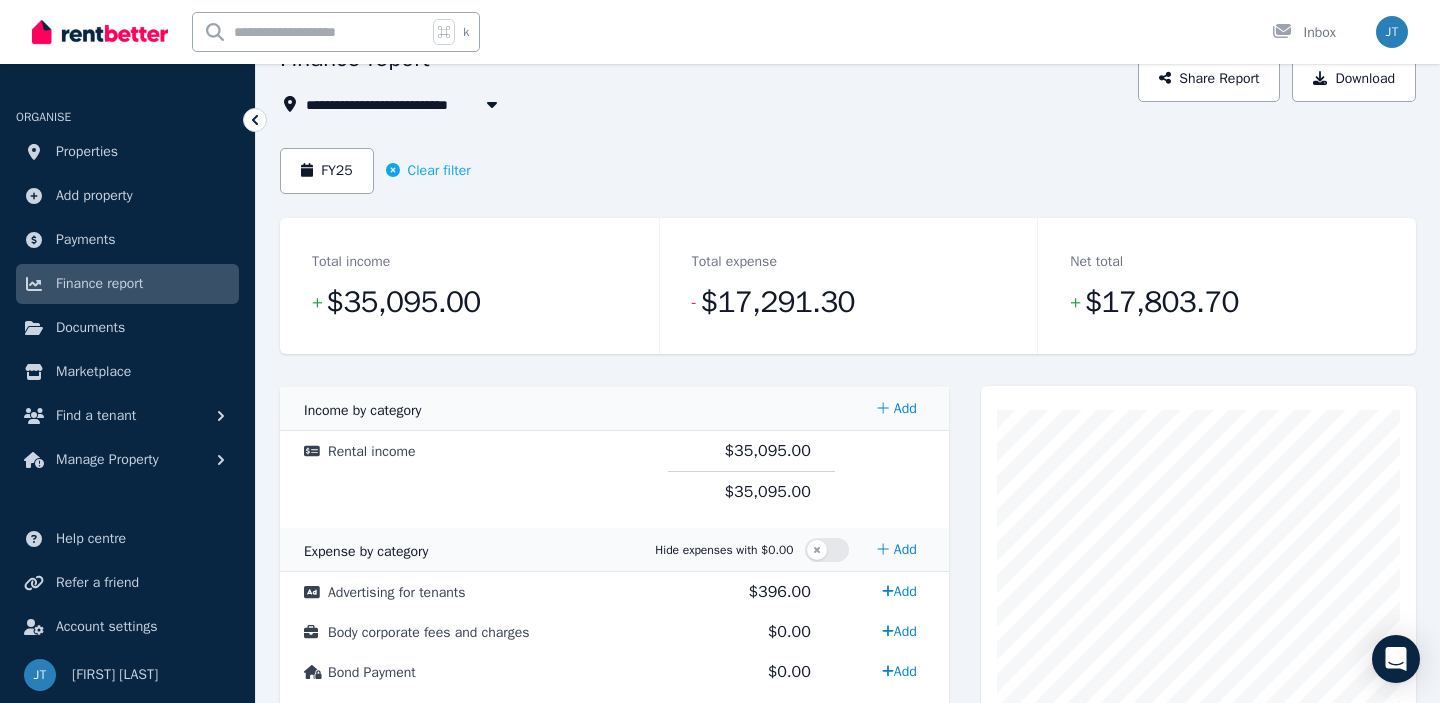 scroll, scrollTop: 102, scrollLeft: 0, axis: vertical 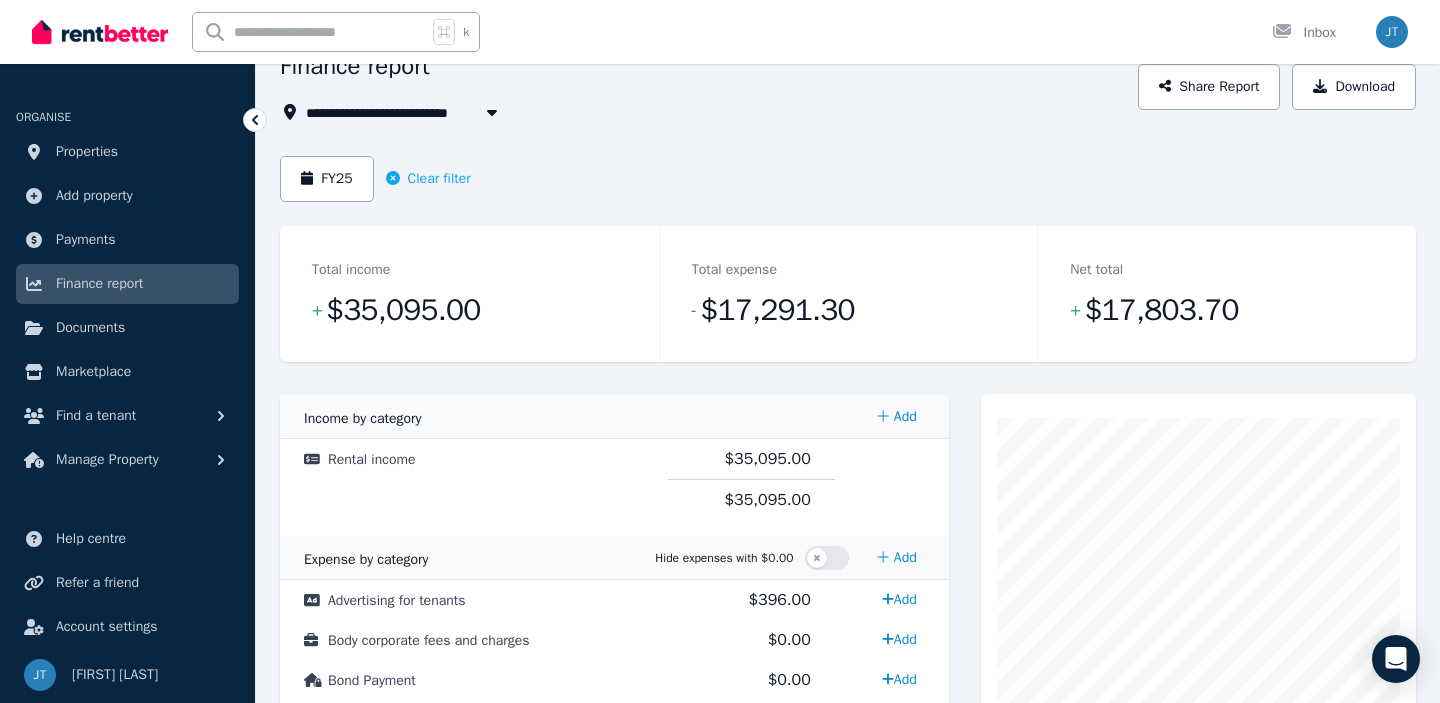 click 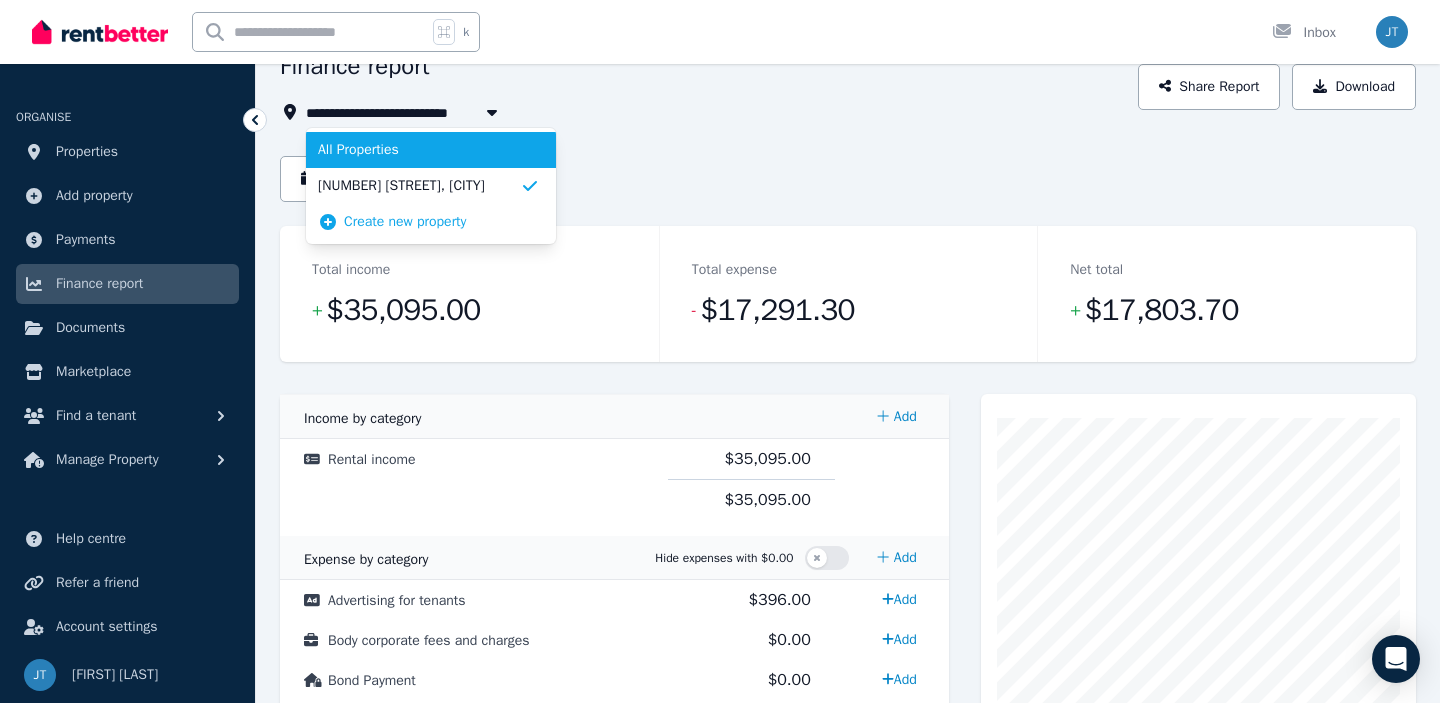click on "All Properties" at bounding box center [419, 150] 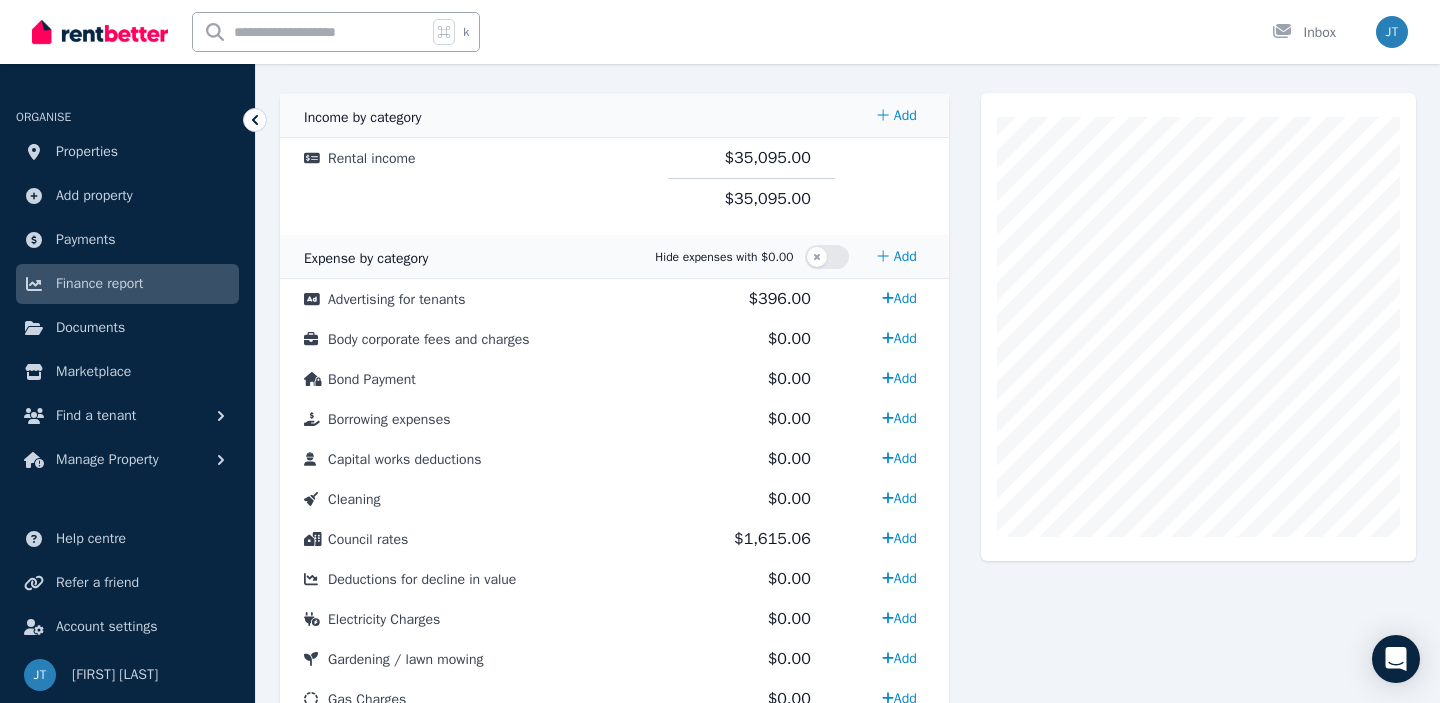 scroll, scrollTop: 0, scrollLeft: 0, axis: both 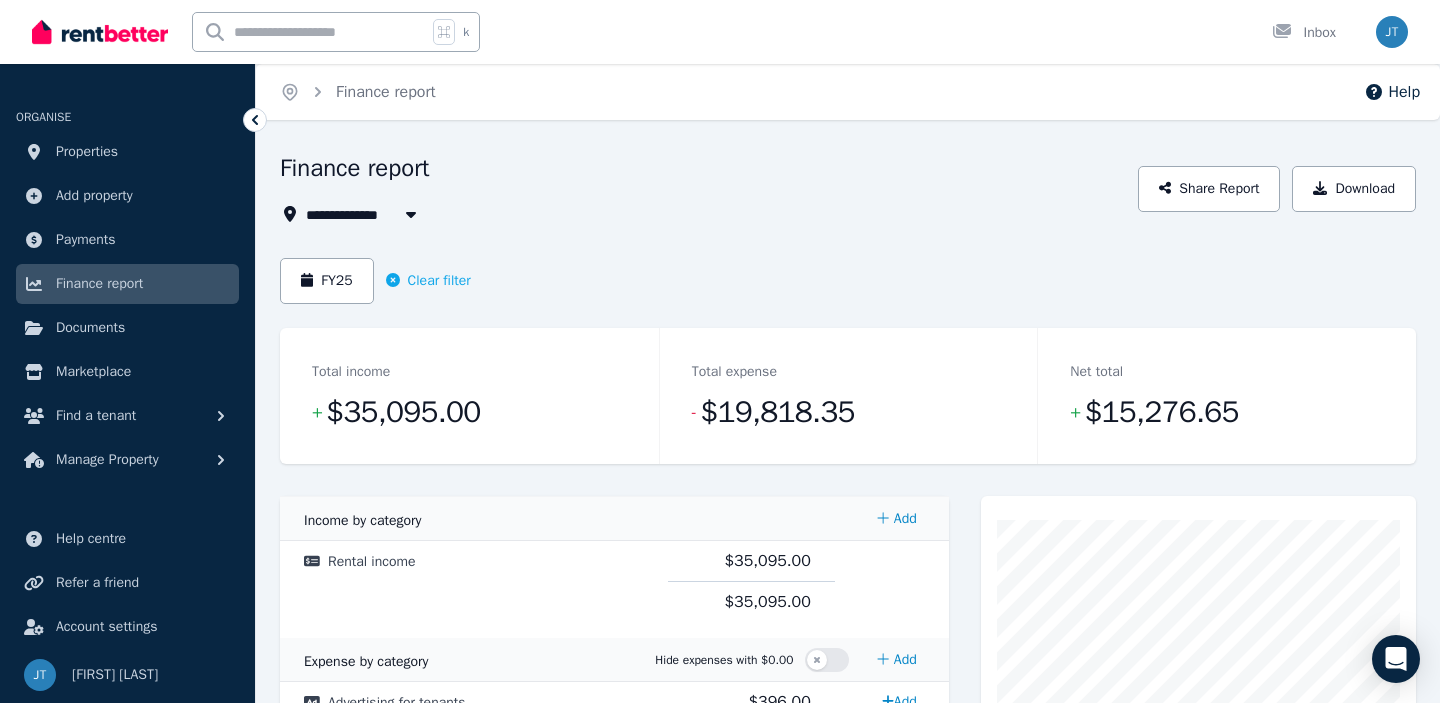 click 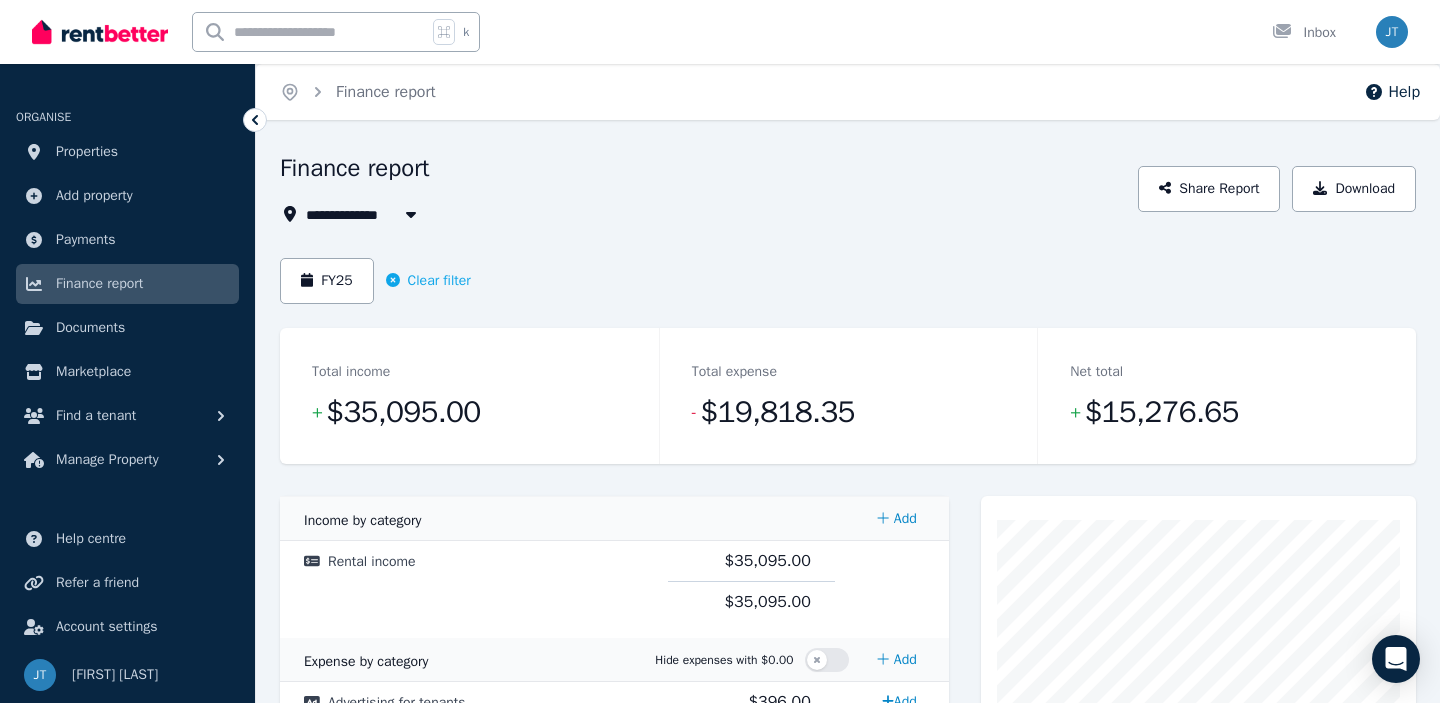 type on "**********" 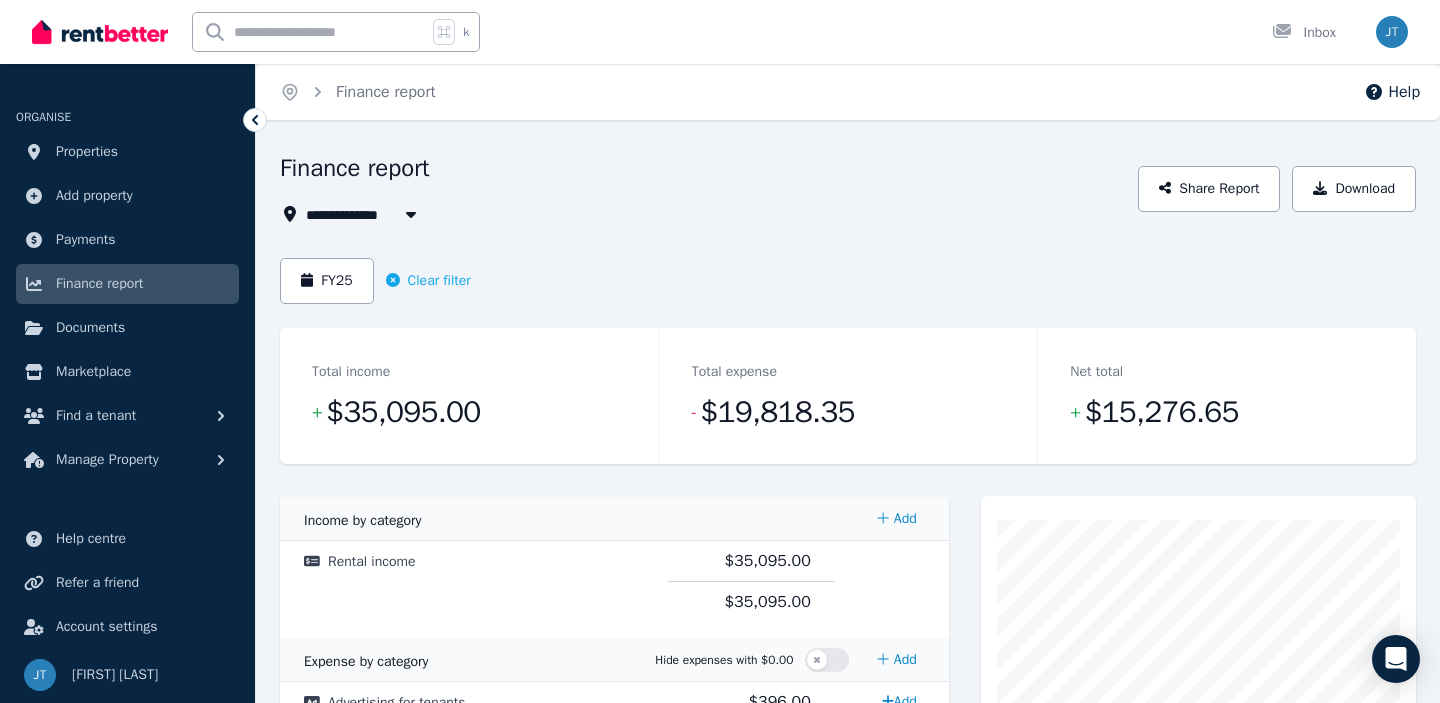 click on "Finance report" at bounding box center [703, 171] 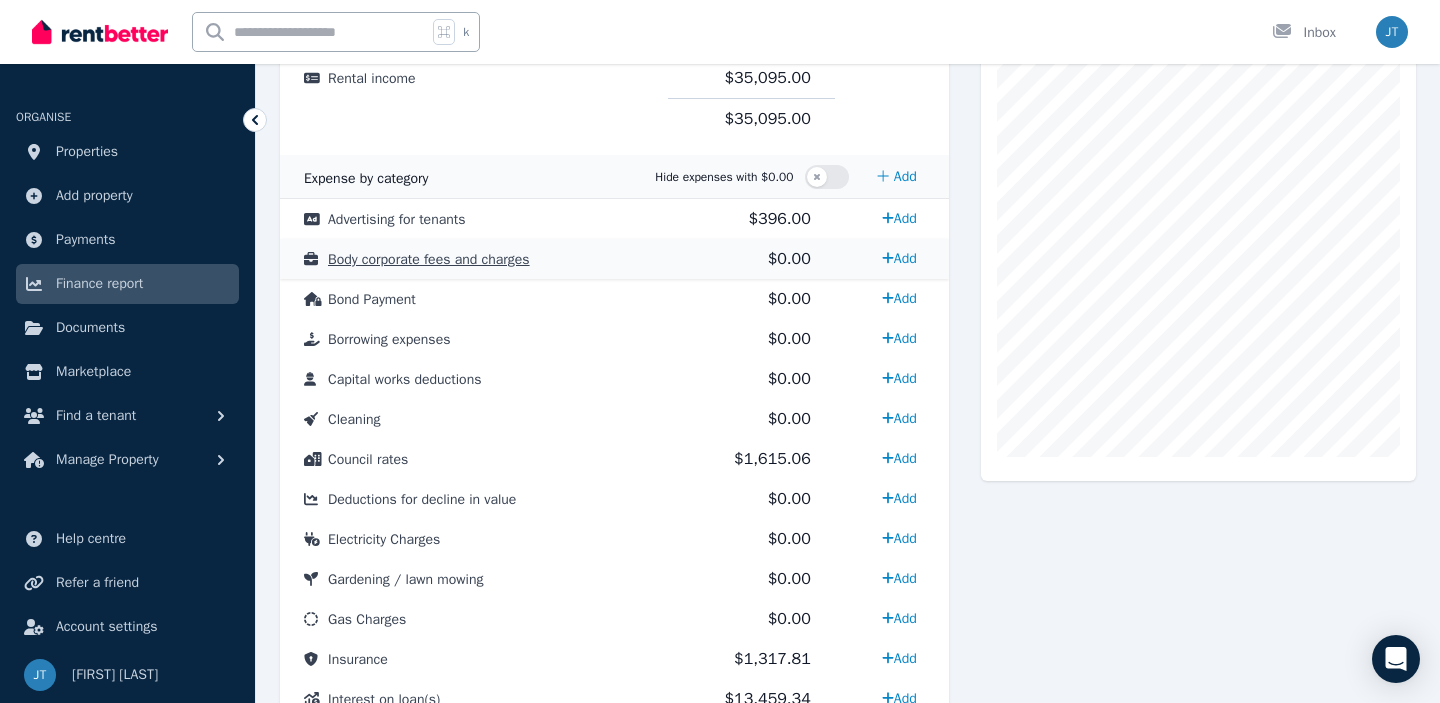 scroll, scrollTop: 497, scrollLeft: 0, axis: vertical 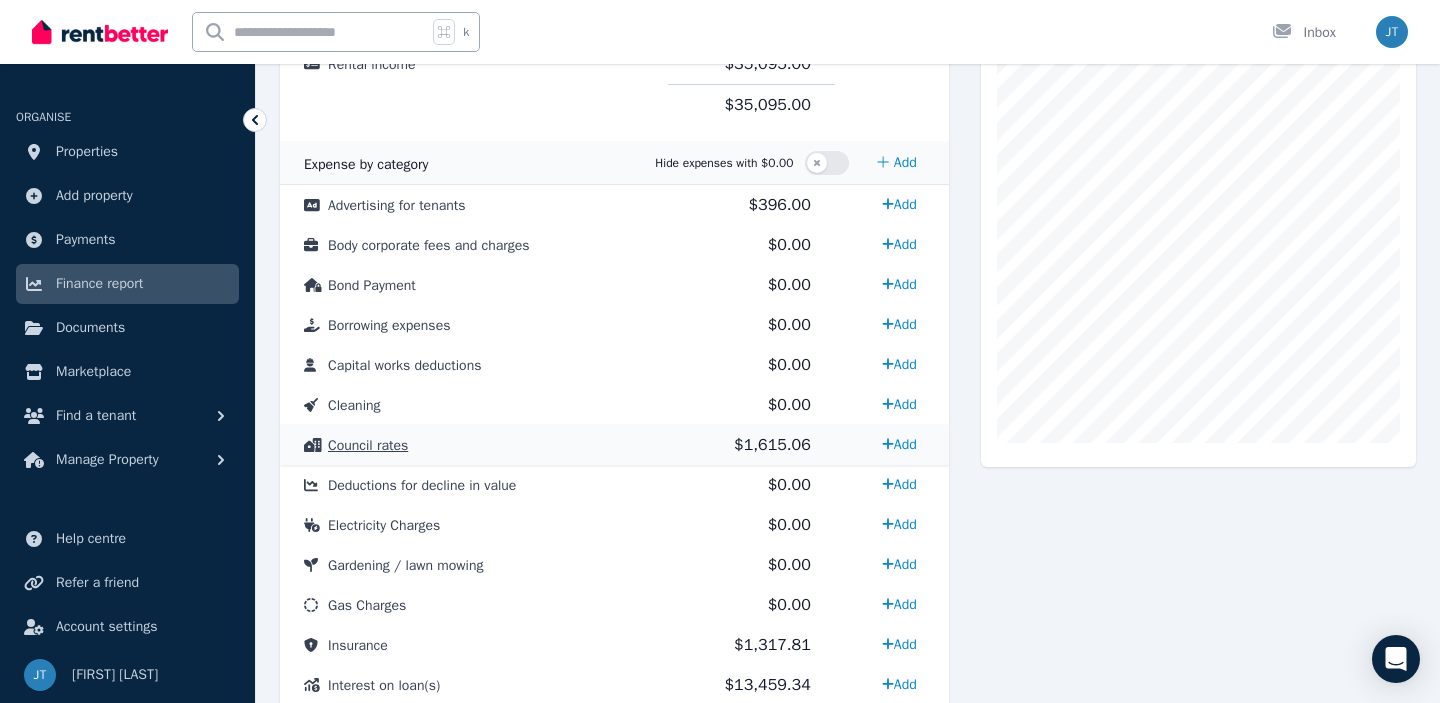 click on "Council rates" at bounding box center [368, 445] 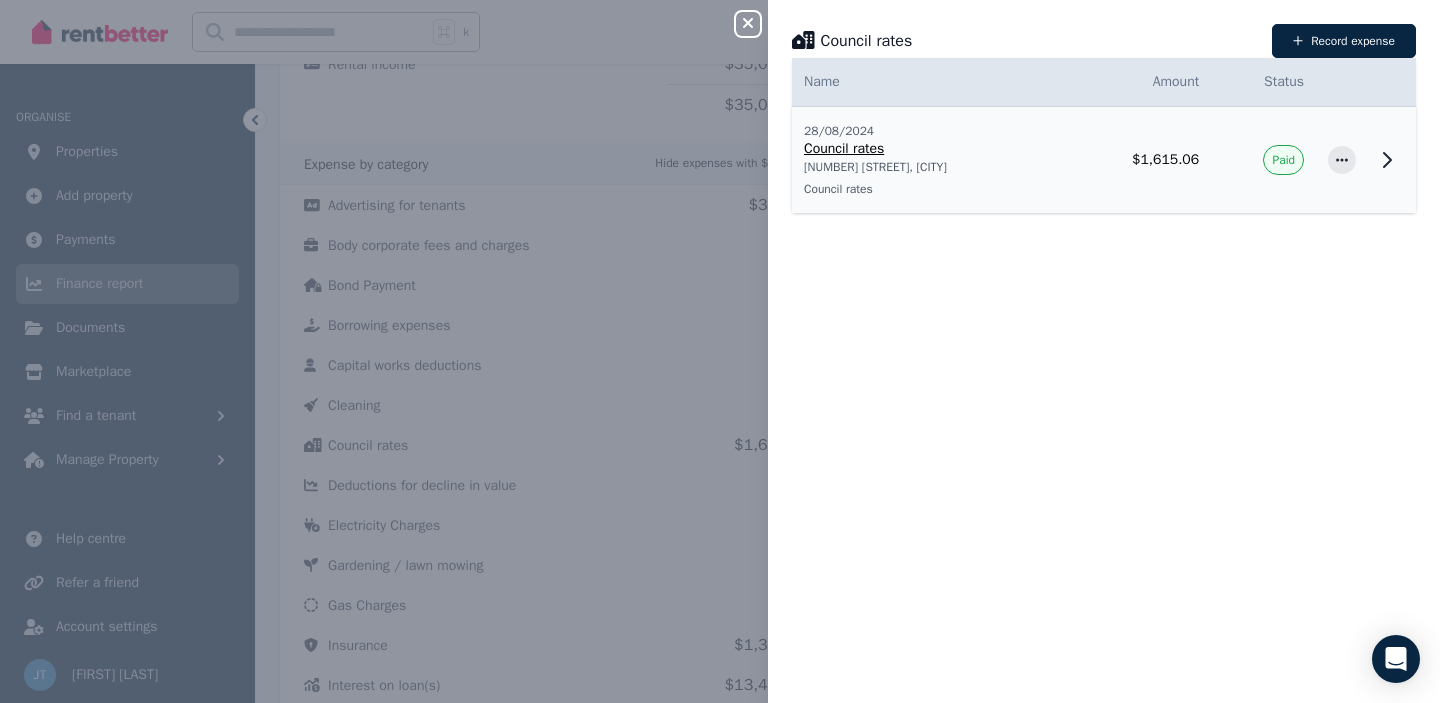 click on "Council rates" at bounding box center (927, 149) 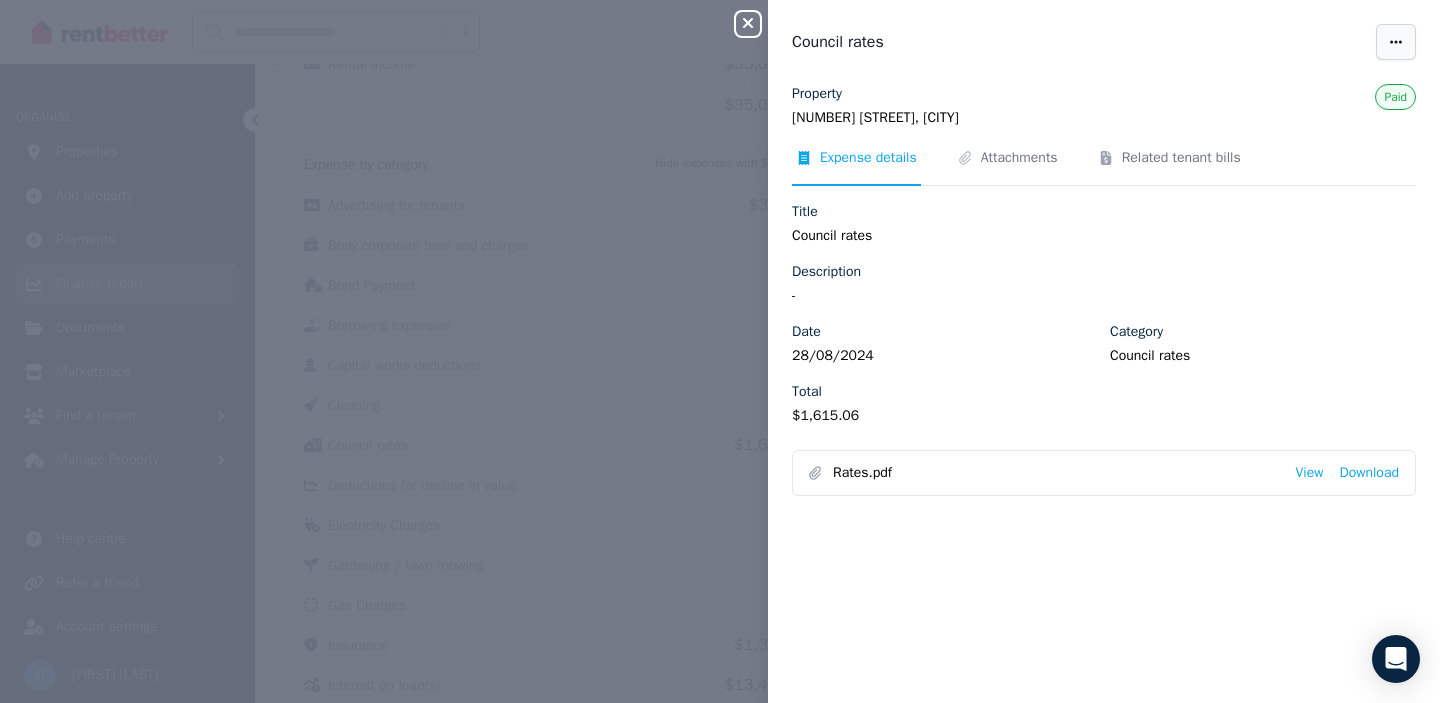 click at bounding box center [1396, 42] 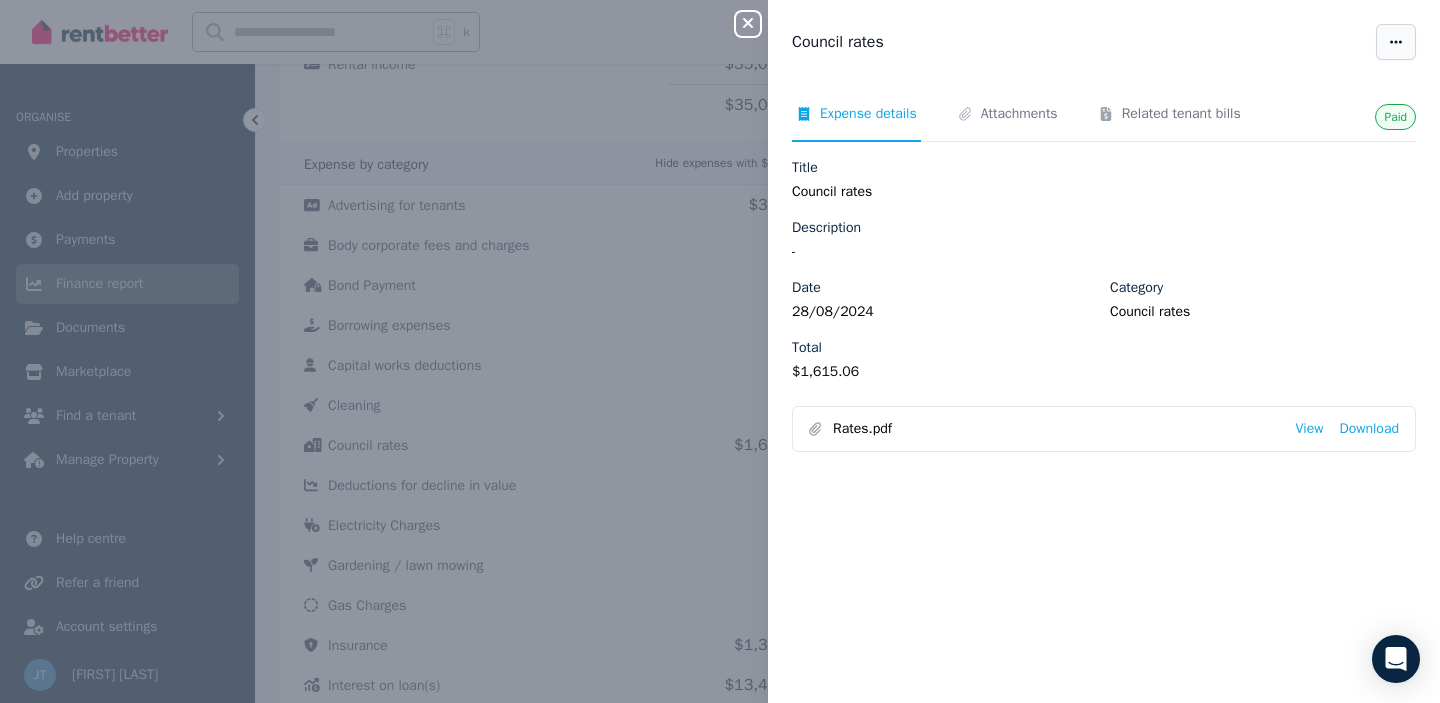 click at bounding box center (1396, 42) 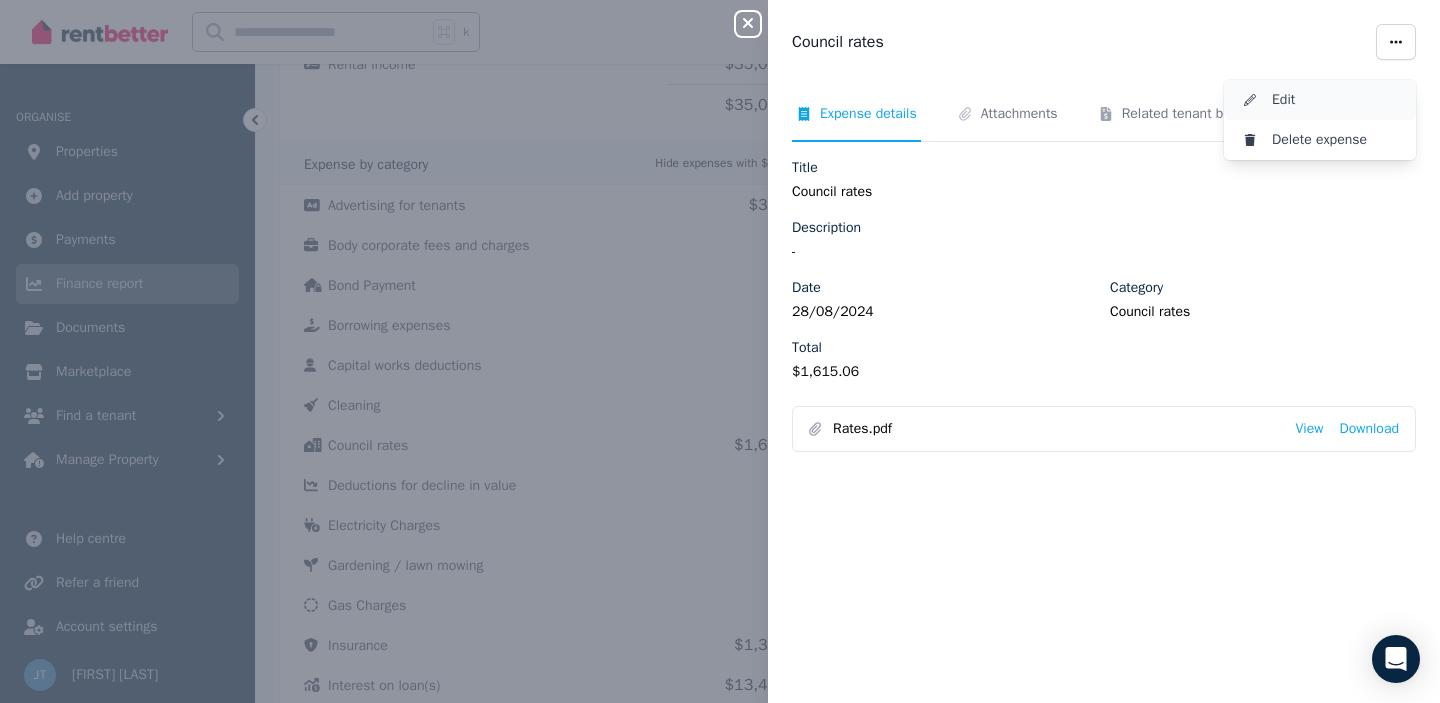click on "Edit" at bounding box center [1336, 100] 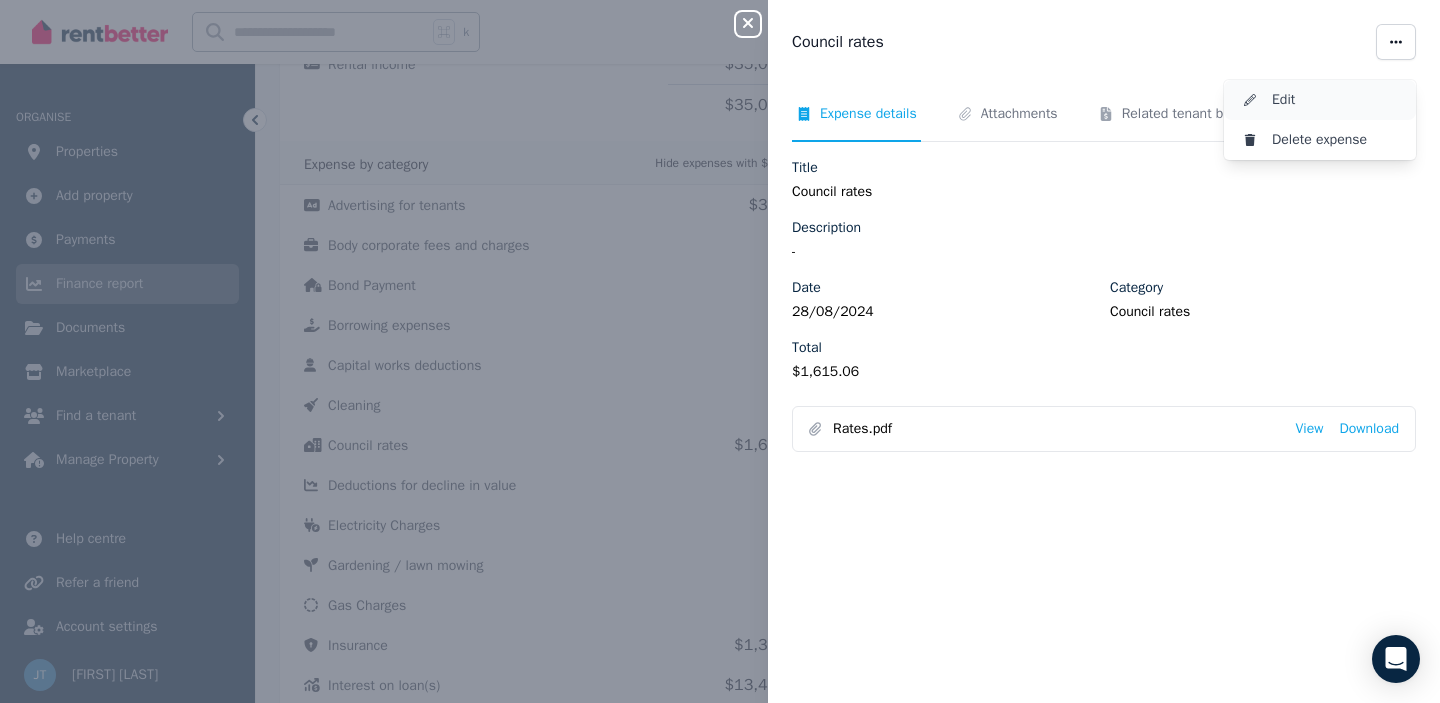 select on "**********" 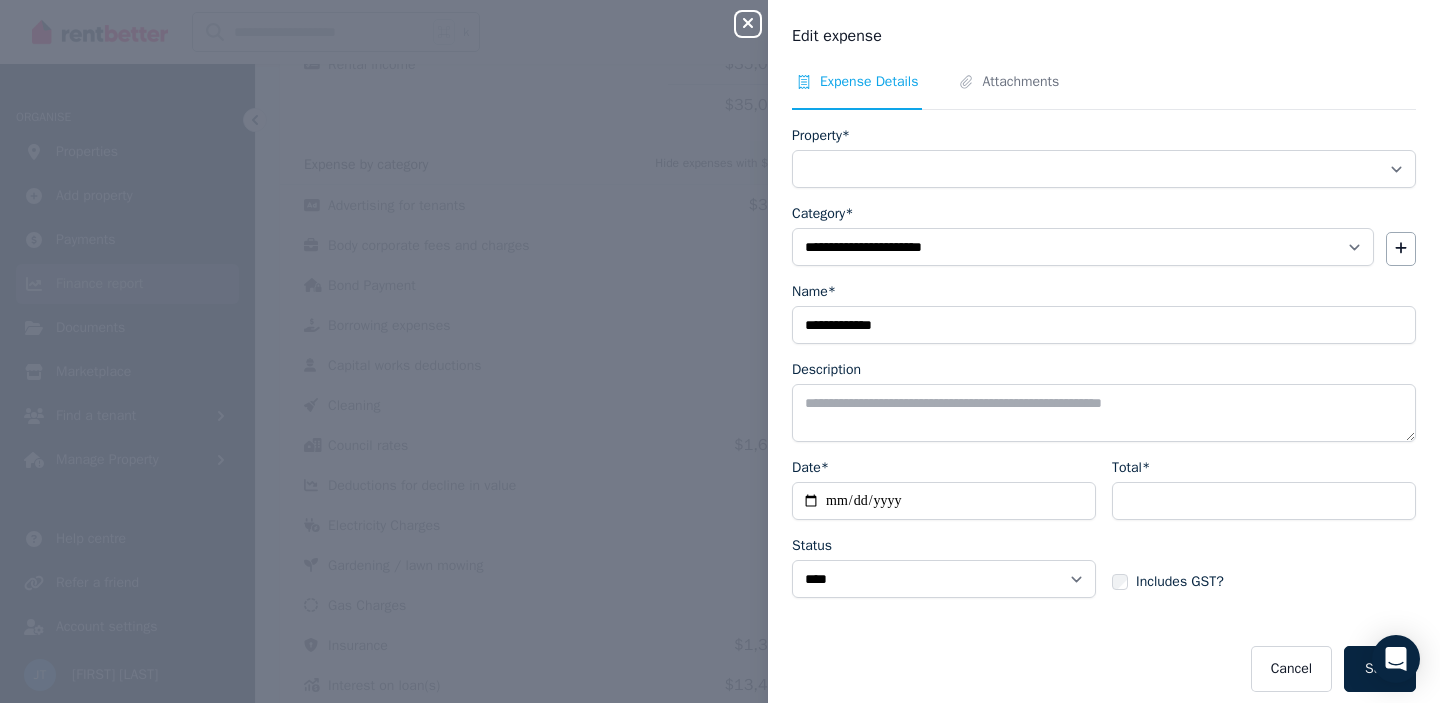 click on "**********" at bounding box center [1104, 169] 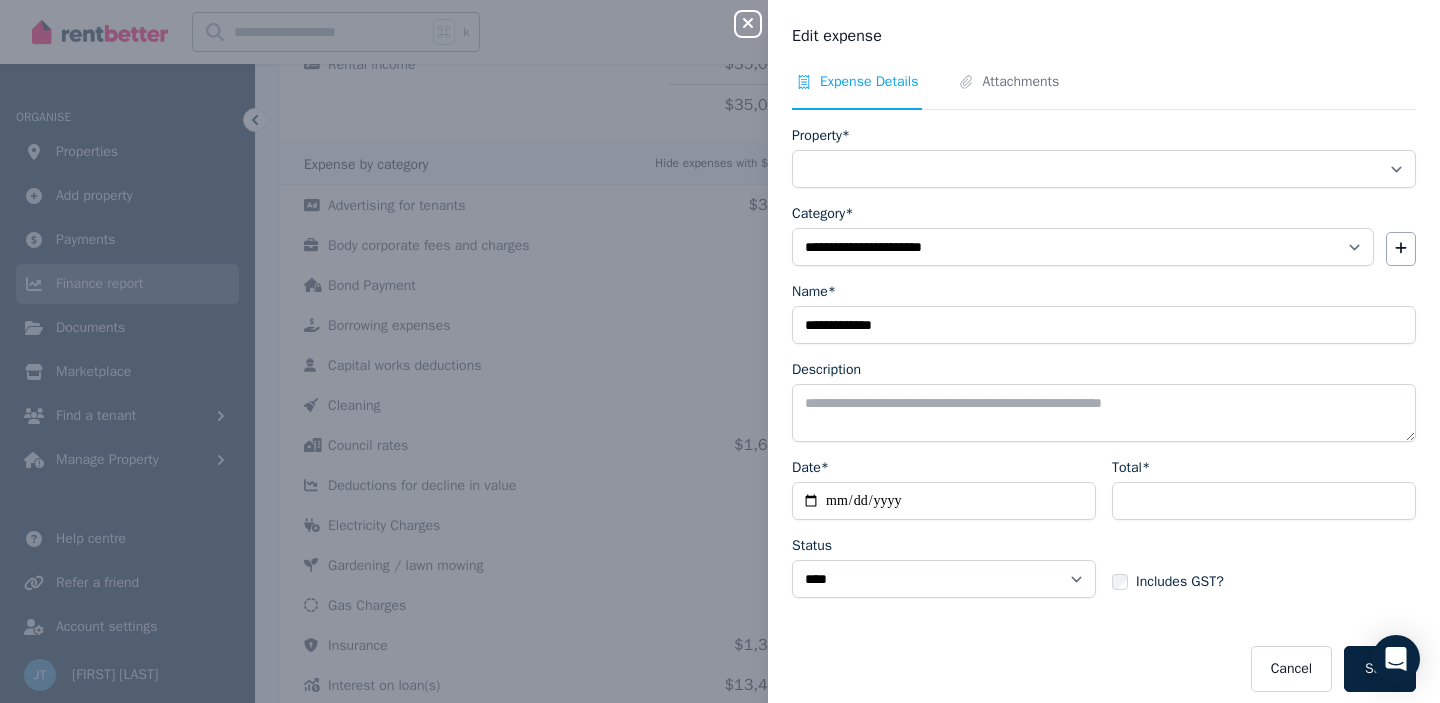 select on "**********" 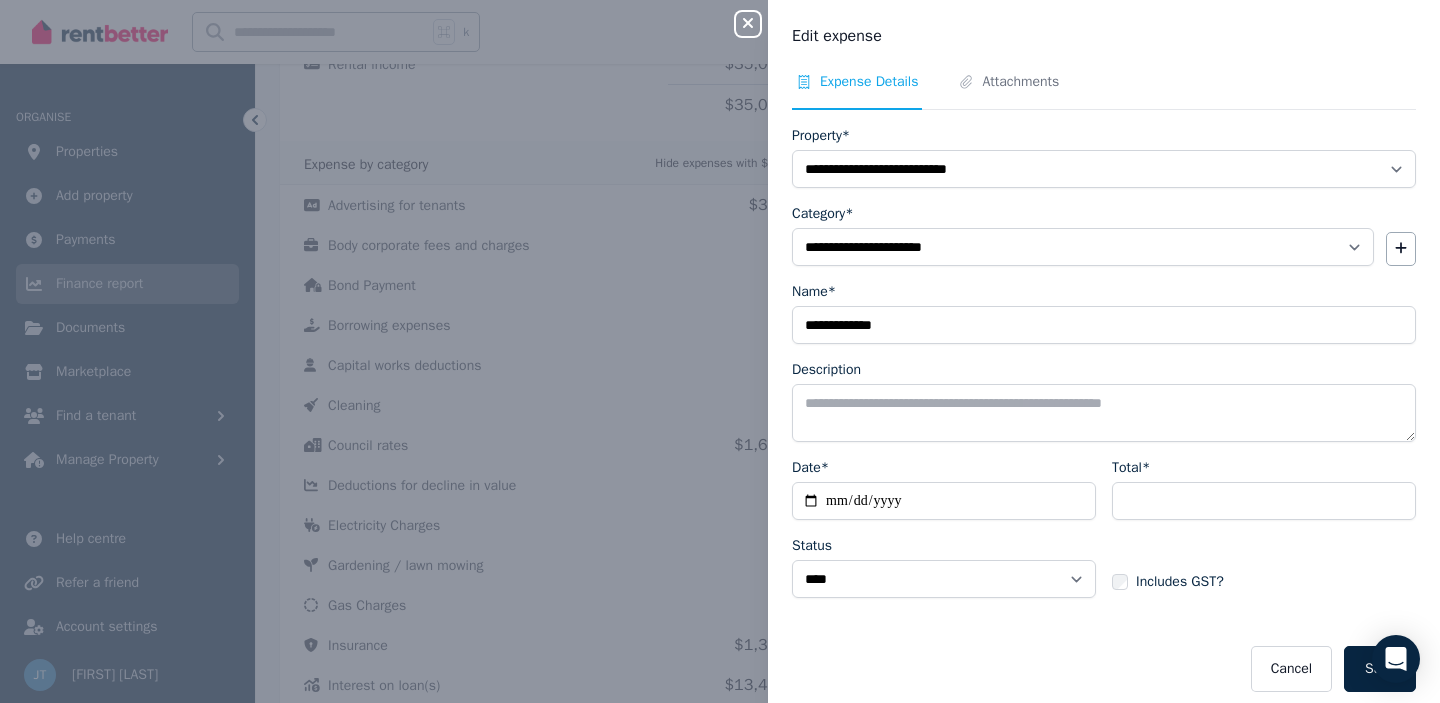 scroll, scrollTop: 13, scrollLeft: 0, axis: vertical 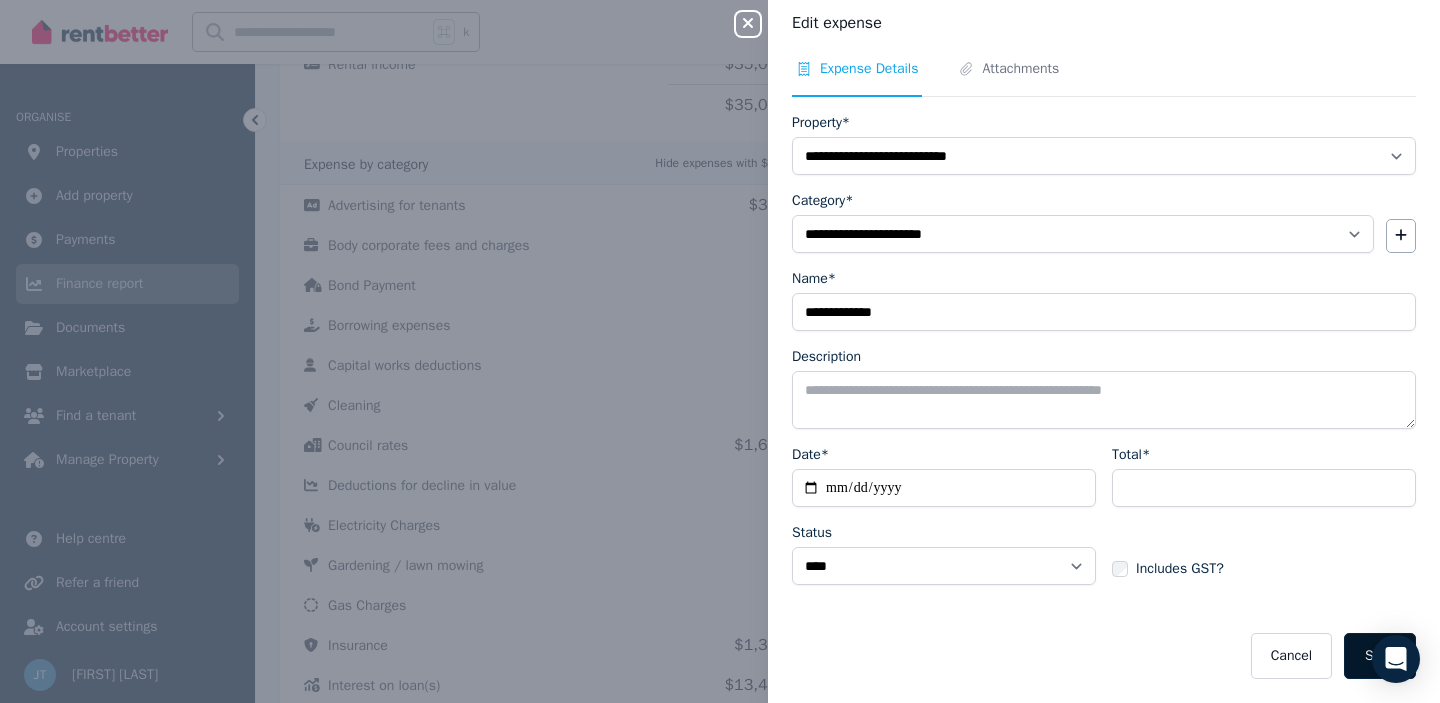 click on "Save" at bounding box center (1380, 656) 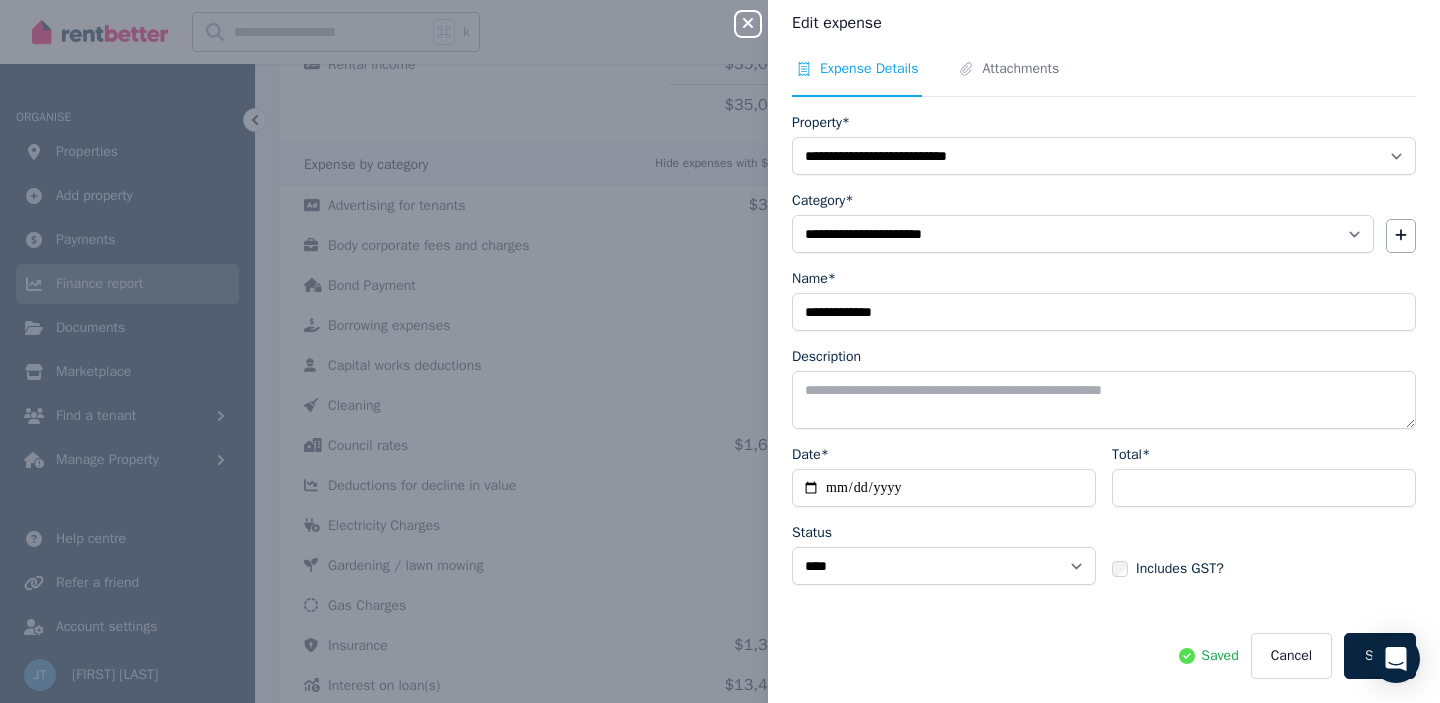 click 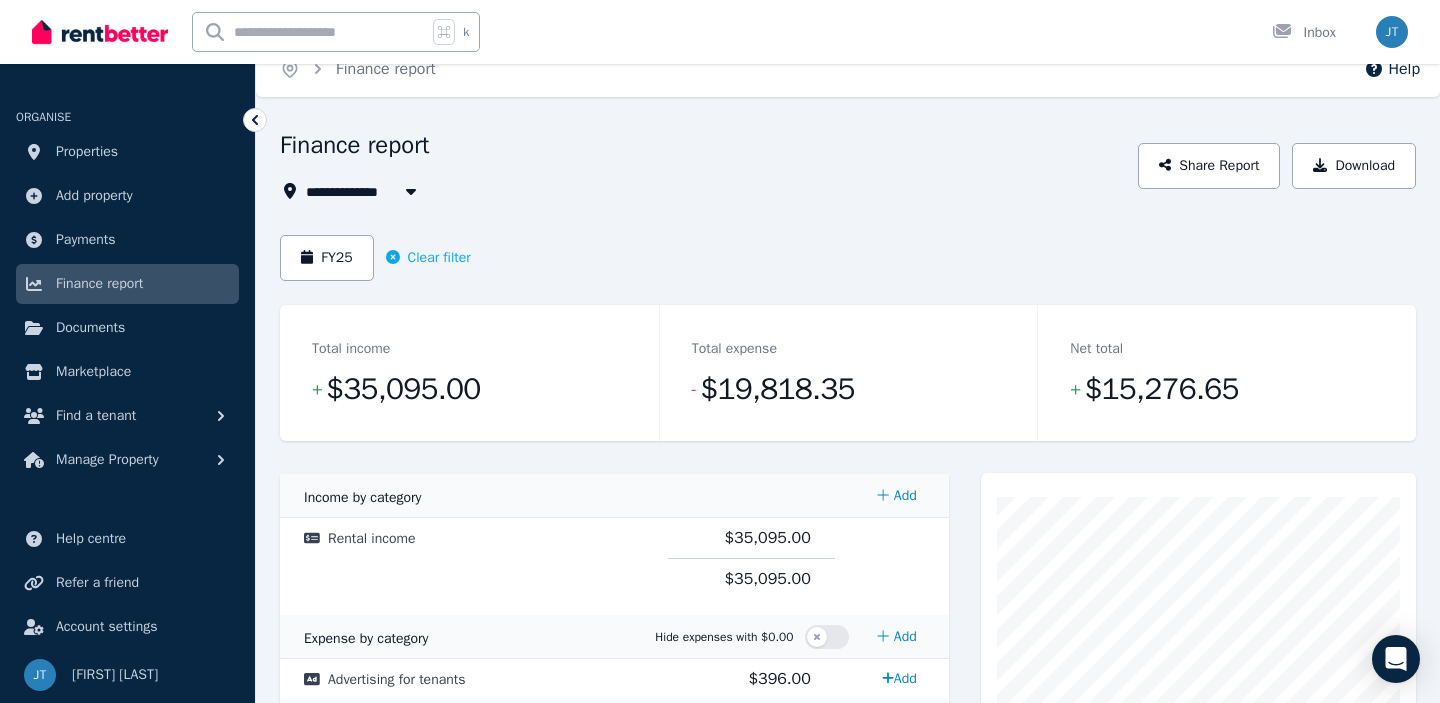scroll, scrollTop: 0, scrollLeft: 0, axis: both 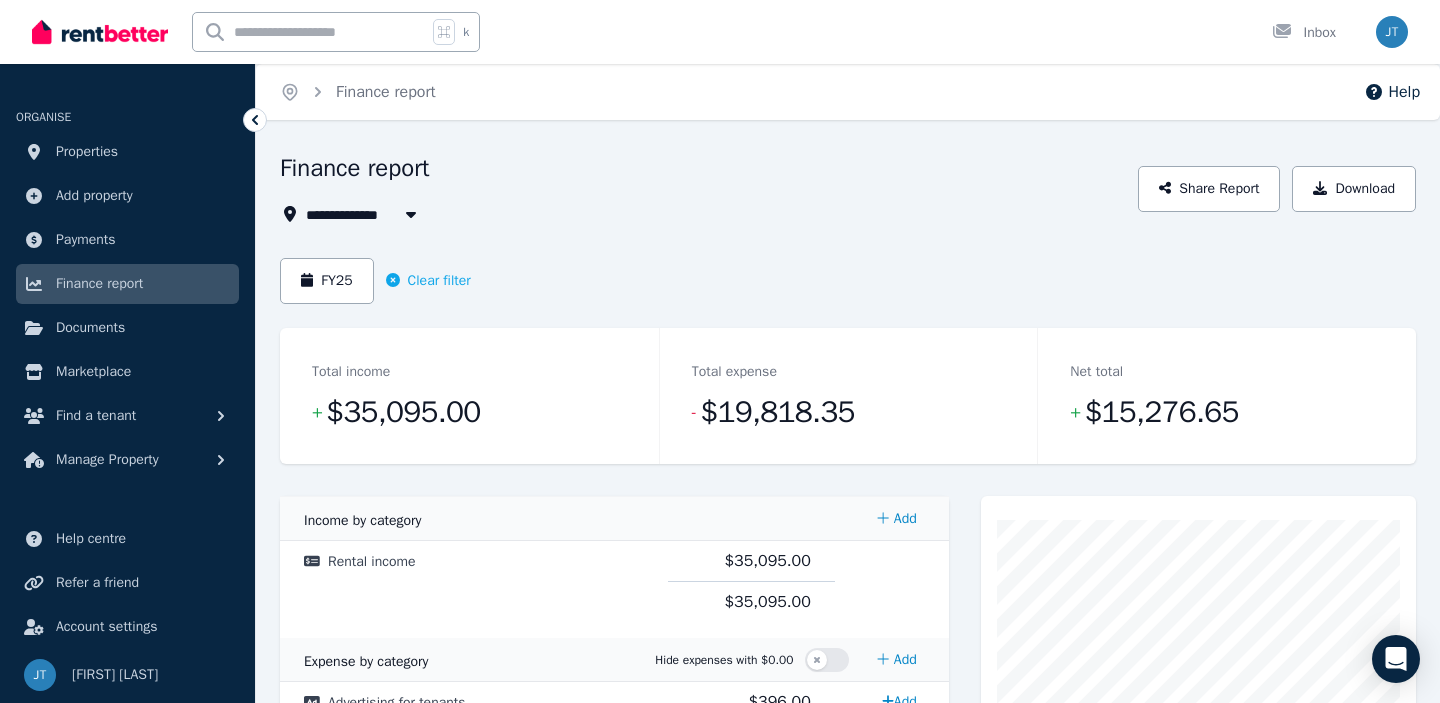 click on "All Properties" at bounding box center (364, 214) 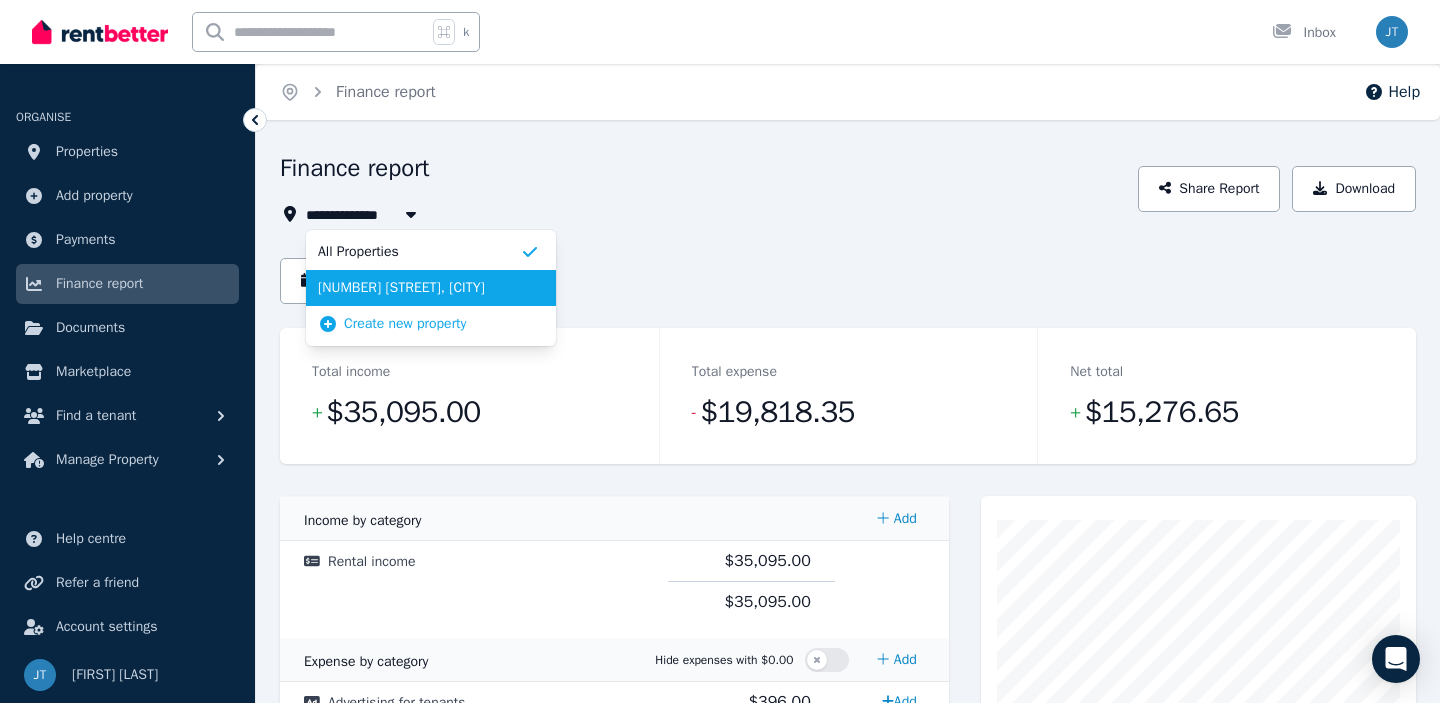 click on "[NUMBER] [STREET], [CITY]" at bounding box center [431, 288] 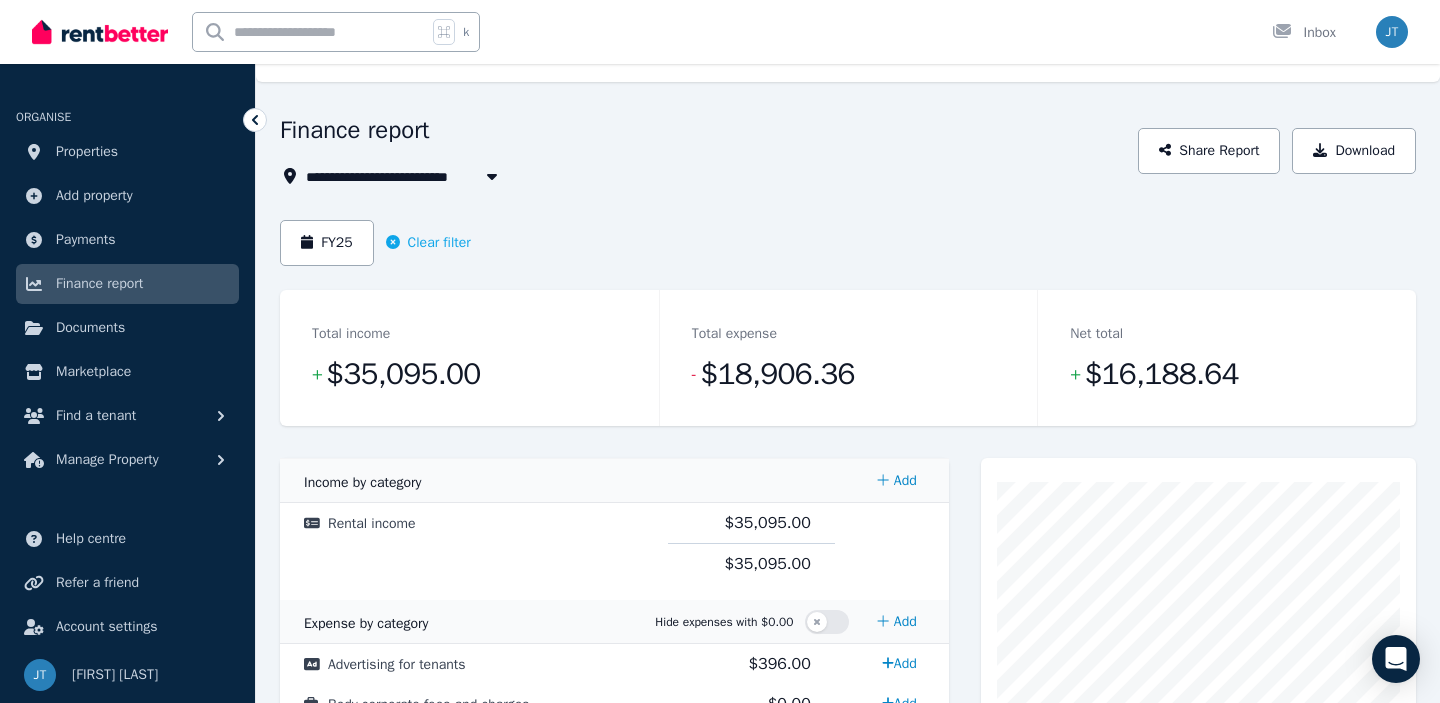 scroll, scrollTop: 14, scrollLeft: 0, axis: vertical 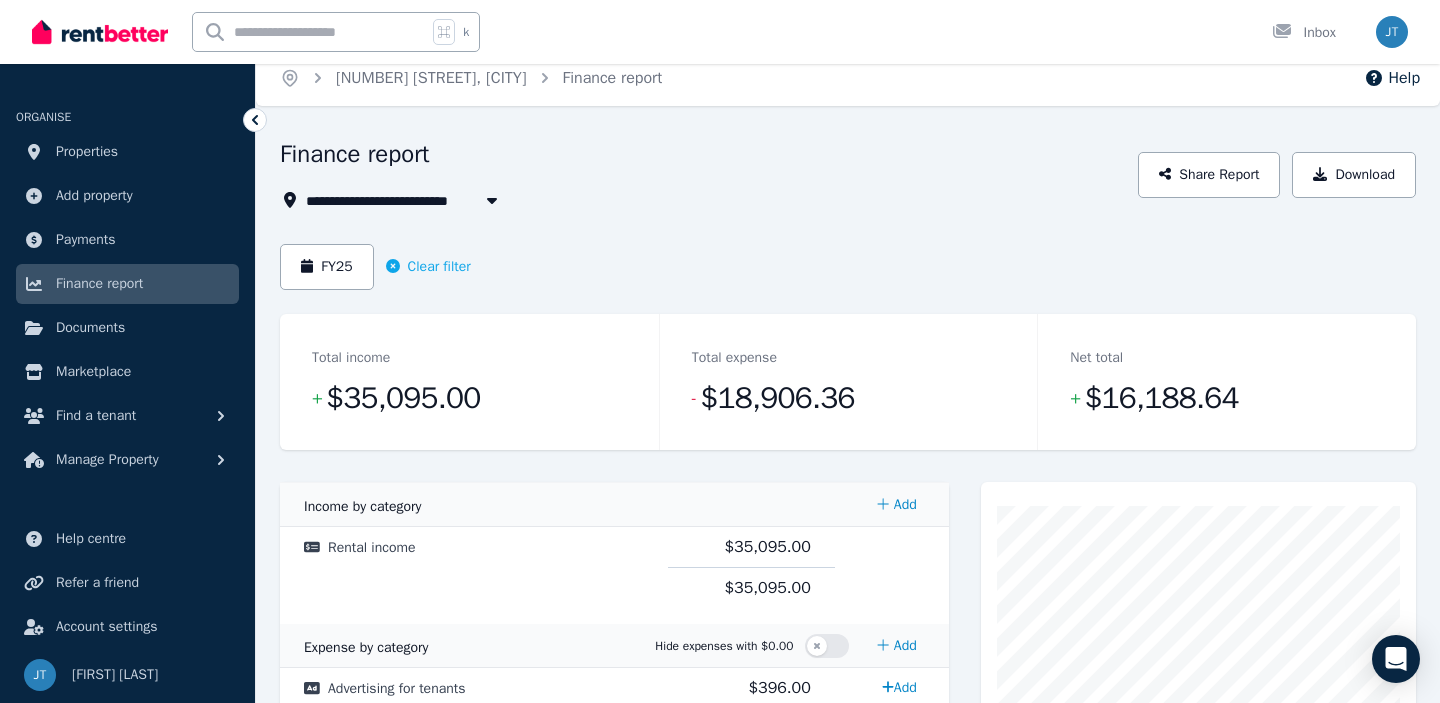 click at bounding box center (492, 200) 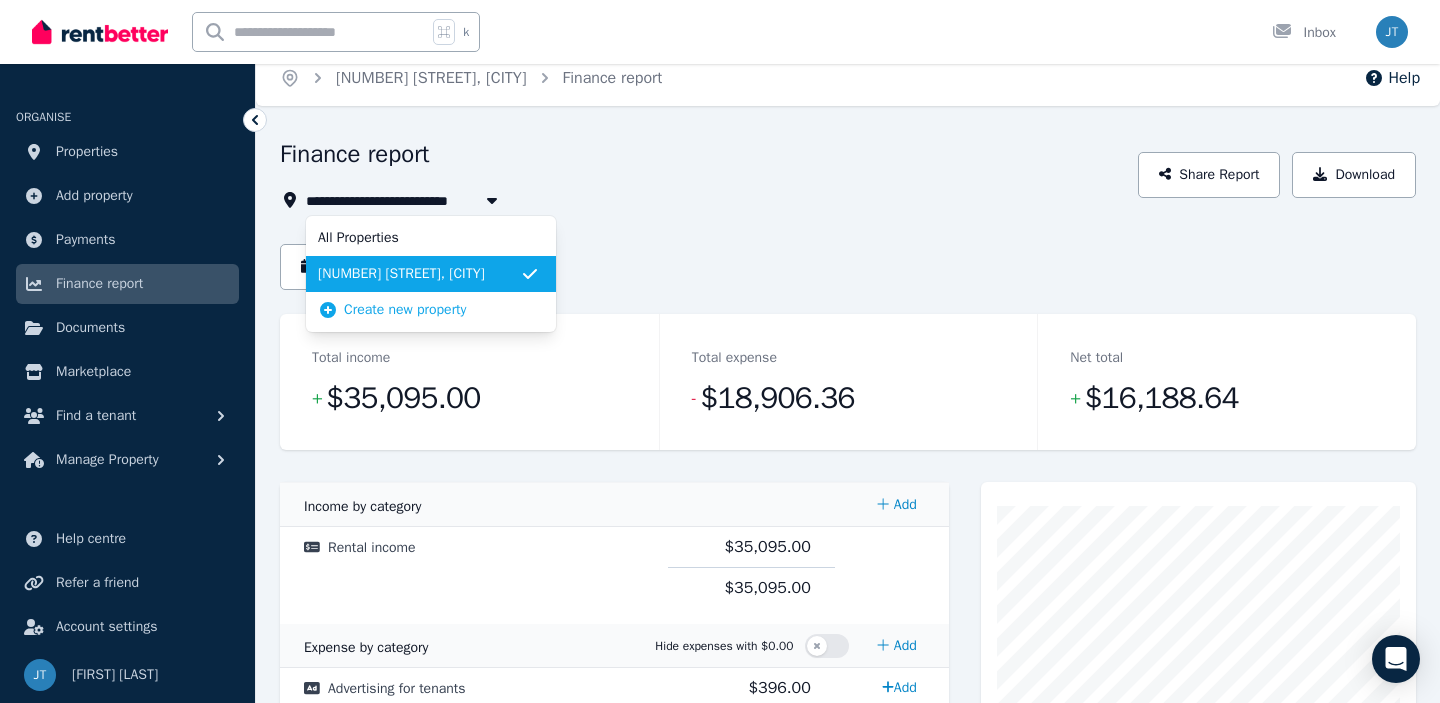 click on "Finance report" at bounding box center [703, 157] 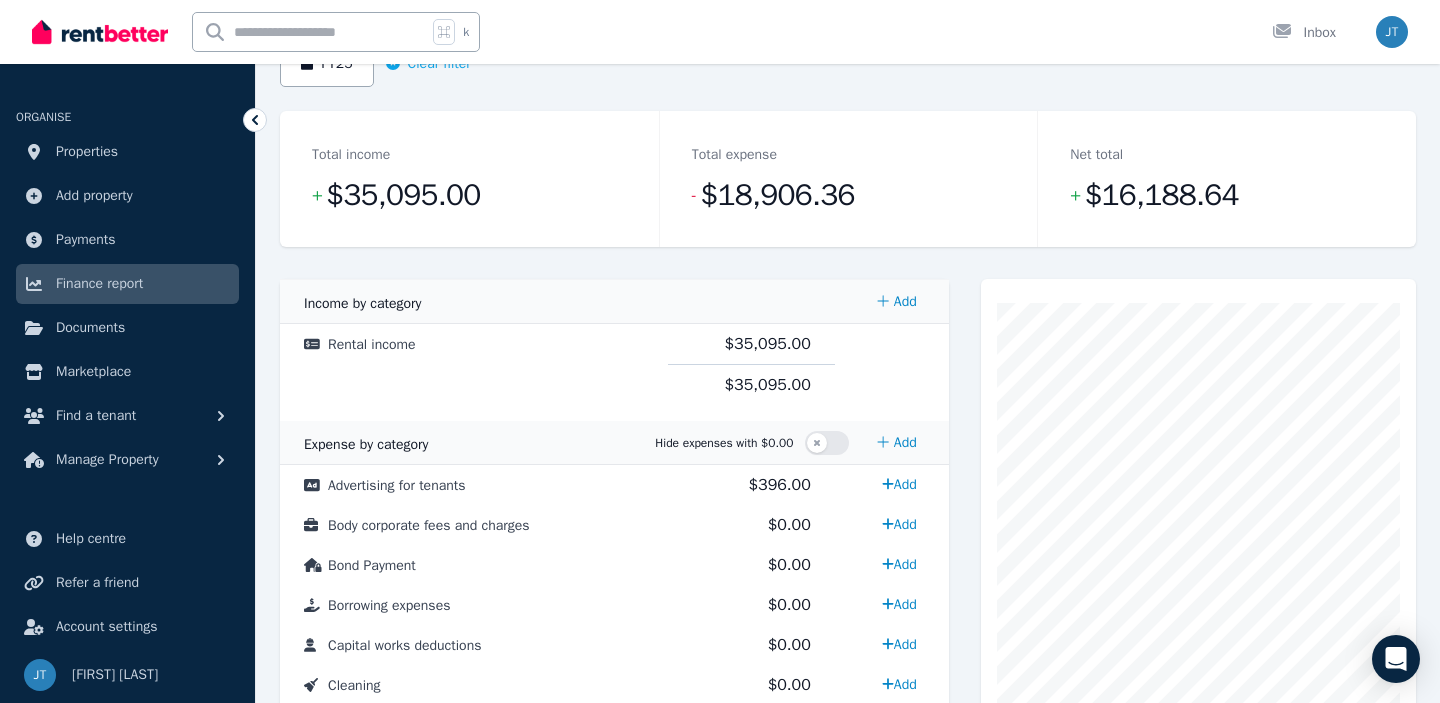 scroll, scrollTop: 119, scrollLeft: 0, axis: vertical 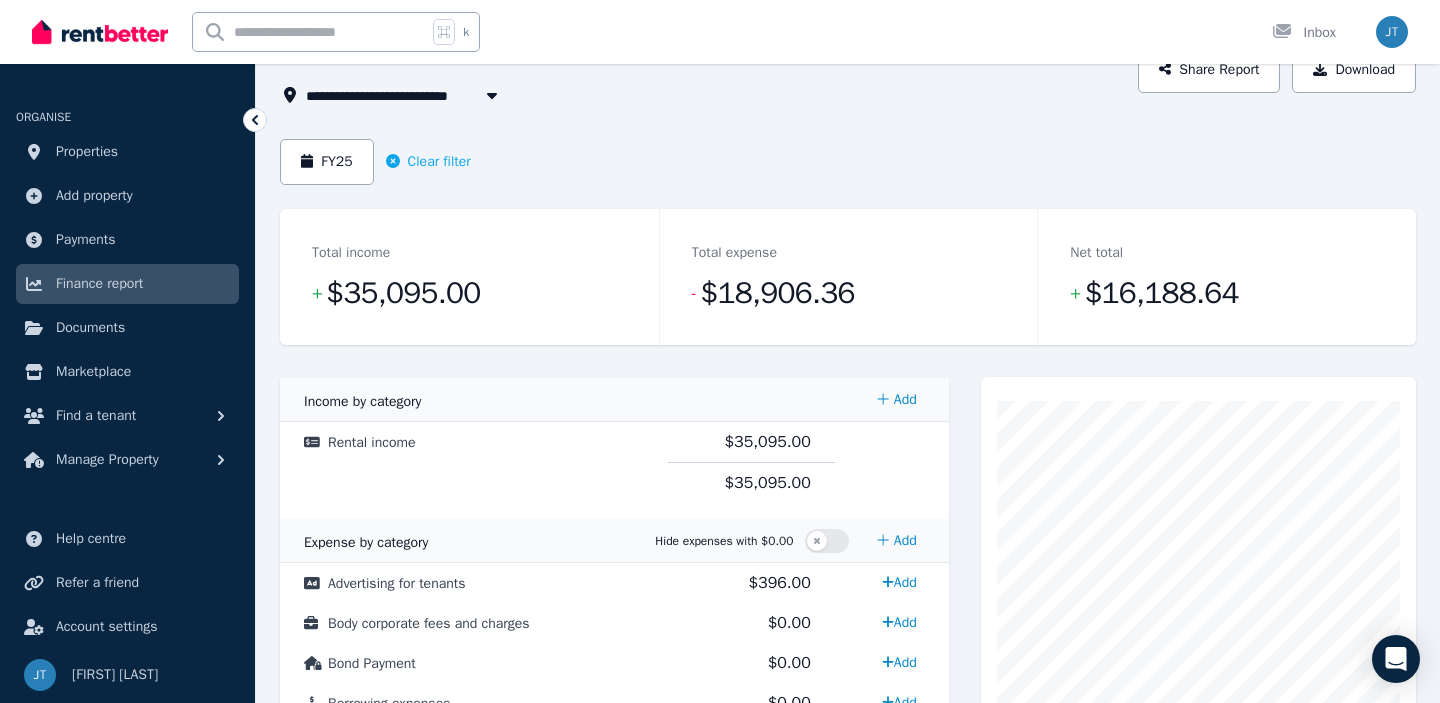 click at bounding box center (492, 95) 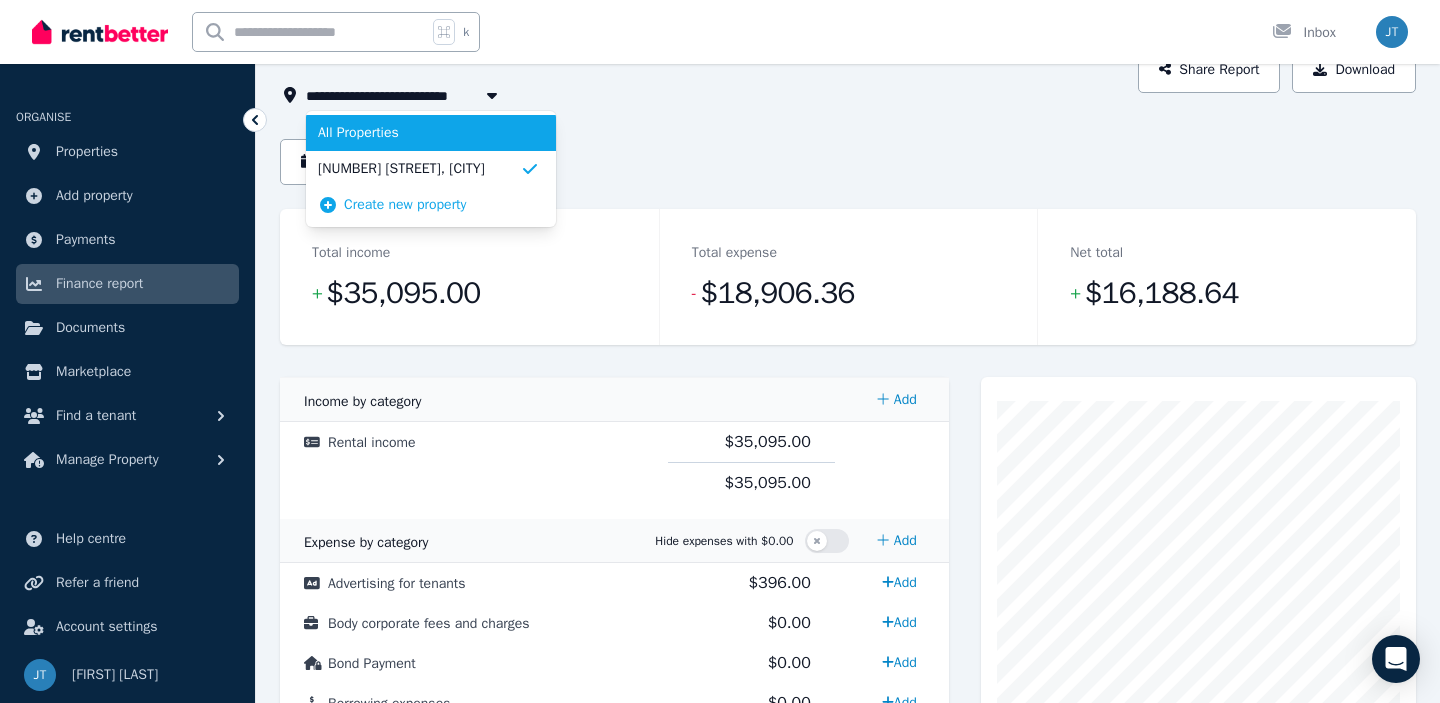 click on "All Properties" at bounding box center (419, 133) 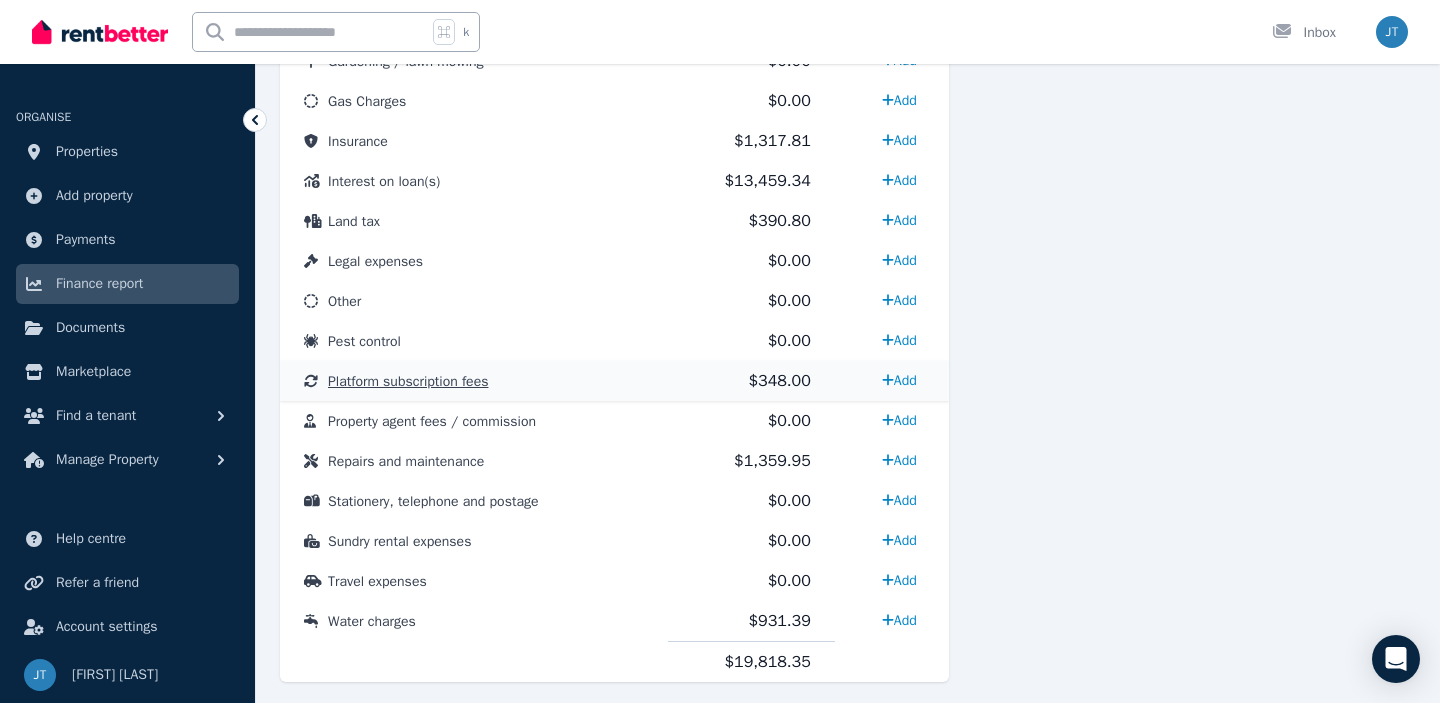 scroll, scrollTop: 1020, scrollLeft: 0, axis: vertical 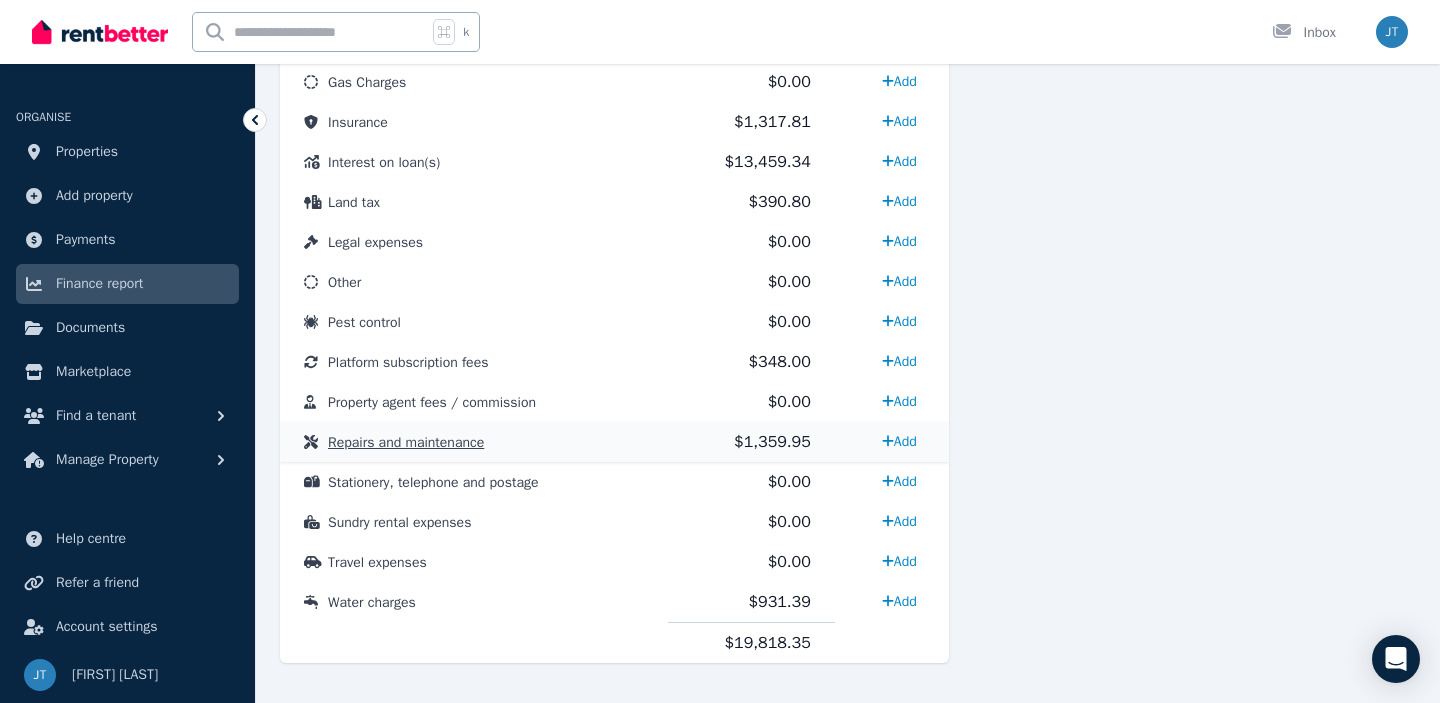 click on "Repairs and maintenance" at bounding box center (406, 442) 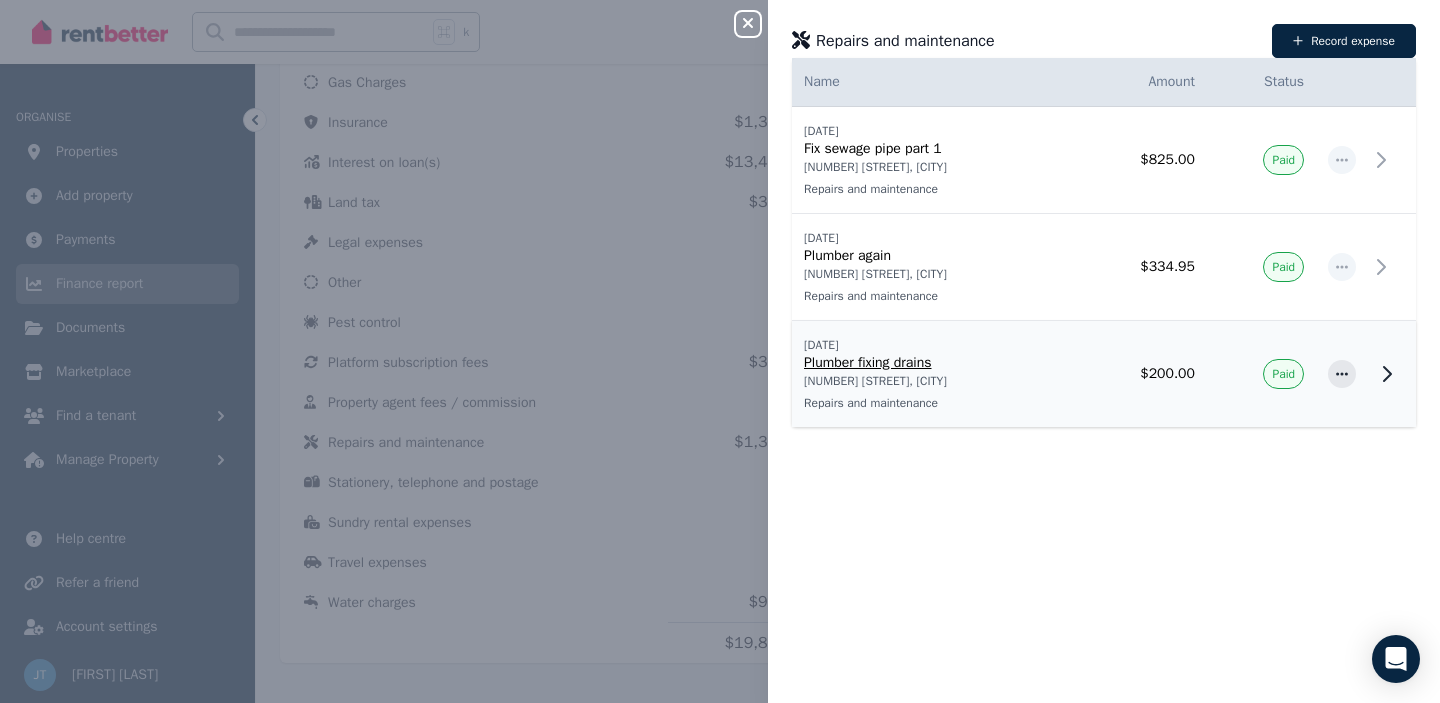 click on "Plumber fixing drains" at bounding box center (933, 363) 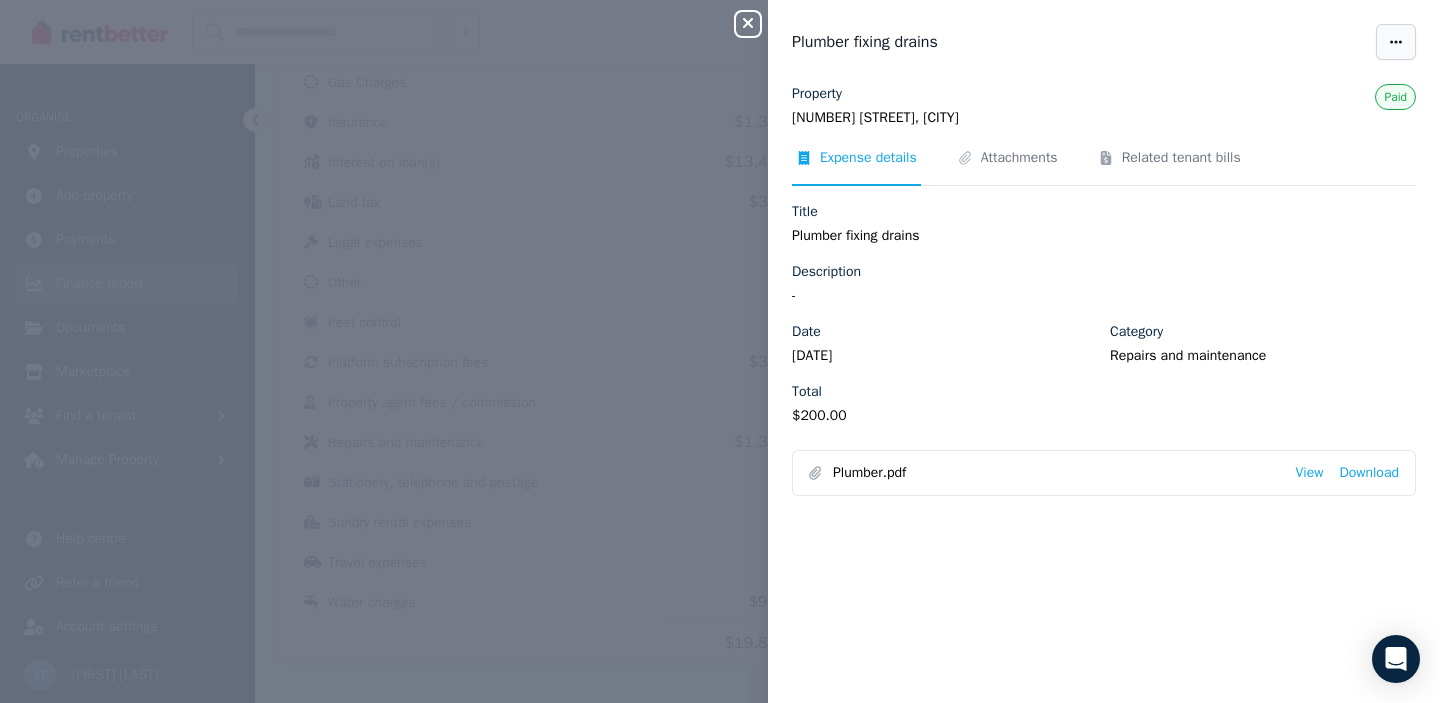 click 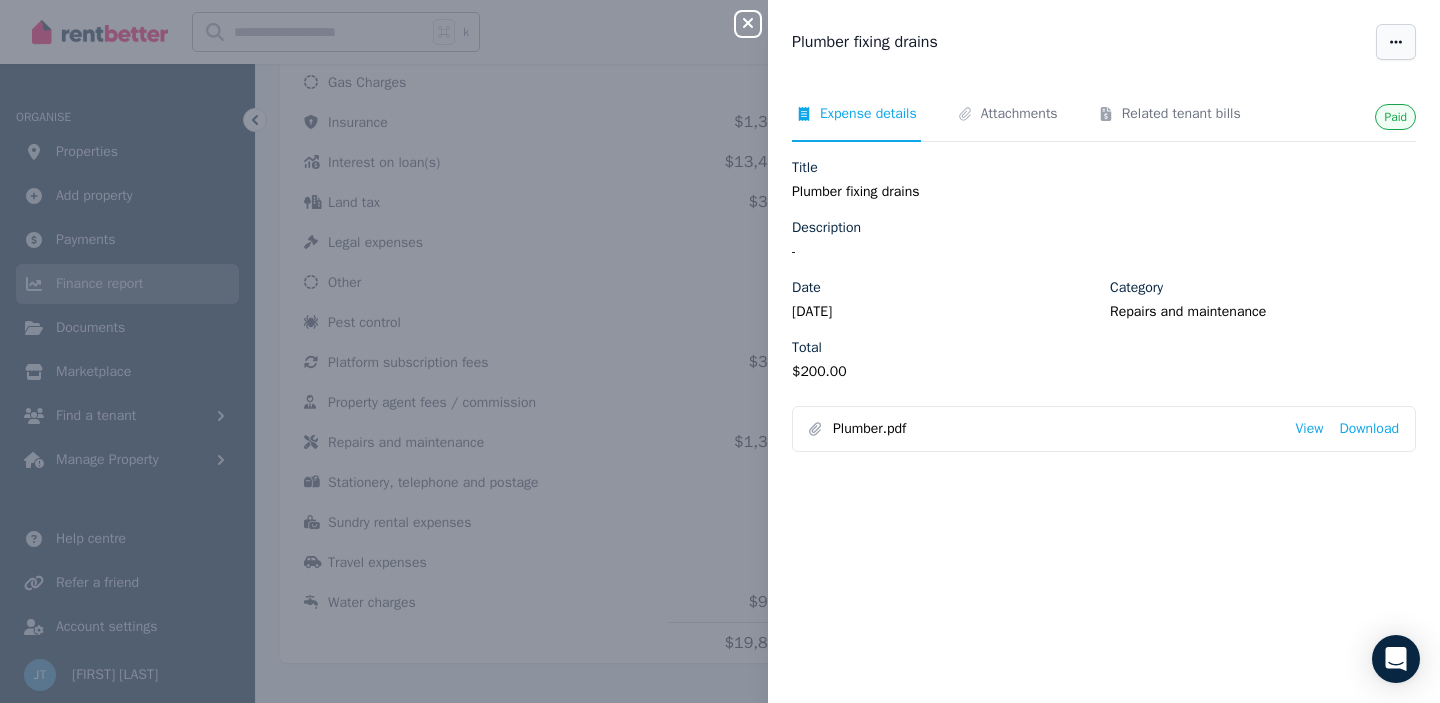 click 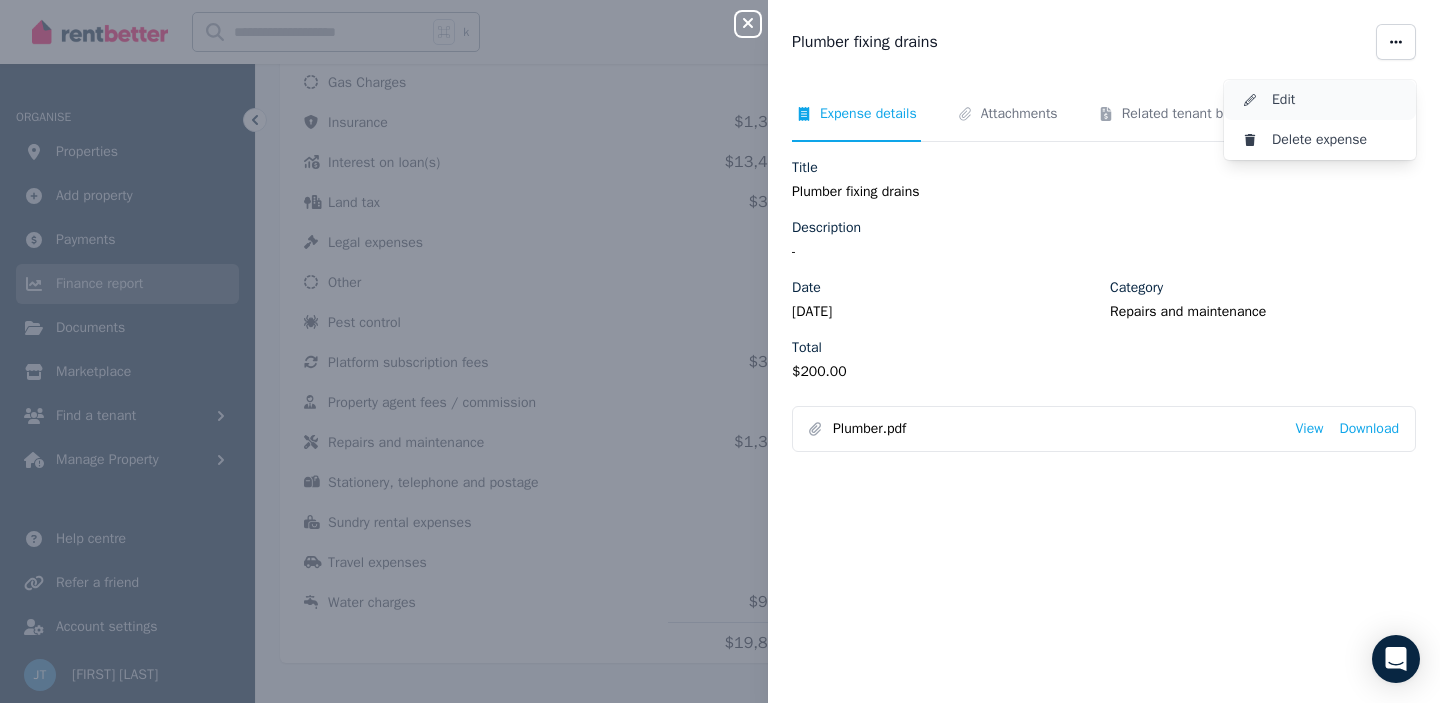 click on "Edit" at bounding box center [1336, 100] 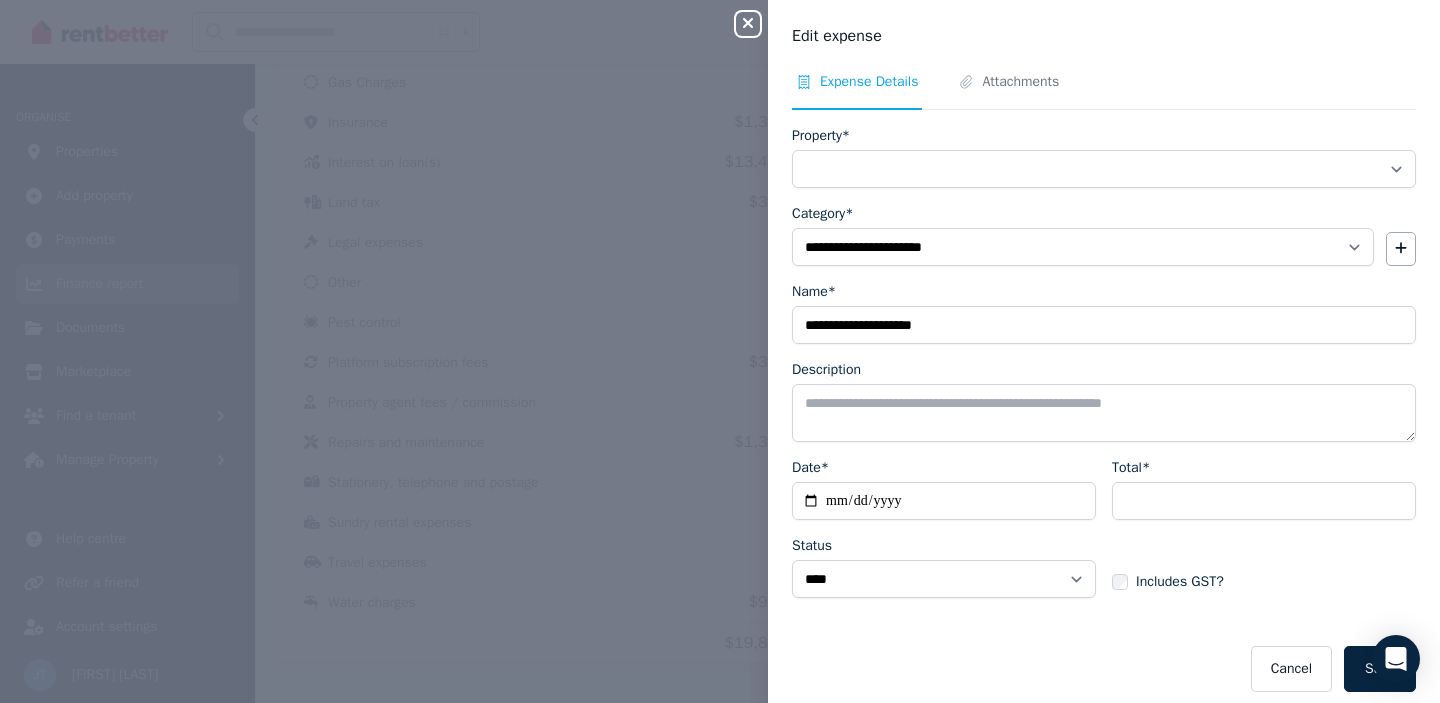click on "Property*" at bounding box center [1104, 169] 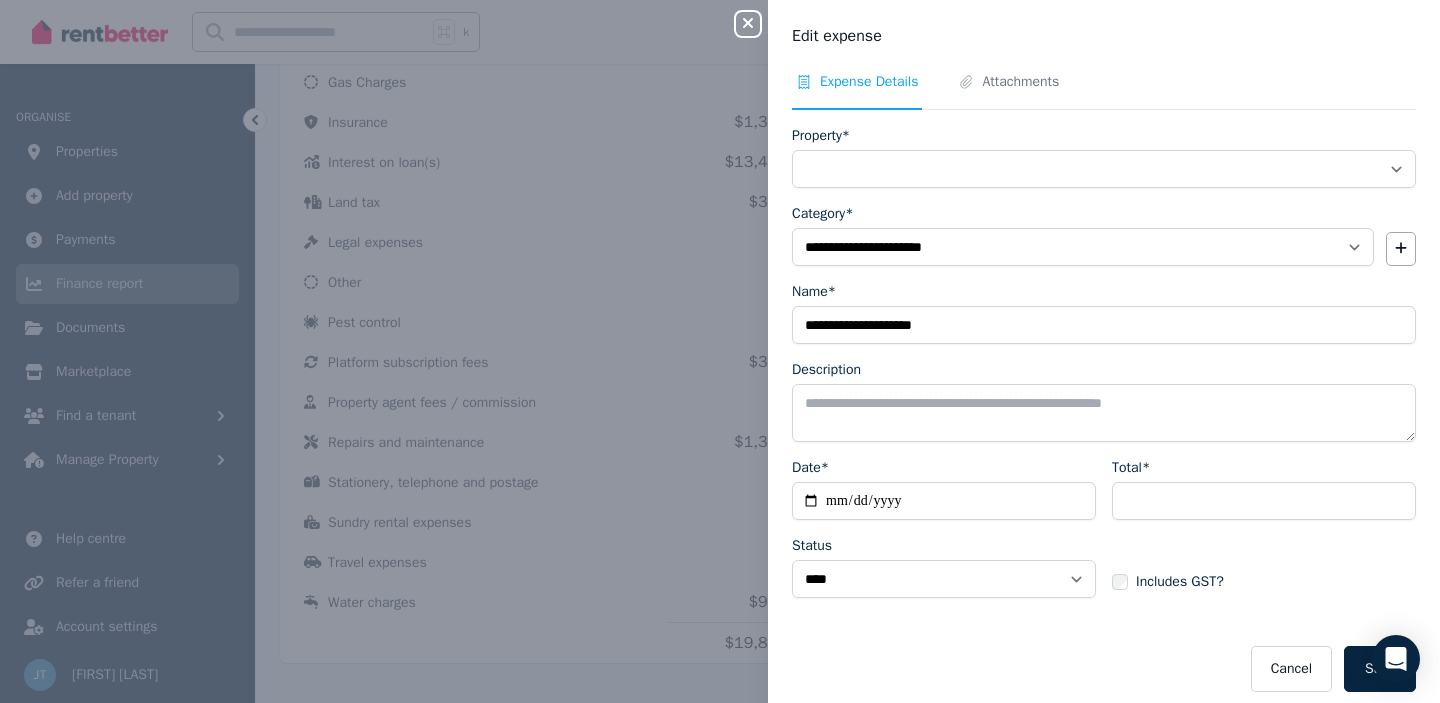 select on "**********" 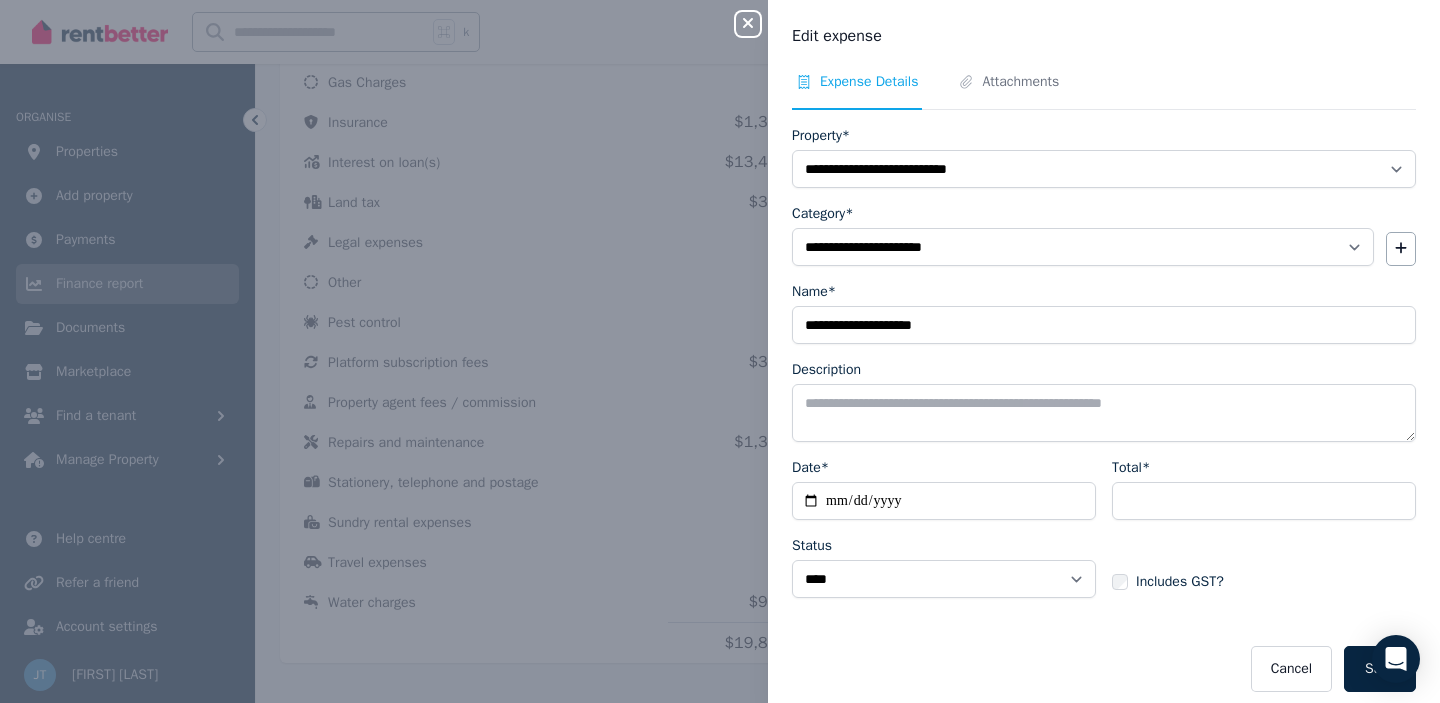 scroll, scrollTop: 13, scrollLeft: 0, axis: vertical 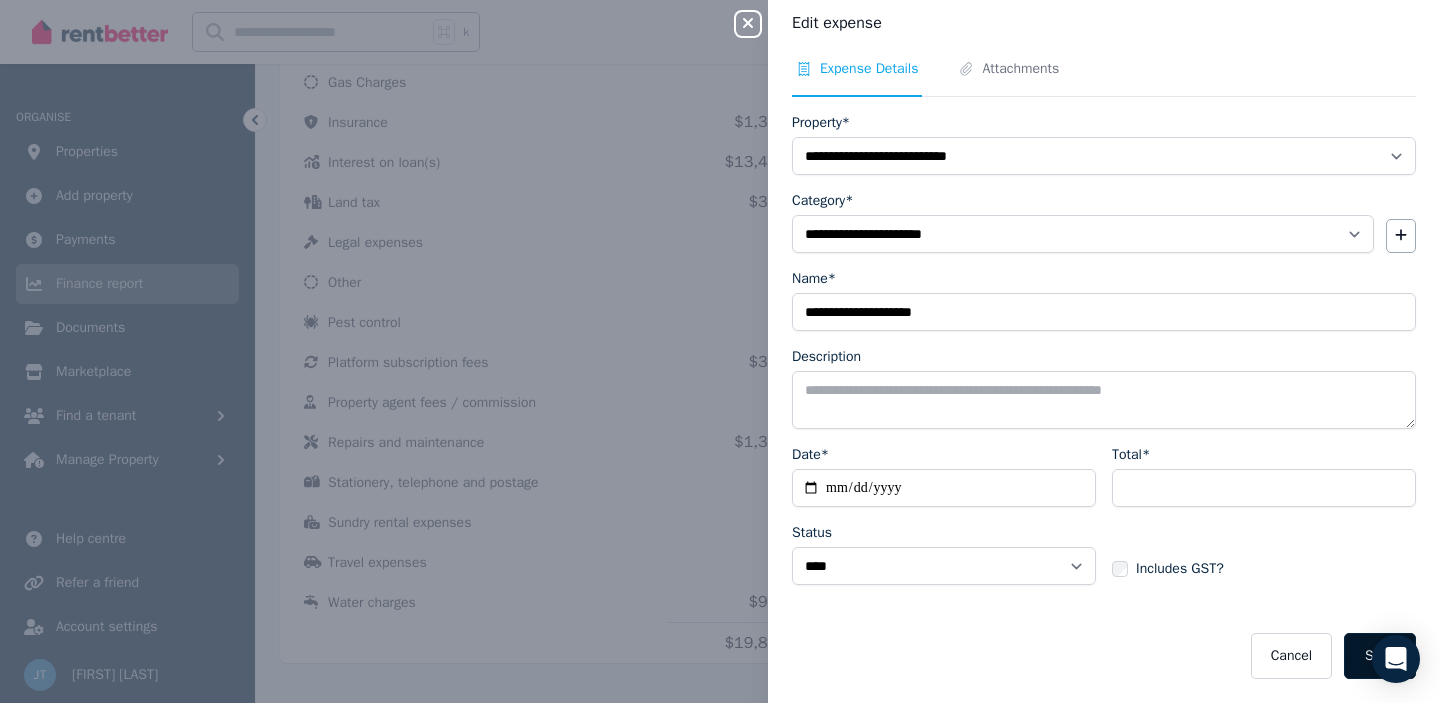 click on "Save" at bounding box center [1380, 656] 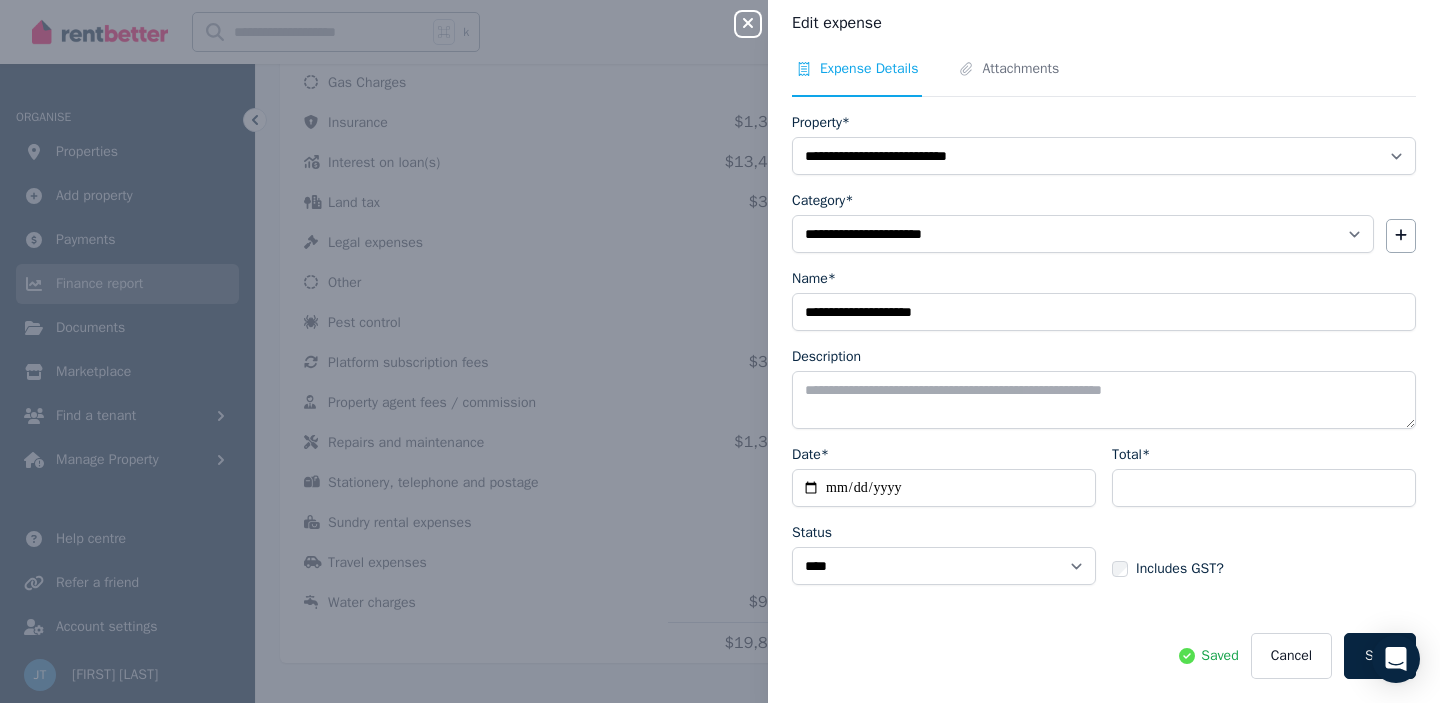 click 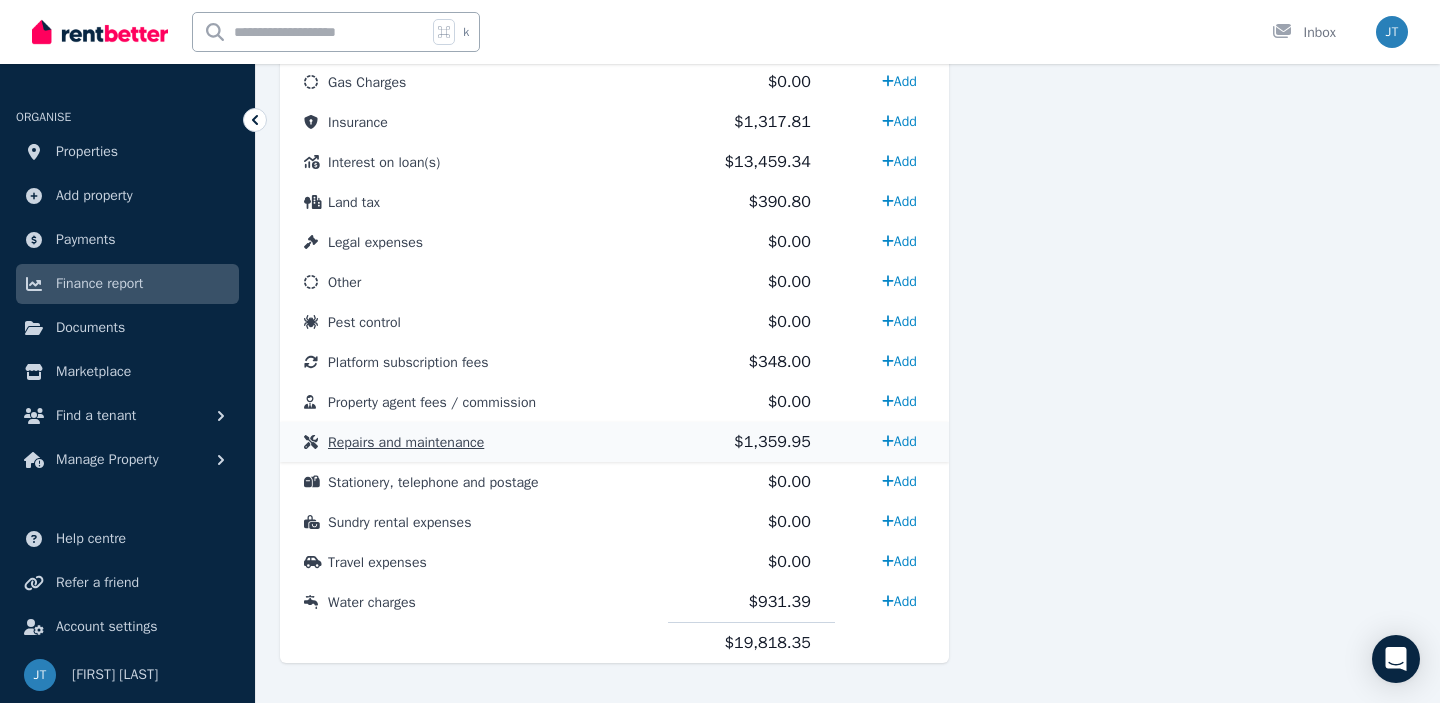 click on "Repairs and maintenance" at bounding box center (406, 442) 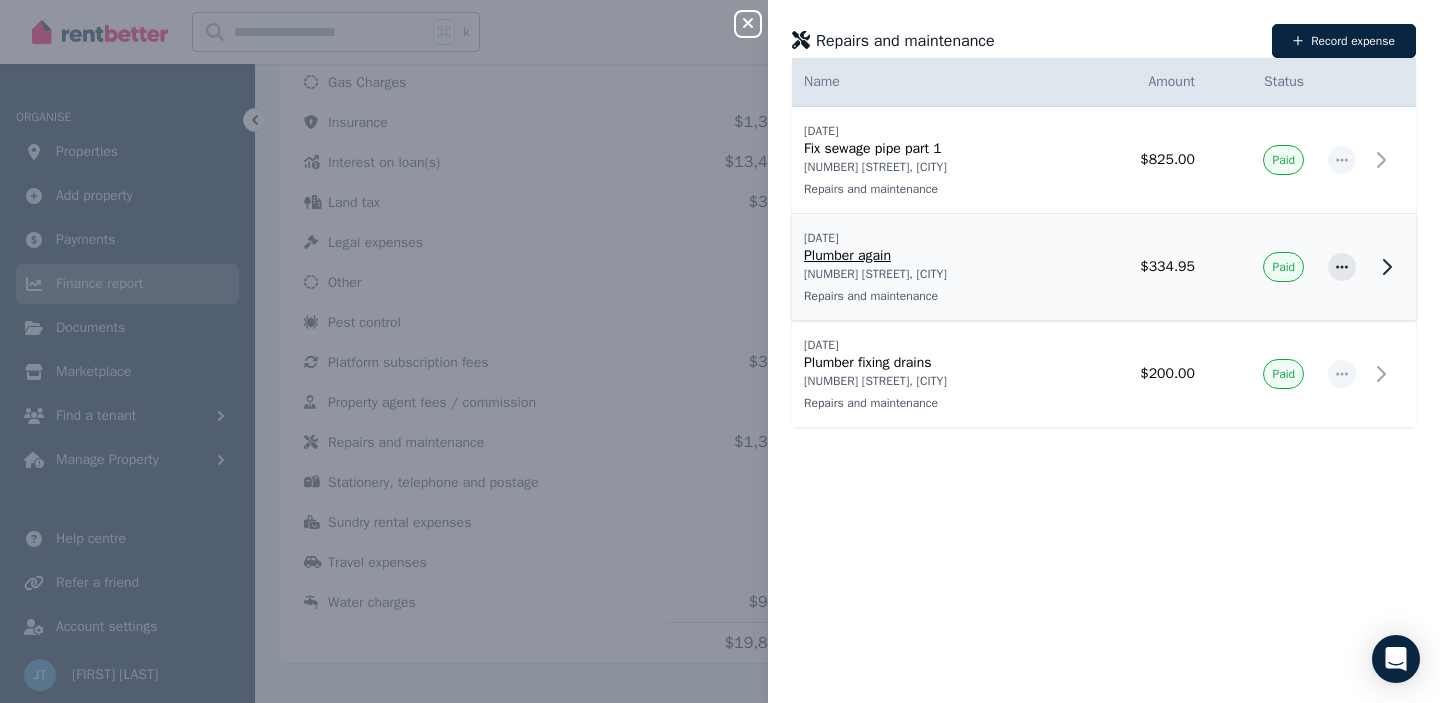 click on "Plumber again" at bounding box center [933, 256] 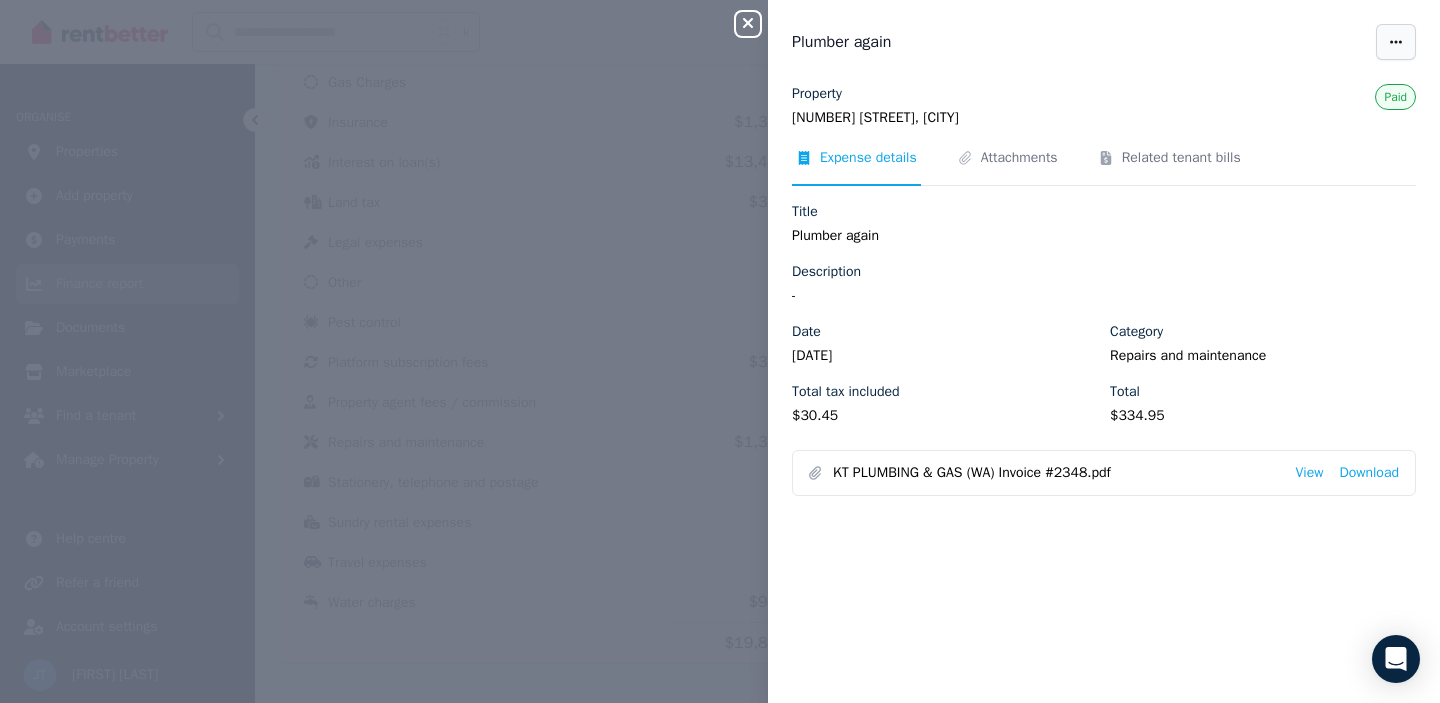 click 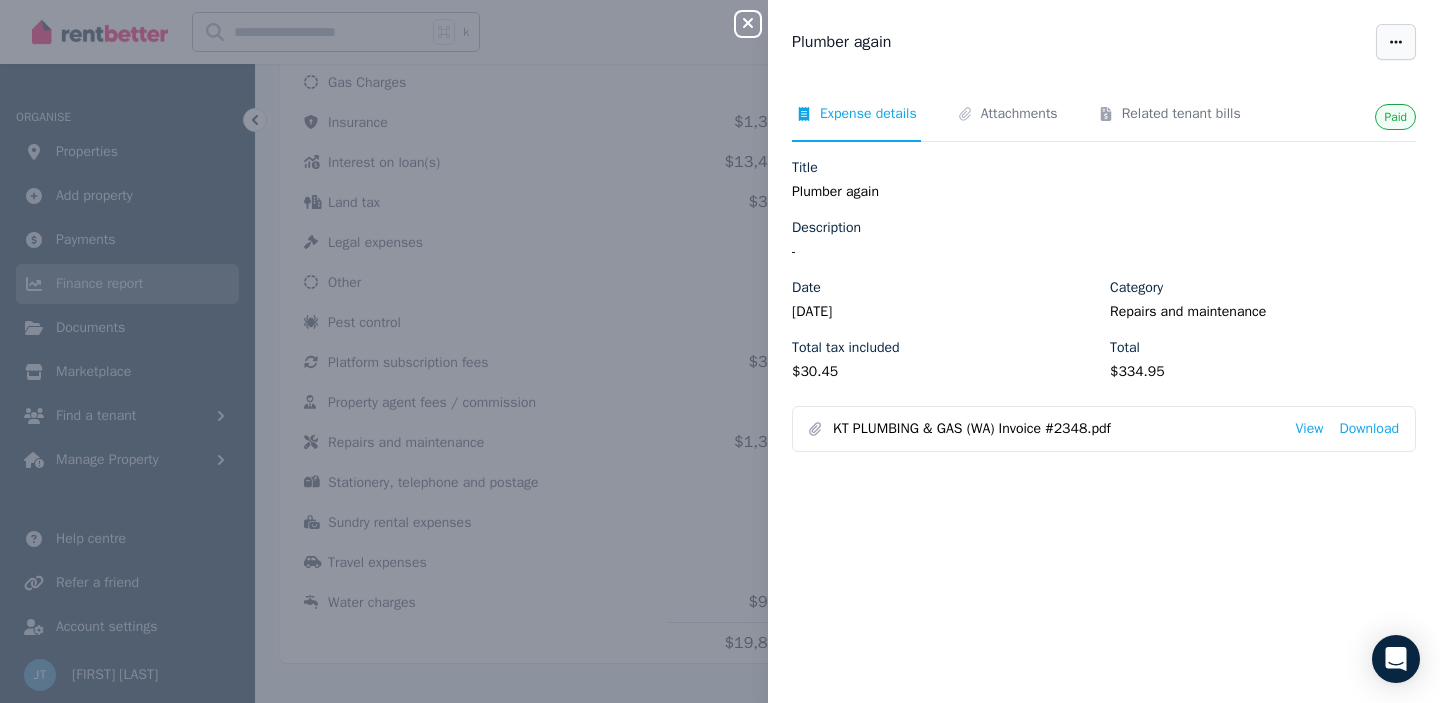 click 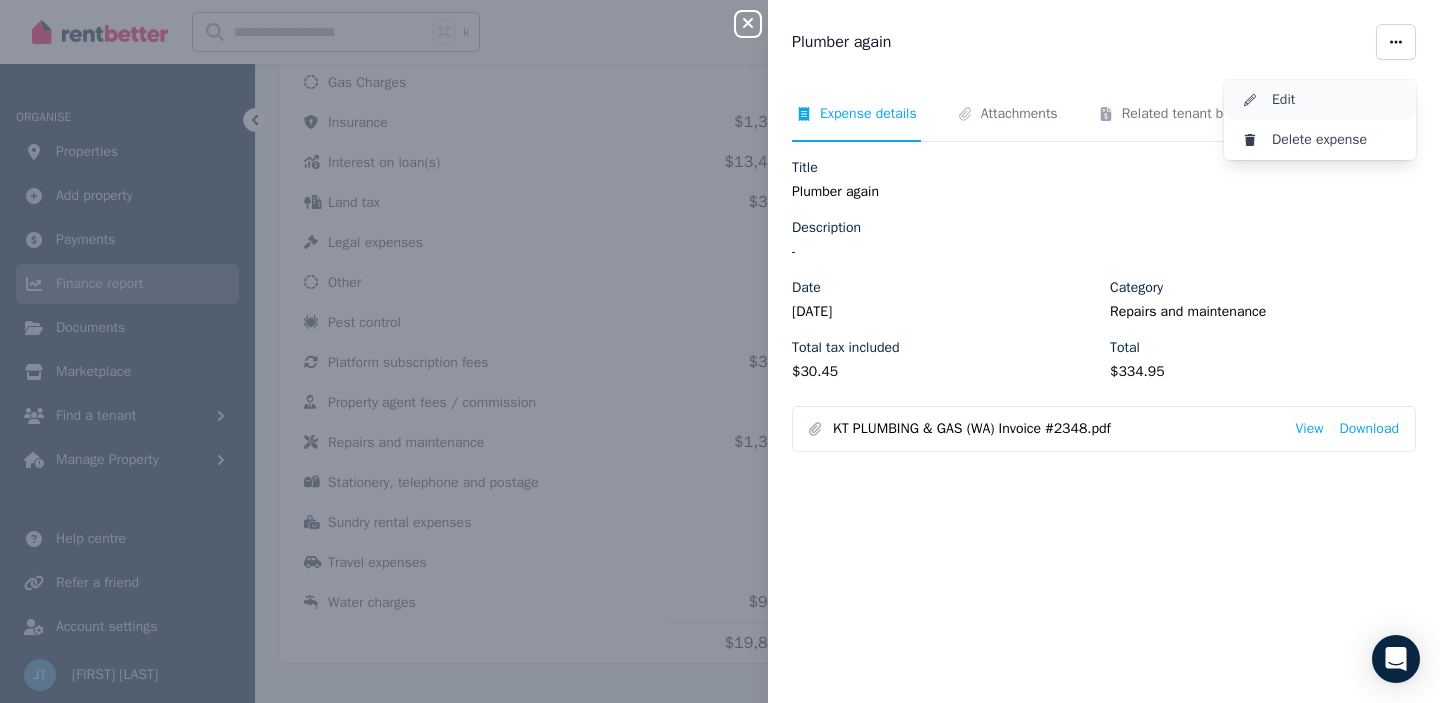 click on "Edit" at bounding box center [1336, 100] 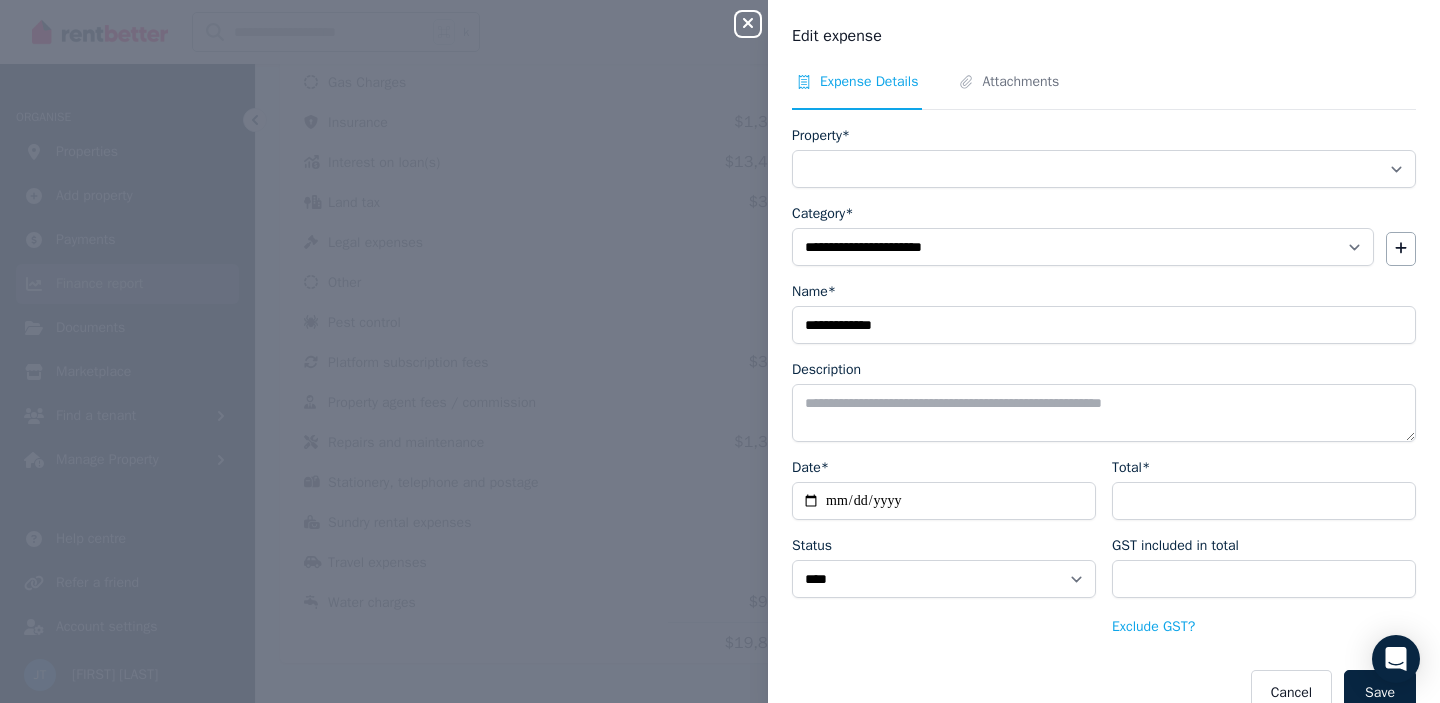 click on "Property*" at bounding box center [1104, 169] 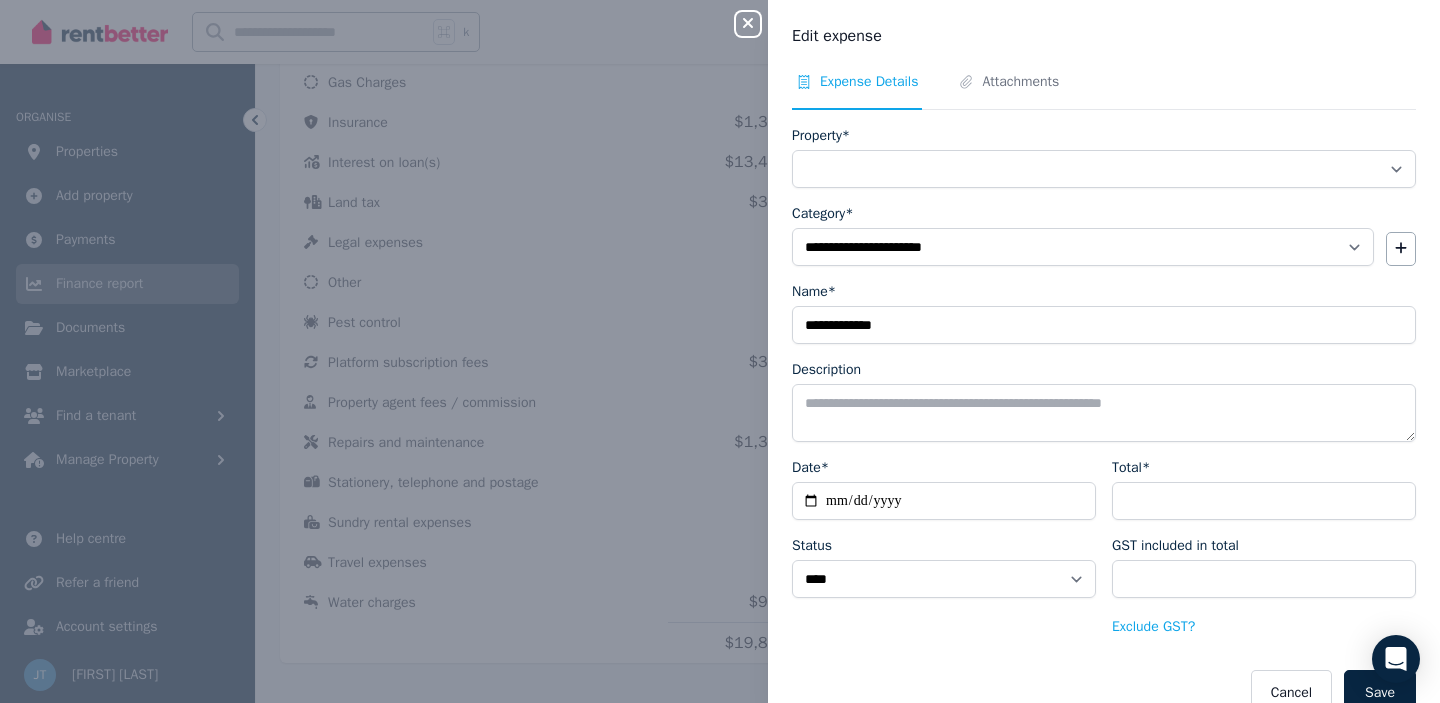 select on "**********" 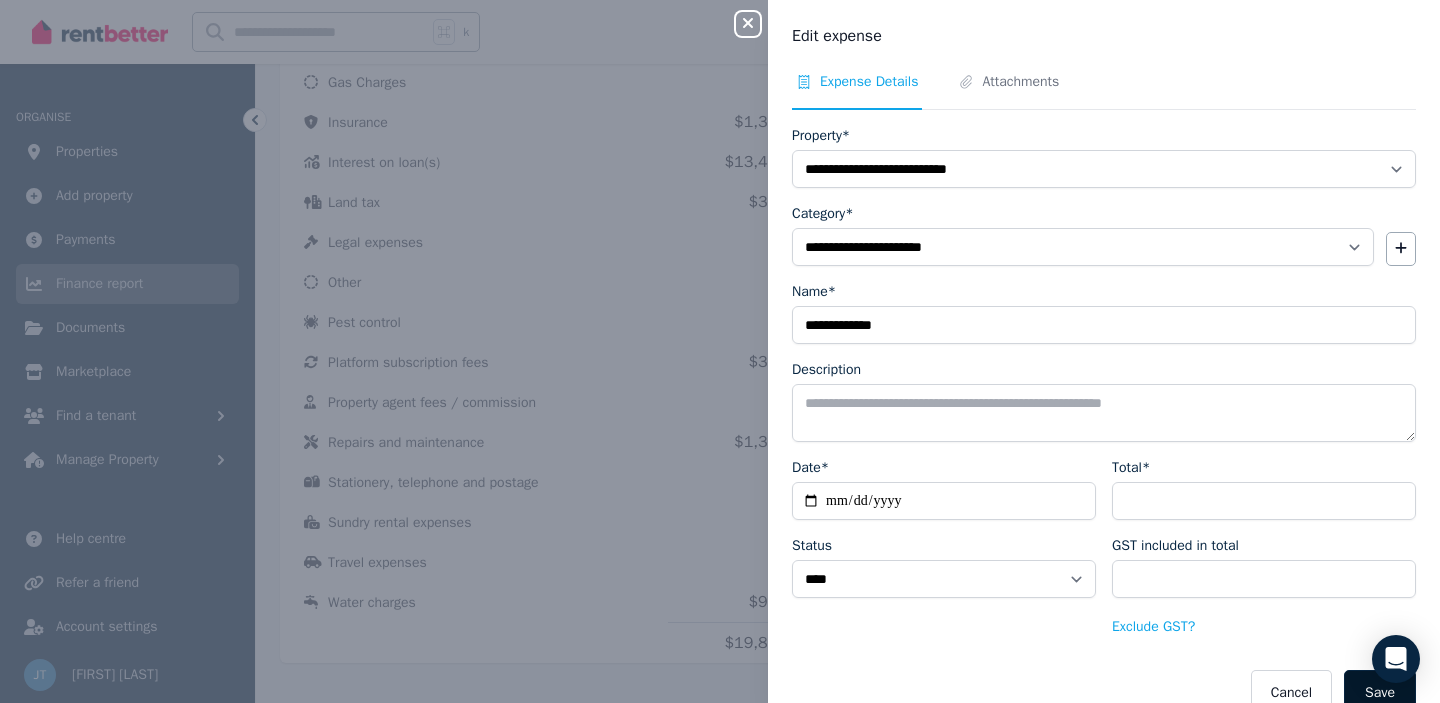 click on "Save" at bounding box center (1380, 693) 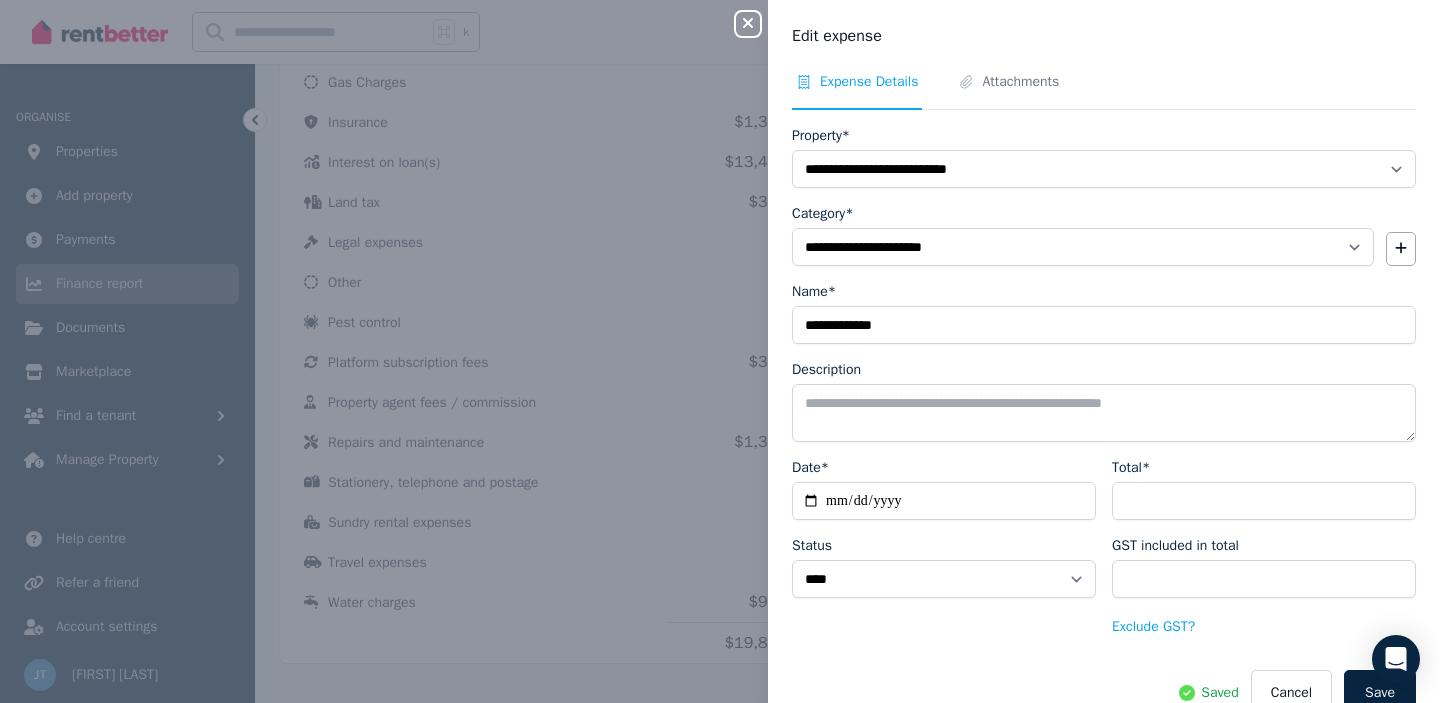 click 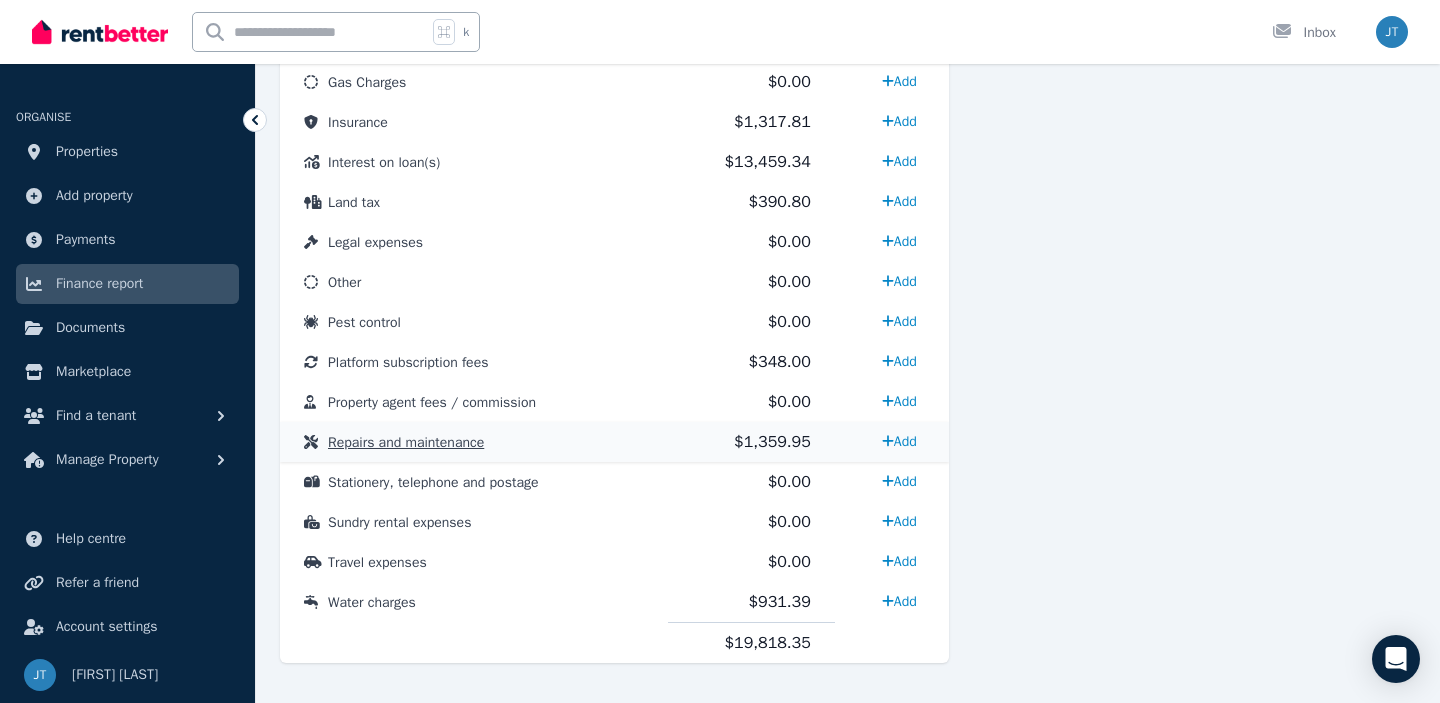 click on "Repairs and maintenance" at bounding box center [406, 442] 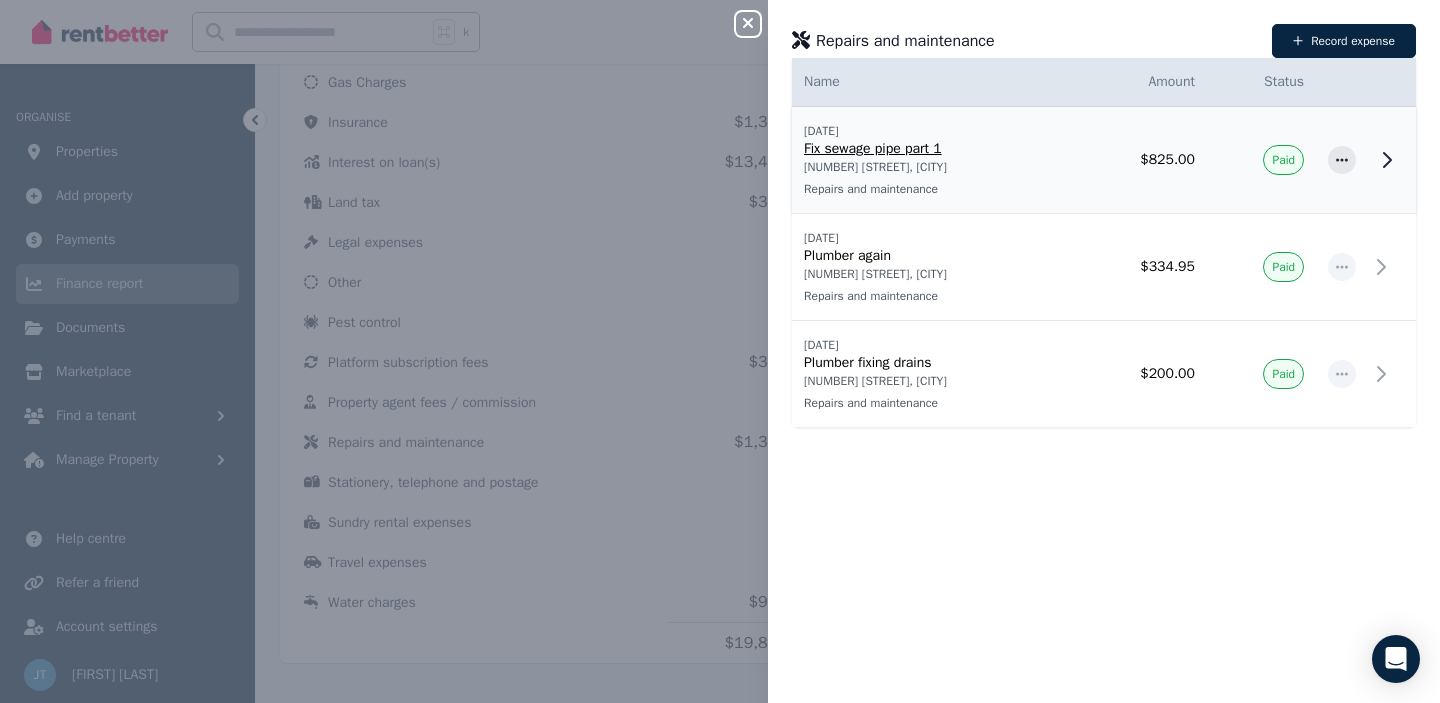 click on "Fix sewage pipe part 1" at bounding box center (933, 149) 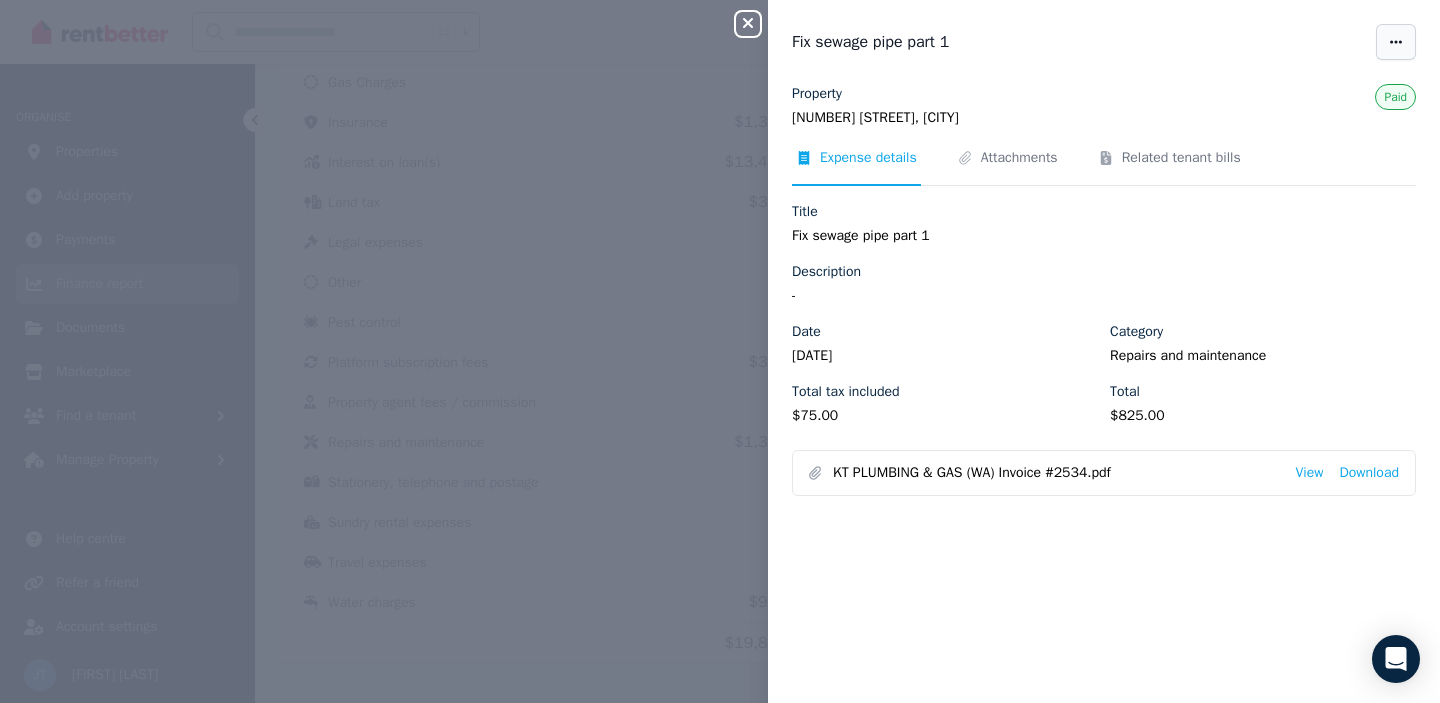 click at bounding box center [1396, 42] 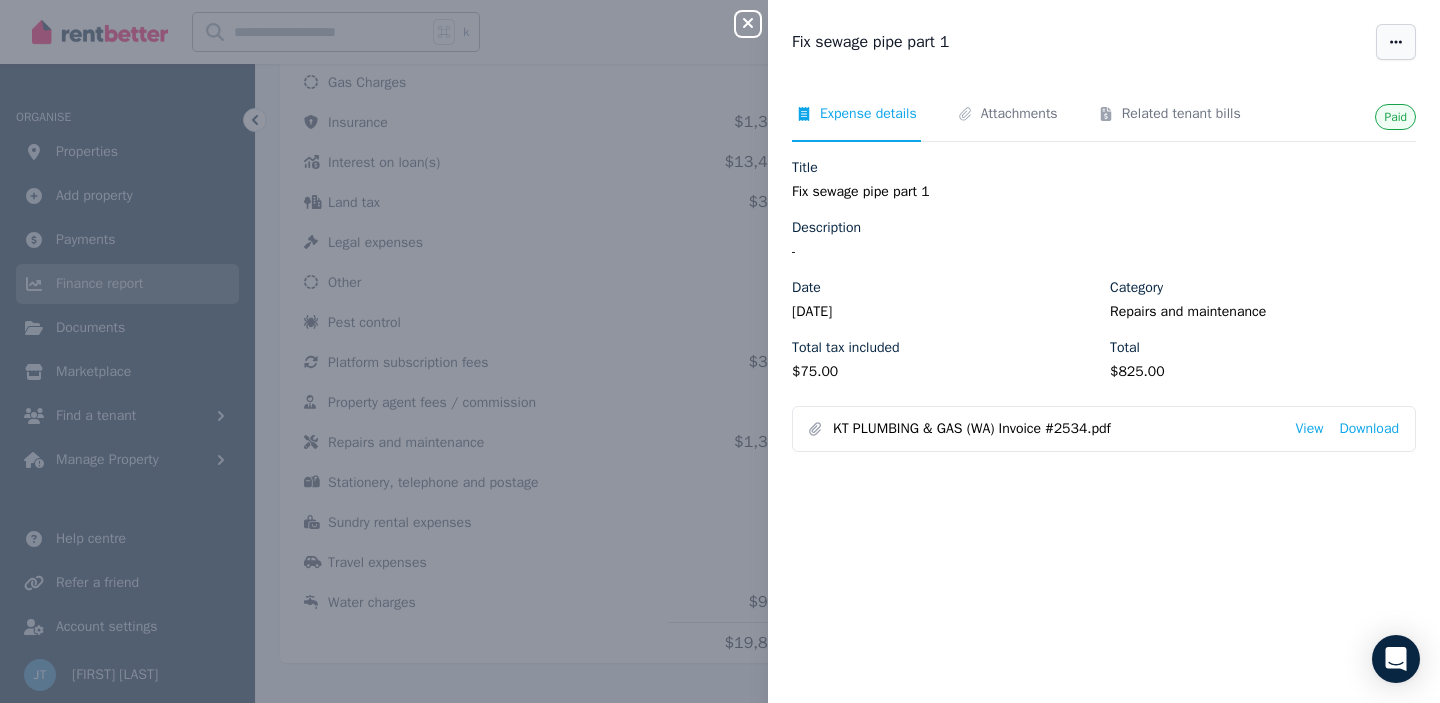 click 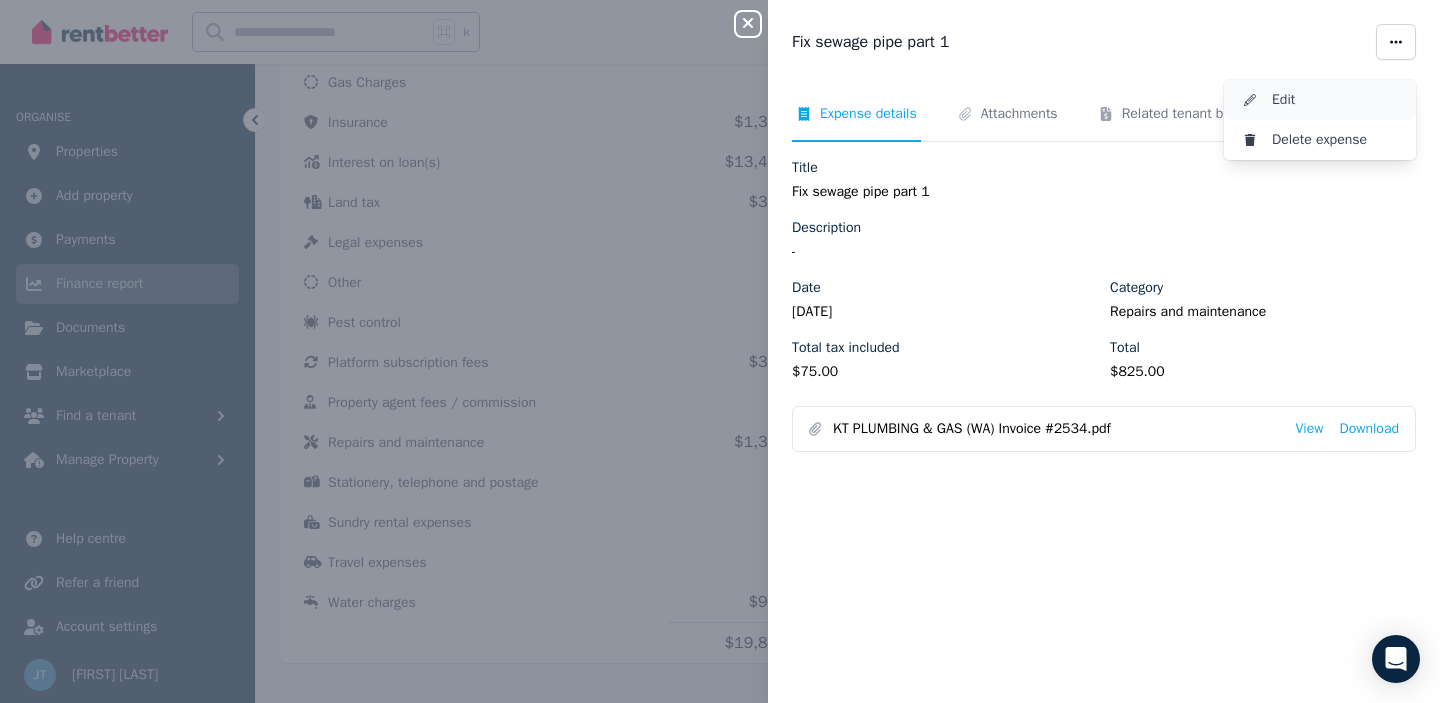 click on "Edit" at bounding box center [1336, 100] 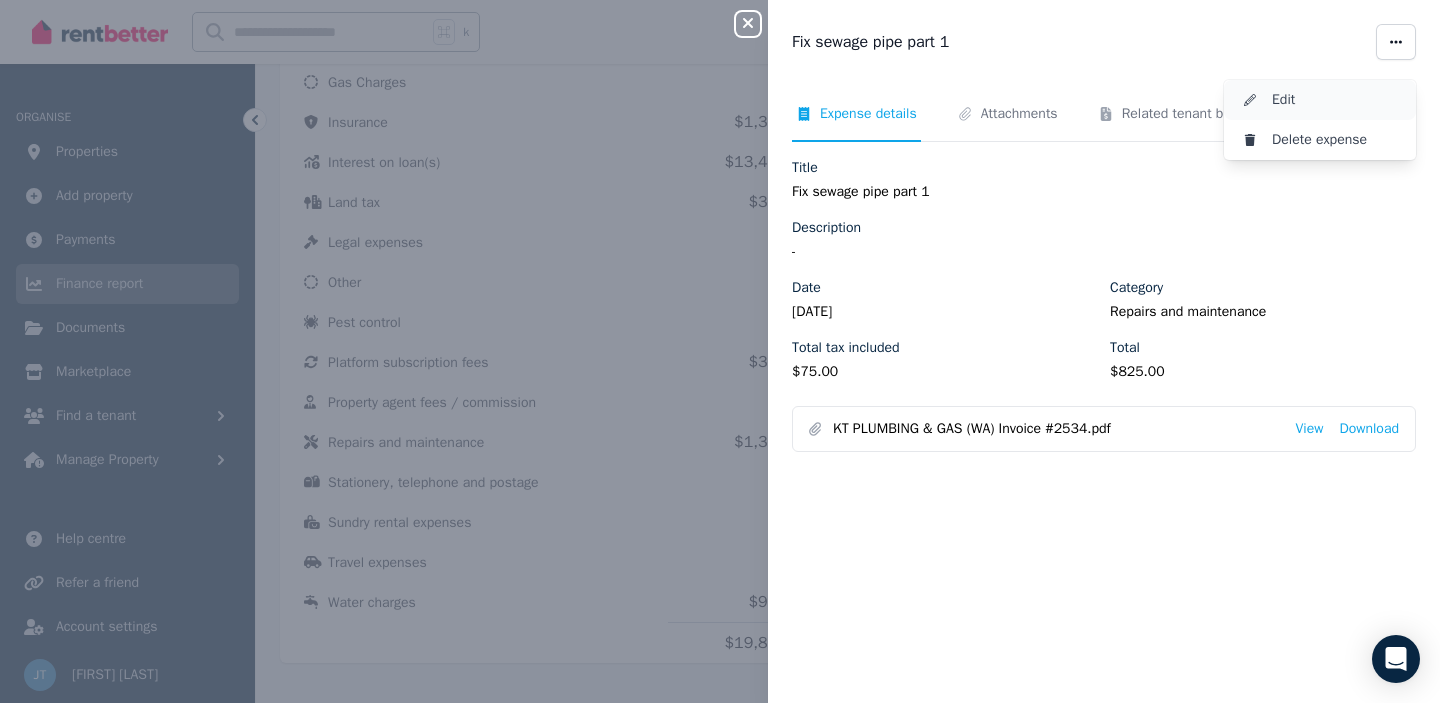 select on "**********" 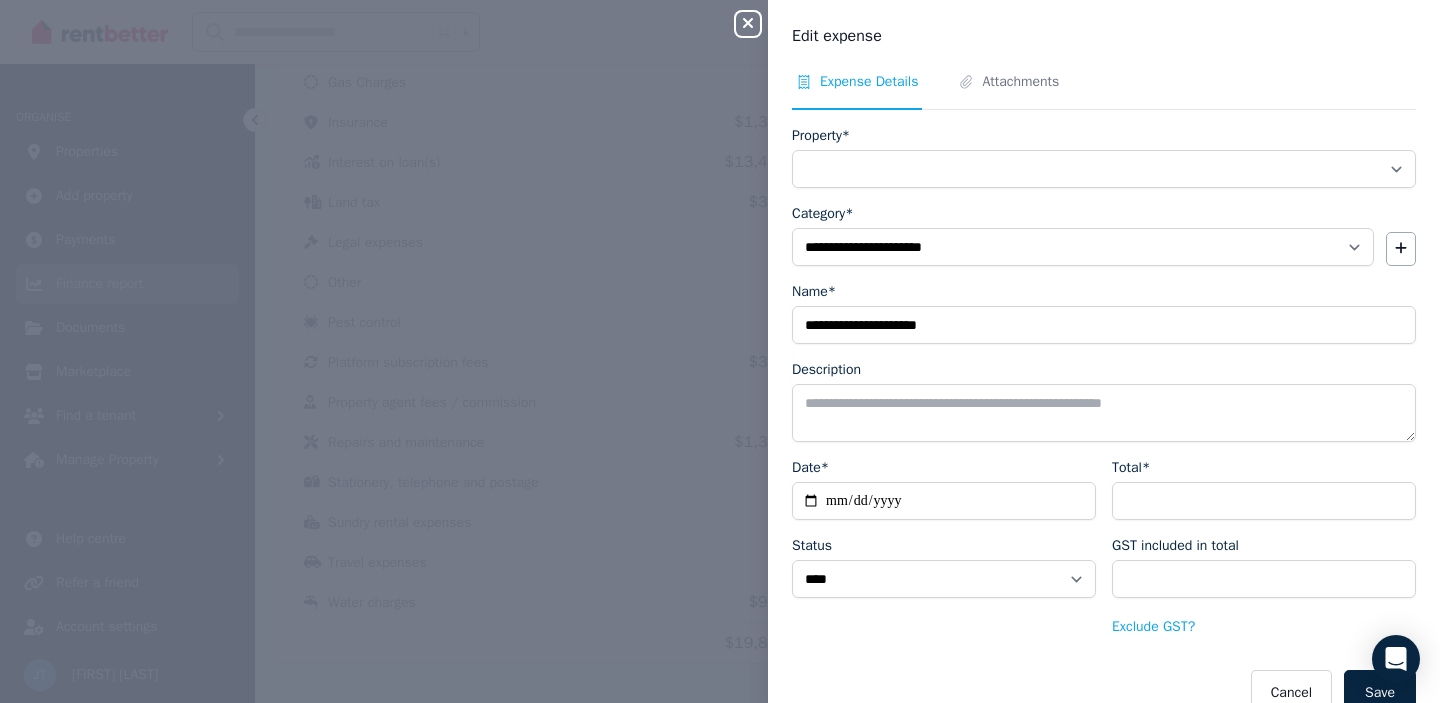 click on "Property*" at bounding box center (1104, 169) 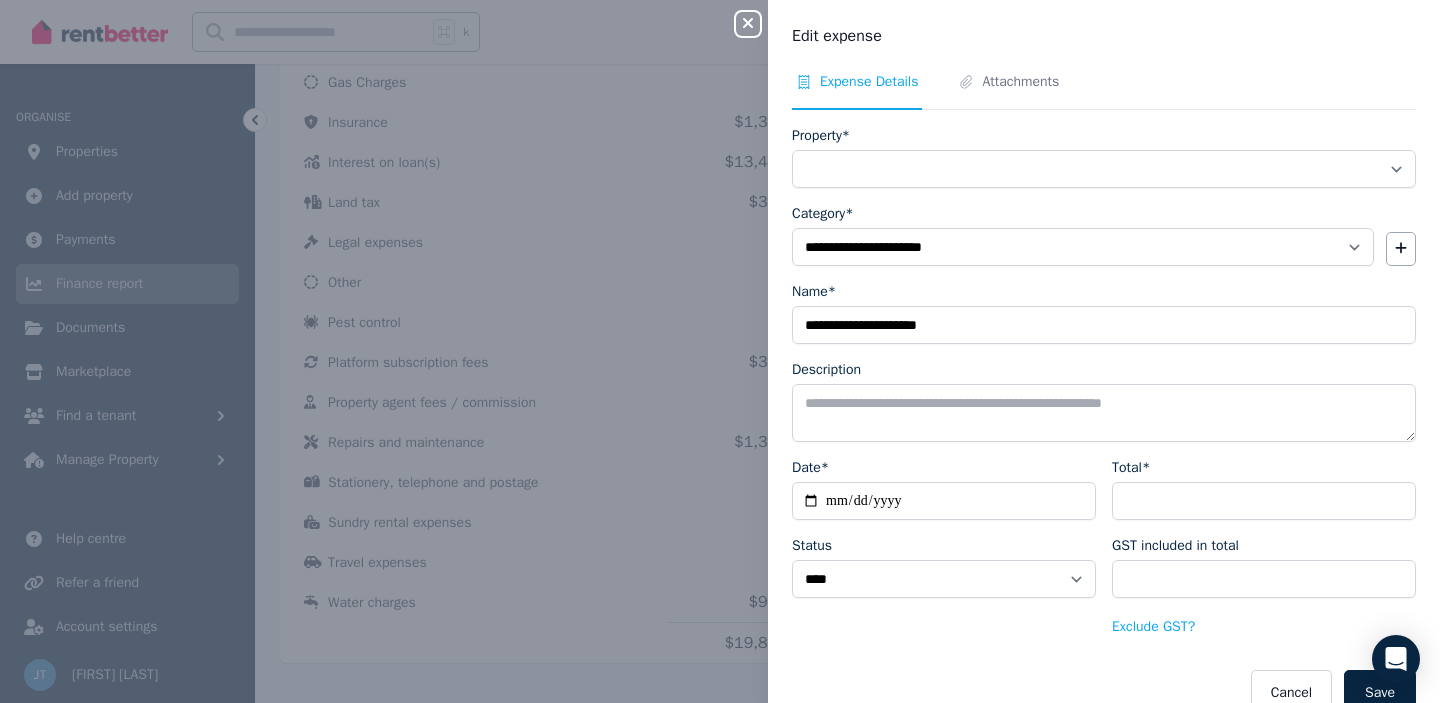 select on "**********" 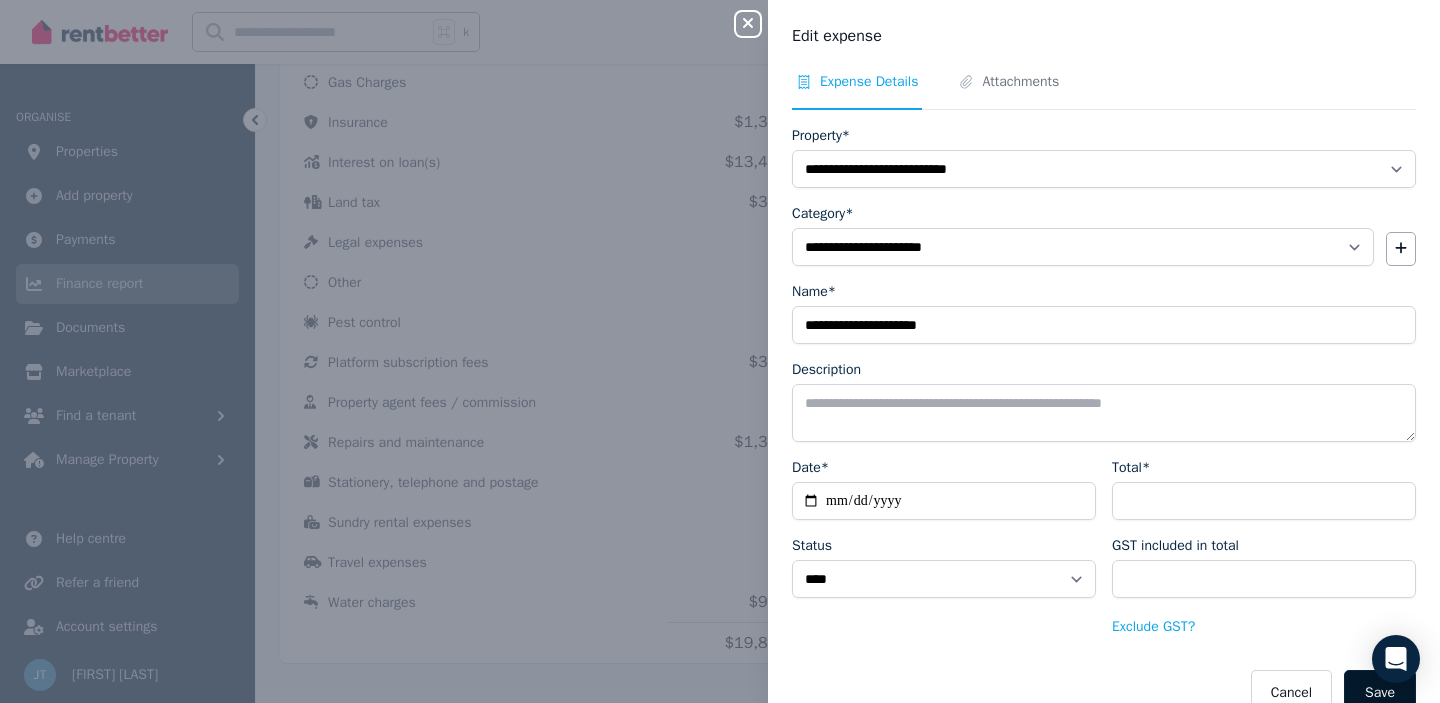 click on "Save" at bounding box center [1380, 693] 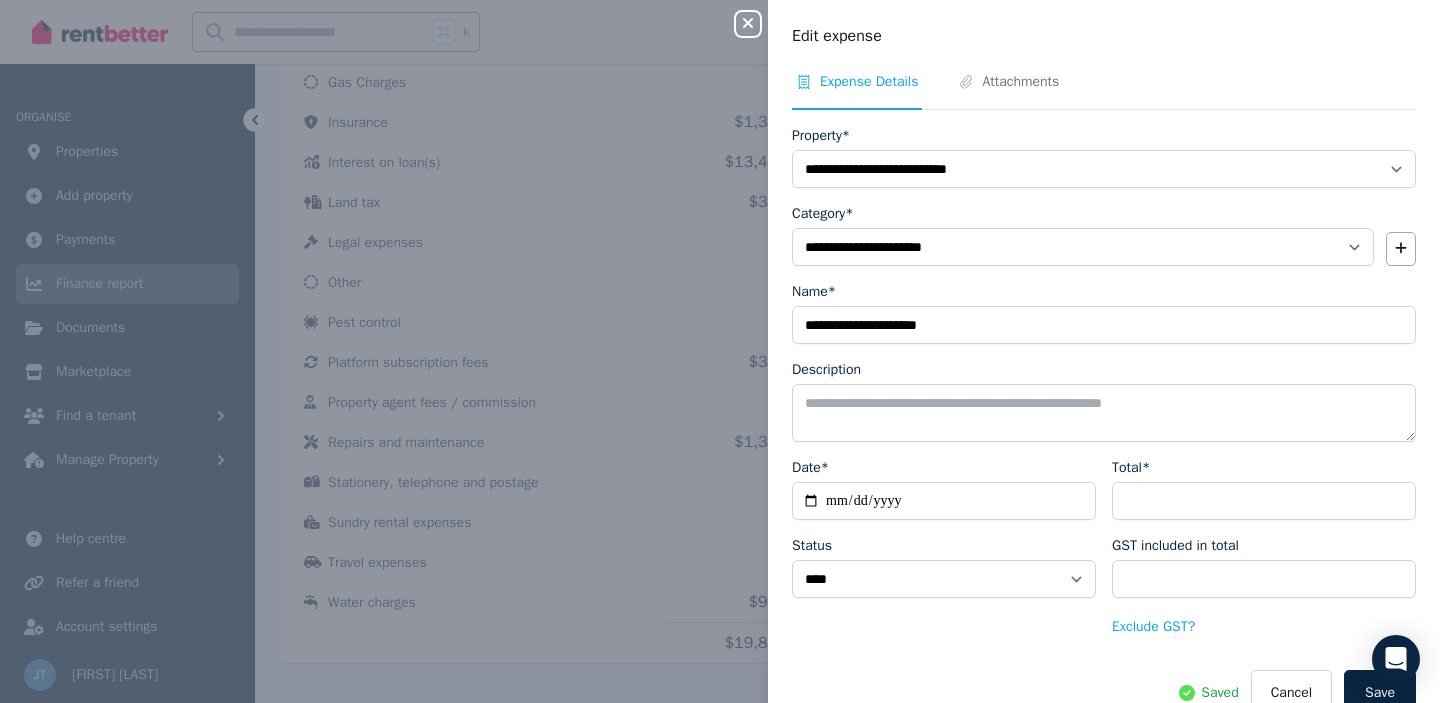 click 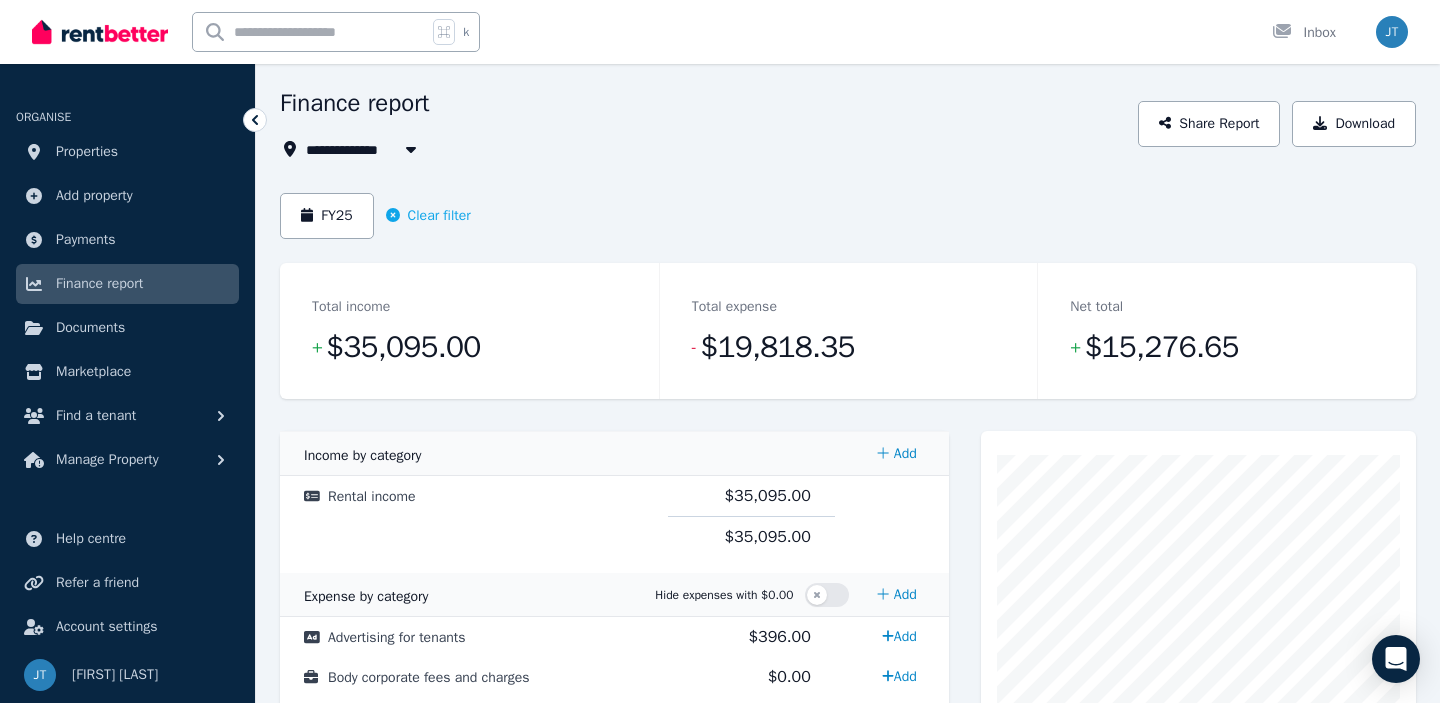 scroll, scrollTop: 0, scrollLeft: 0, axis: both 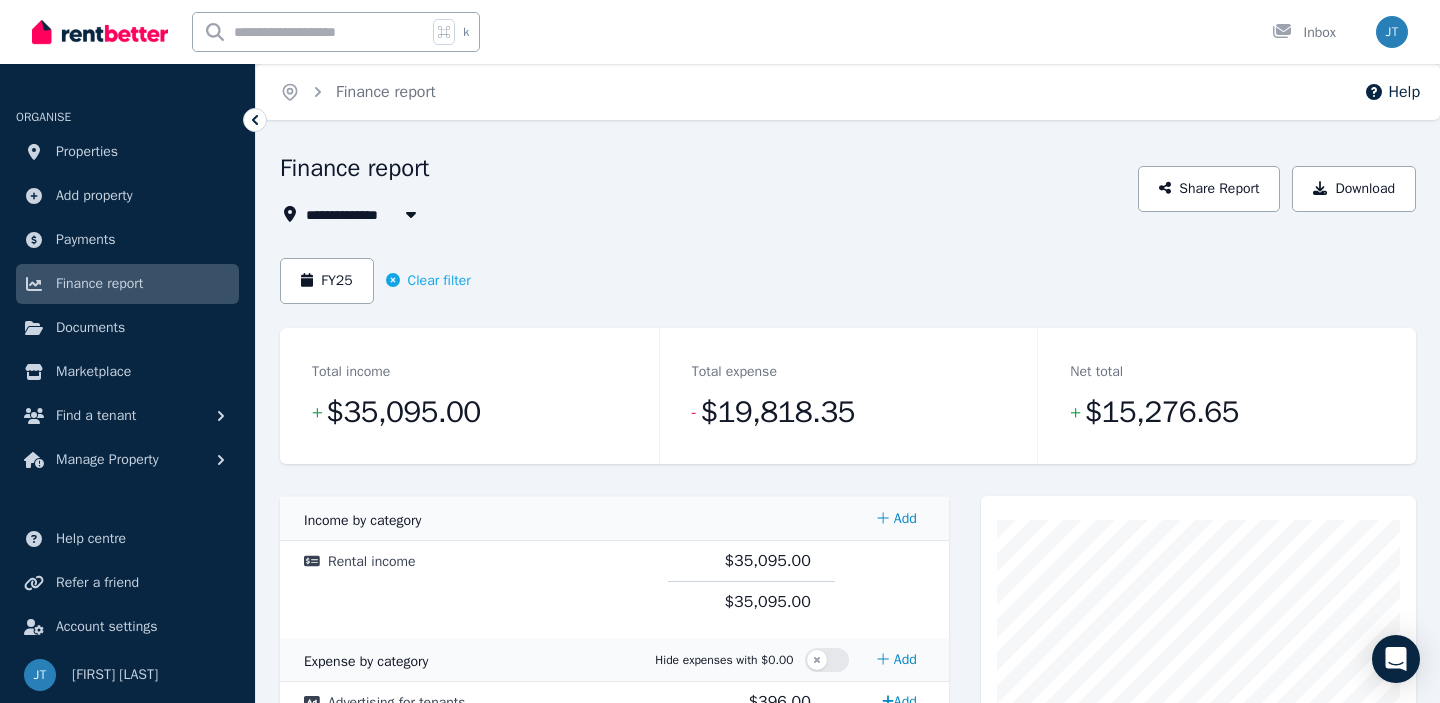 click on "All Properties" at bounding box center (364, 214) 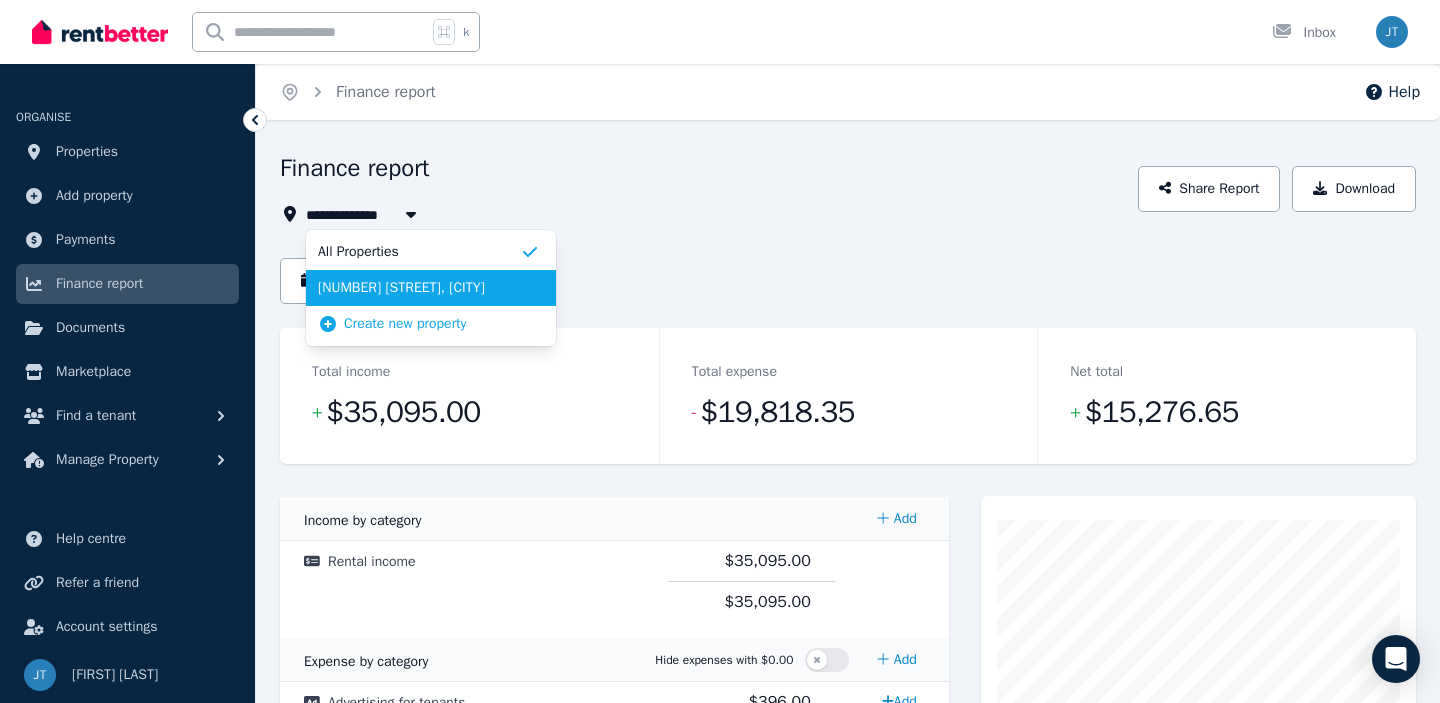 click on "[NUMBER] [STREET], [CITY]" at bounding box center [419, 288] 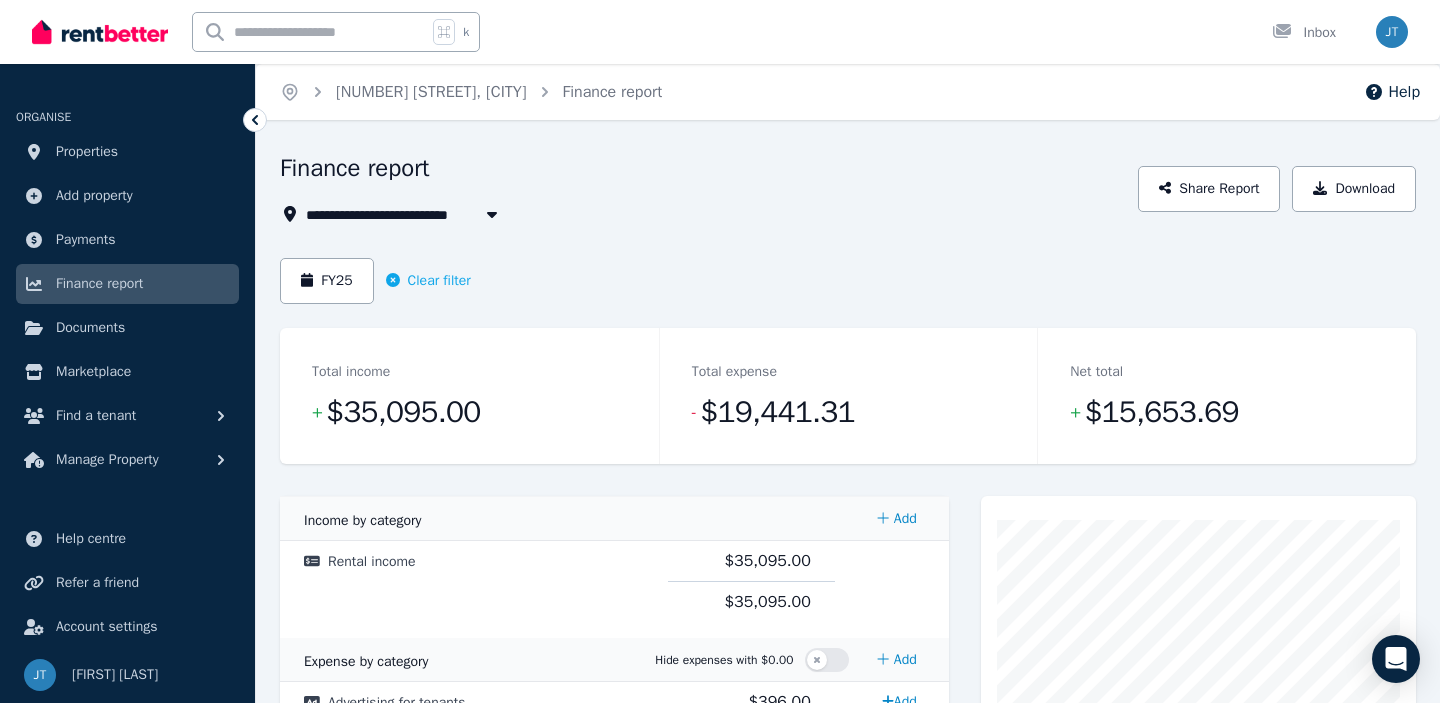 click on "[NUMBER] [STREET], [CITY]" at bounding box center (407, 214) 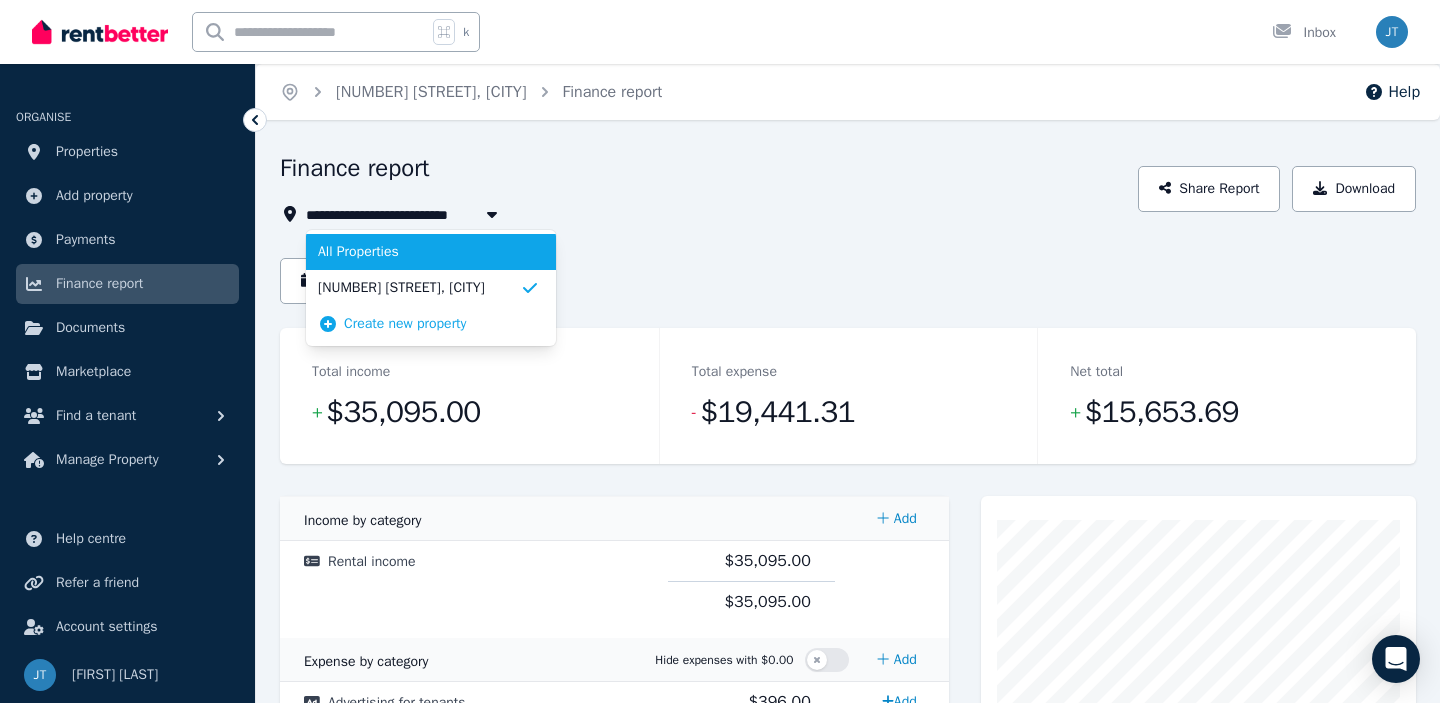 click on "All Properties" at bounding box center (419, 252) 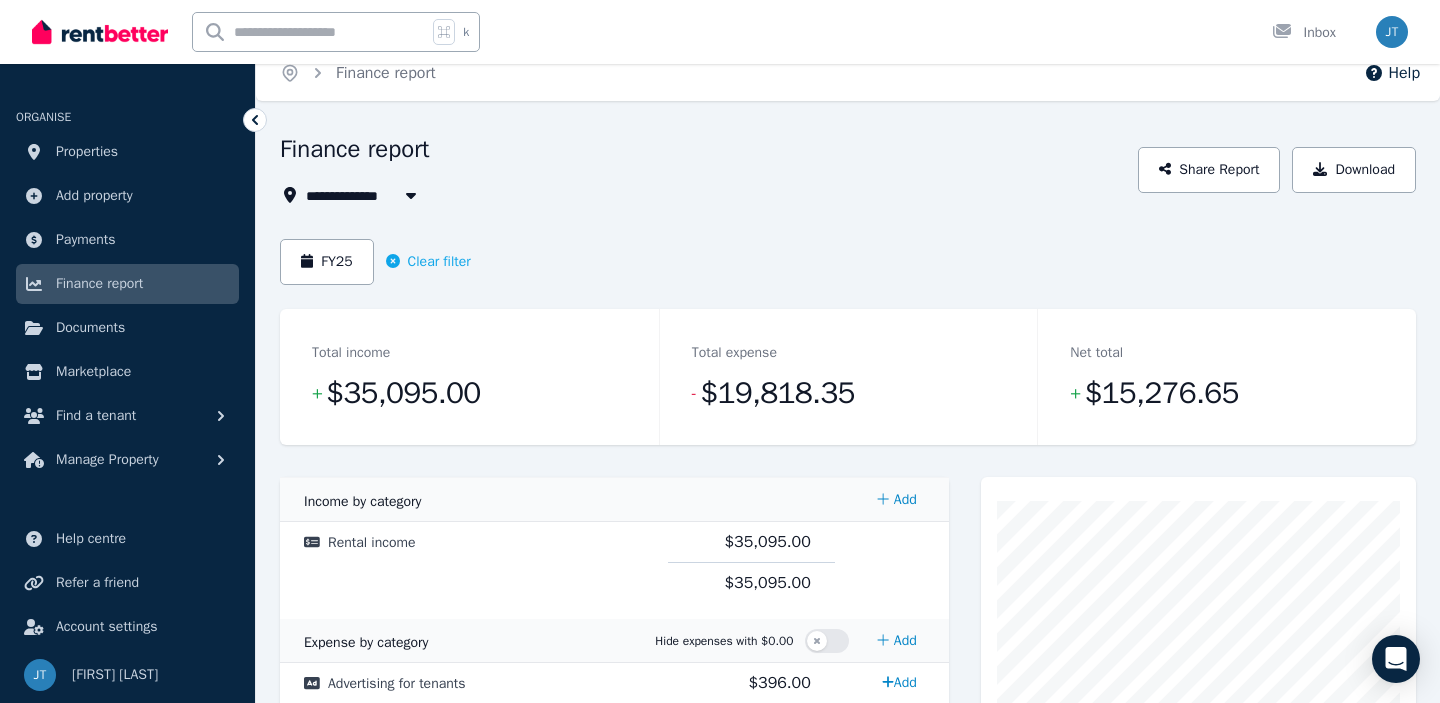 scroll, scrollTop: 0, scrollLeft: 0, axis: both 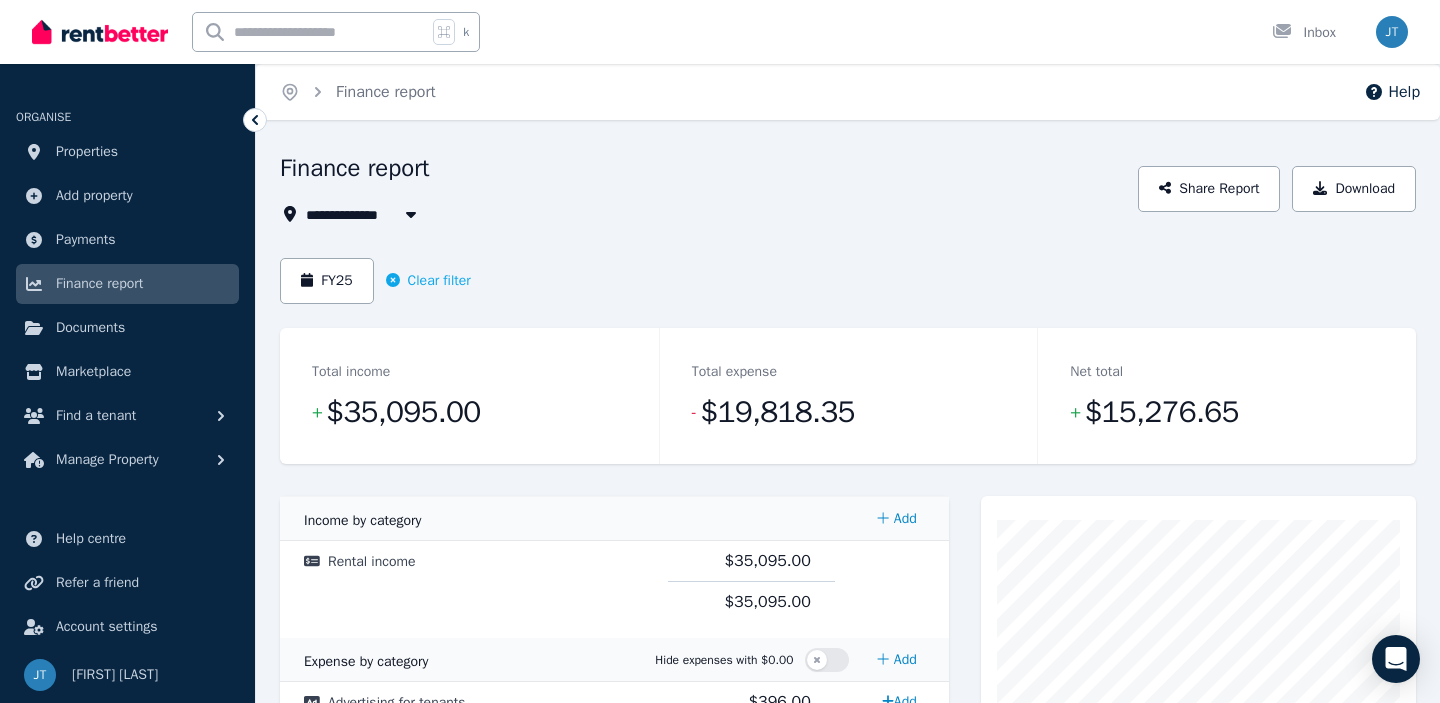 click on "All Properties" at bounding box center (364, 214) 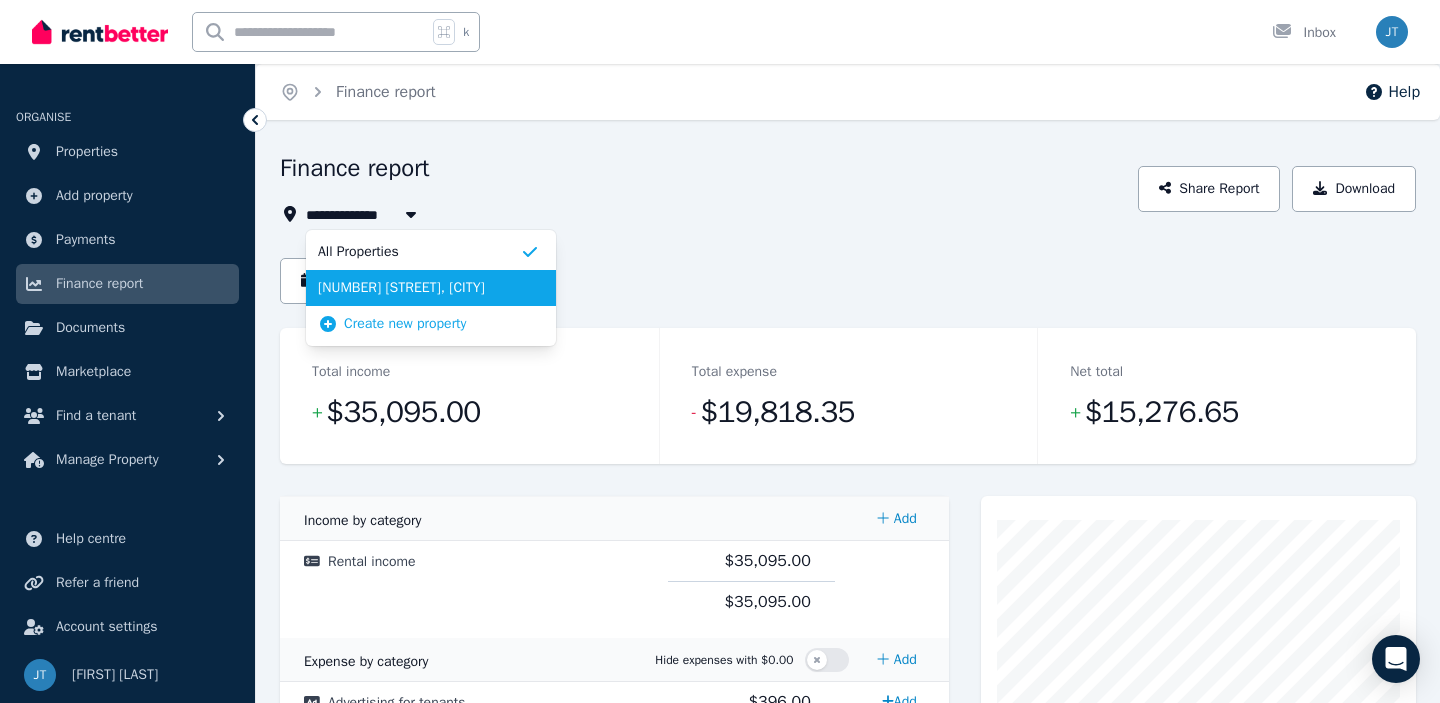 click on "[NUMBER] [STREET], [CITY]" at bounding box center (419, 288) 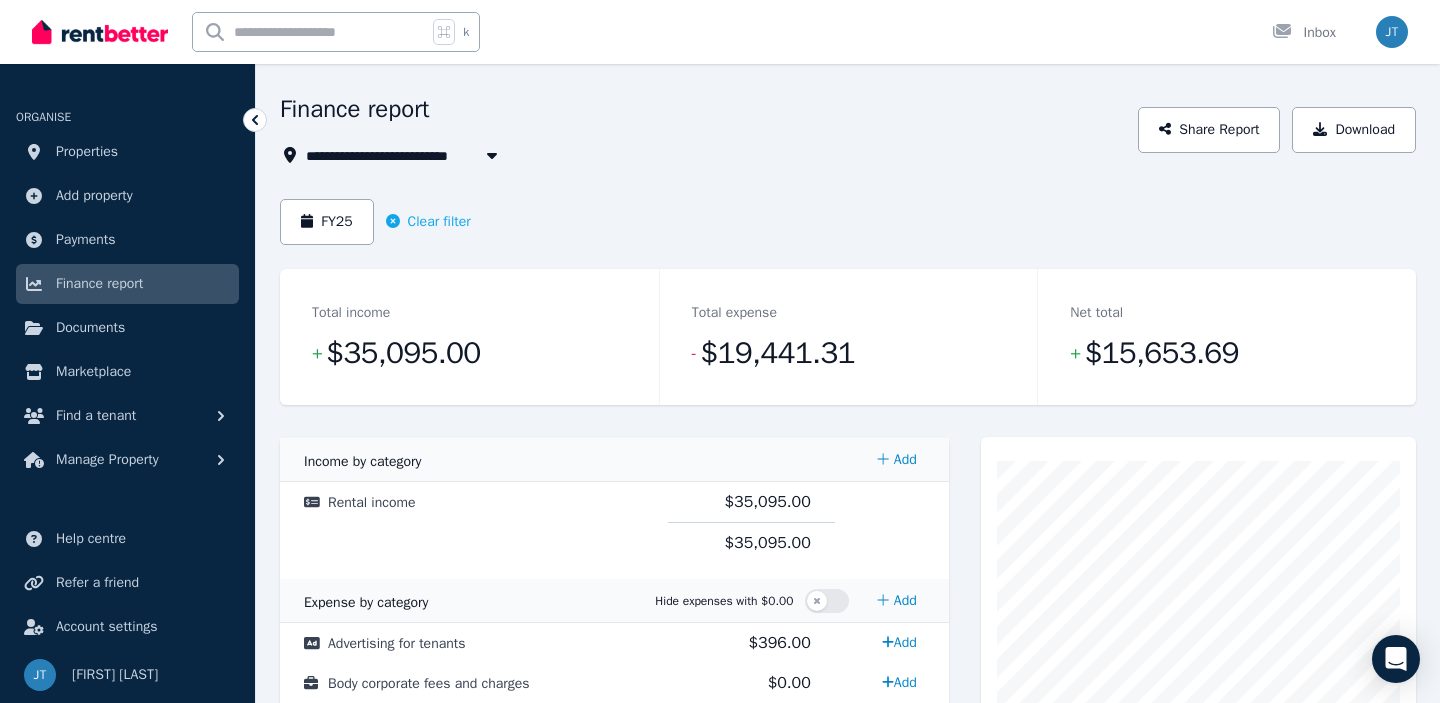 scroll, scrollTop: 0, scrollLeft: 0, axis: both 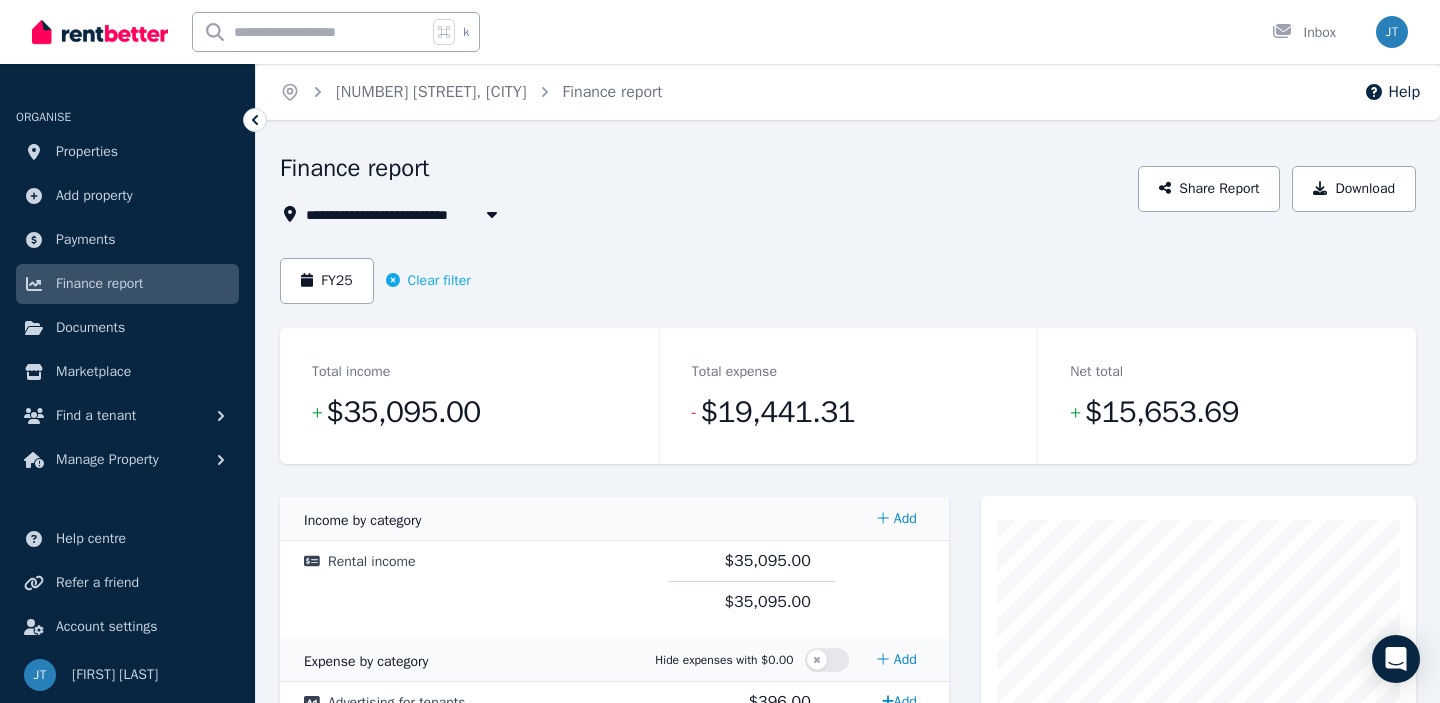 click 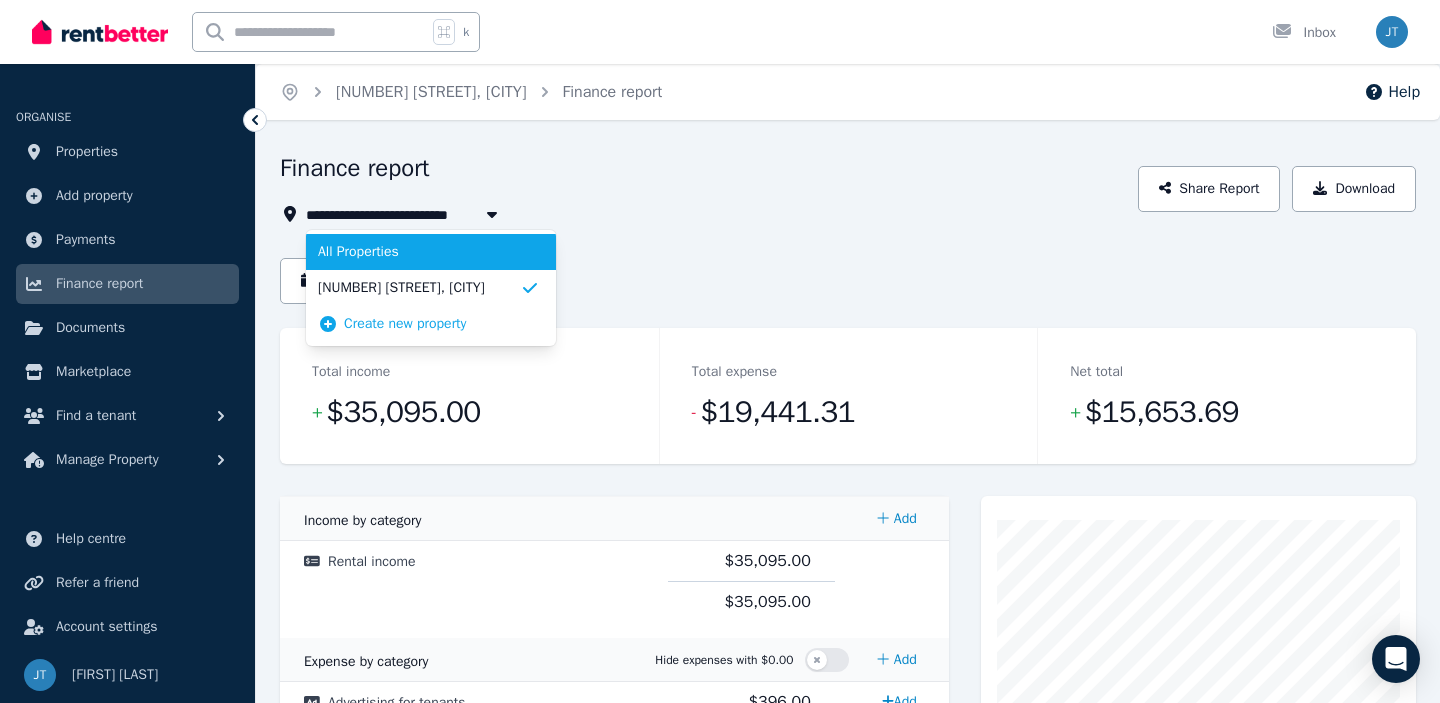 click on "All Properties" at bounding box center [431, 252] 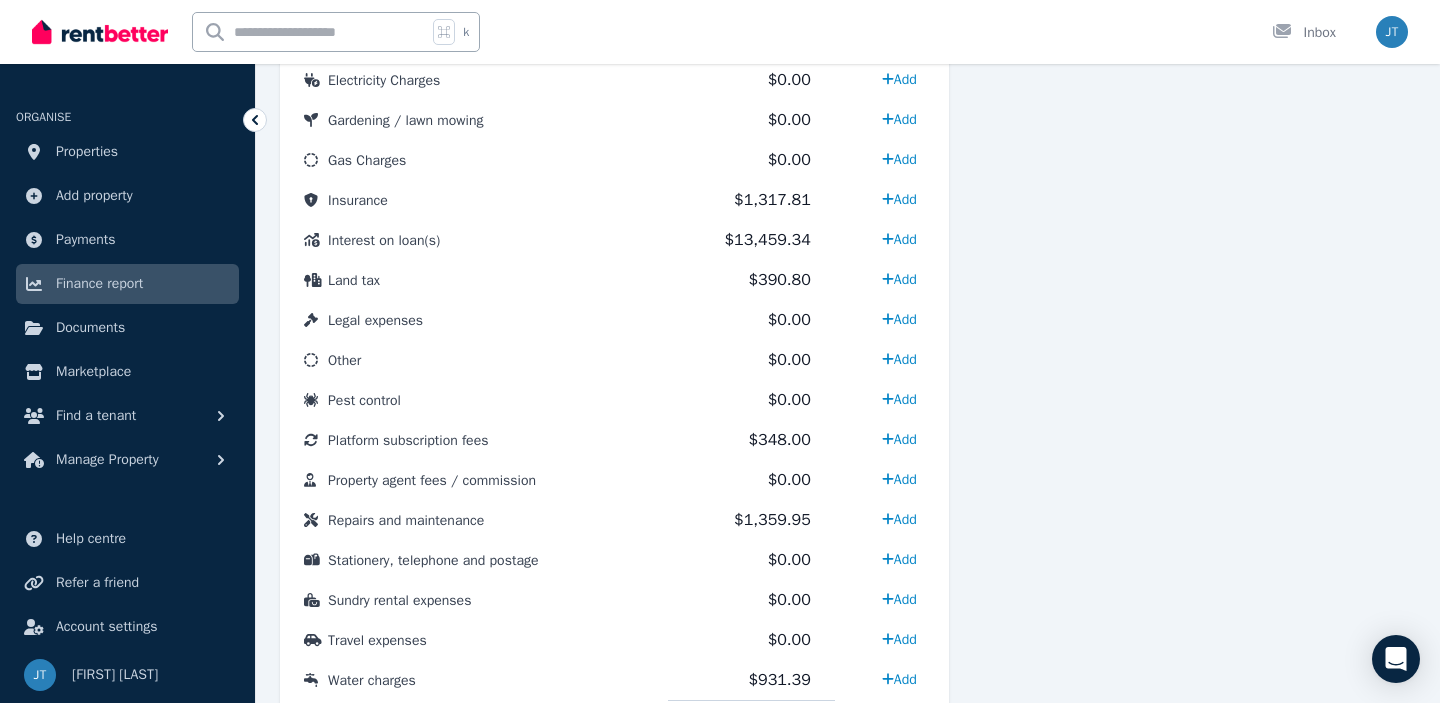scroll, scrollTop: 1048, scrollLeft: 0, axis: vertical 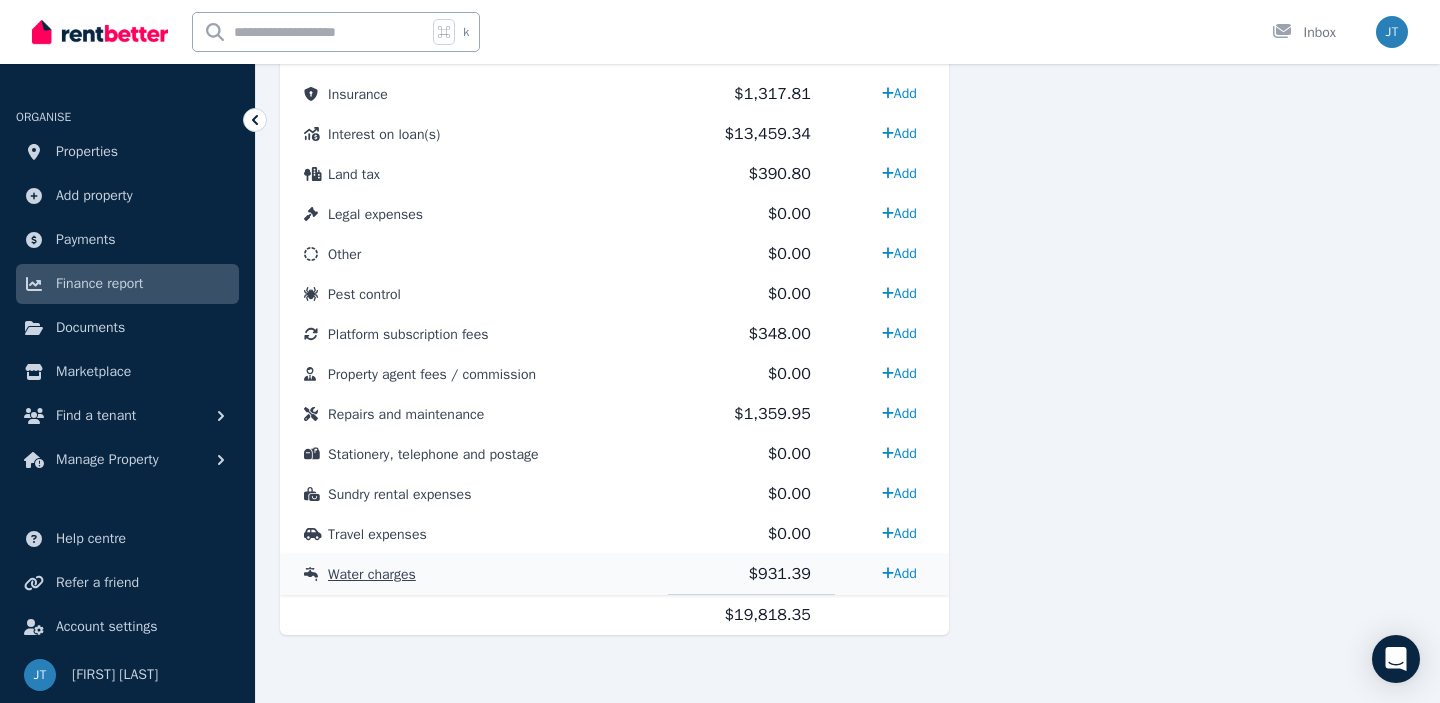 click on "Water charges" at bounding box center (372, 574) 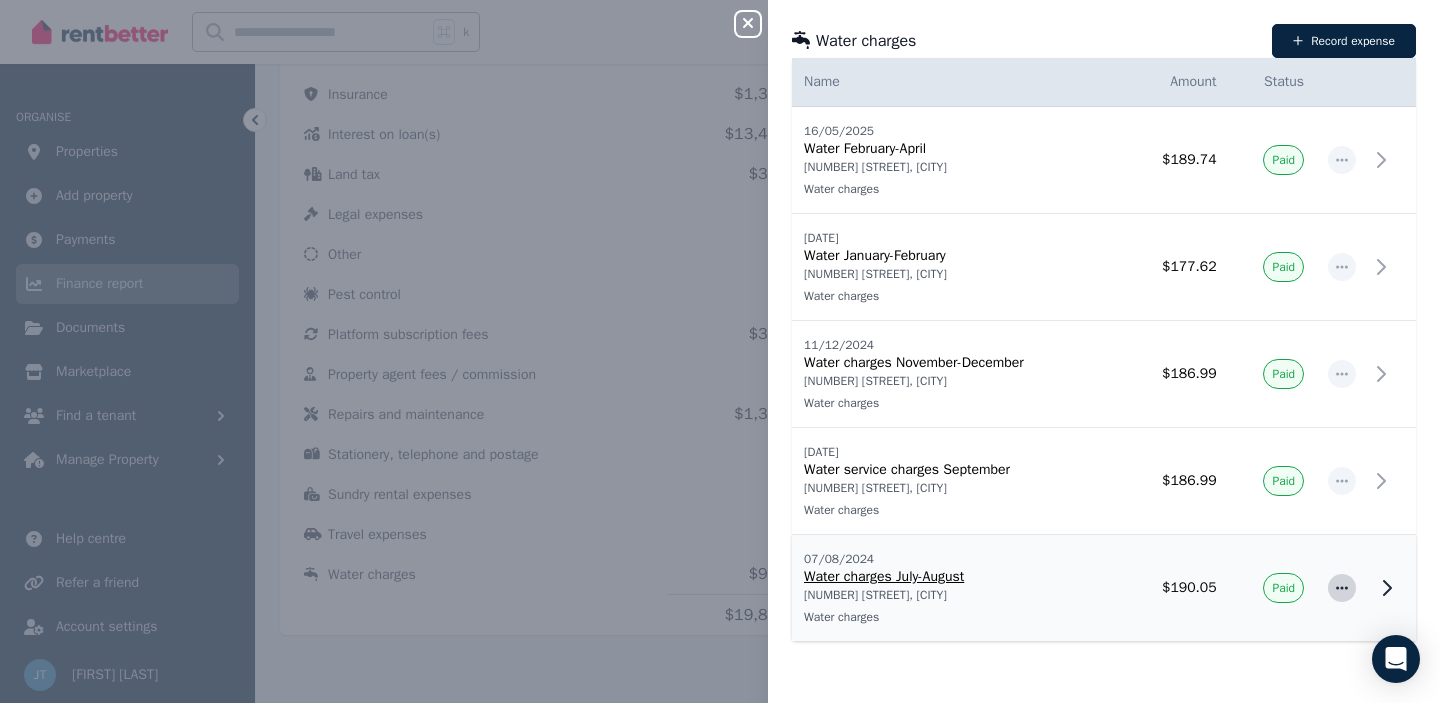 click 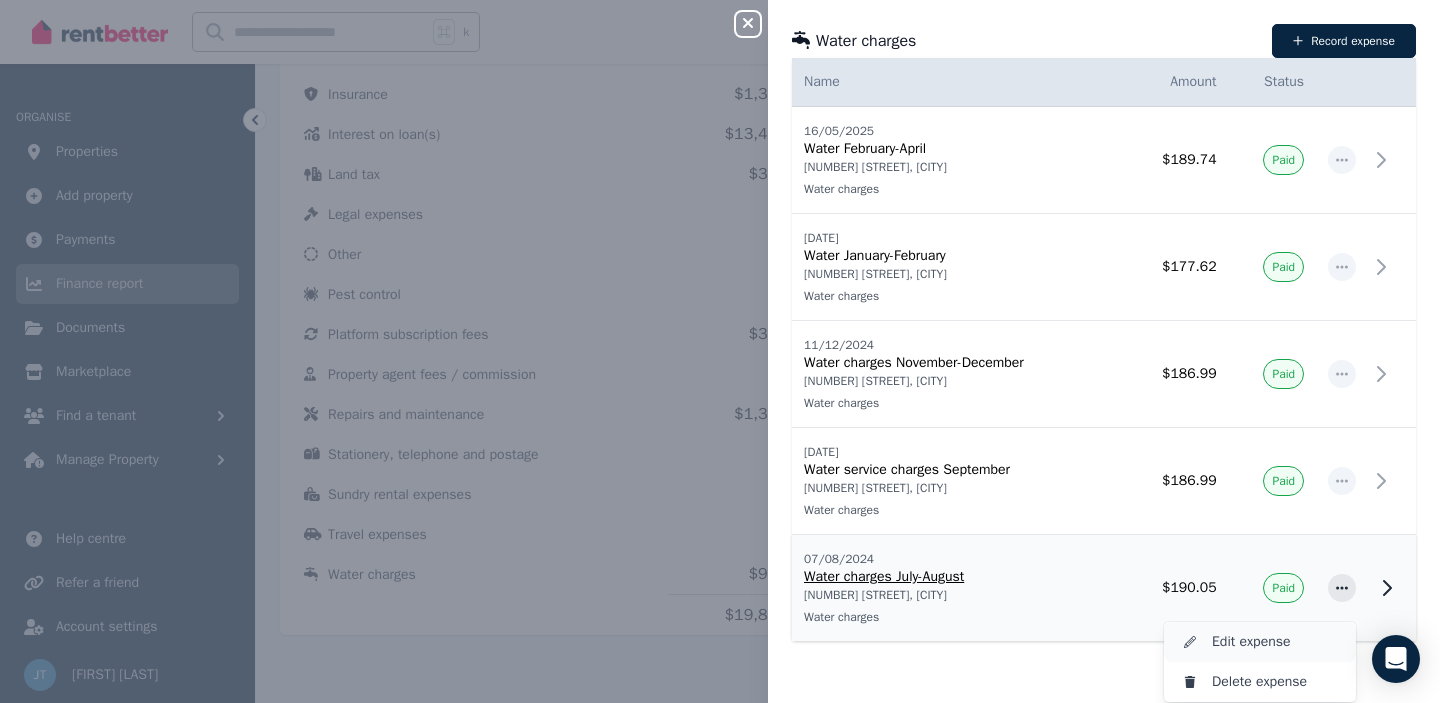 click on "Edit expense" at bounding box center (1276, 642) 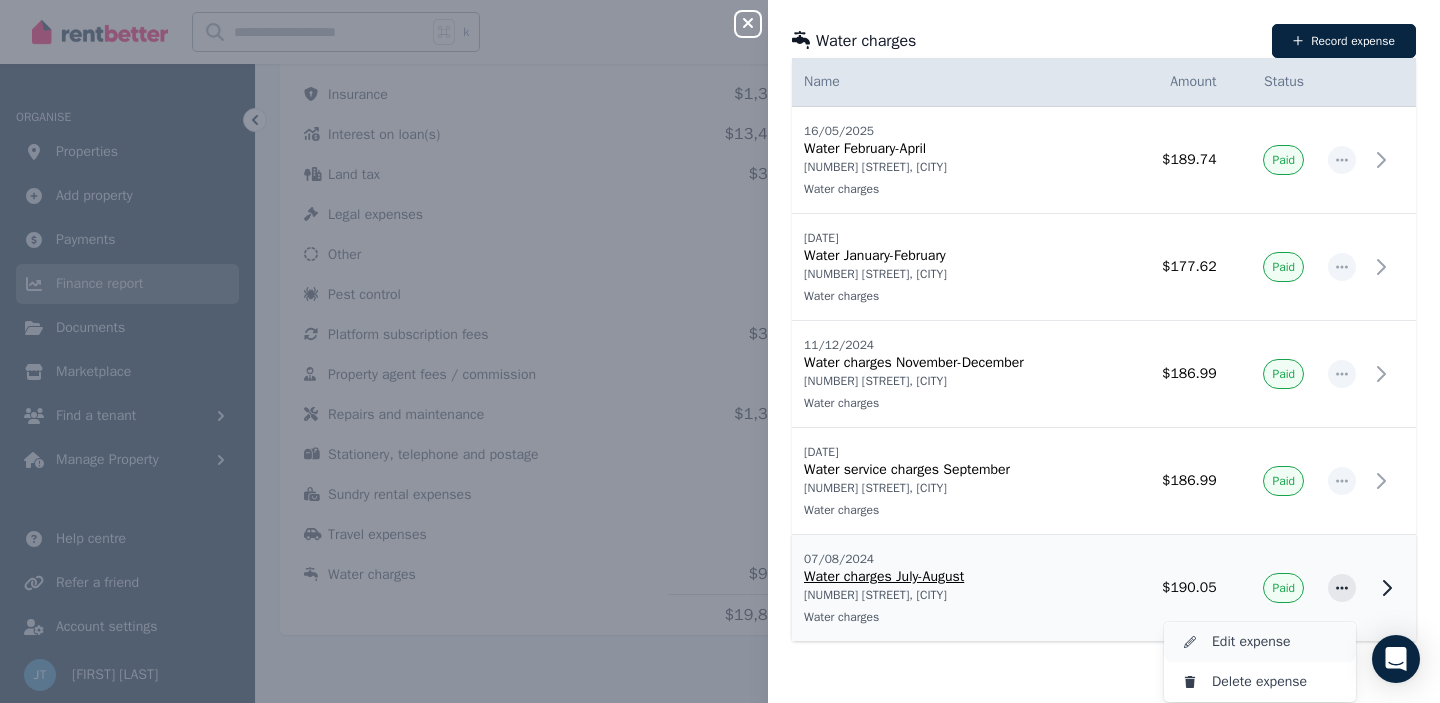 select on "**********" 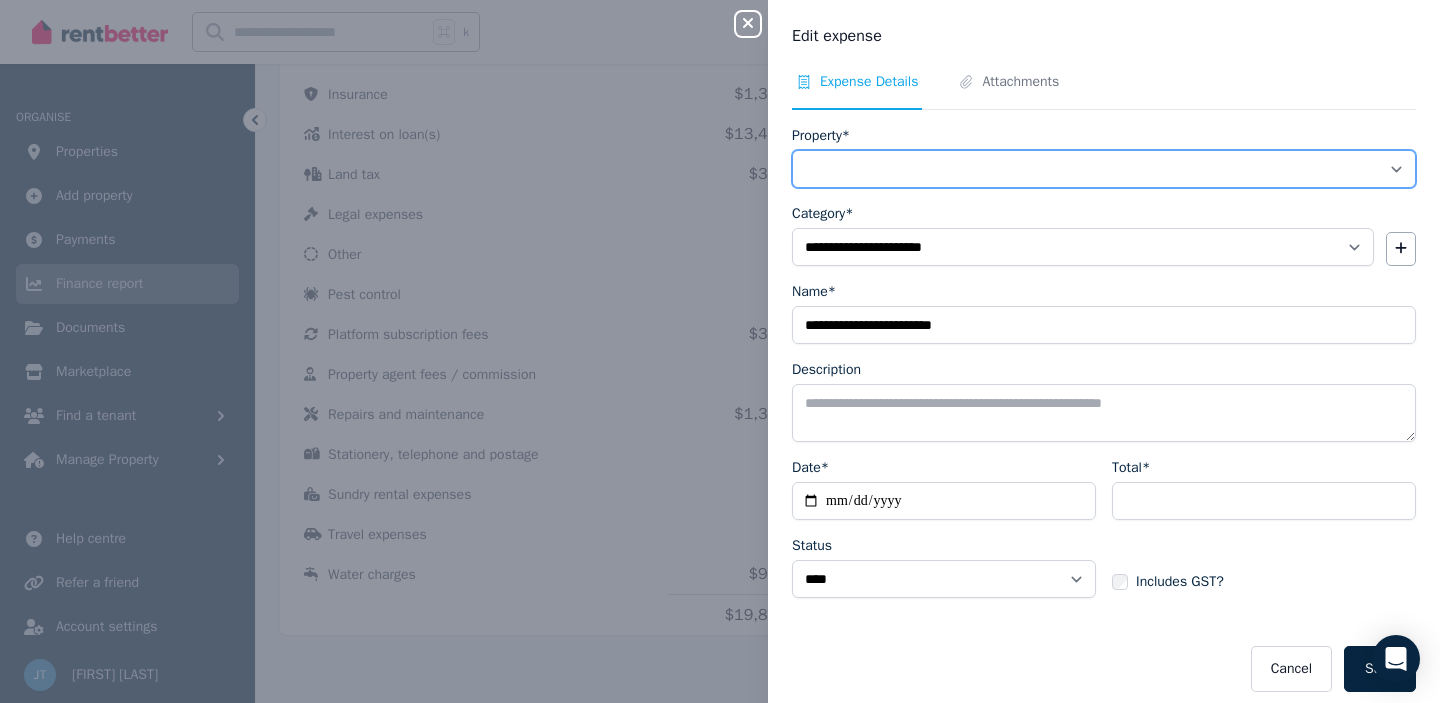click on "**********" at bounding box center [1104, 169] 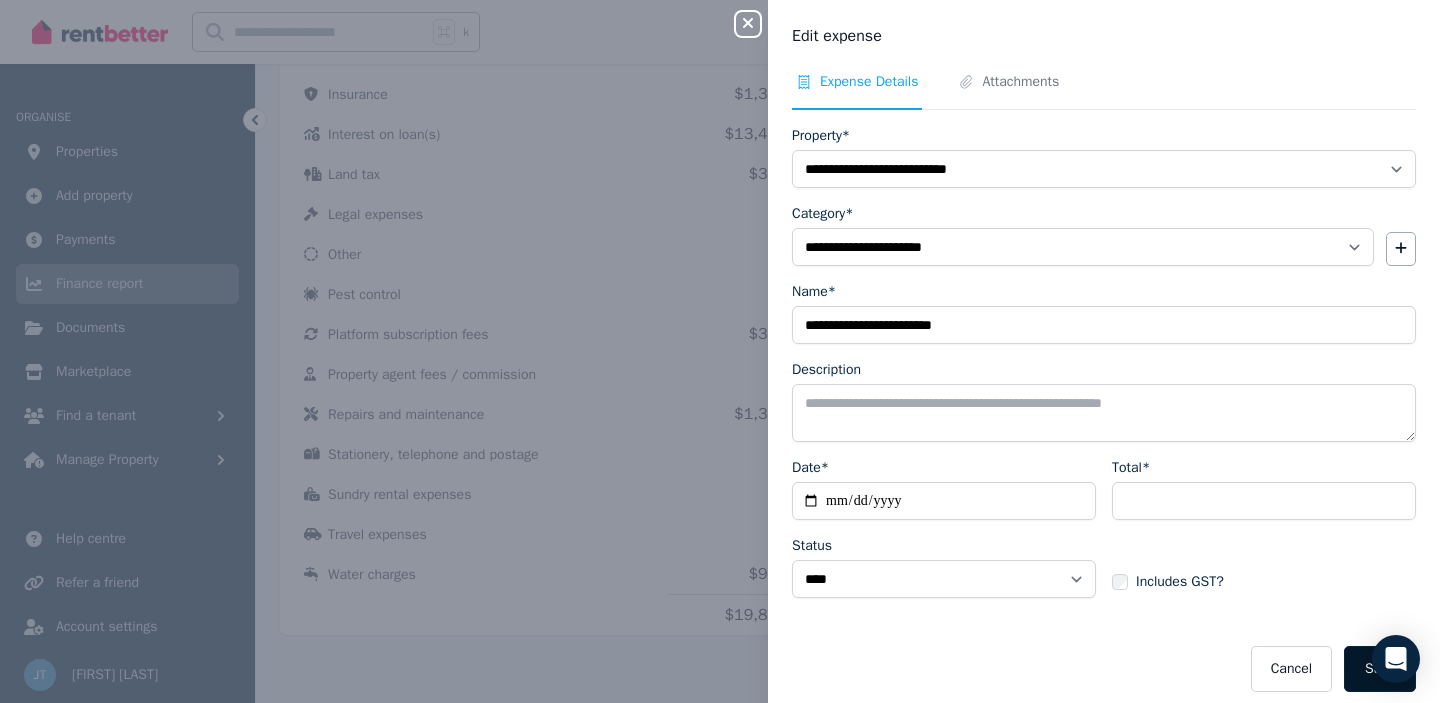 click on "Save" at bounding box center [1380, 669] 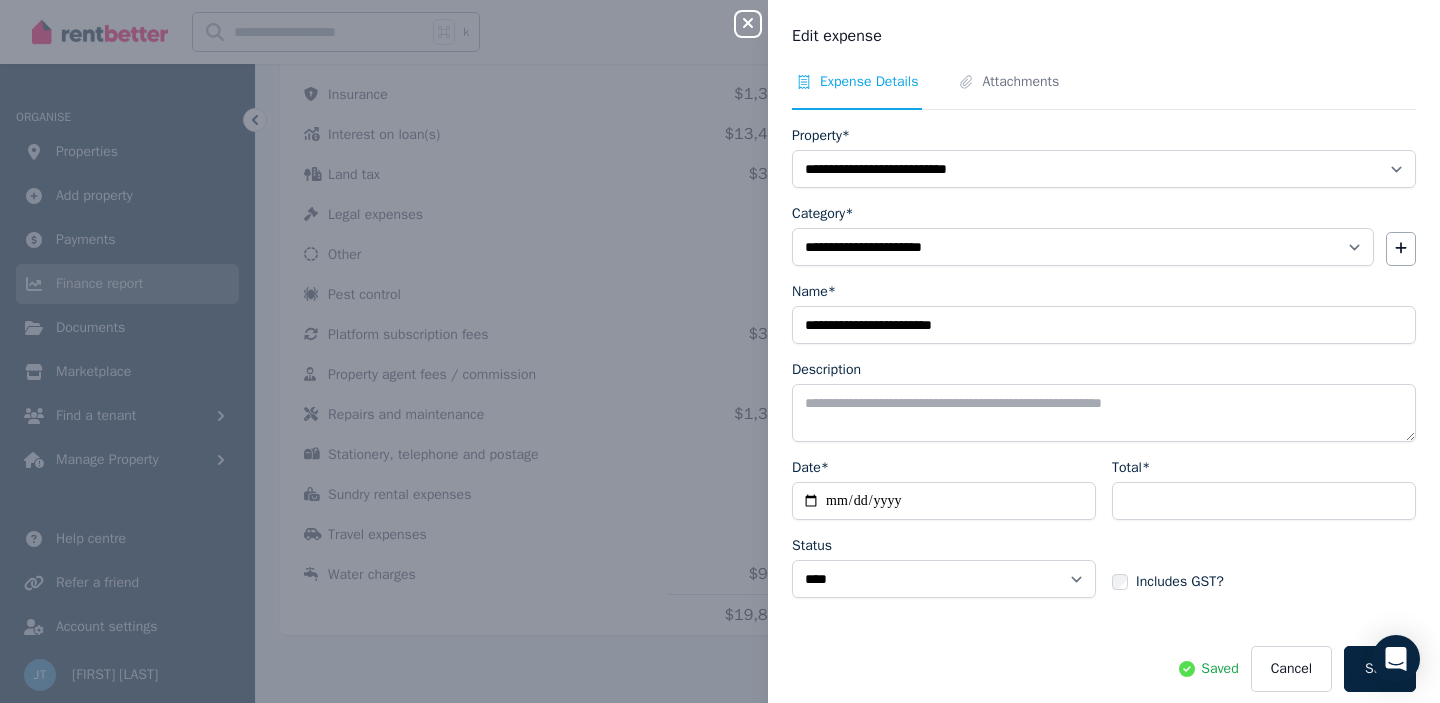 click 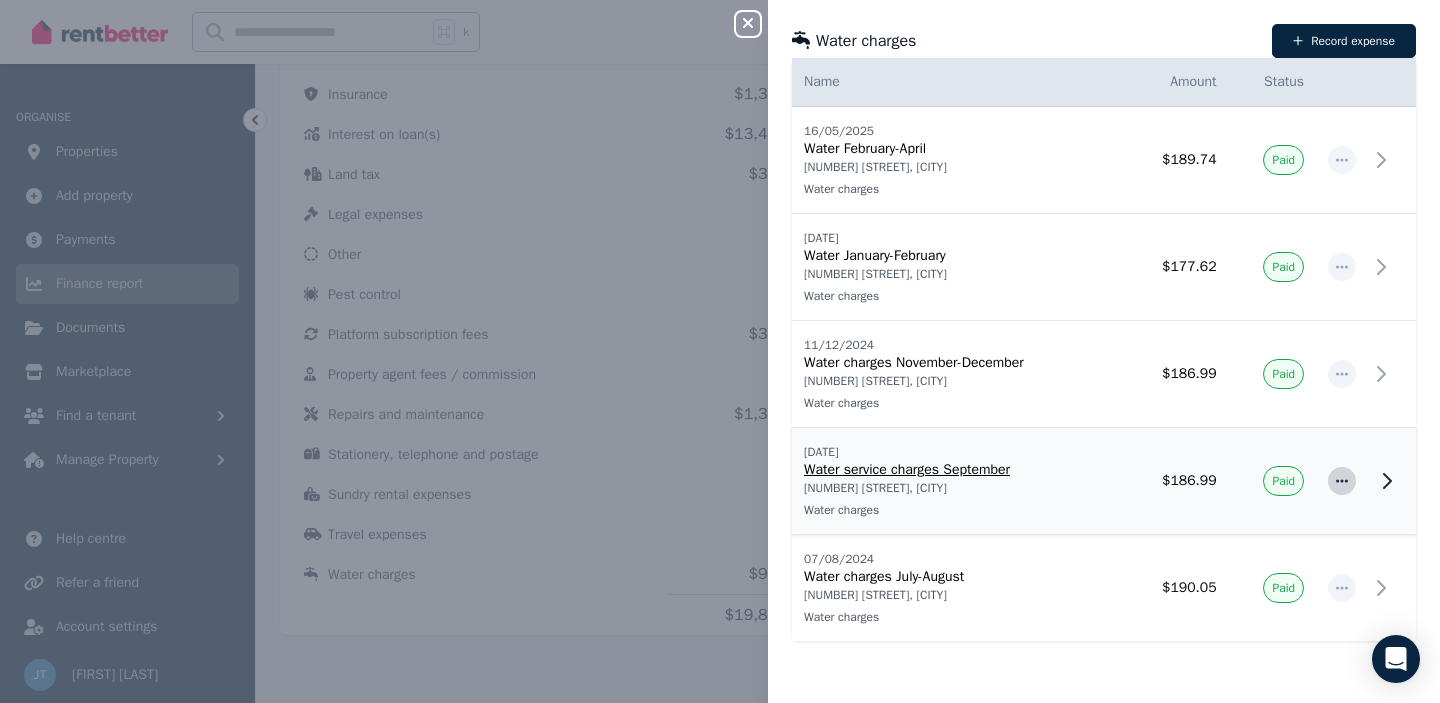 click 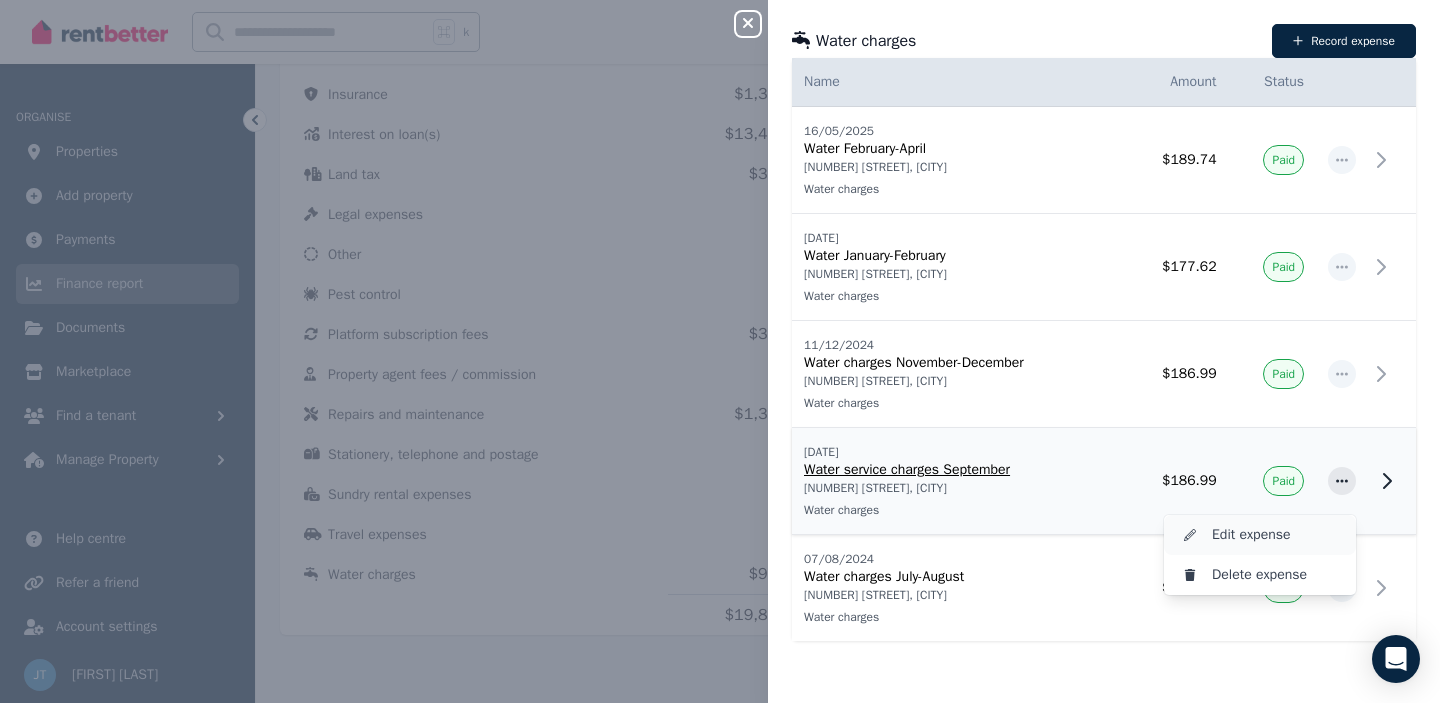 click on "Edit expense" at bounding box center (1276, 535) 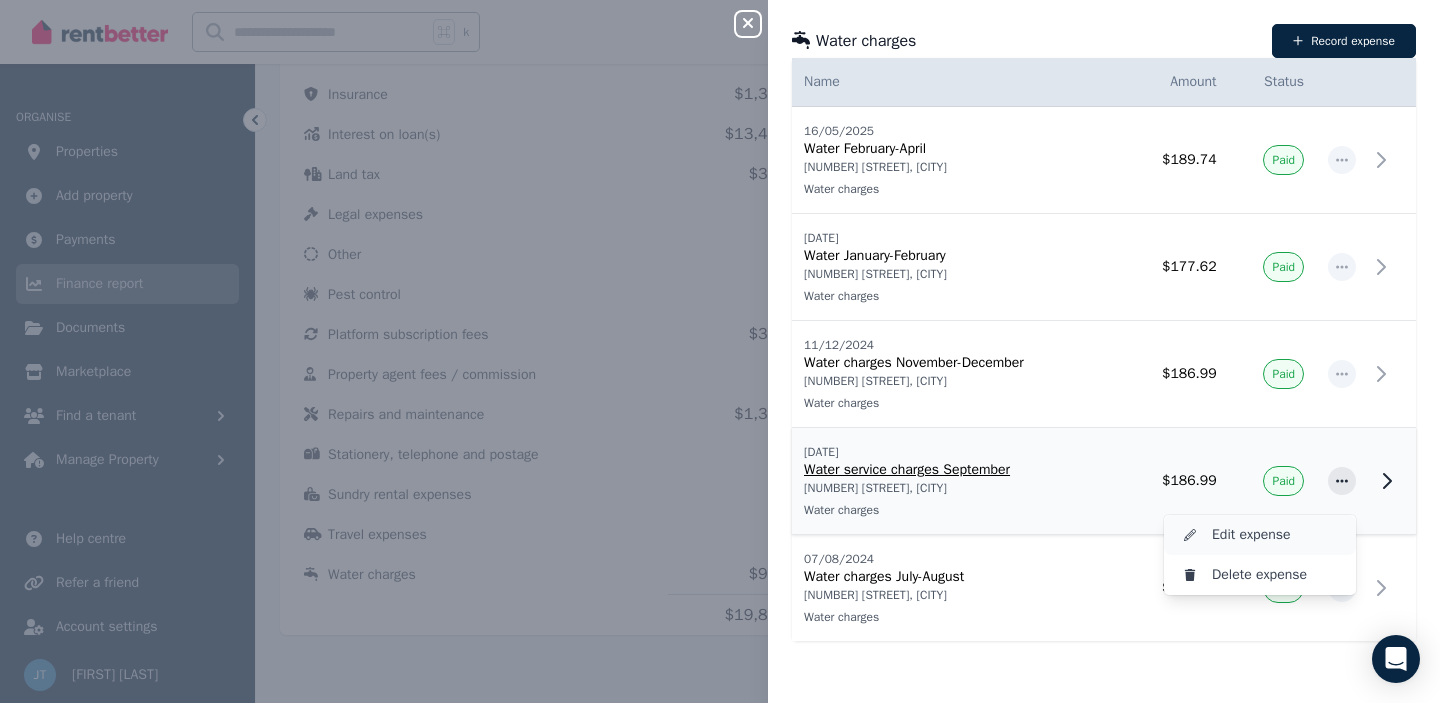 select on "**********" 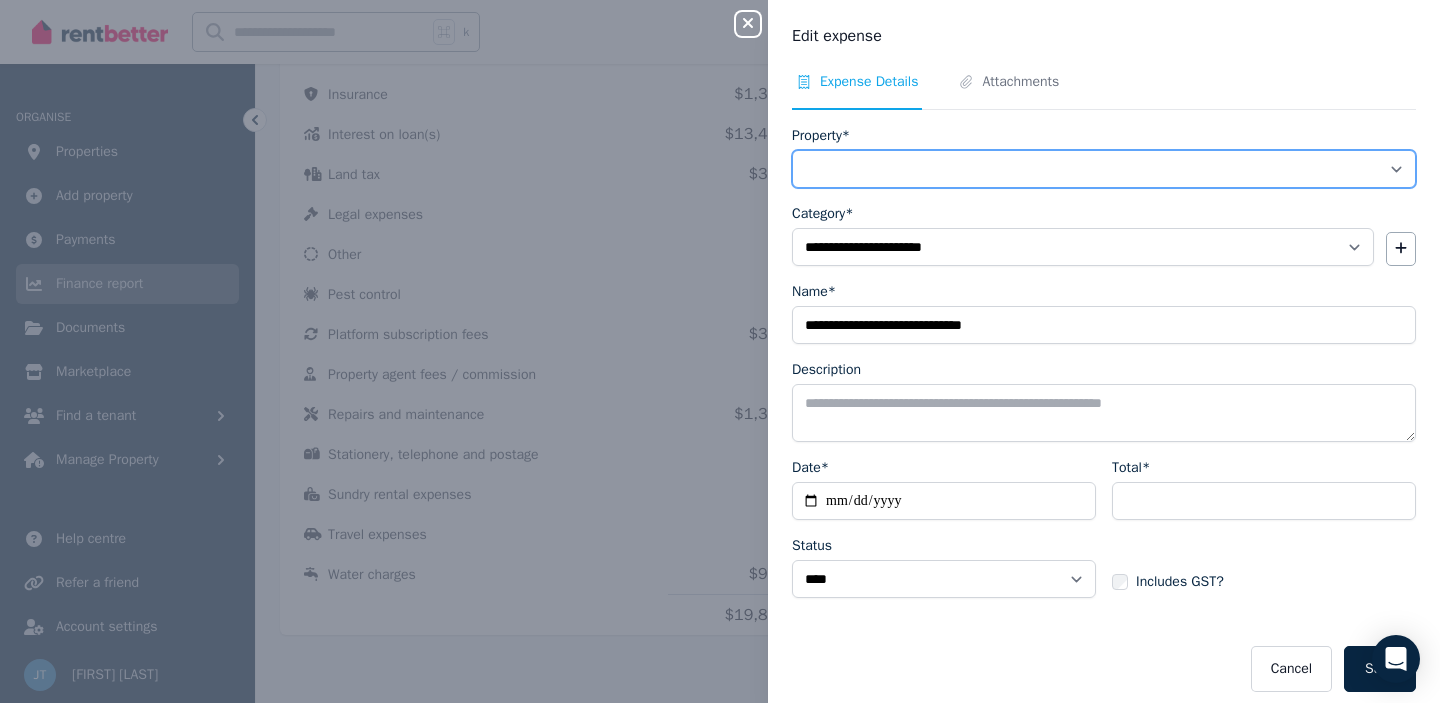 click on "Property*" at bounding box center (1104, 169) 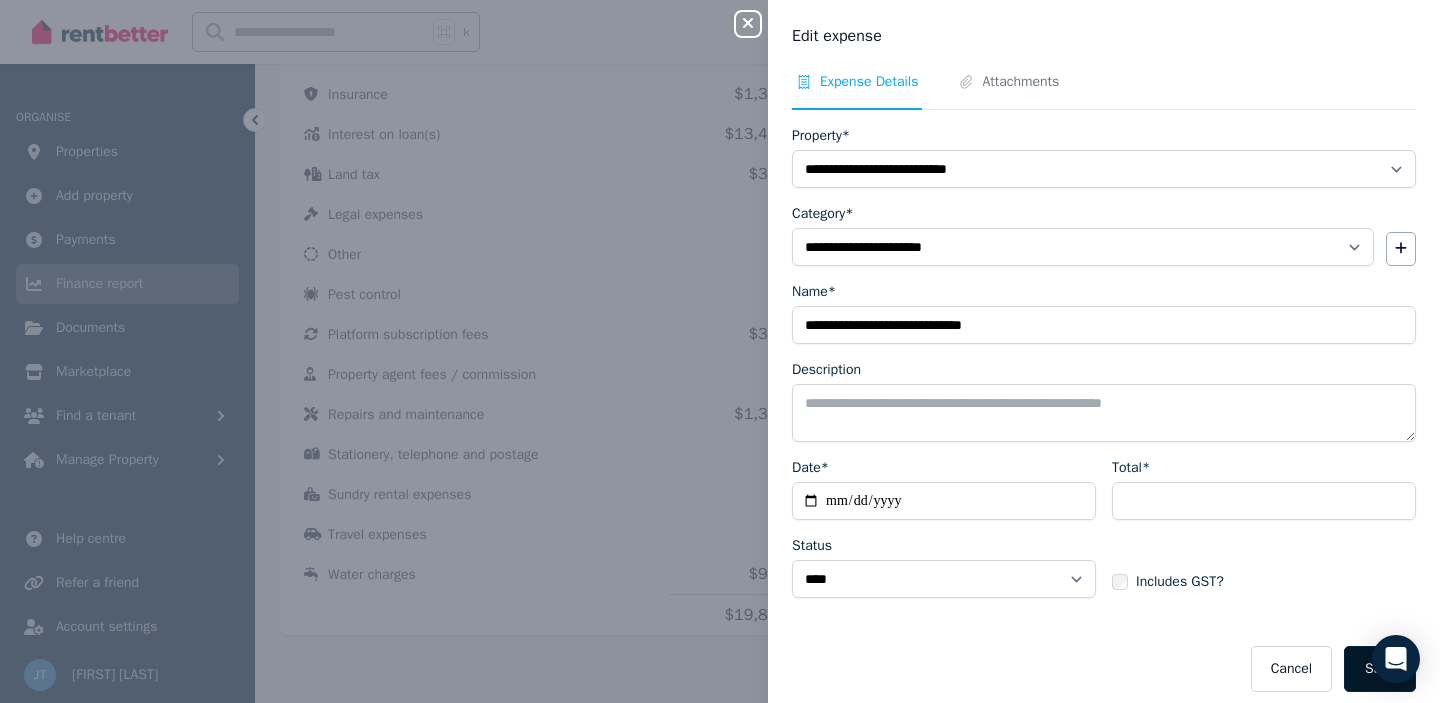 click on "Save" at bounding box center (1380, 669) 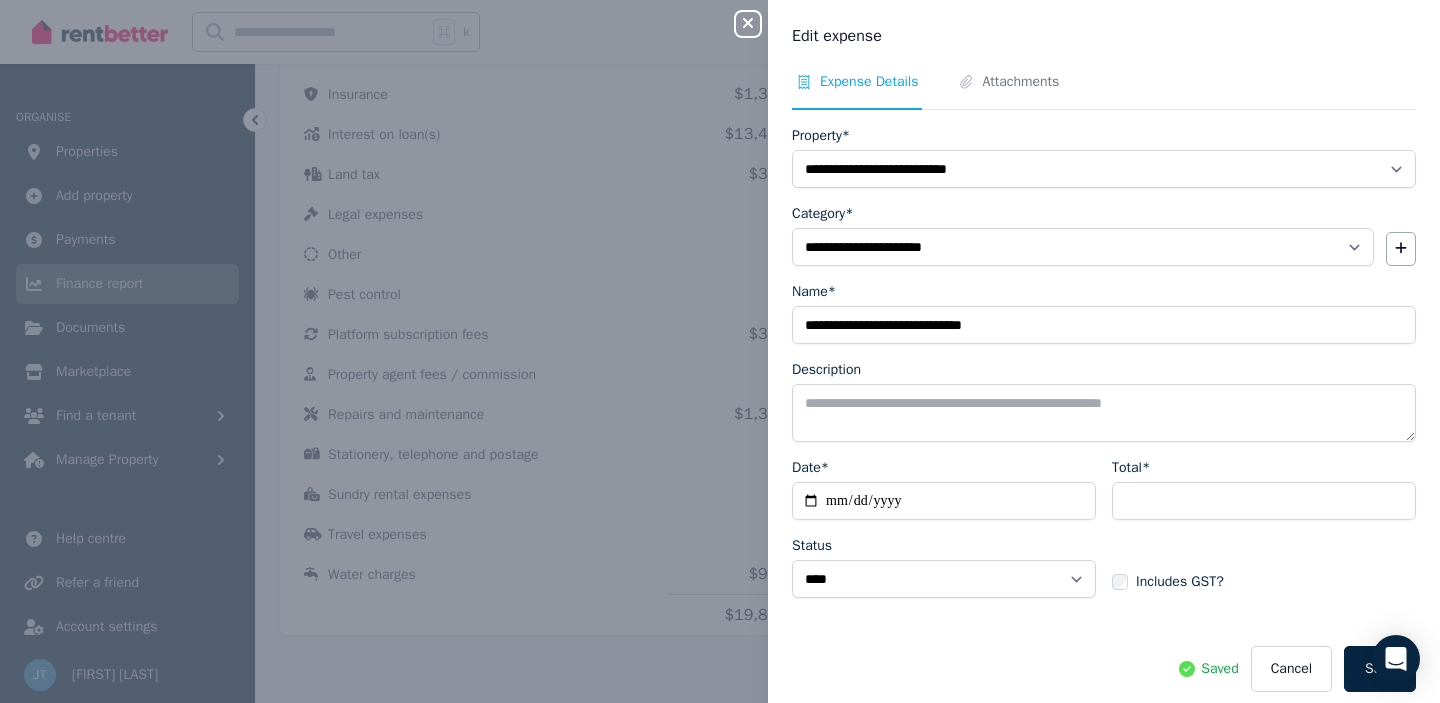 click 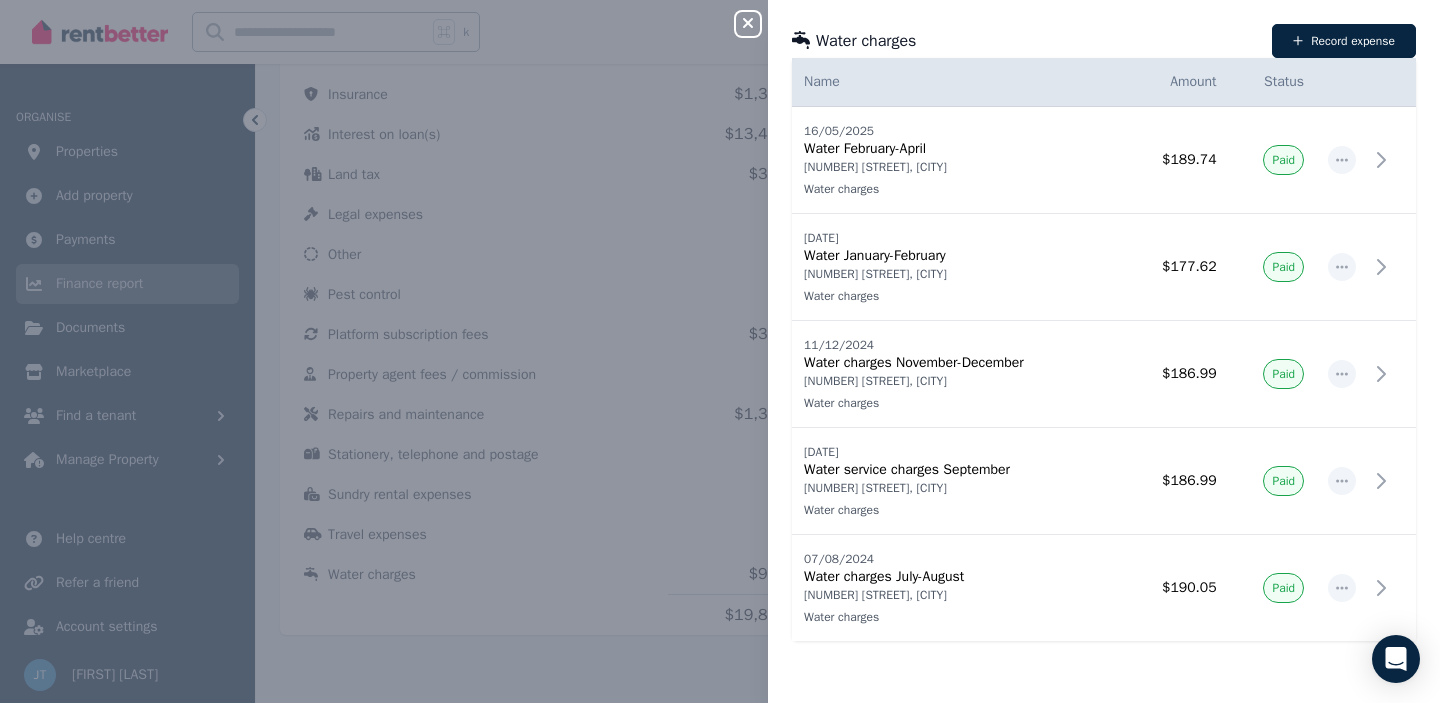 click 